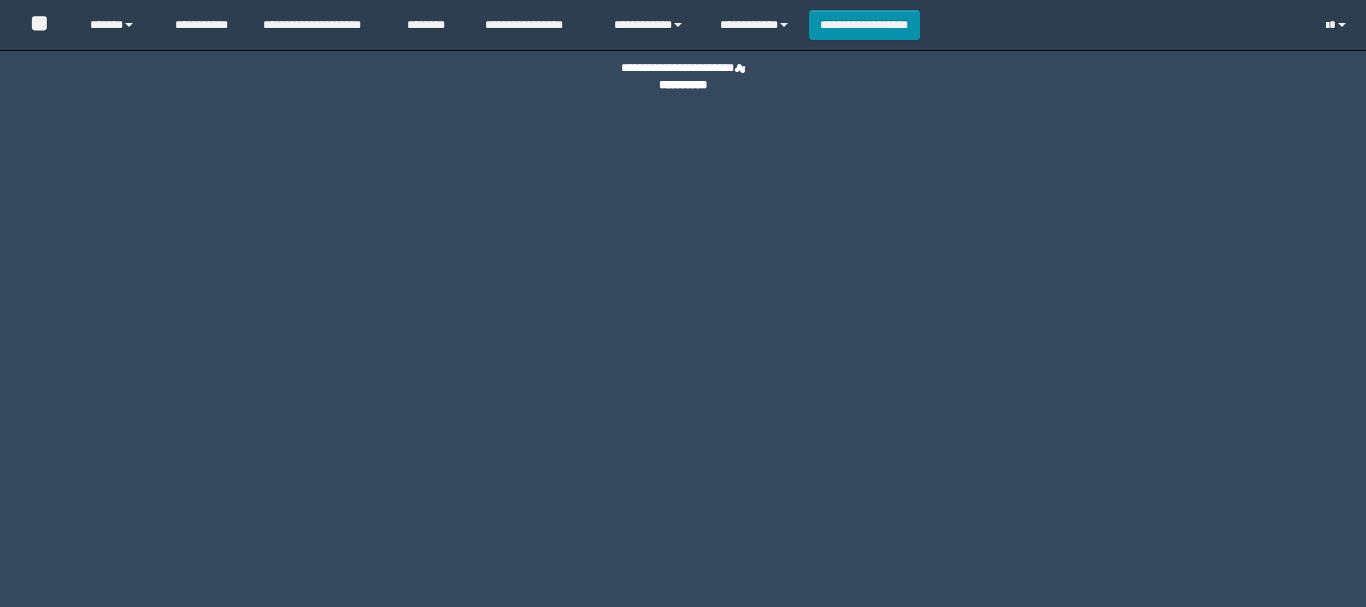 scroll, scrollTop: 0, scrollLeft: 0, axis: both 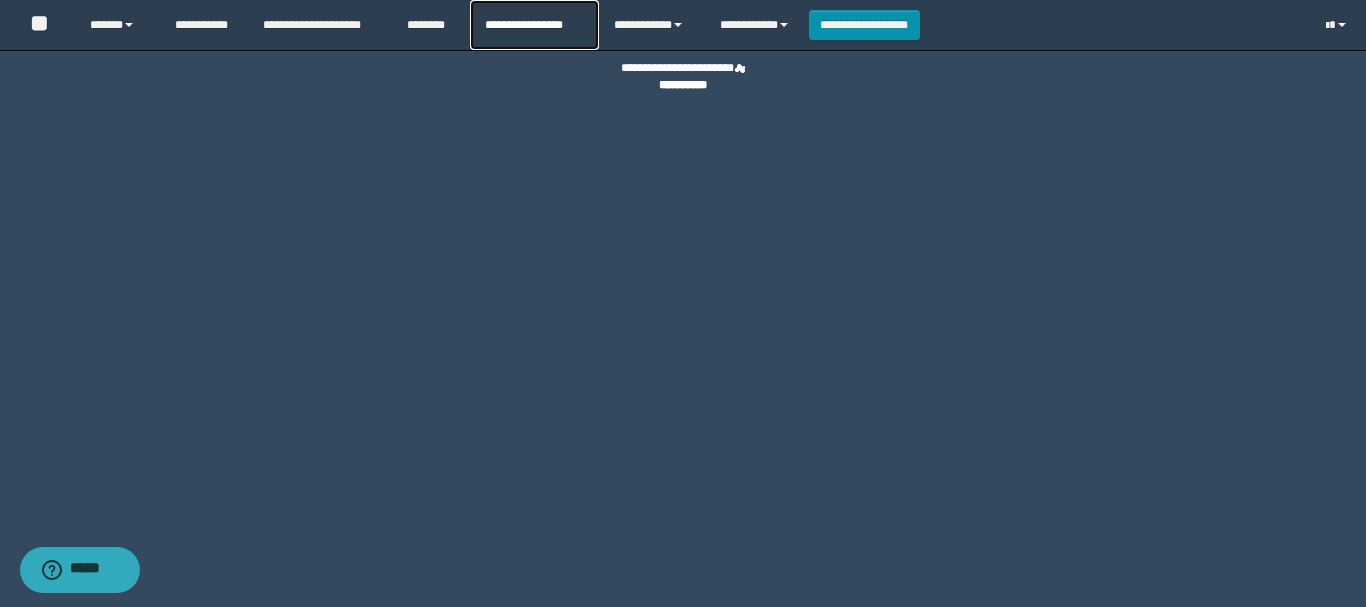 click on "**********" at bounding box center [534, 25] 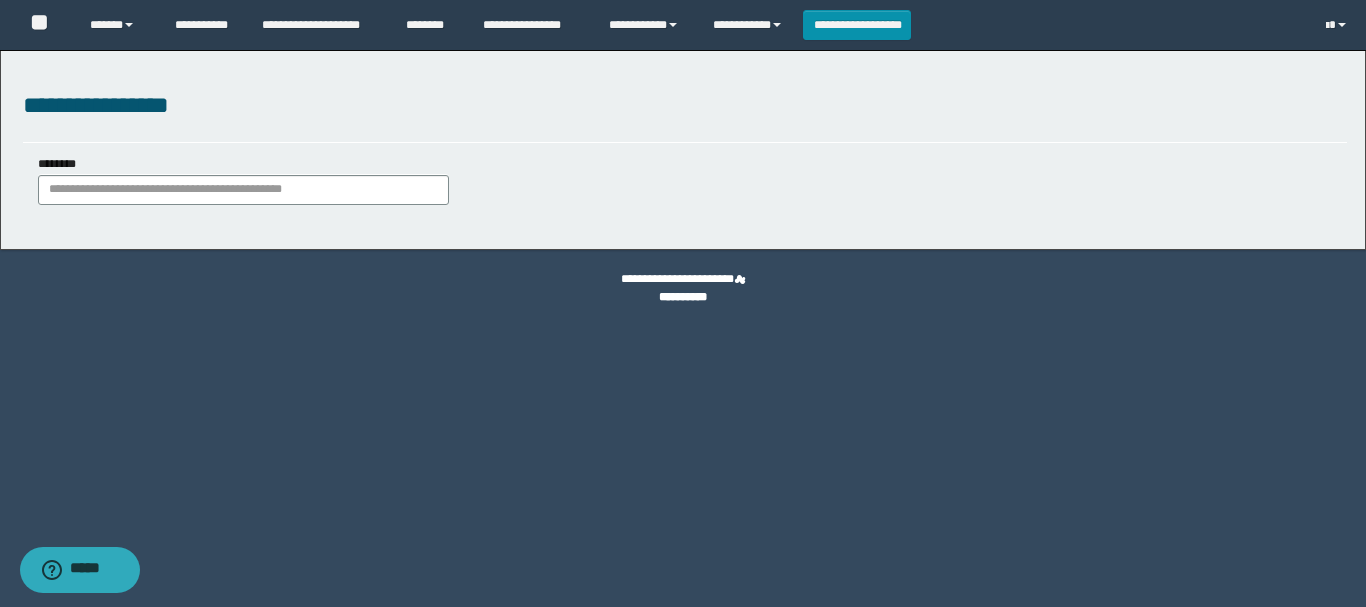 scroll, scrollTop: 0, scrollLeft: 0, axis: both 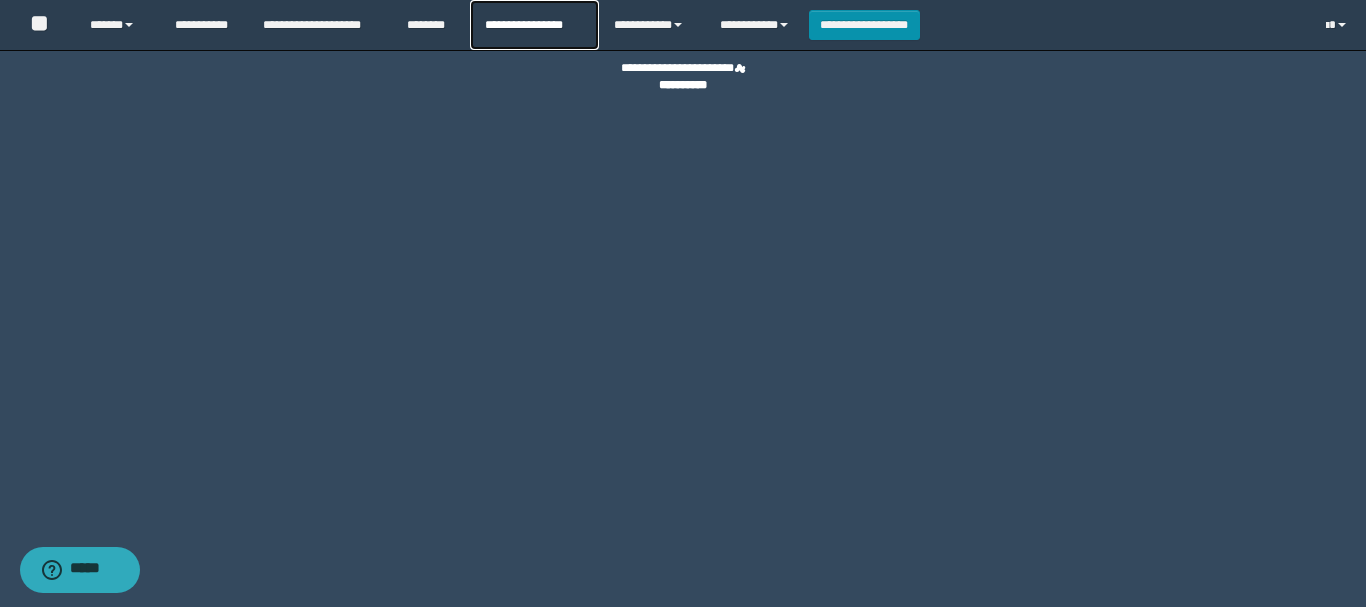 click on "**********" at bounding box center (534, 25) 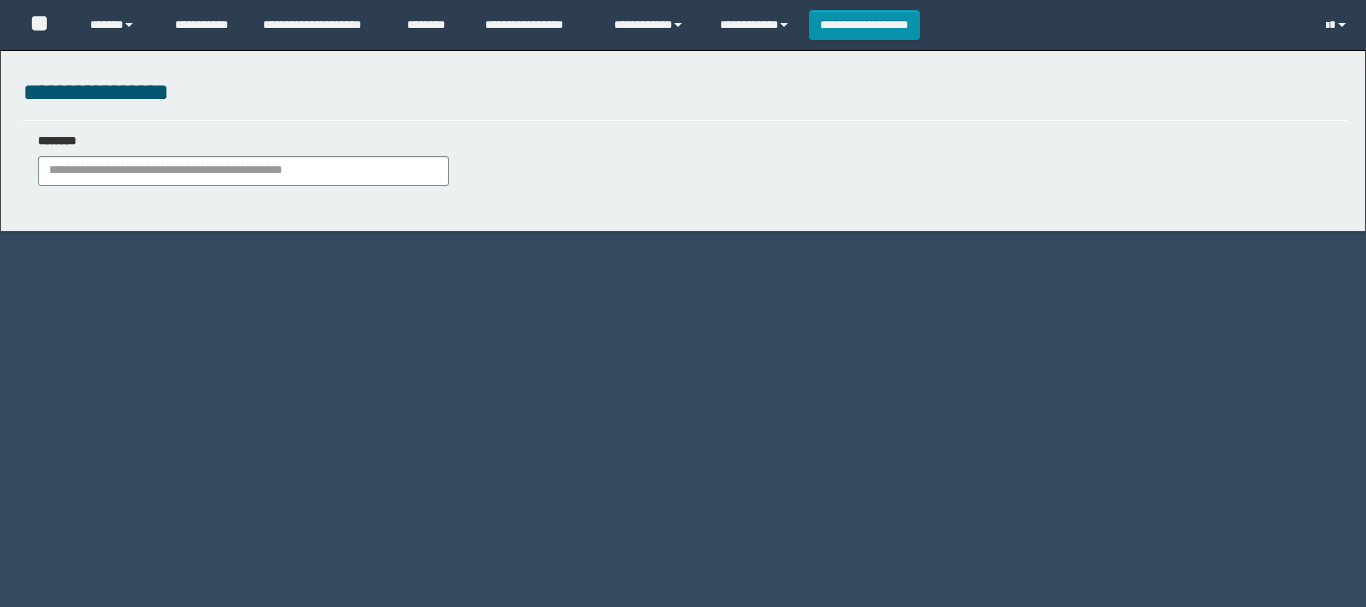 scroll, scrollTop: 0, scrollLeft: 0, axis: both 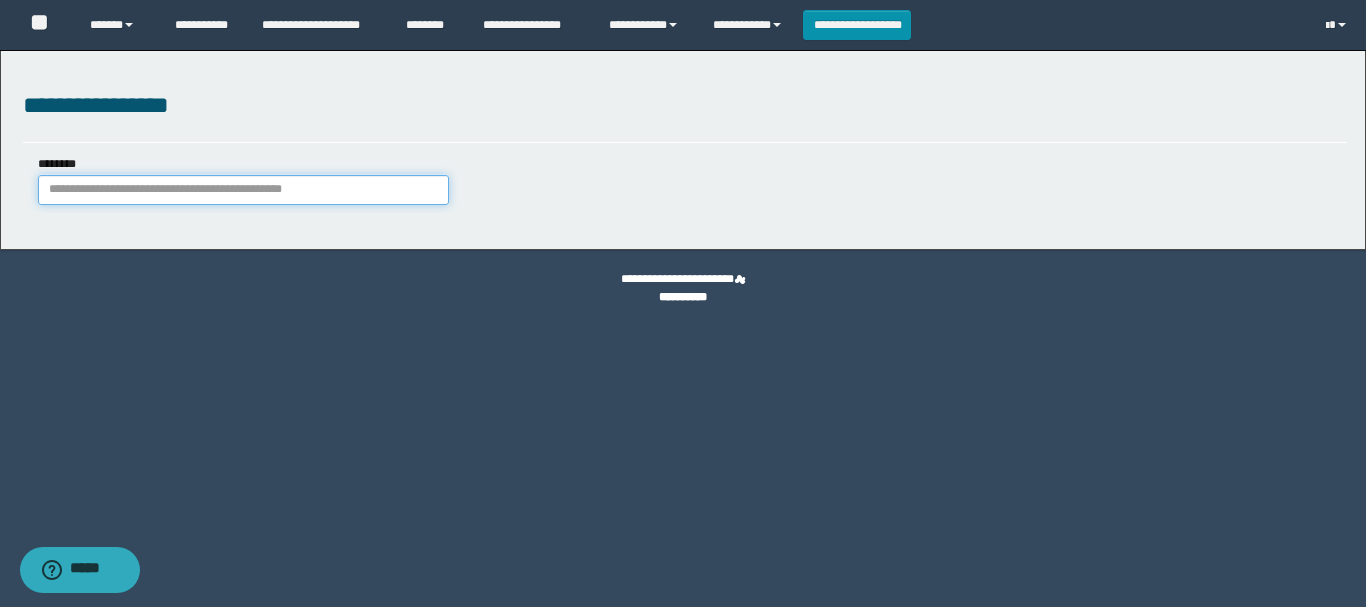 click on "********" at bounding box center [243, 190] 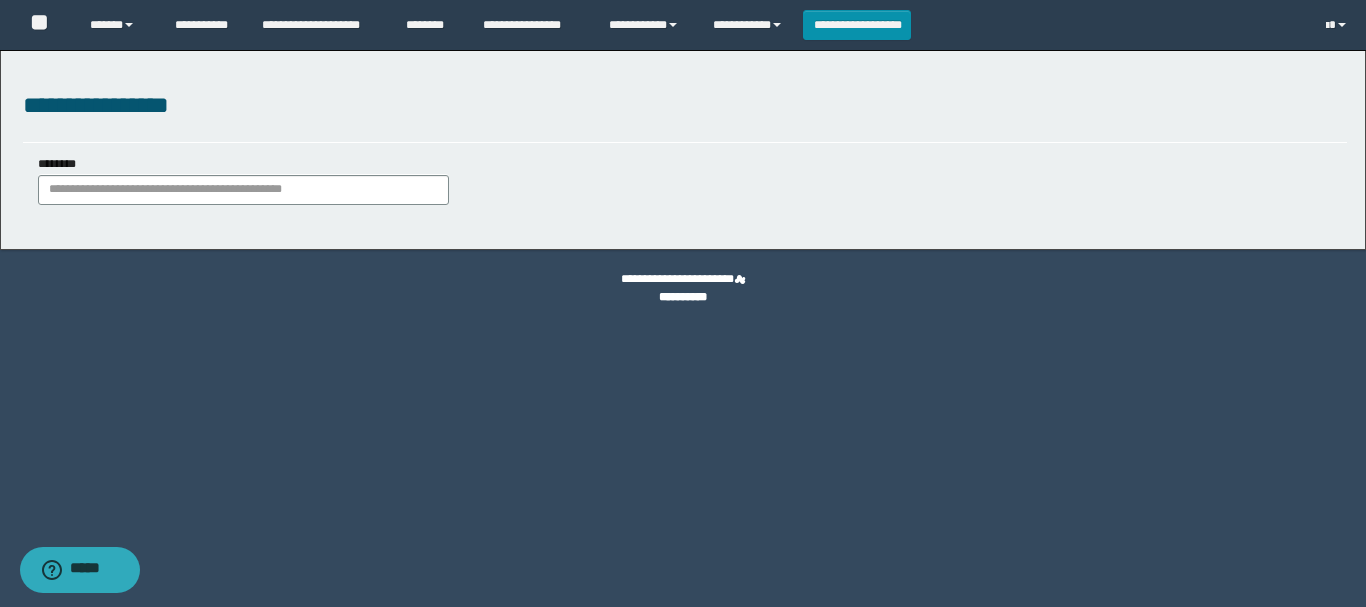 click on "**********" at bounding box center [683, 303] 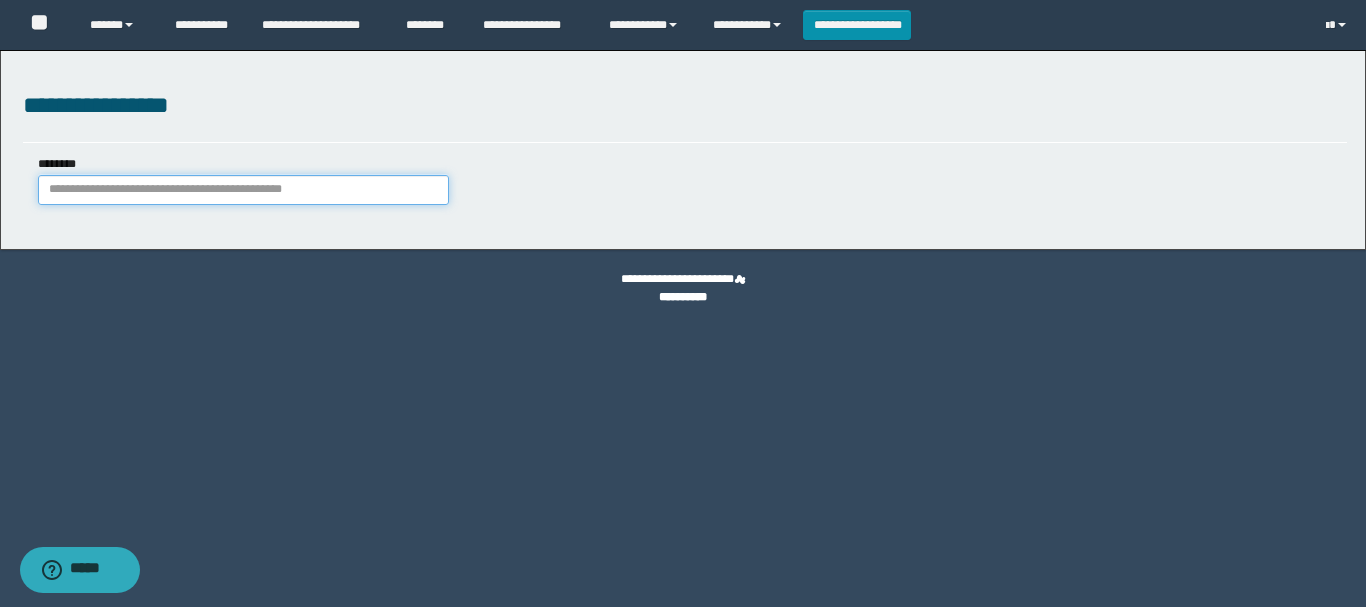 click on "********" at bounding box center [243, 190] 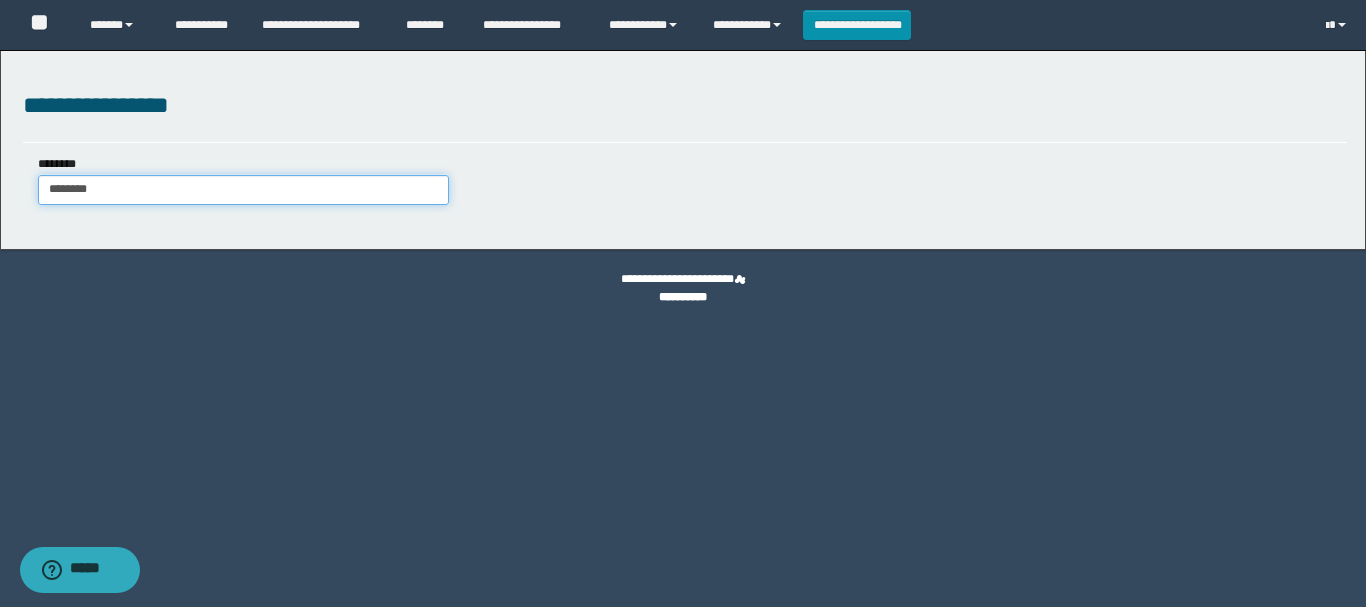 type on "********" 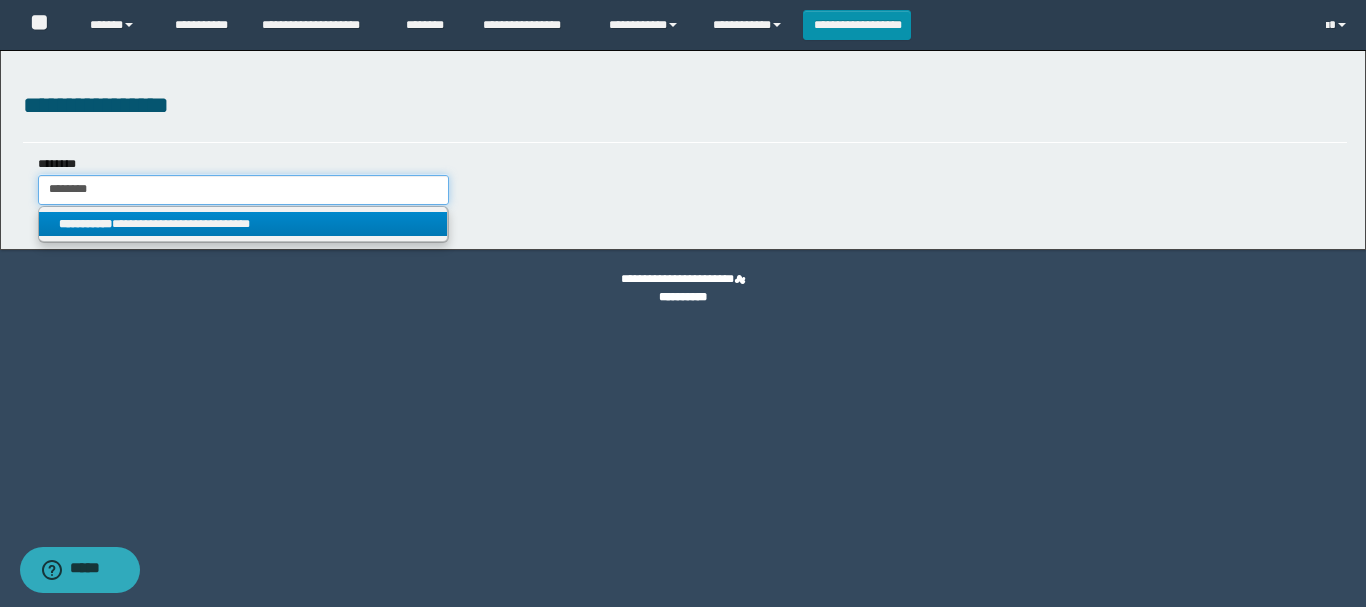 type on "********" 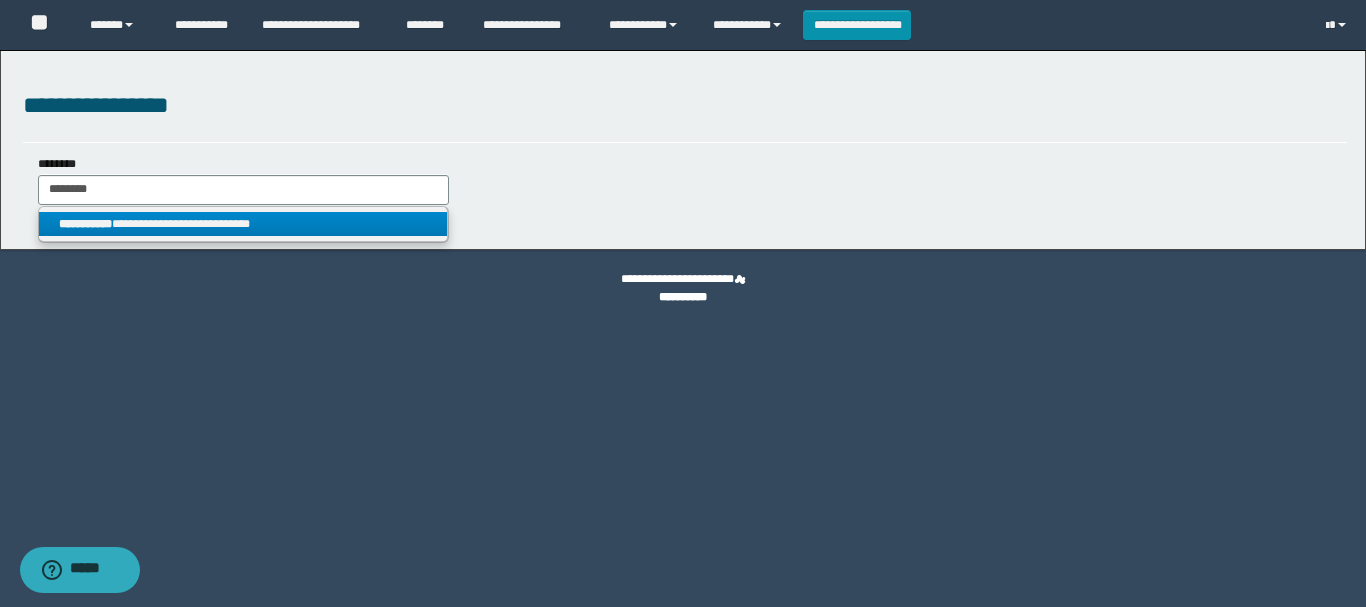 click on "**********" at bounding box center (243, 224) 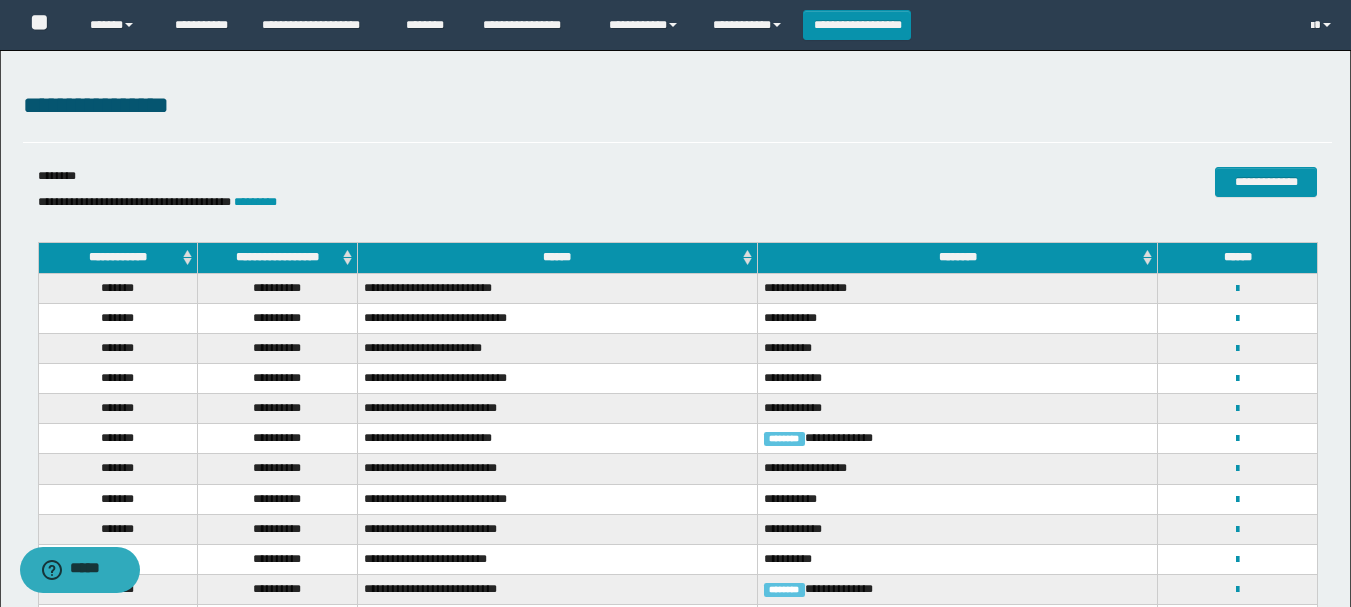 scroll, scrollTop: 185, scrollLeft: 0, axis: vertical 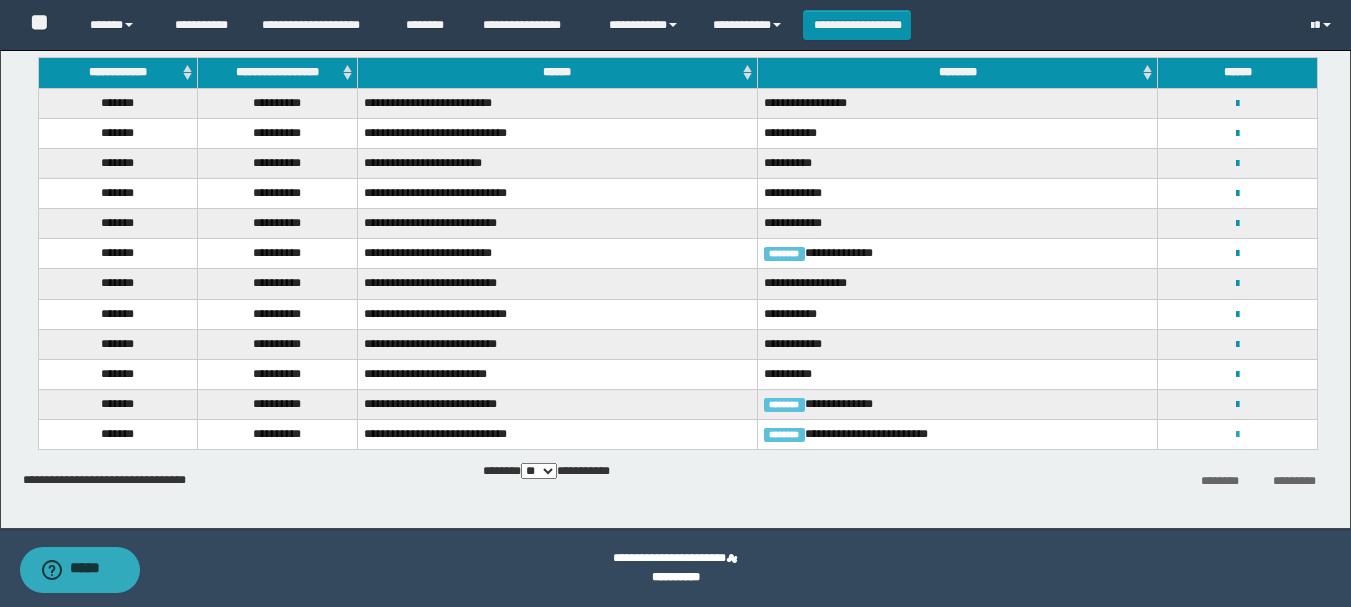 click at bounding box center [1237, 435] 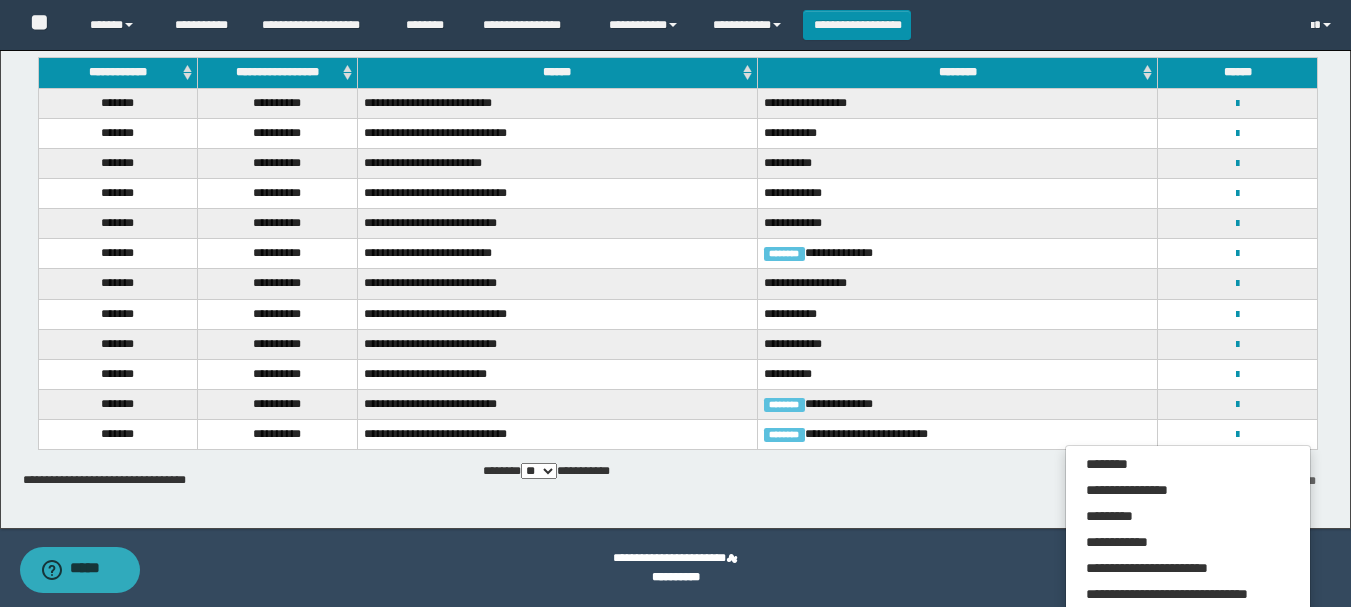 click on "**********" at bounding box center (676, 577) 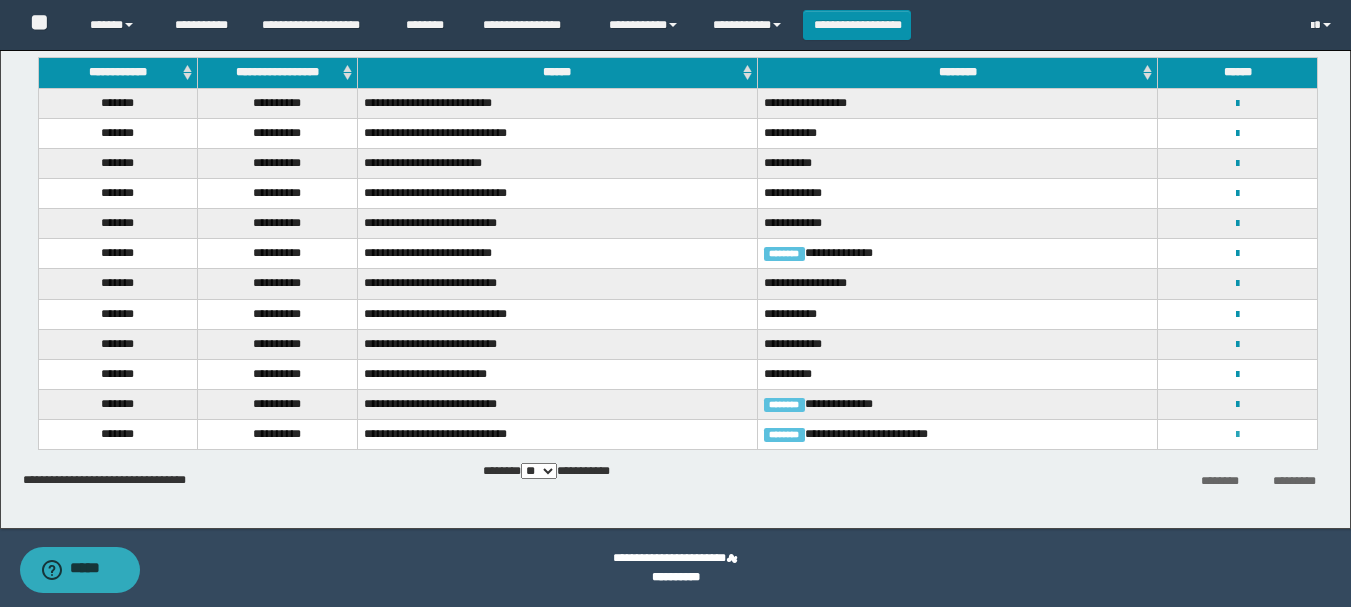 click at bounding box center [1237, 435] 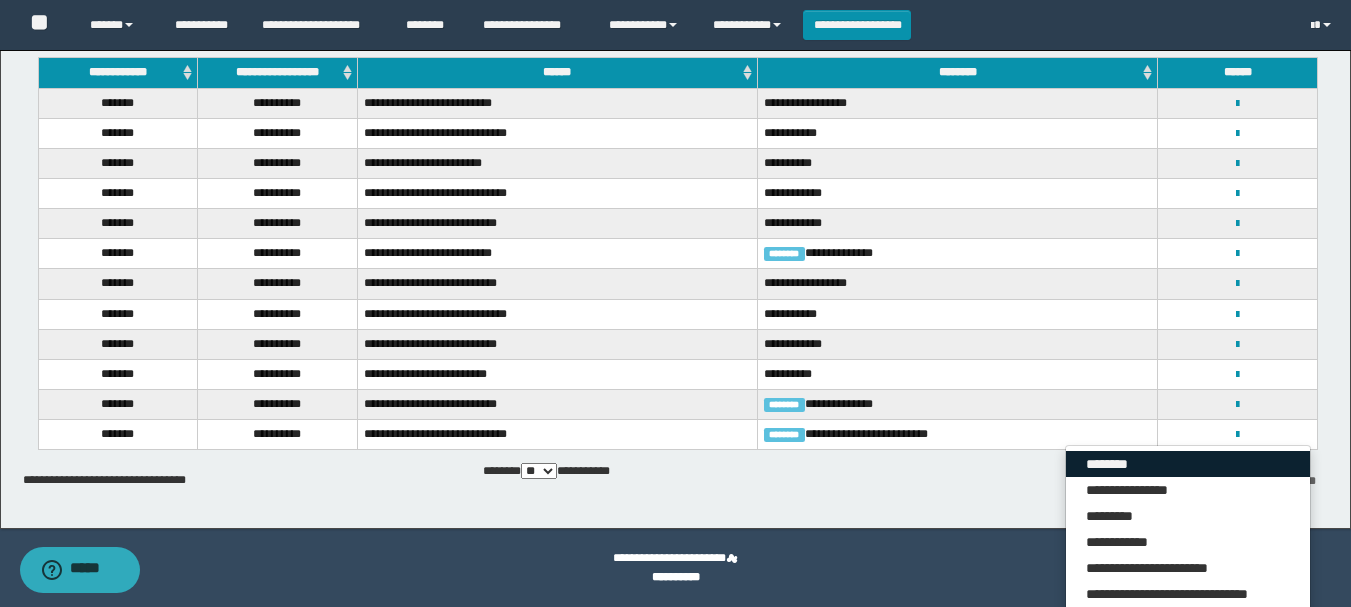 click on "********" at bounding box center (1188, 464) 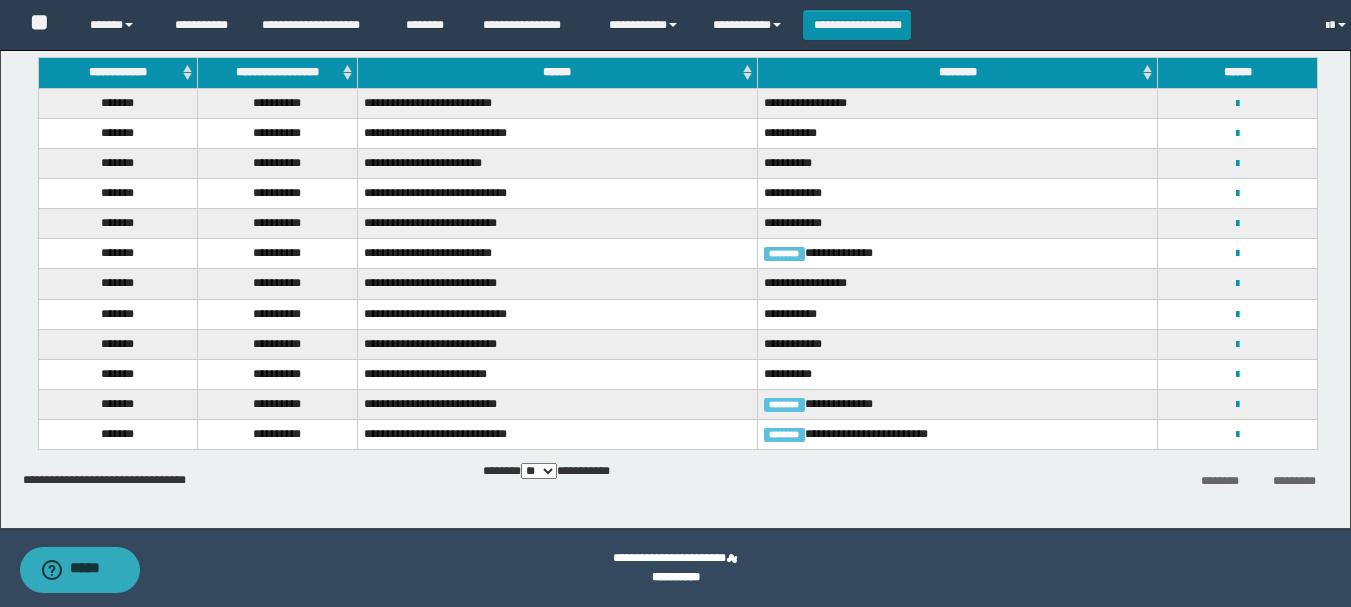 scroll, scrollTop: 0, scrollLeft: 0, axis: both 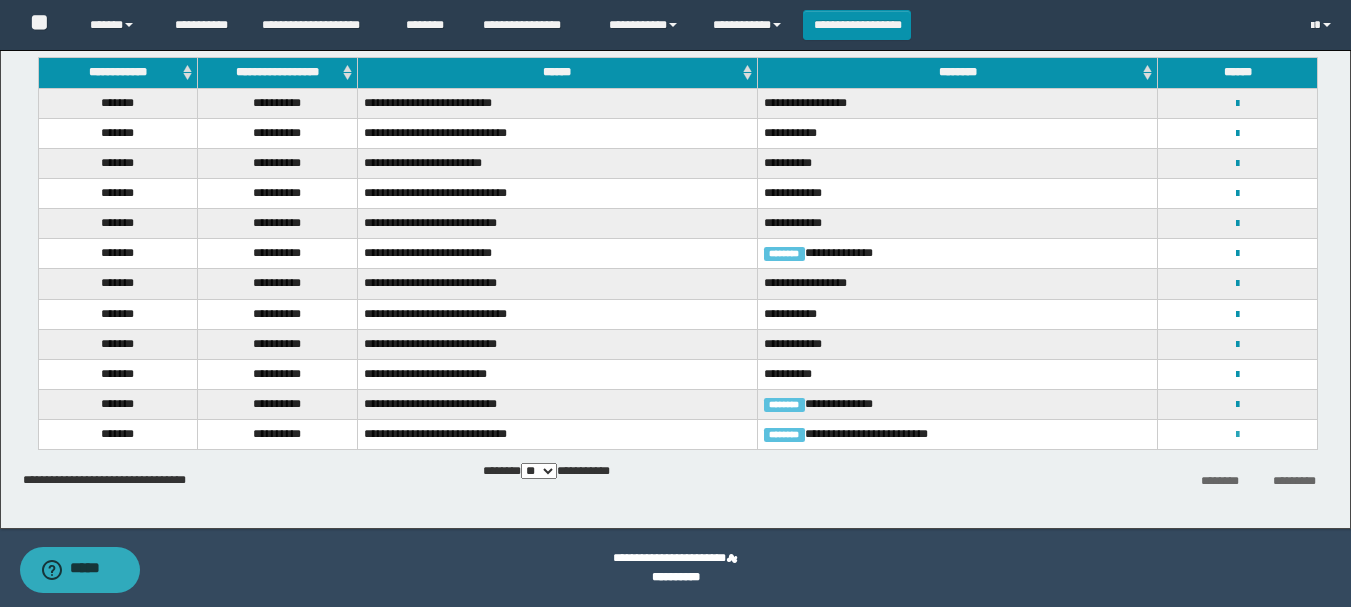 click at bounding box center [1237, 435] 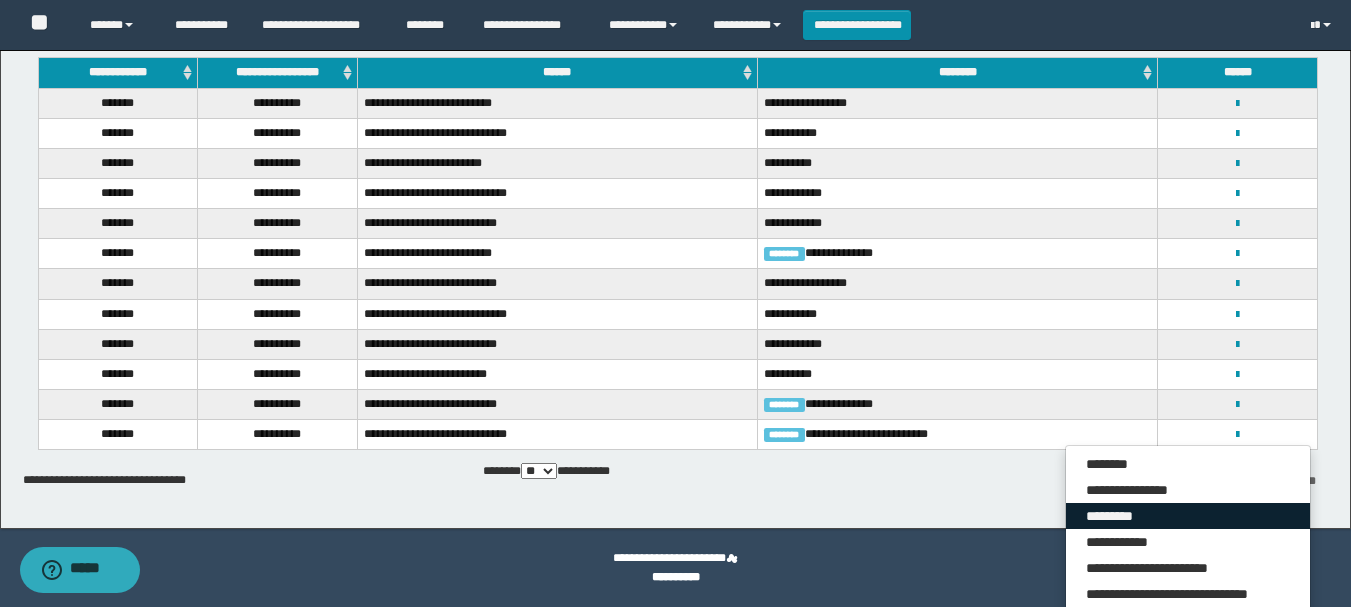 click on "*********" at bounding box center (1188, 516) 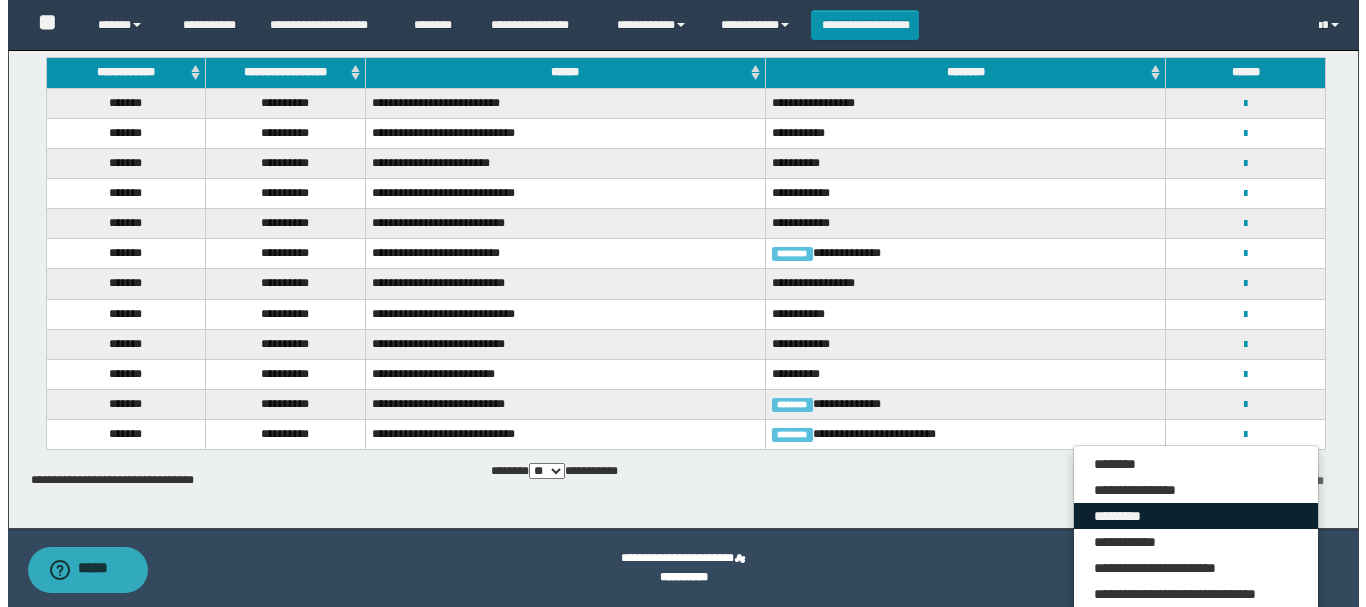 scroll, scrollTop: 0, scrollLeft: 0, axis: both 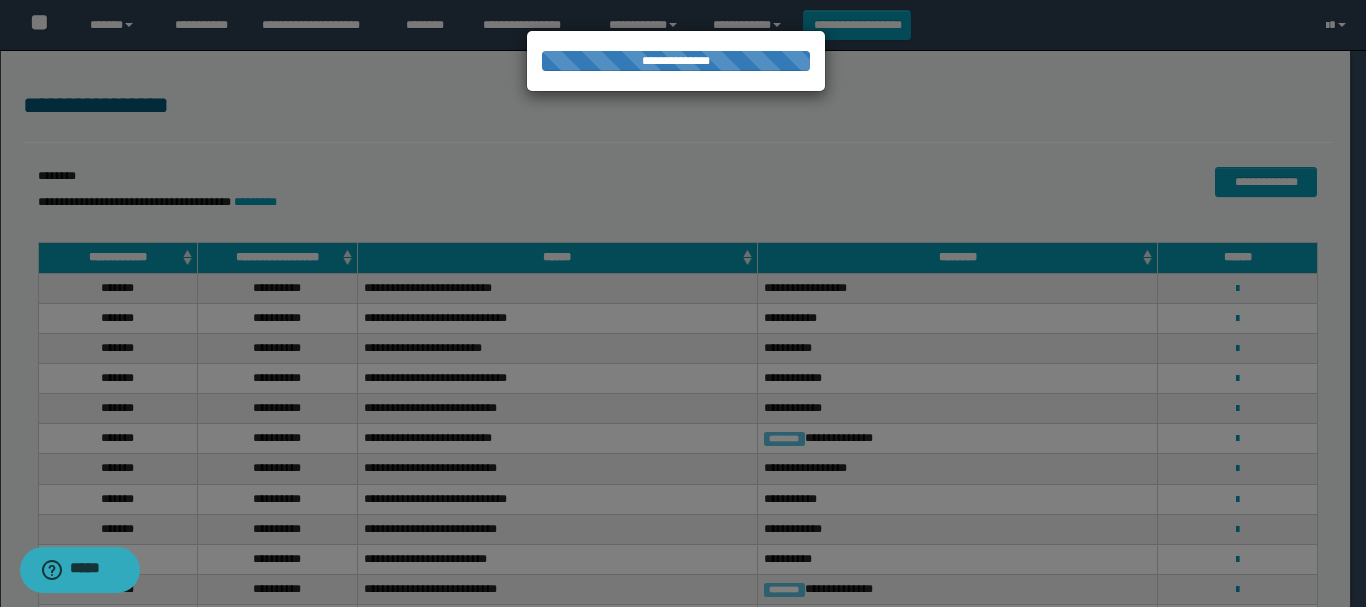 click at bounding box center [683, 303] 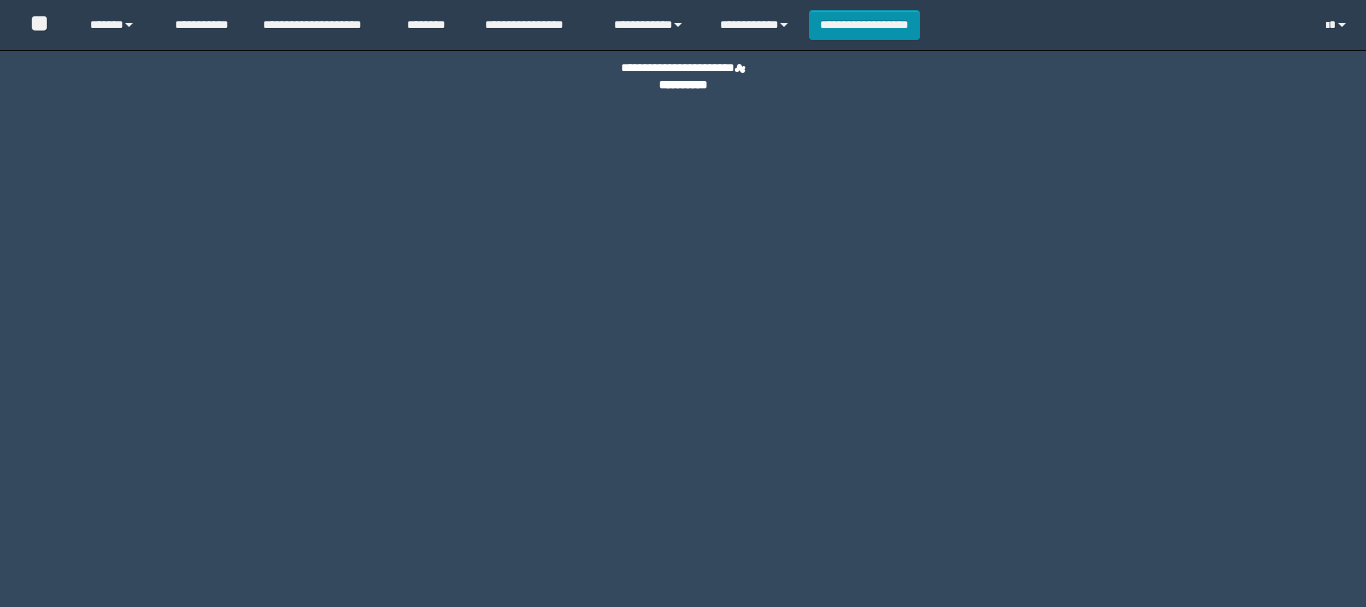 scroll, scrollTop: 0, scrollLeft: 0, axis: both 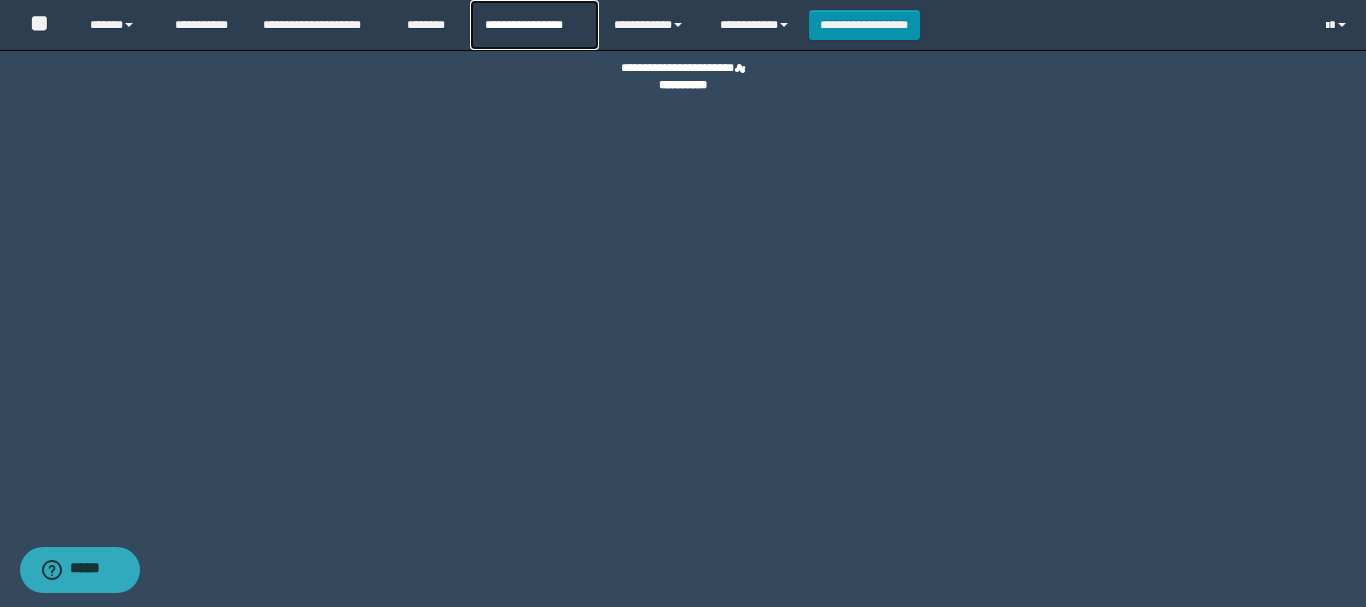 click on "**********" at bounding box center (534, 25) 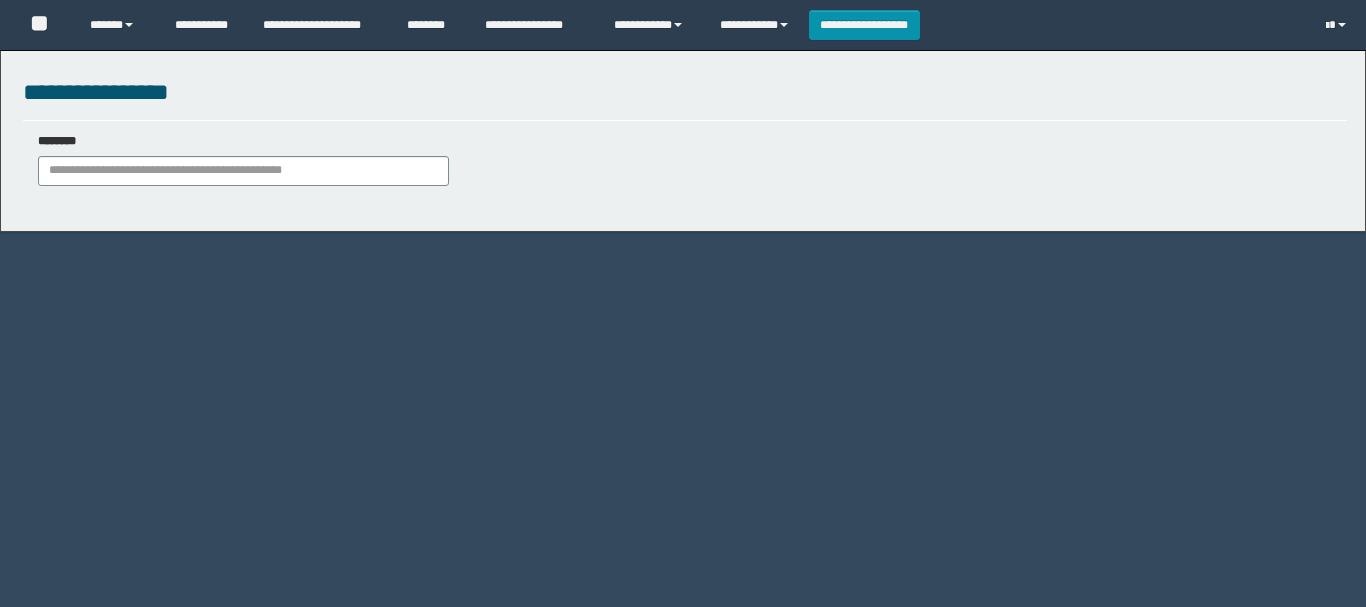 scroll, scrollTop: 0, scrollLeft: 0, axis: both 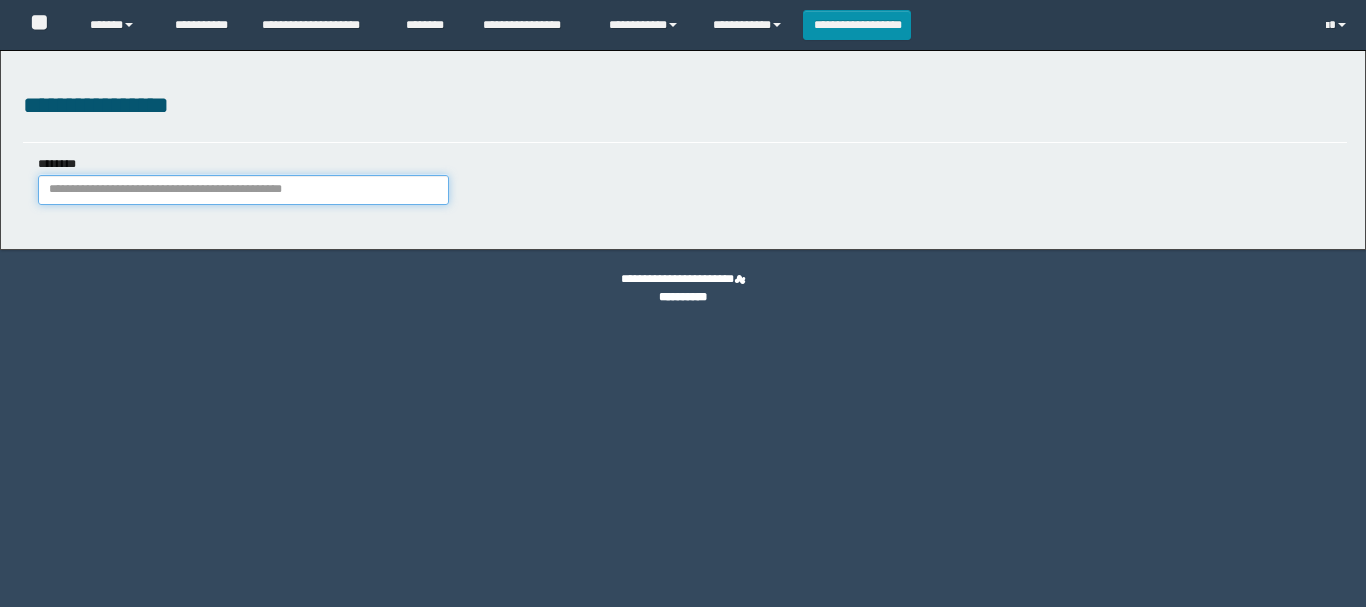click on "********" at bounding box center (243, 190) 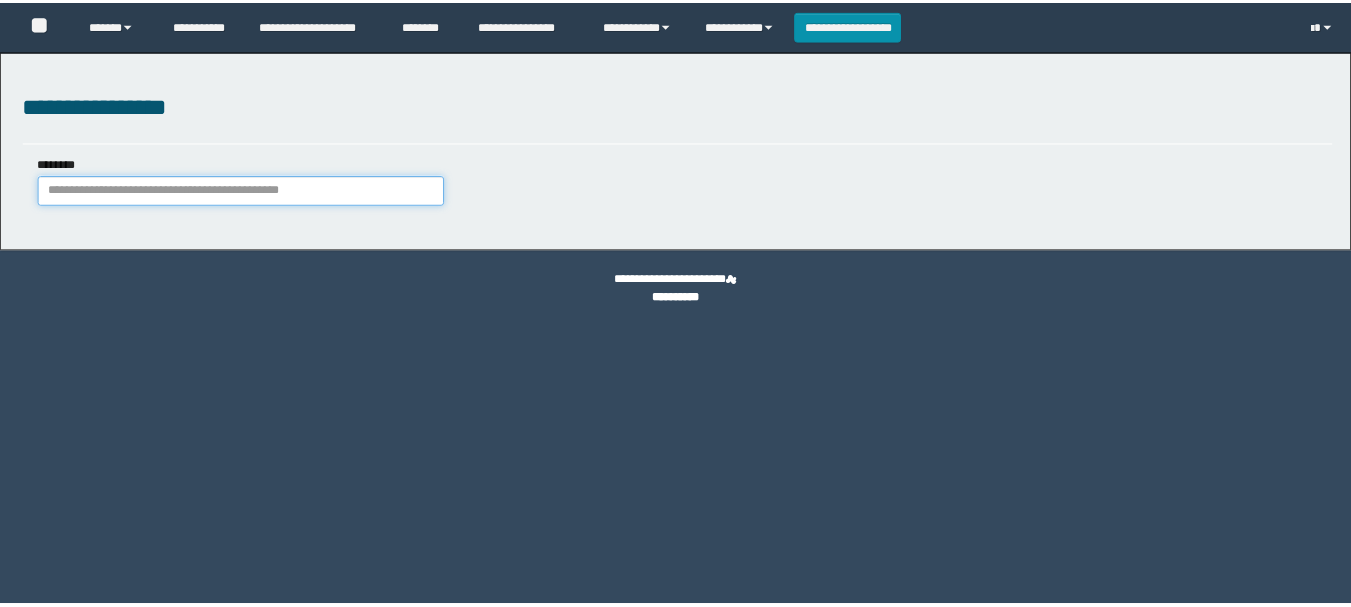 scroll, scrollTop: 0, scrollLeft: 0, axis: both 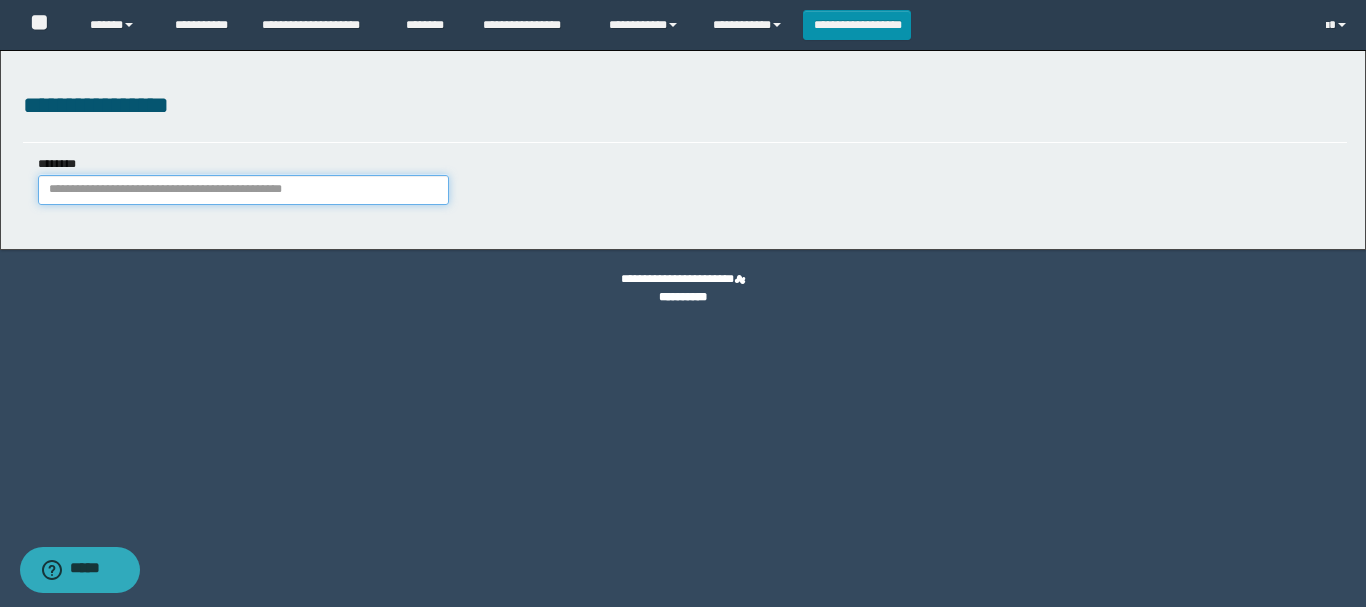 paste on "********" 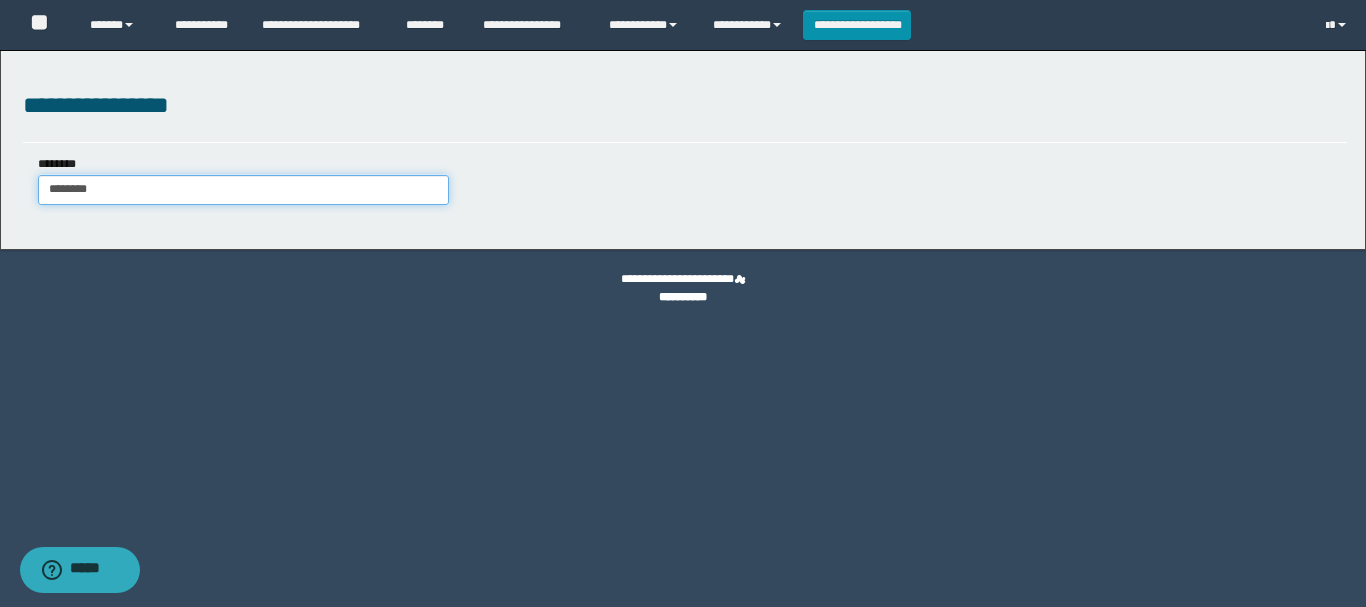 type on "********" 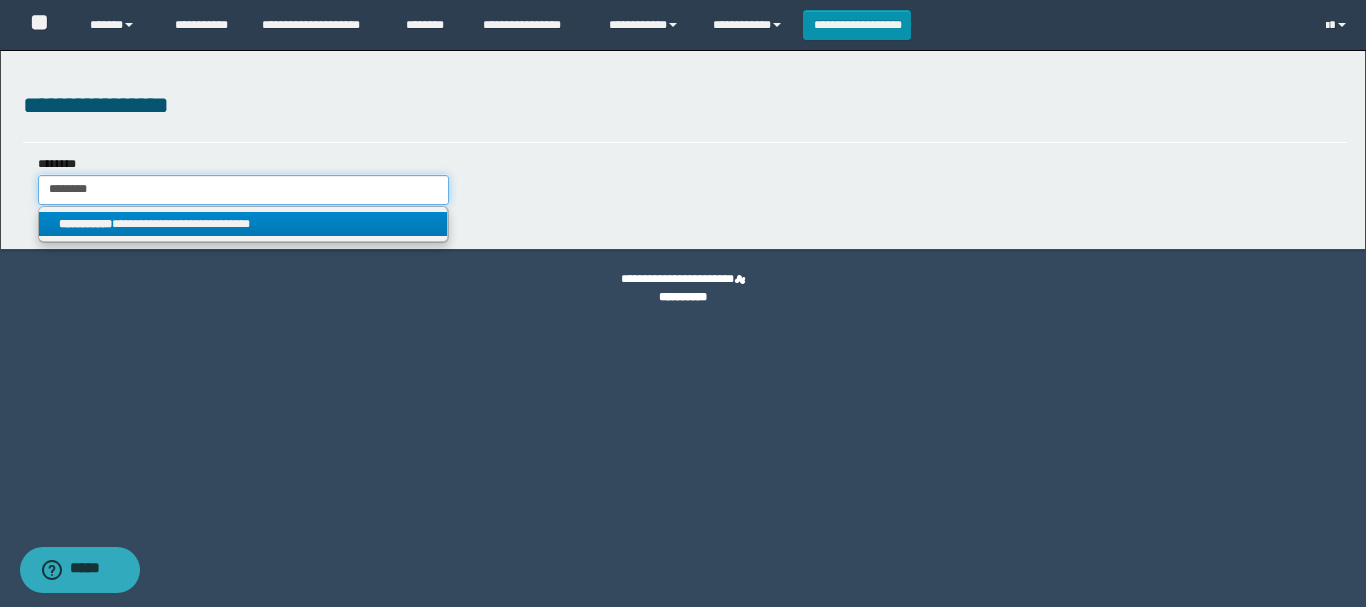 type on "********" 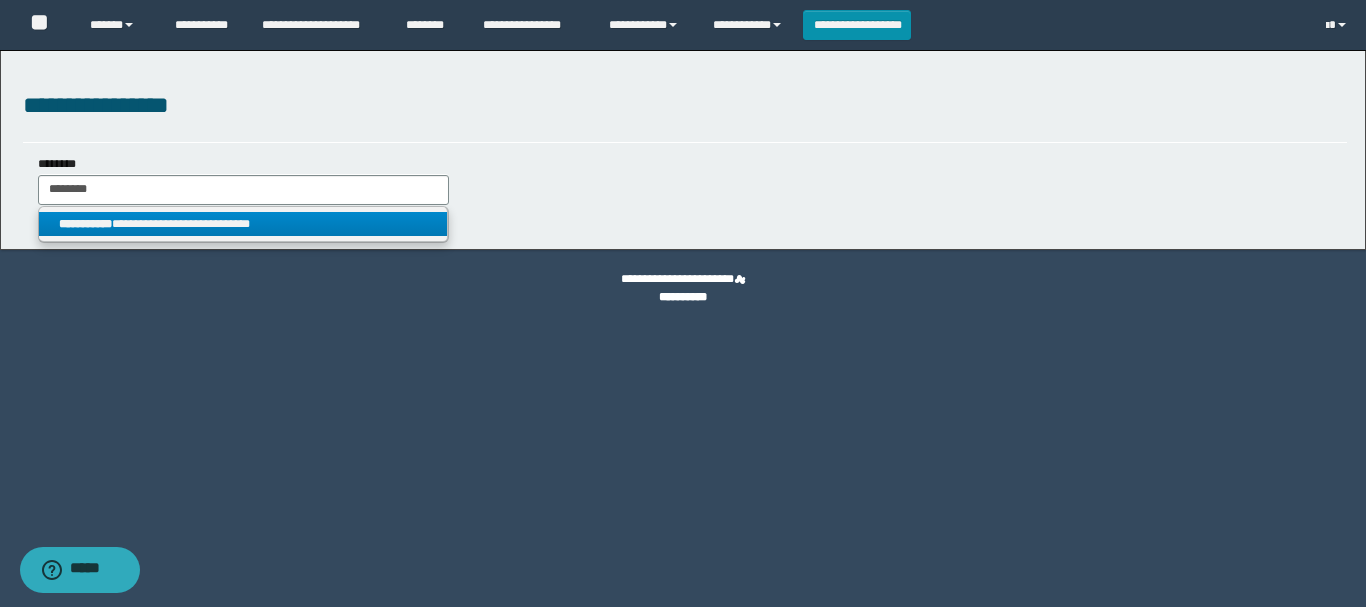 click on "**********" at bounding box center (243, 224) 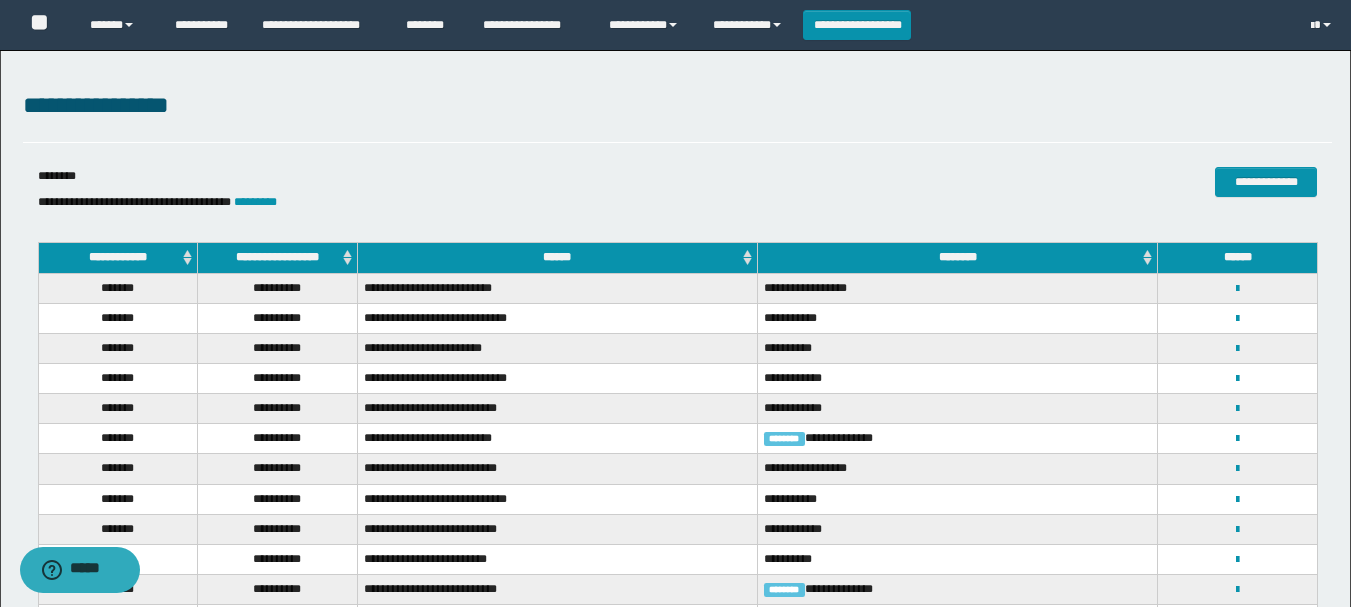 scroll, scrollTop: 185, scrollLeft: 0, axis: vertical 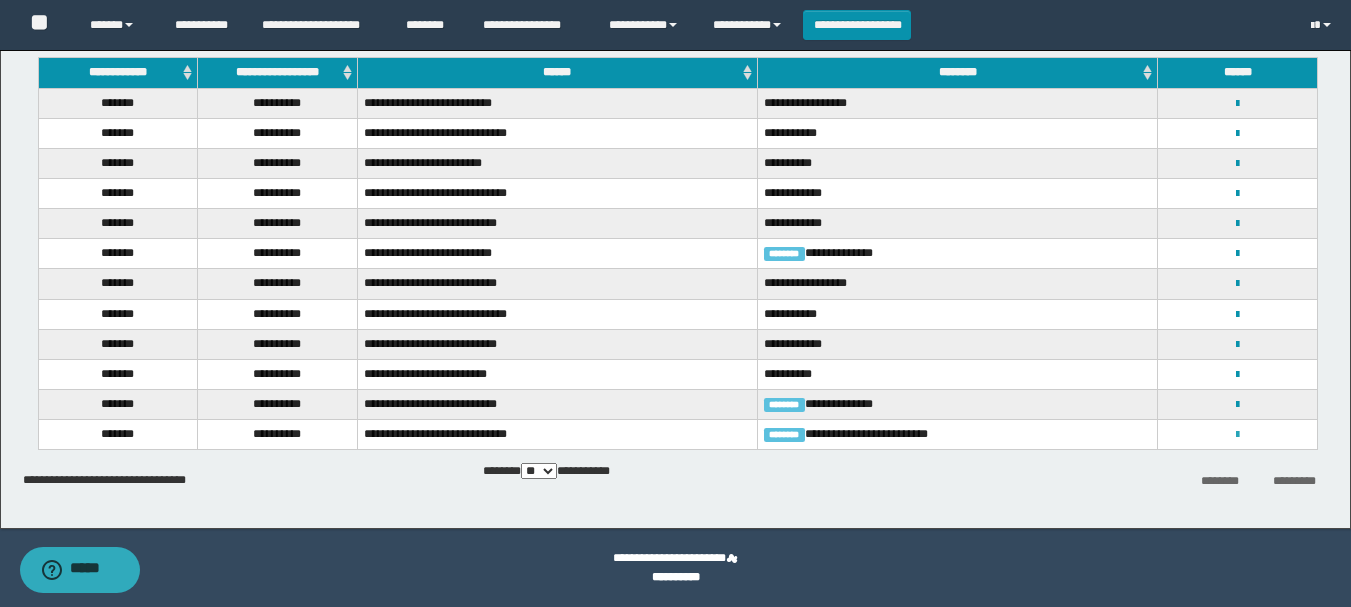 click at bounding box center (1237, 435) 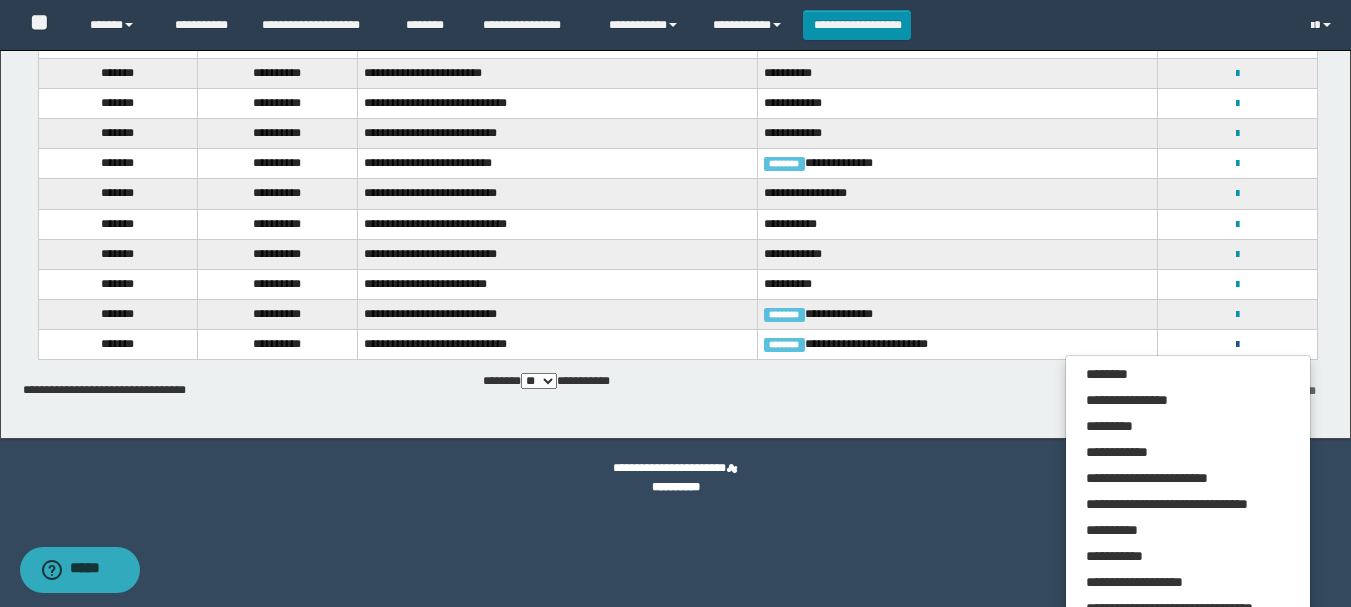 scroll, scrollTop: 295, scrollLeft: 0, axis: vertical 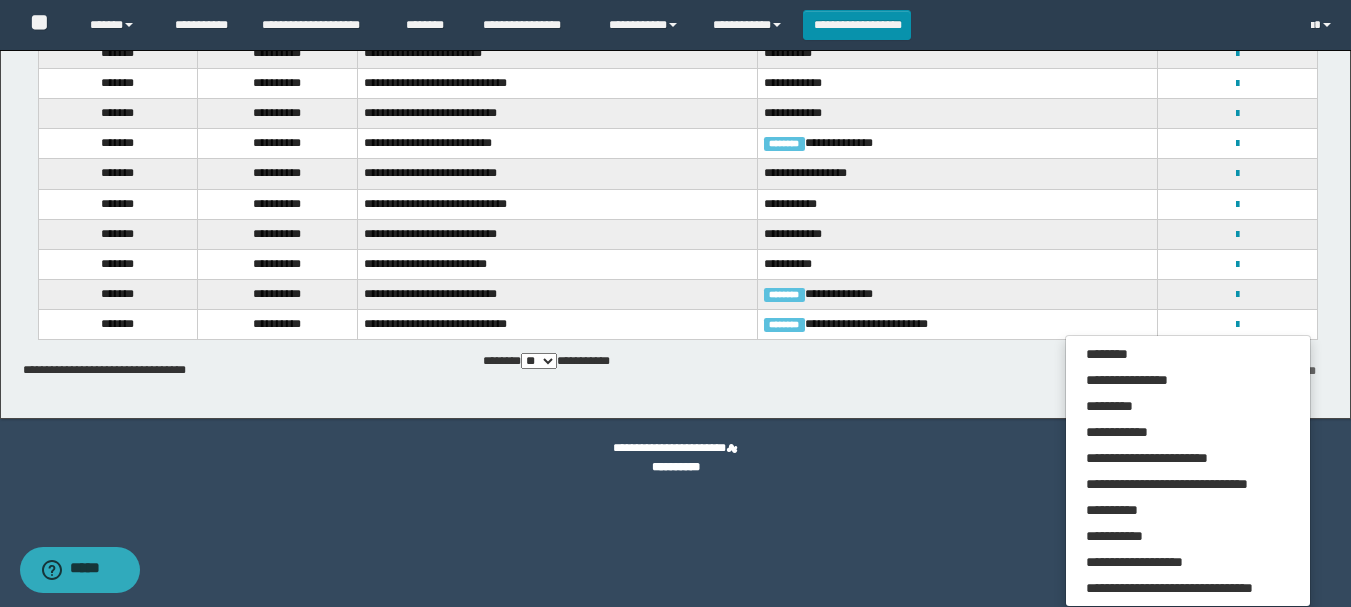 click on "******** *********" at bounding box center (1114, 370) 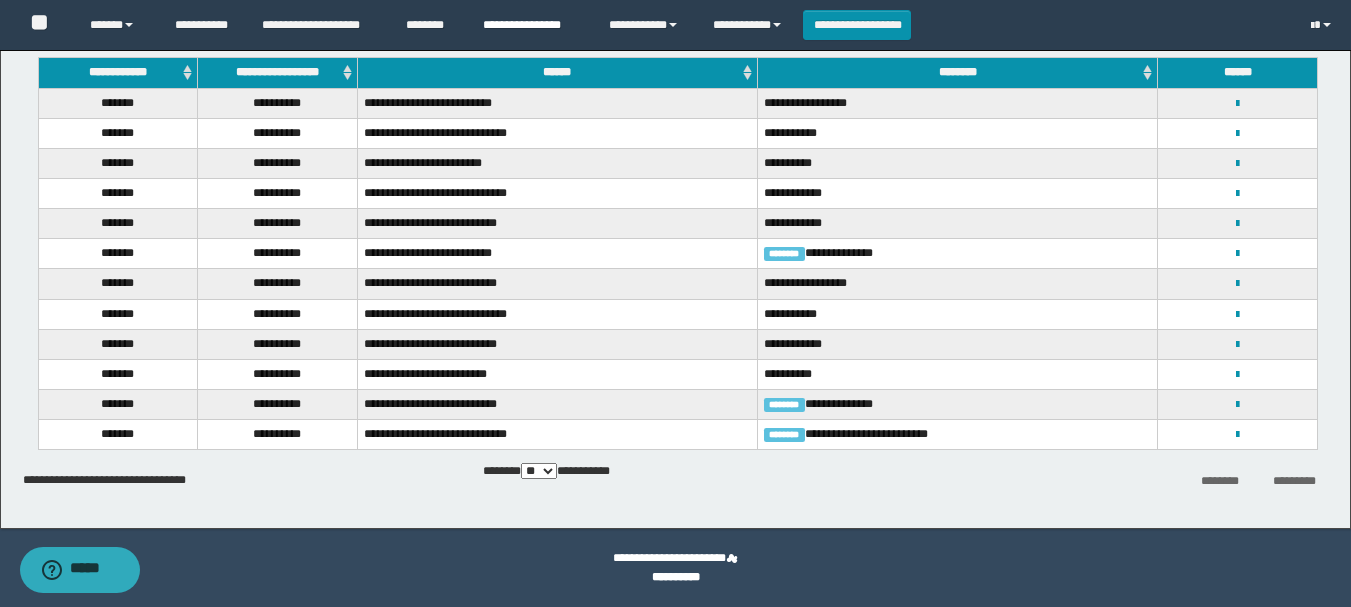 click on "**********" at bounding box center (531, 25) 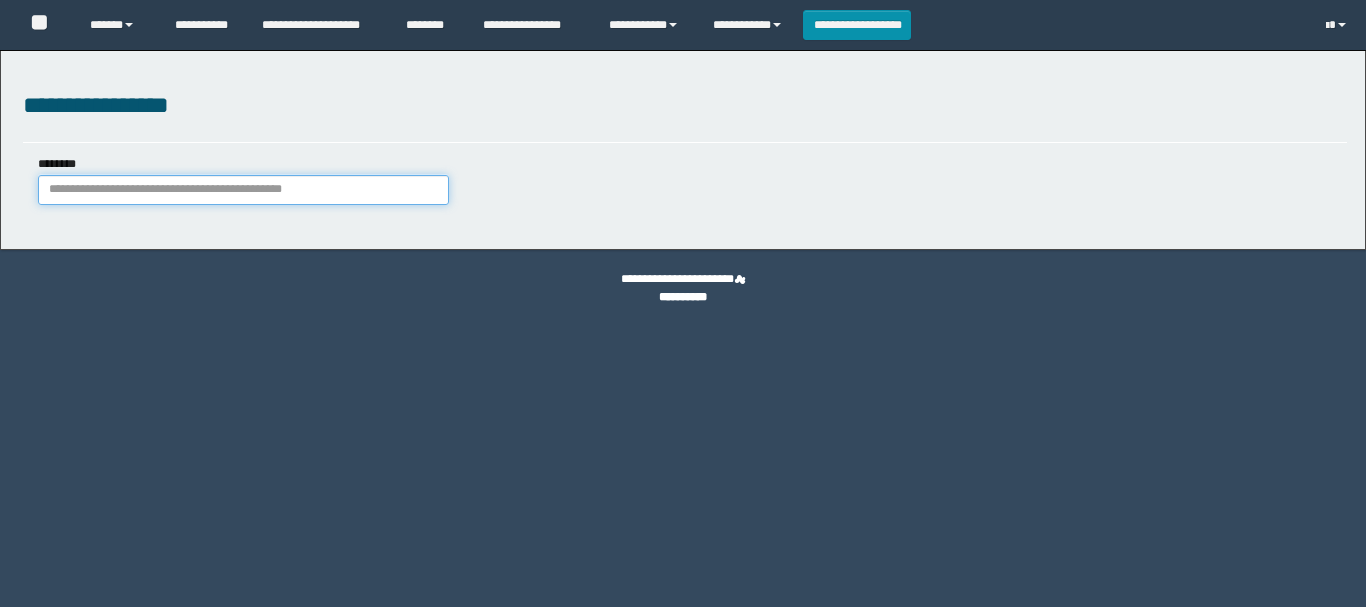 scroll, scrollTop: 0, scrollLeft: 0, axis: both 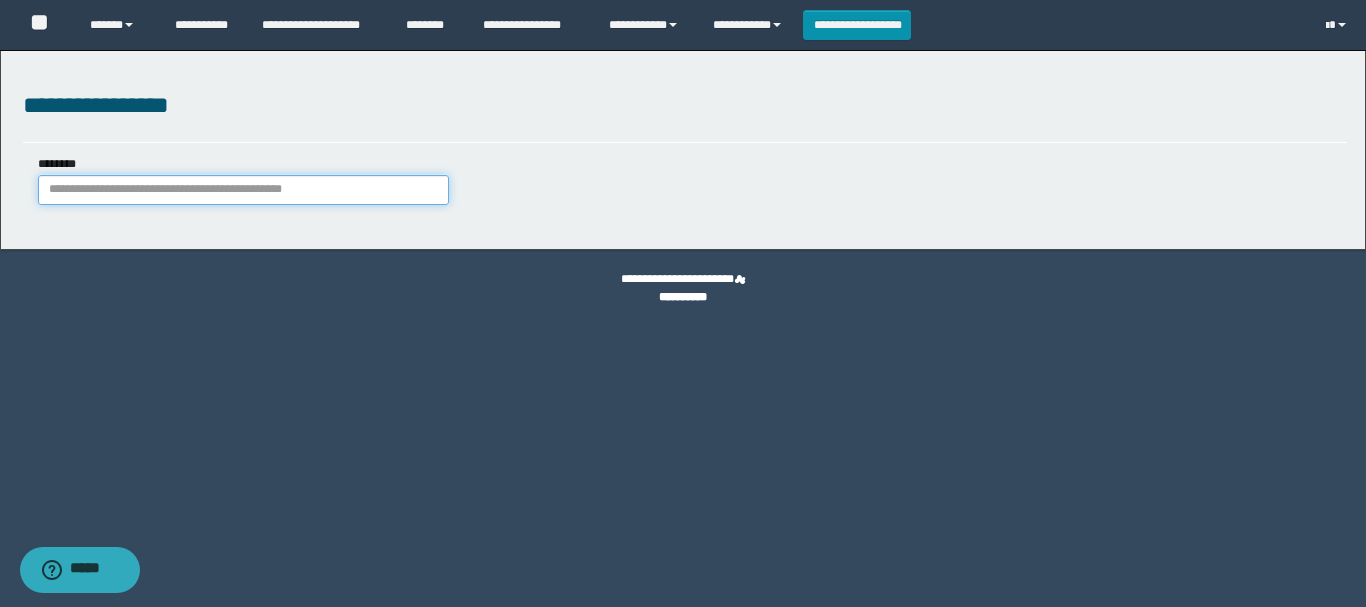 paste on "**********" 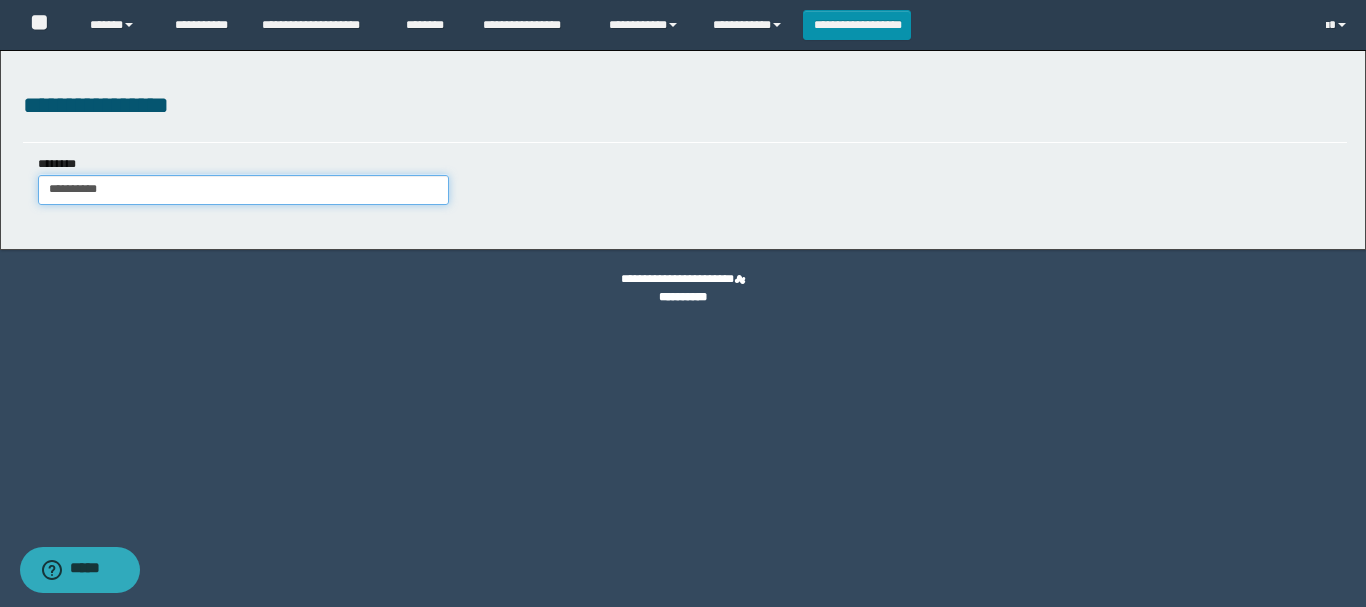 type on "**********" 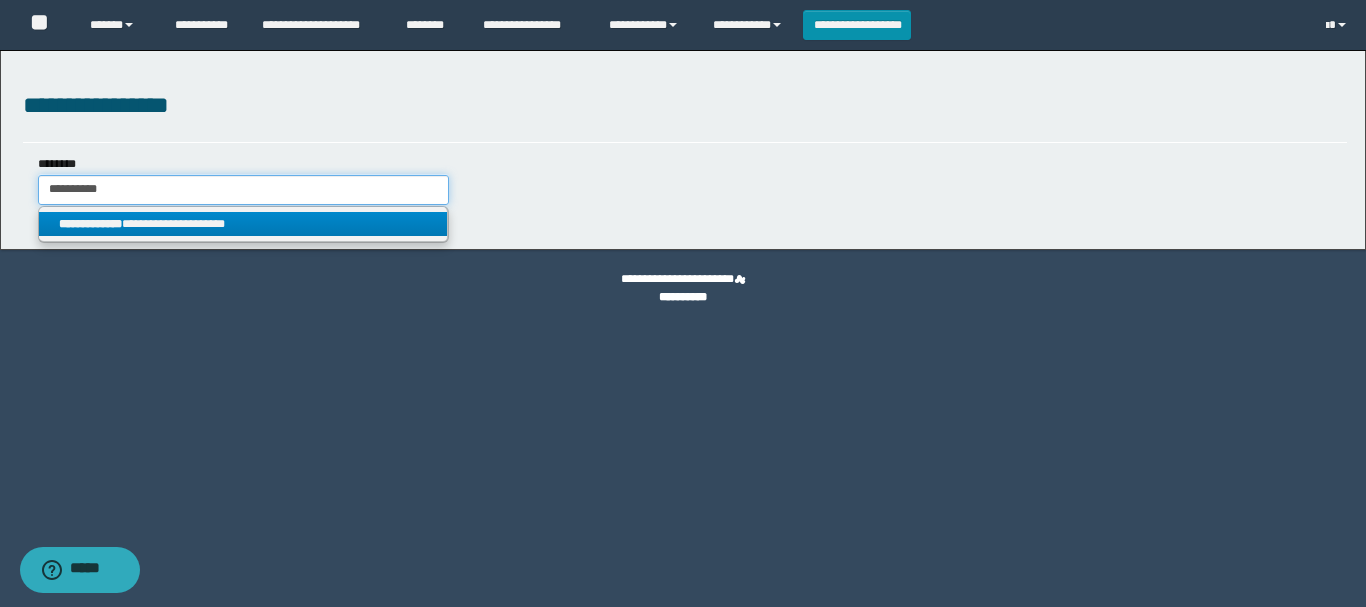 type on "**********" 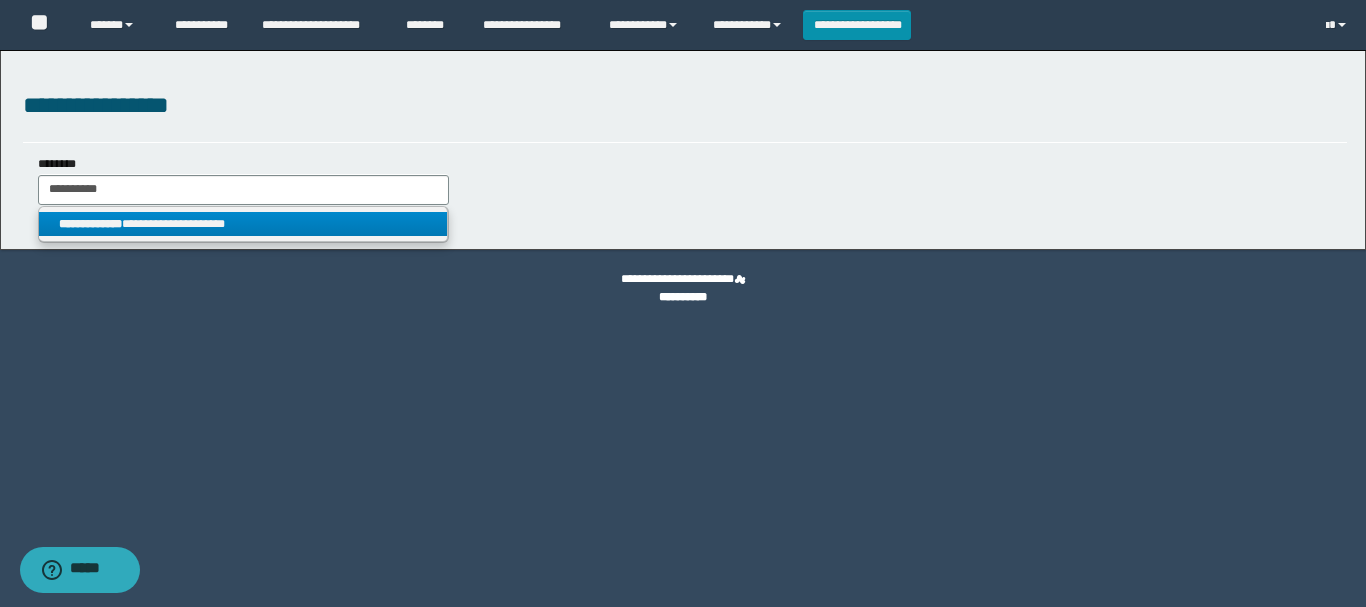 click on "**********" at bounding box center [243, 224] 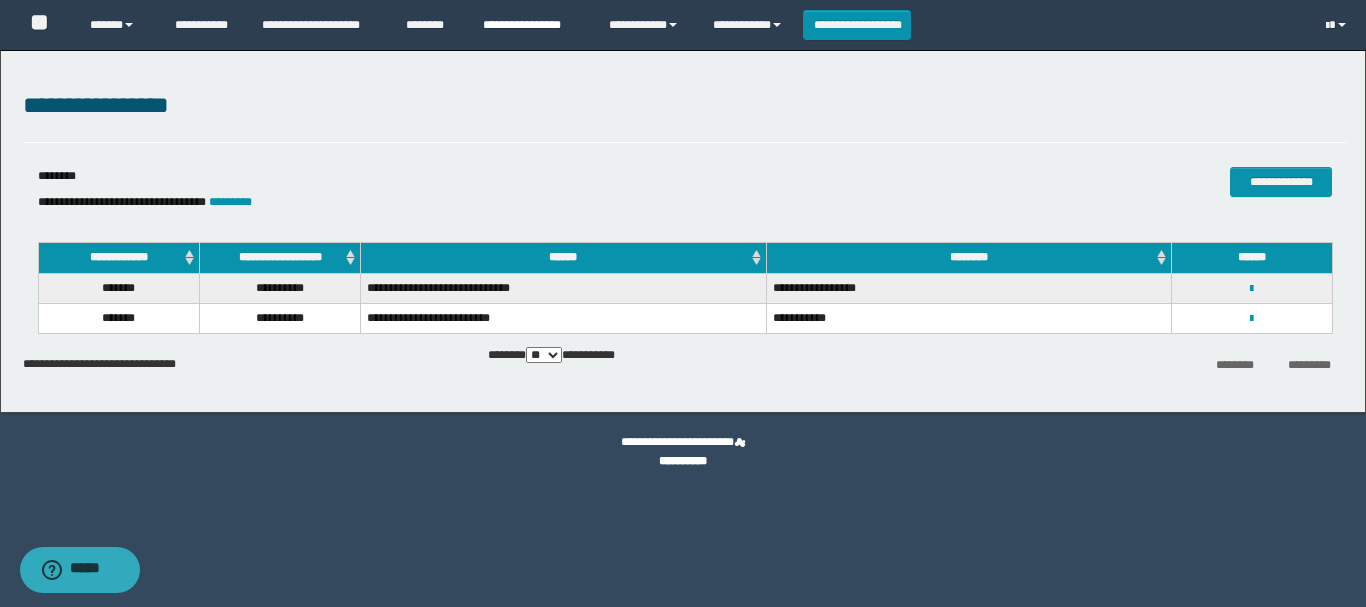 click on "**********" at bounding box center [531, 25] 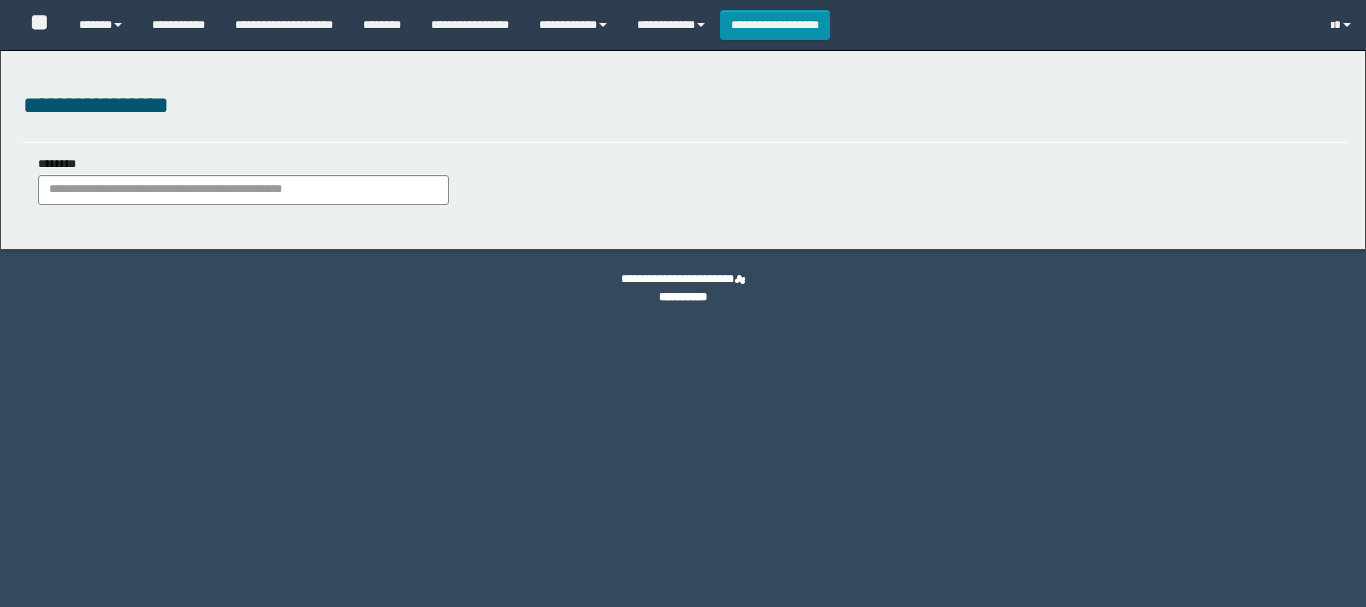 scroll, scrollTop: 0, scrollLeft: 0, axis: both 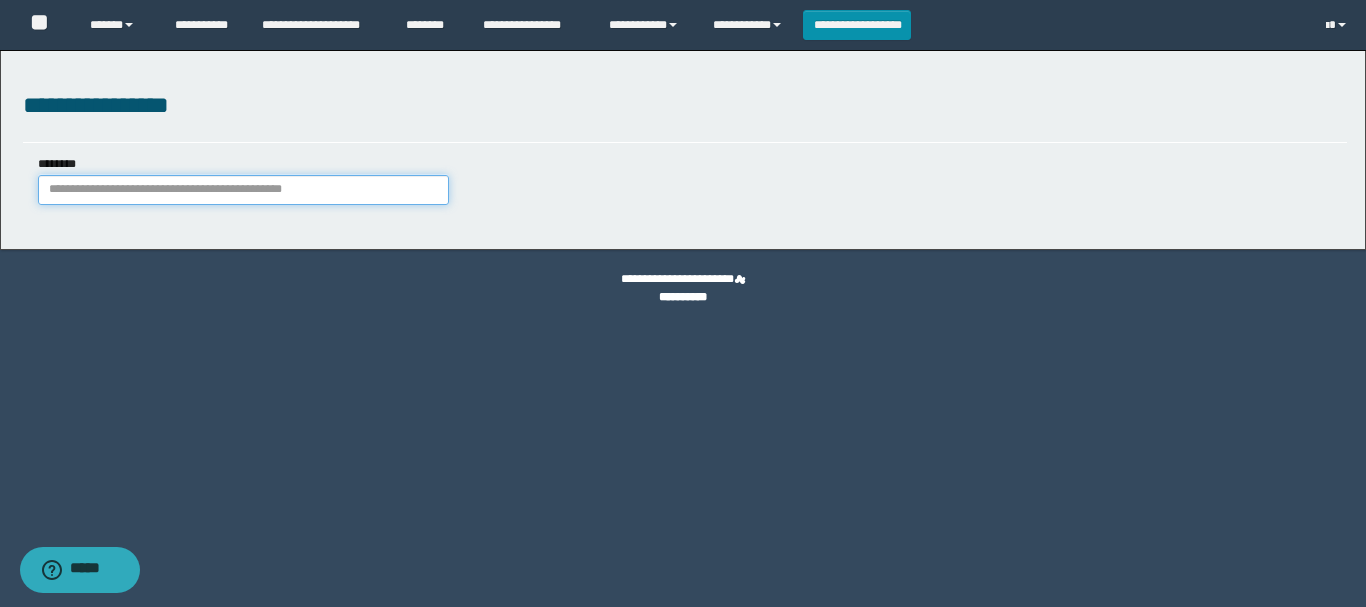 paste on "********" 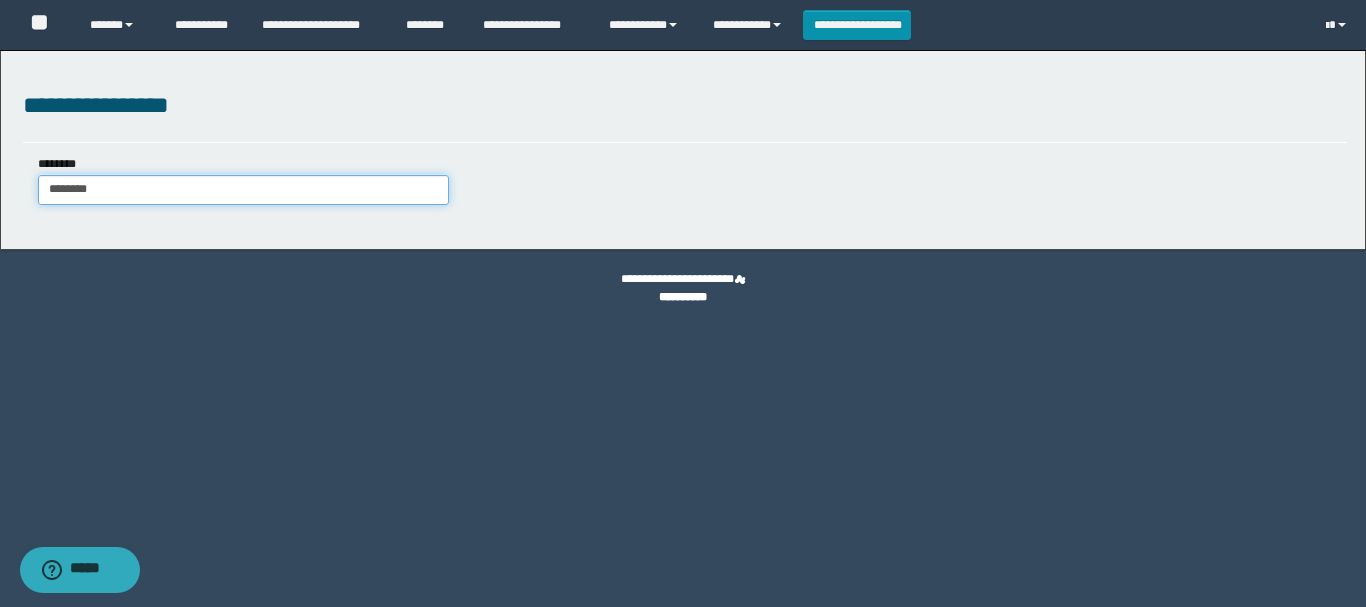 type on "********" 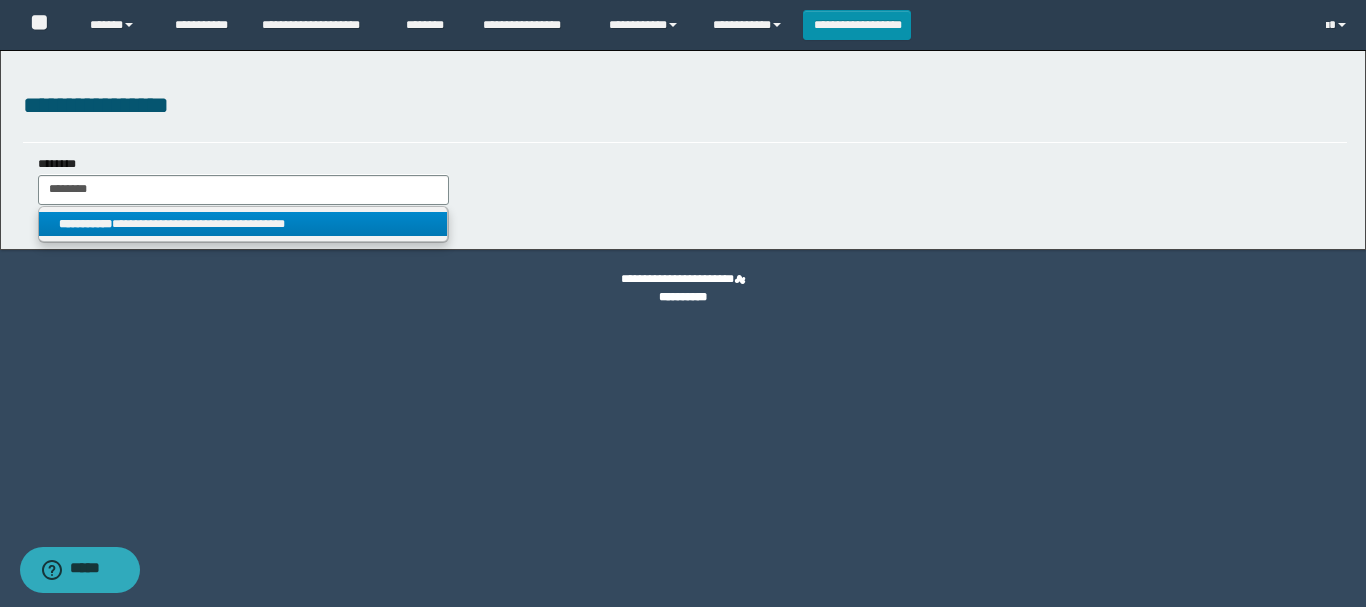 click on "**********" at bounding box center [243, 224] 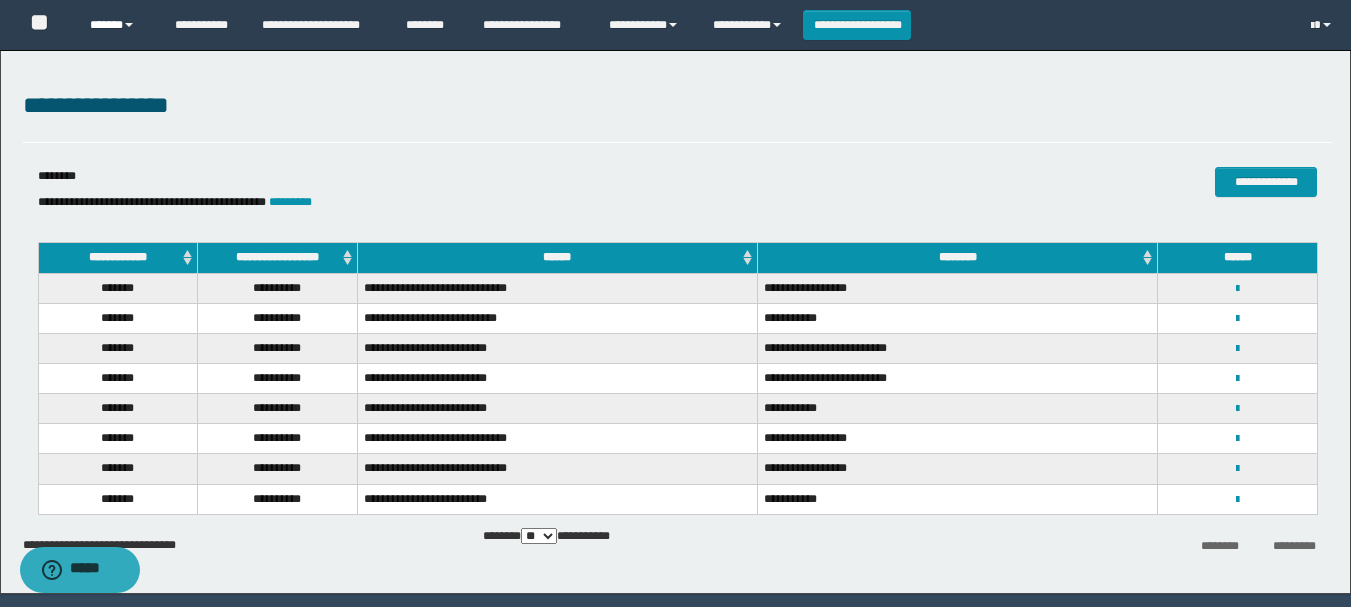 click on "******" at bounding box center [117, 25] 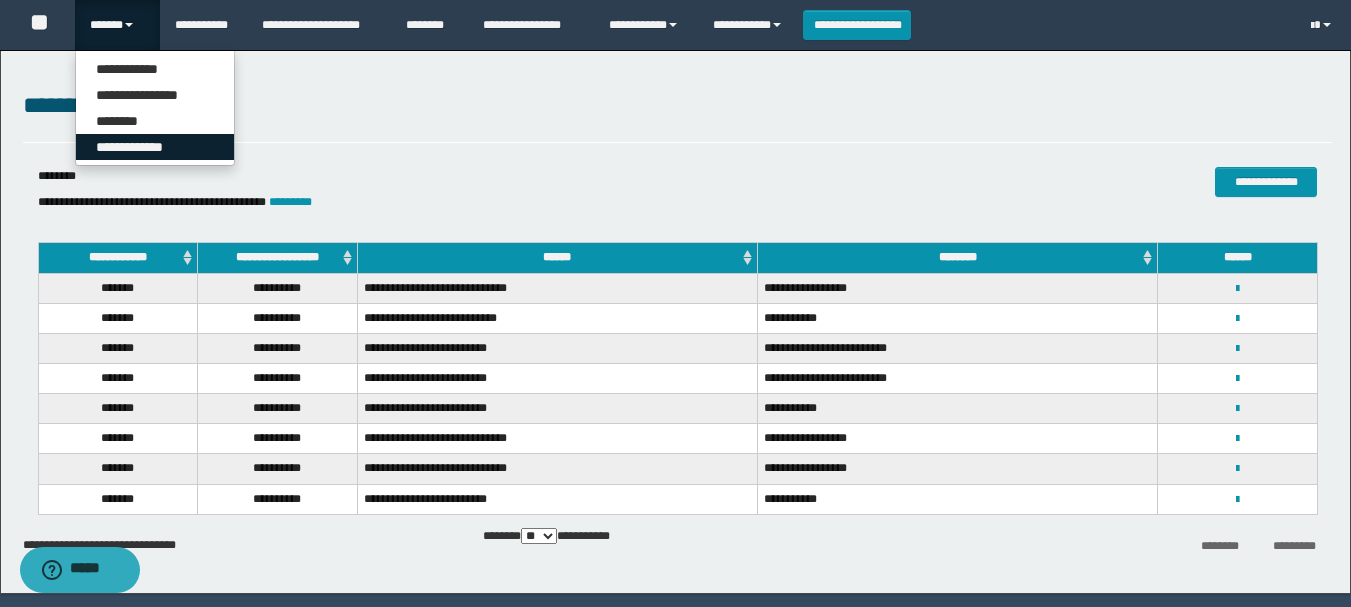 click on "**********" at bounding box center (155, 147) 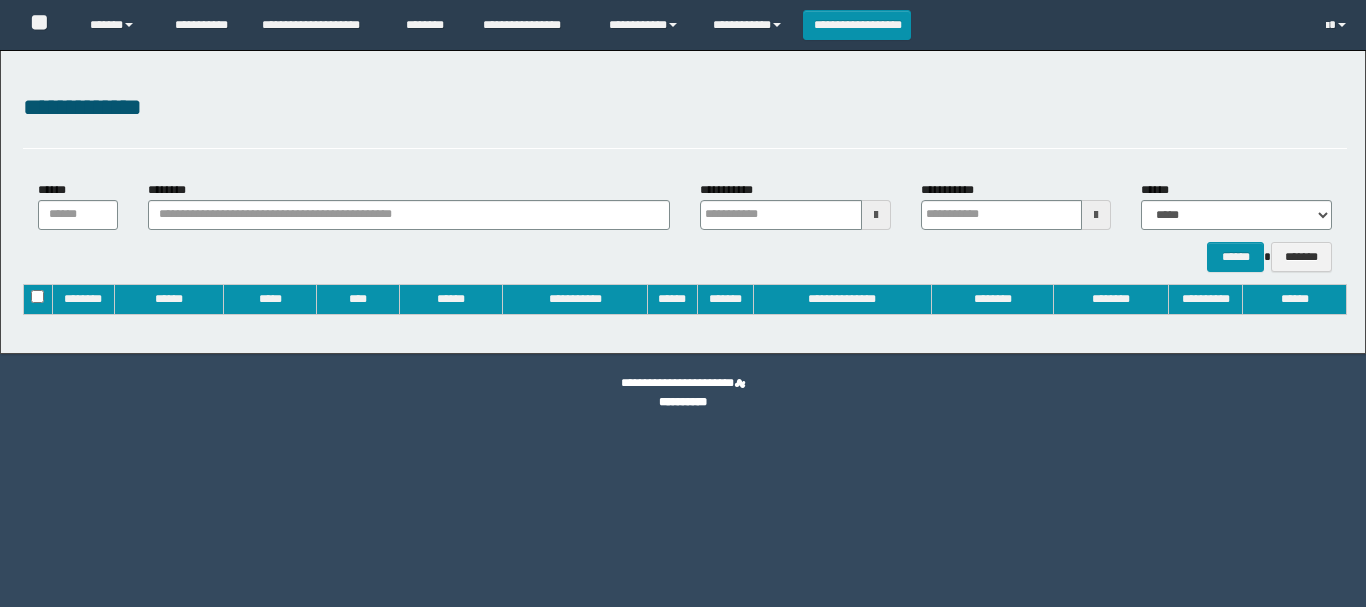 type on "**********" 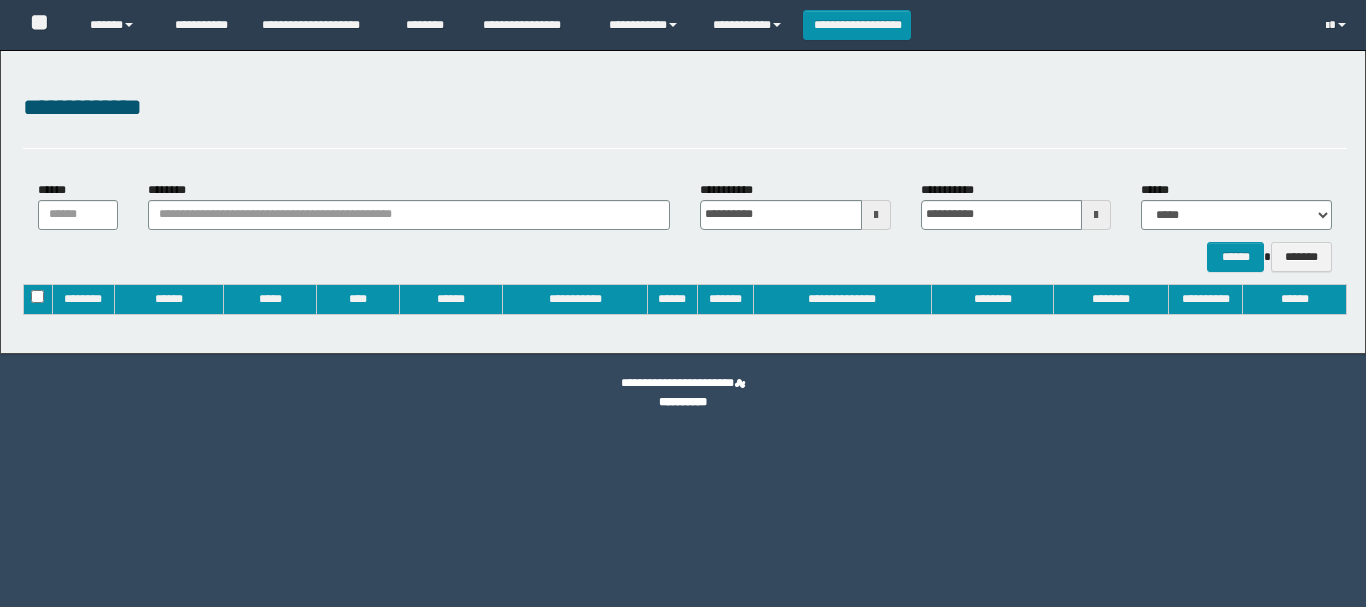 scroll, scrollTop: 0, scrollLeft: 0, axis: both 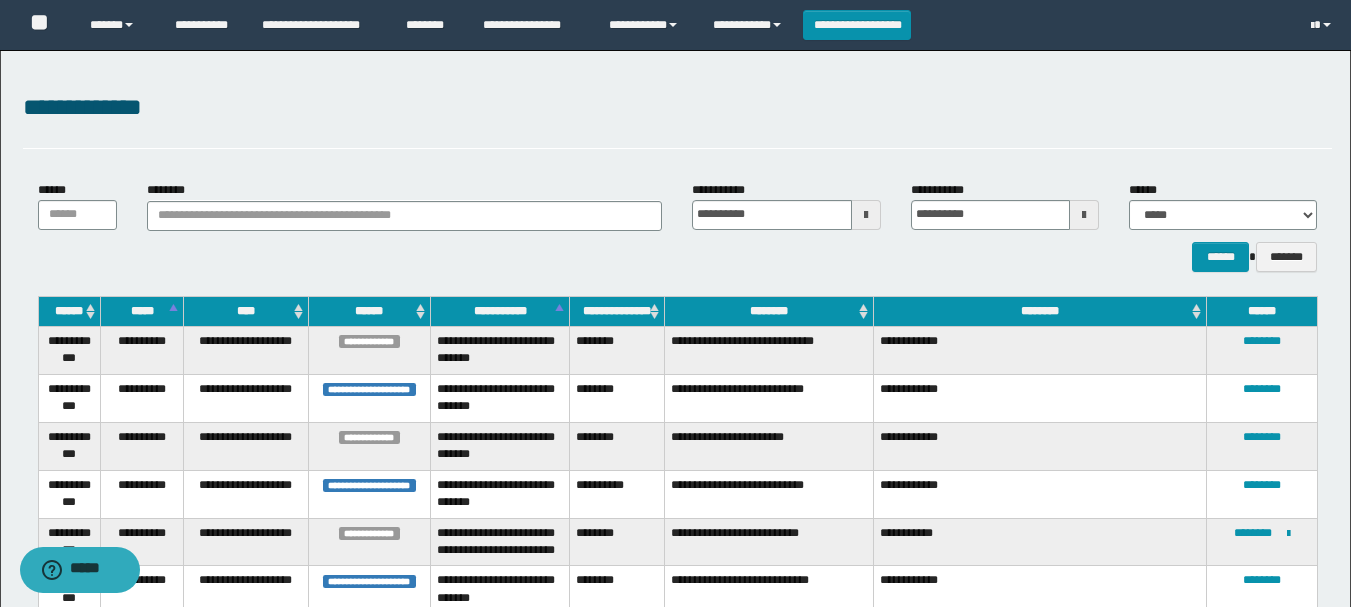 click on "********" at bounding box center [769, 311] 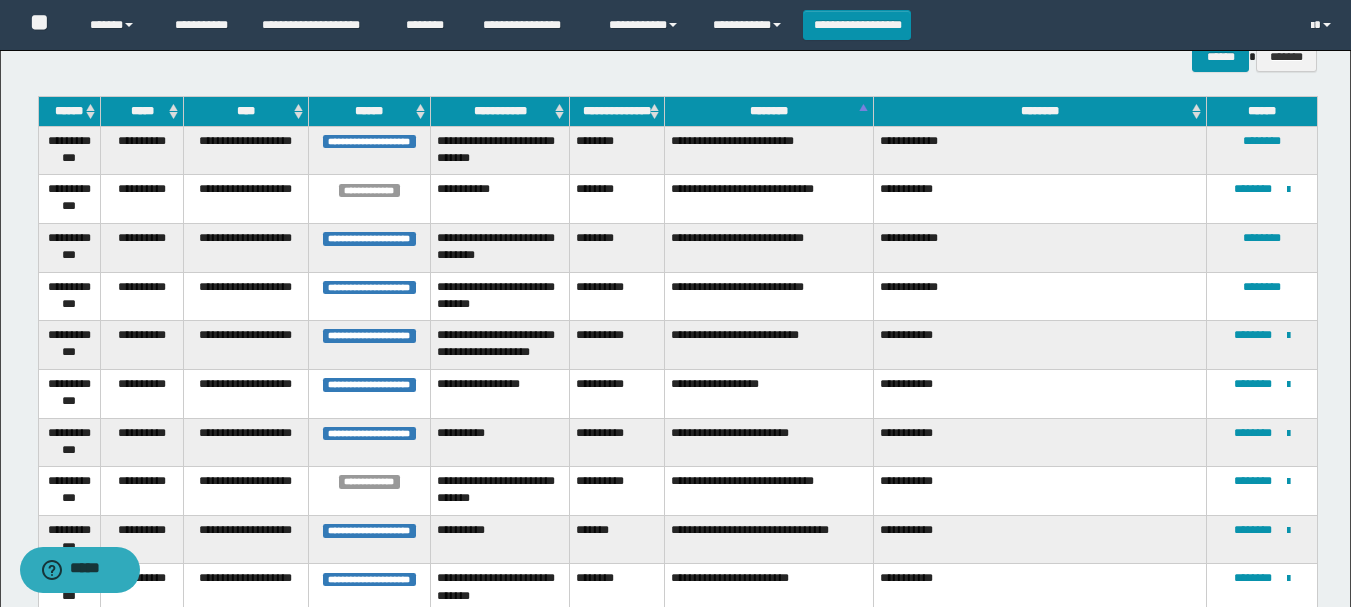 scroll, scrollTop: 300, scrollLeft: 0, axis: vertical 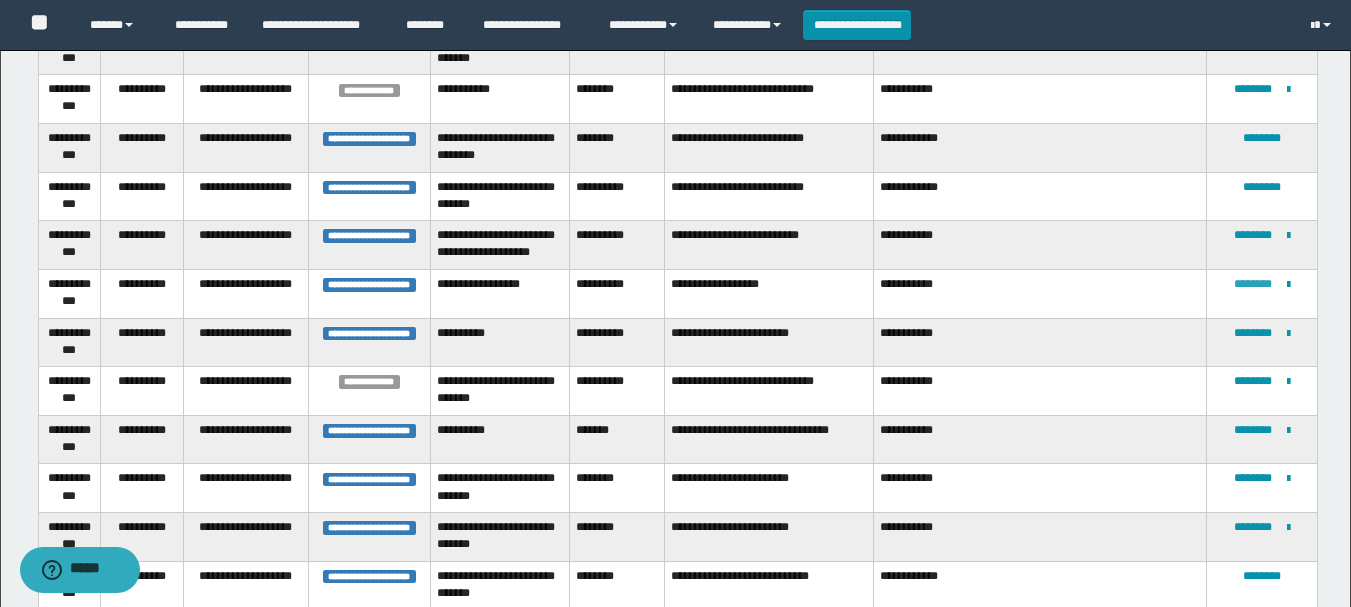 click on "********" at bounding box center [1253, 284] 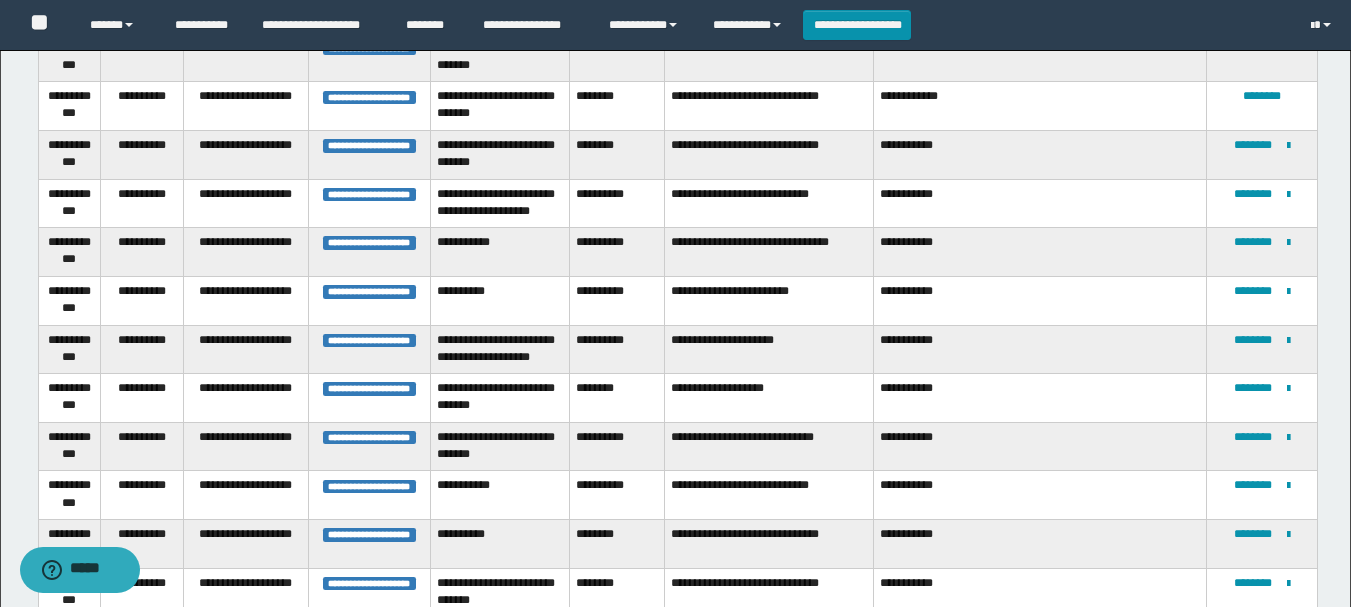 scroll, scrollTop: 1174, scrollLeft: 0, axis: vertical 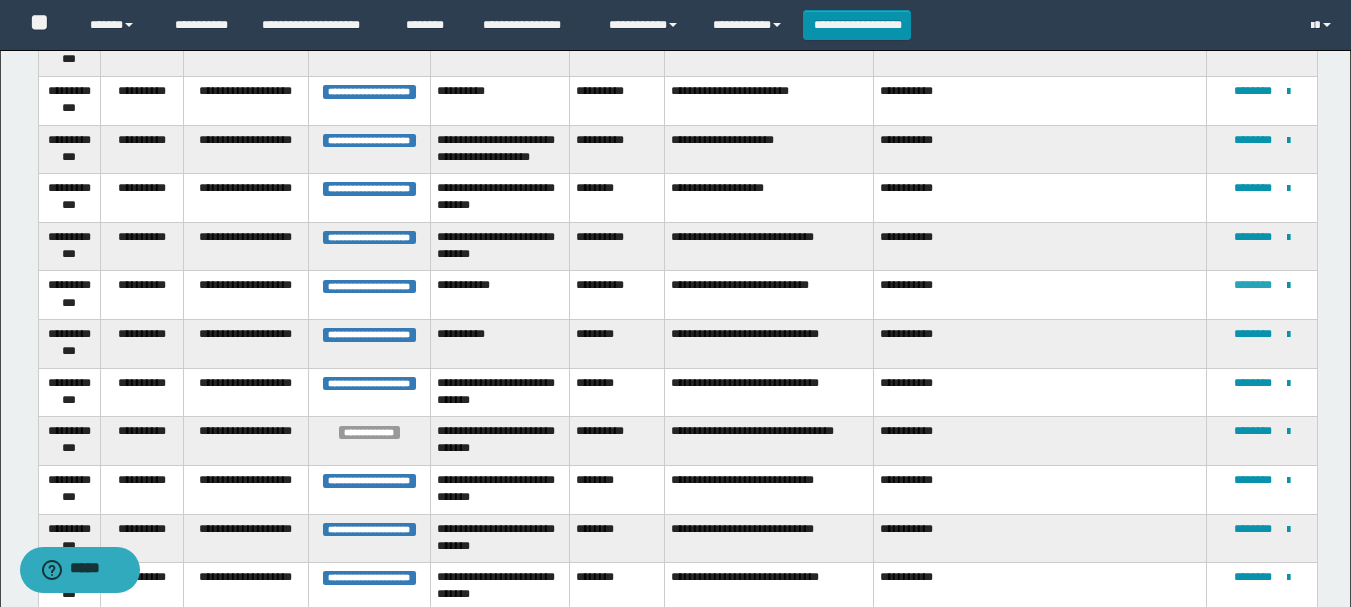 click on "********" at bounding box center (1253, 285) 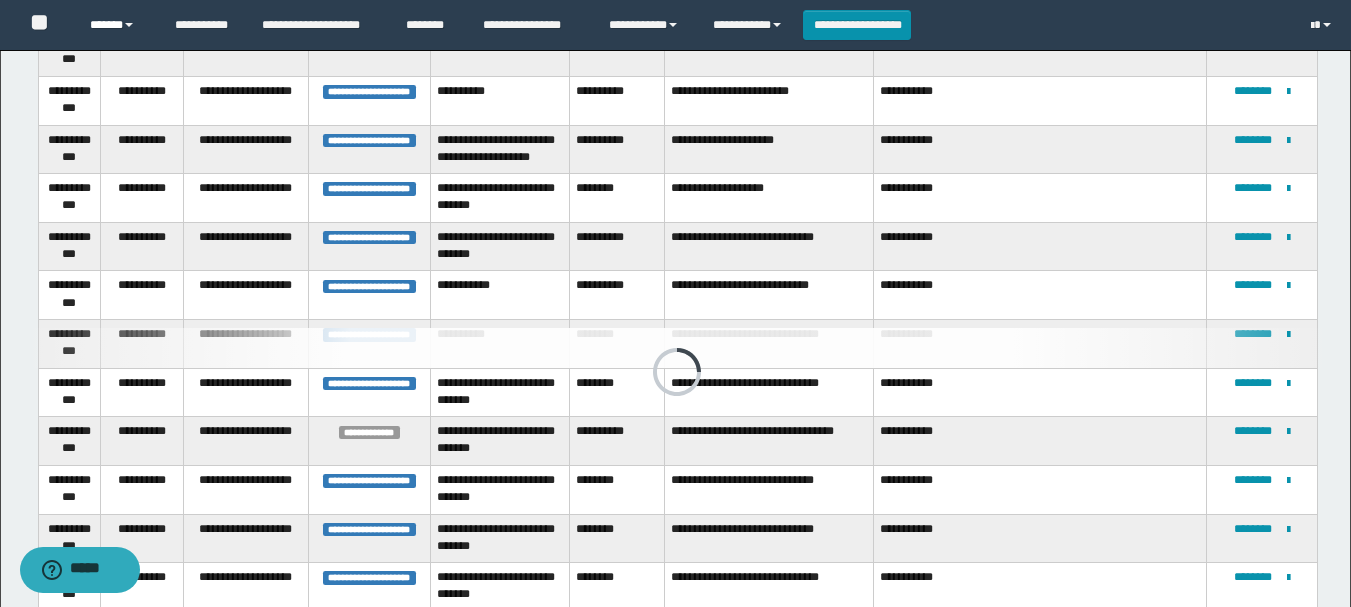 click on "******" at bounding box center (117, 25) 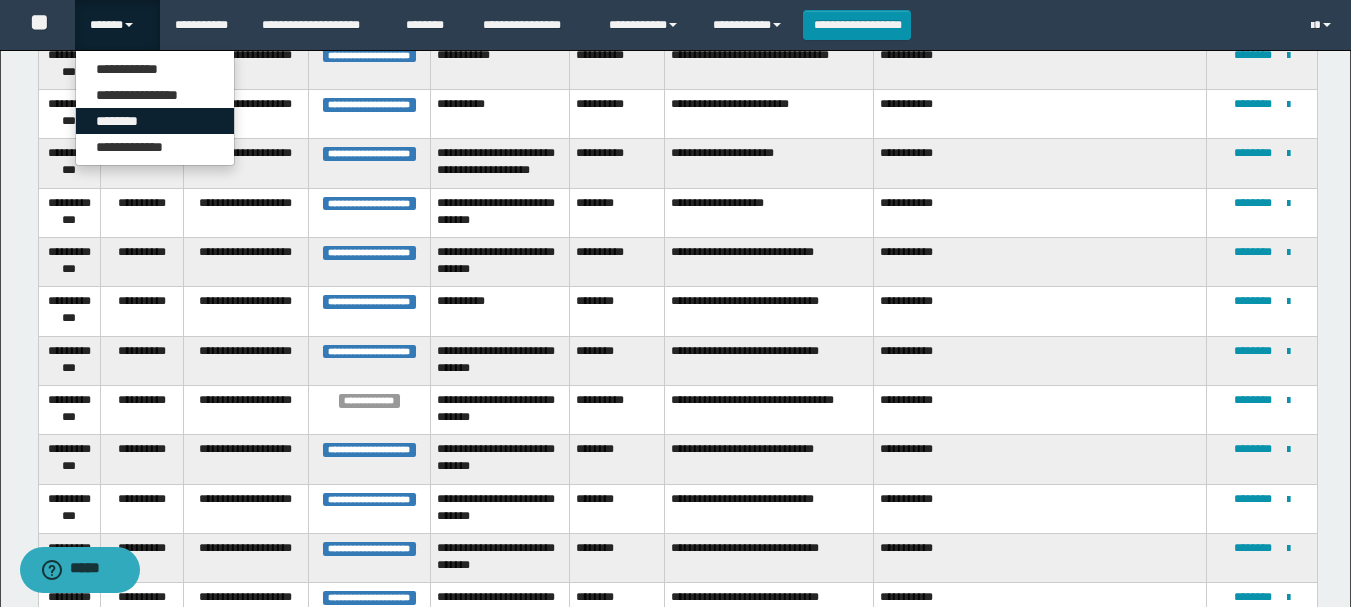click on "********" at bounding box center (155, 121) 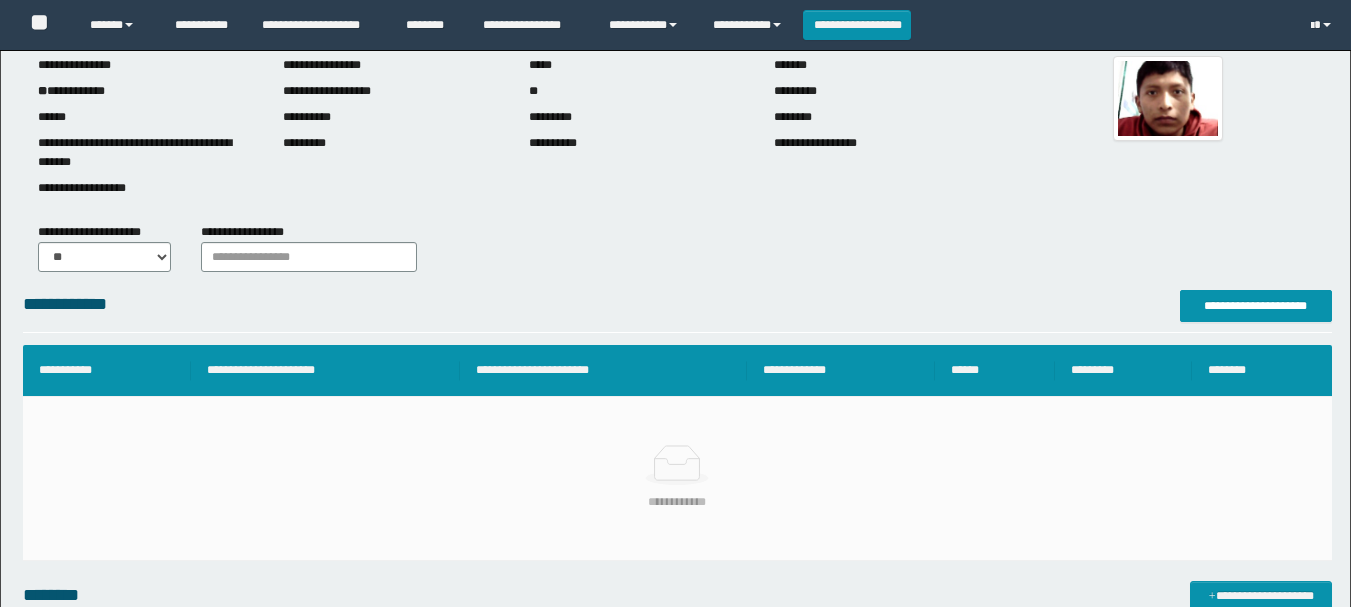 scroll, scrollTop: 100, scrollLeft: 0, axis: vertical 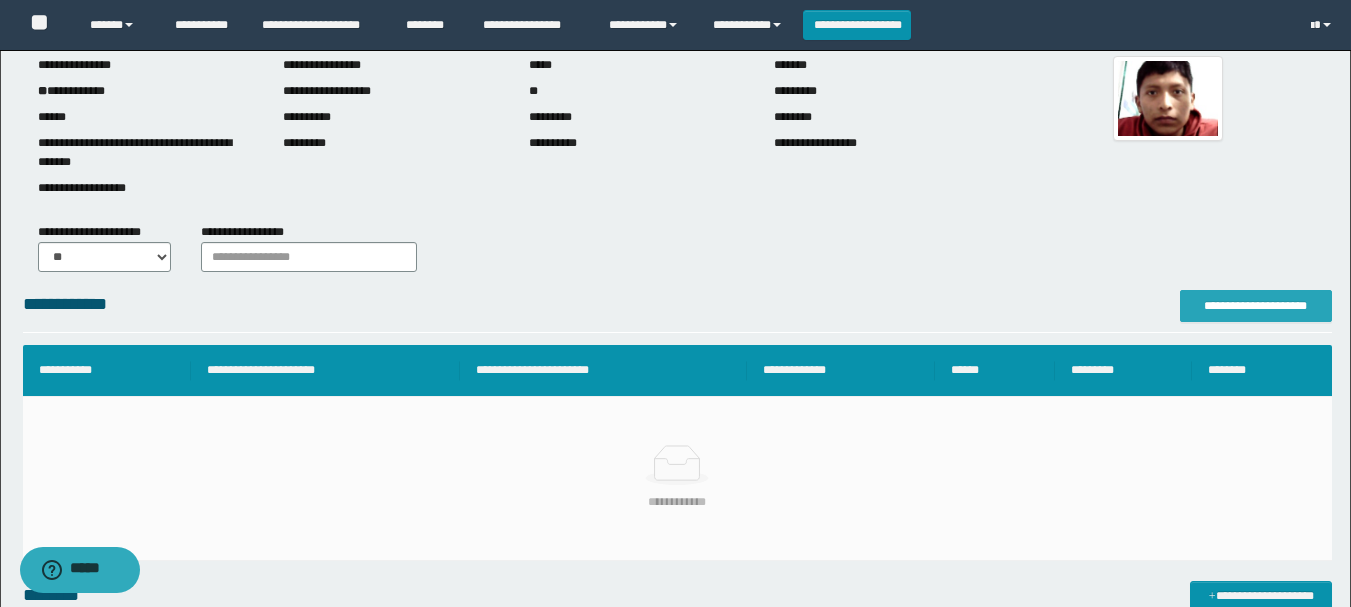 click on "**********" at bounding box center (1256, 306) 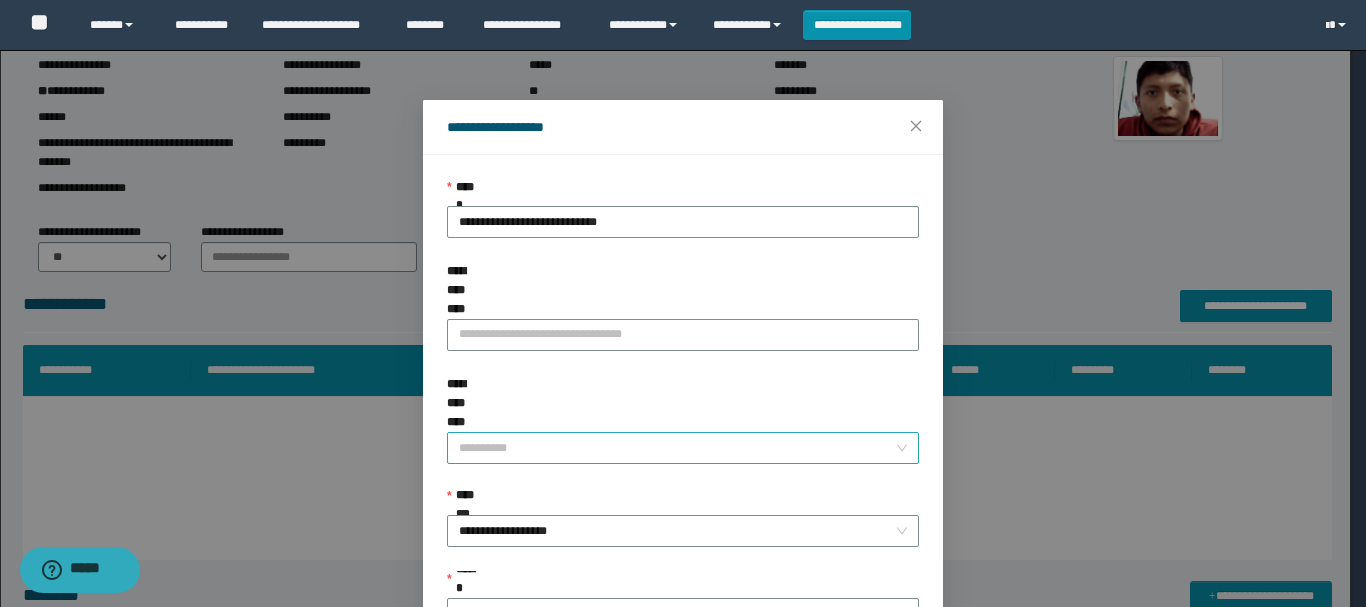 click on "**********" at bounding box center (677, 448) 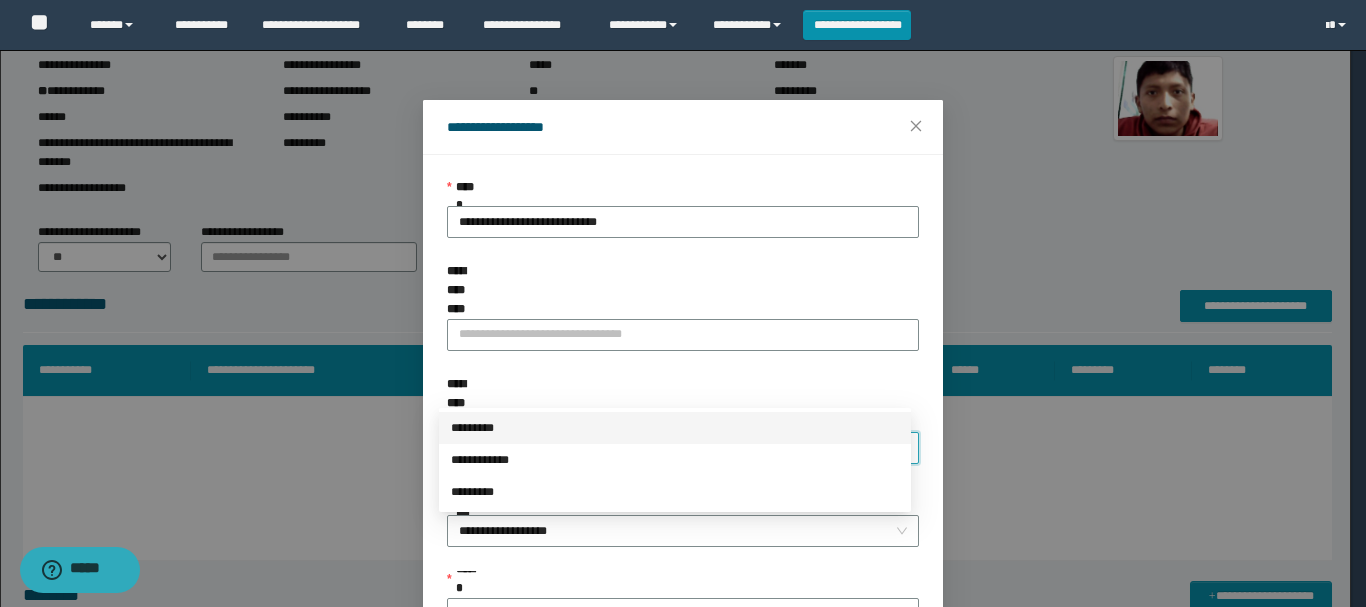 click on "*********" at bounding box center [675, 428] 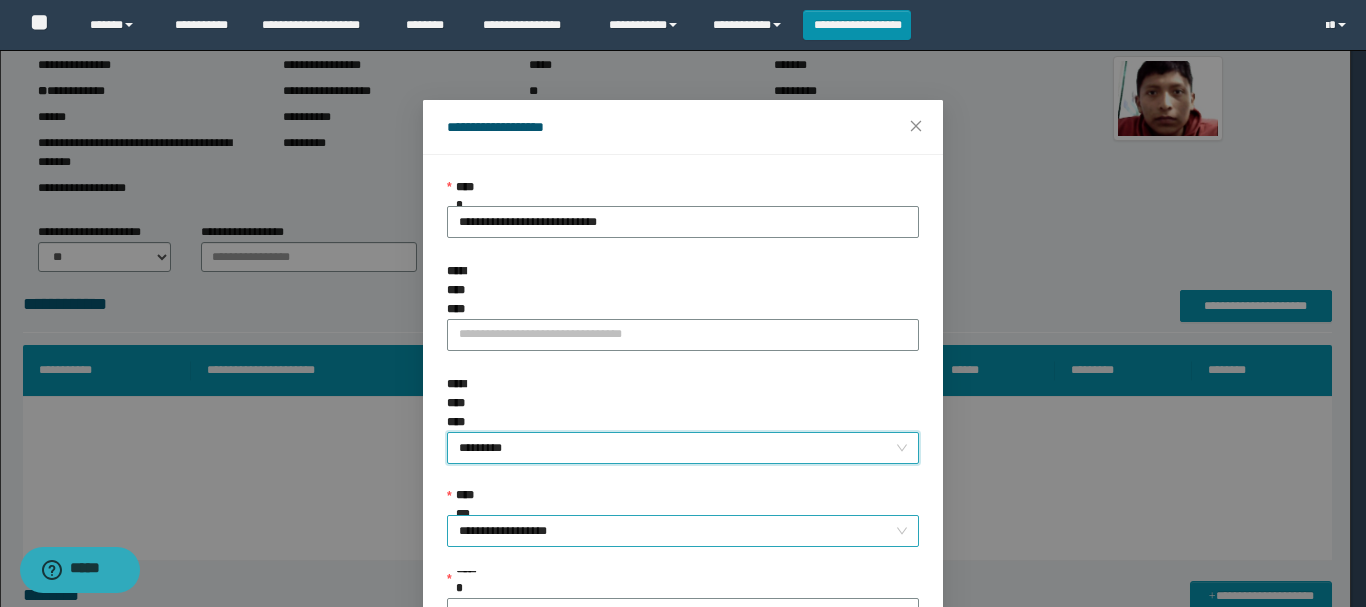 click on "**********" at bounding box center [683, 531] 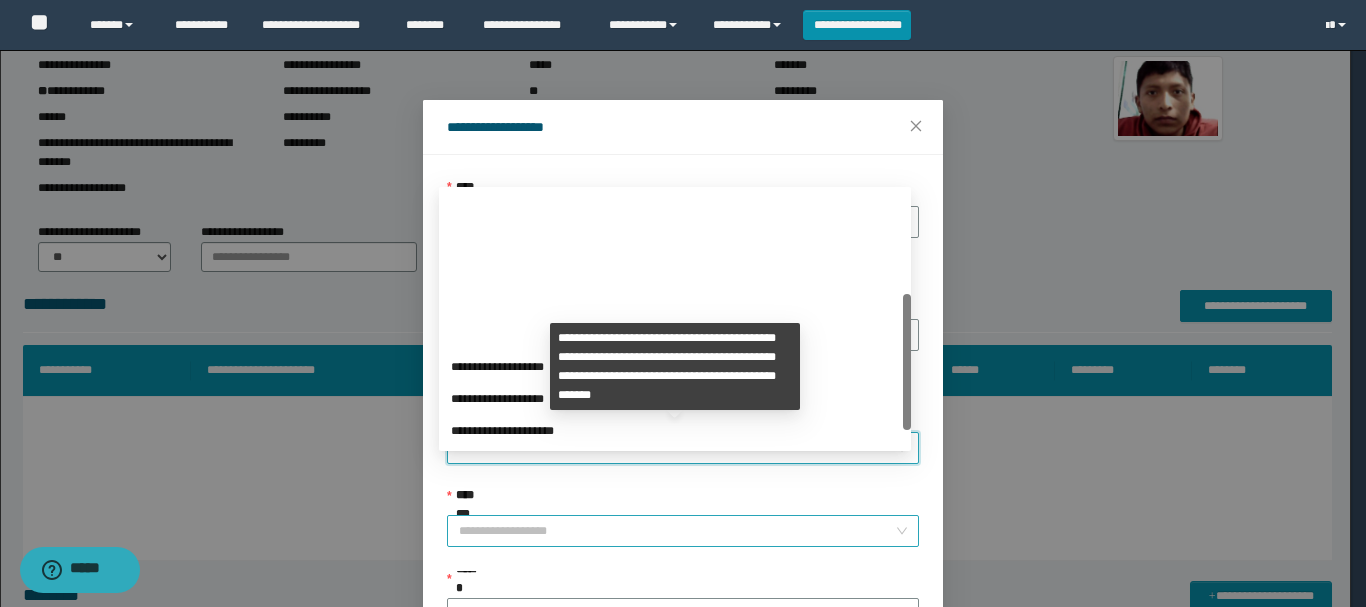 scroll, scrollTop: 192, scrollLeft: 0, axis: vertical 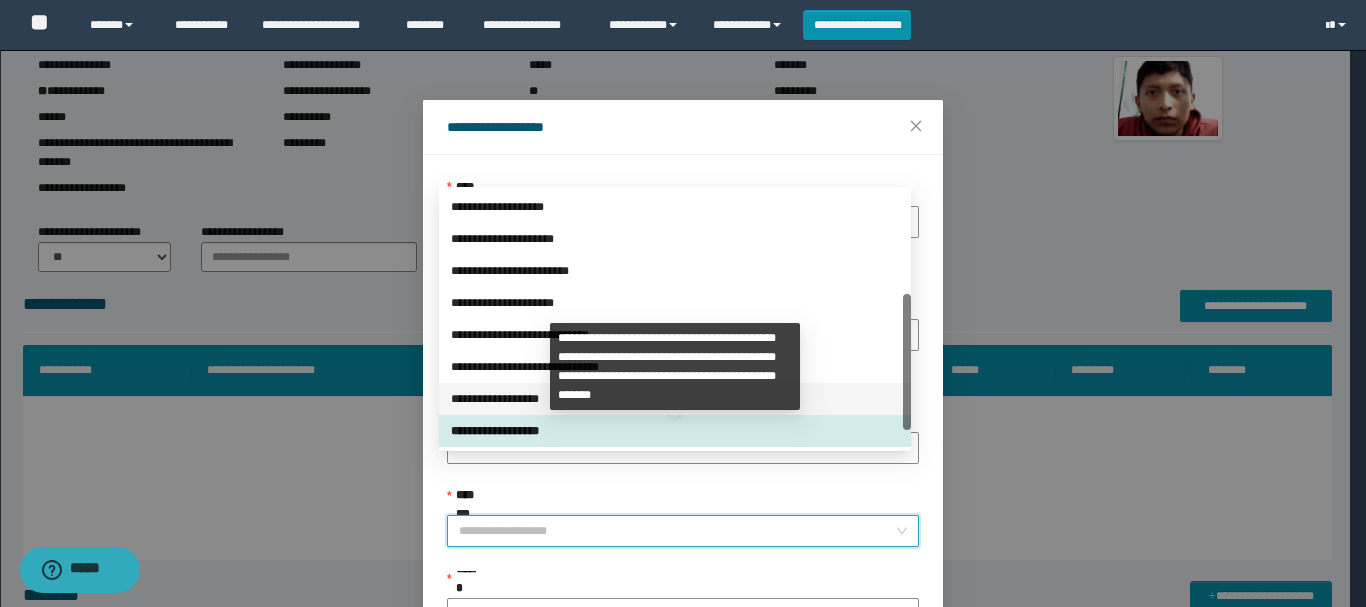 click on "**********" at bounding box center [675, 399] 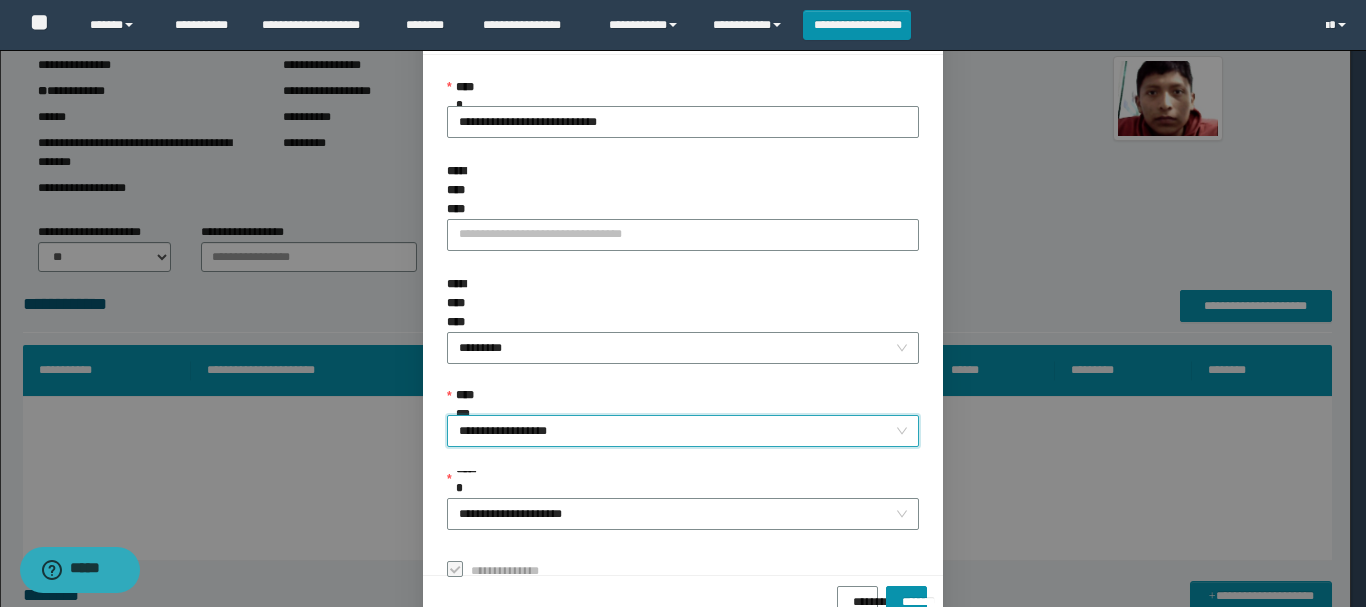 scroll, scrollTop: 145, scrollLeft: 0, axis: vertical 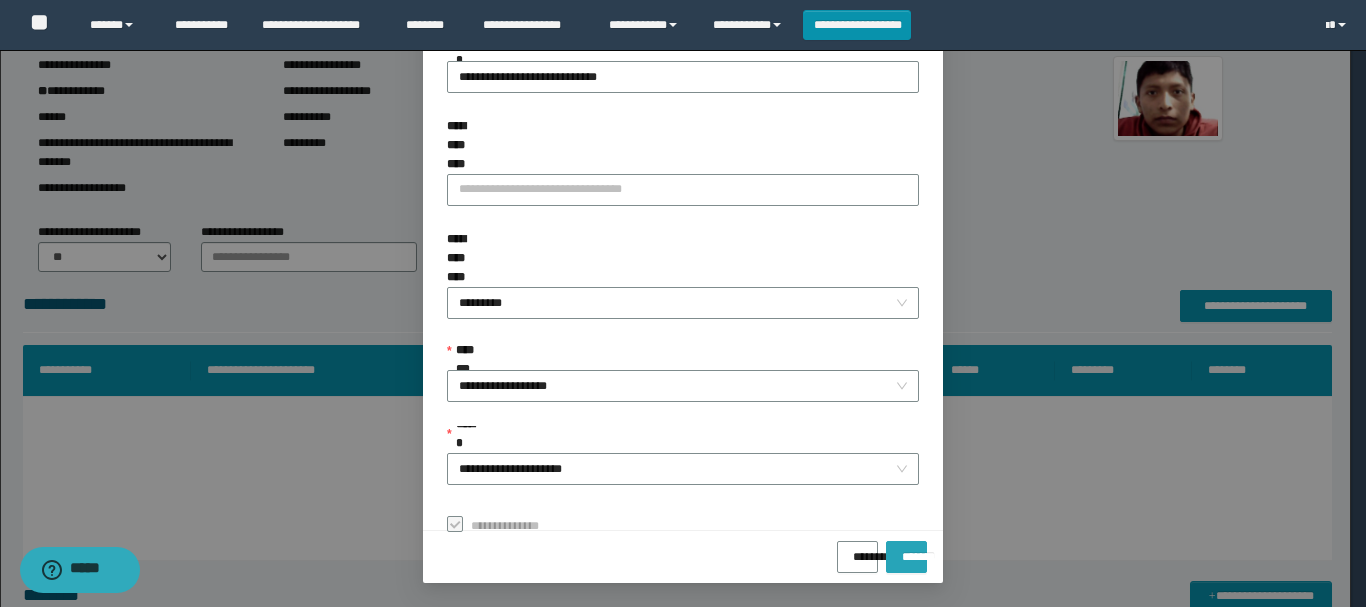 click on "*******" at bounding box center [906, 550] 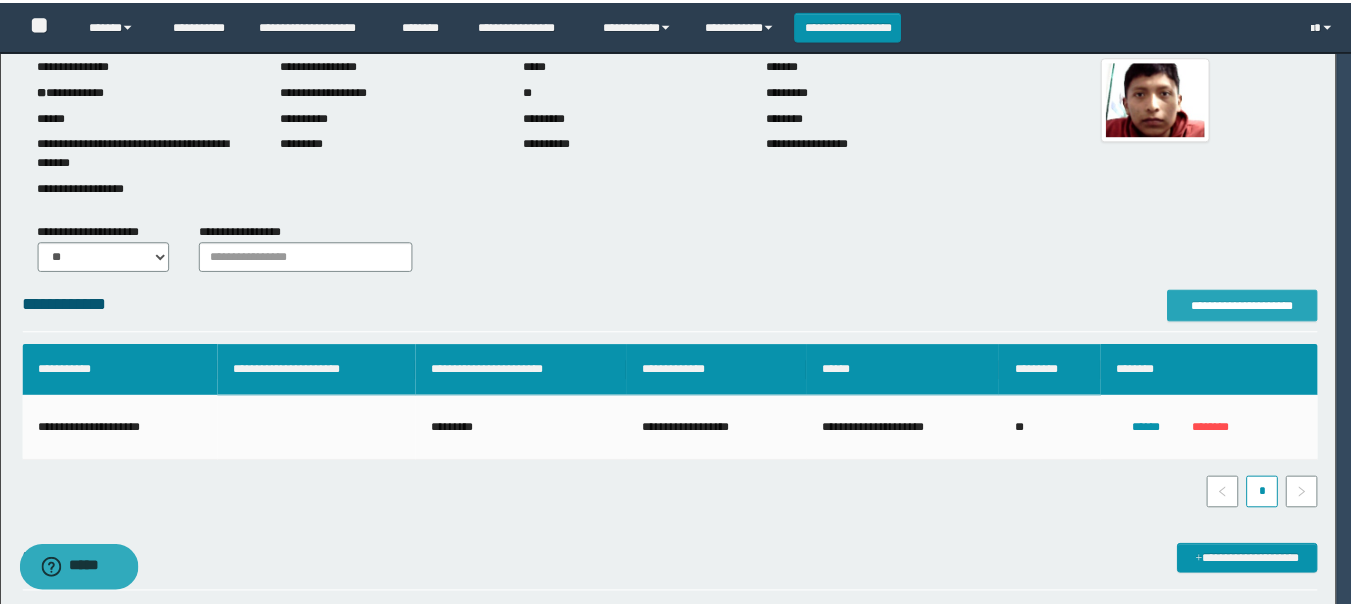 scroll, scrollTop: 0, scrollLeft: 0, axis: both 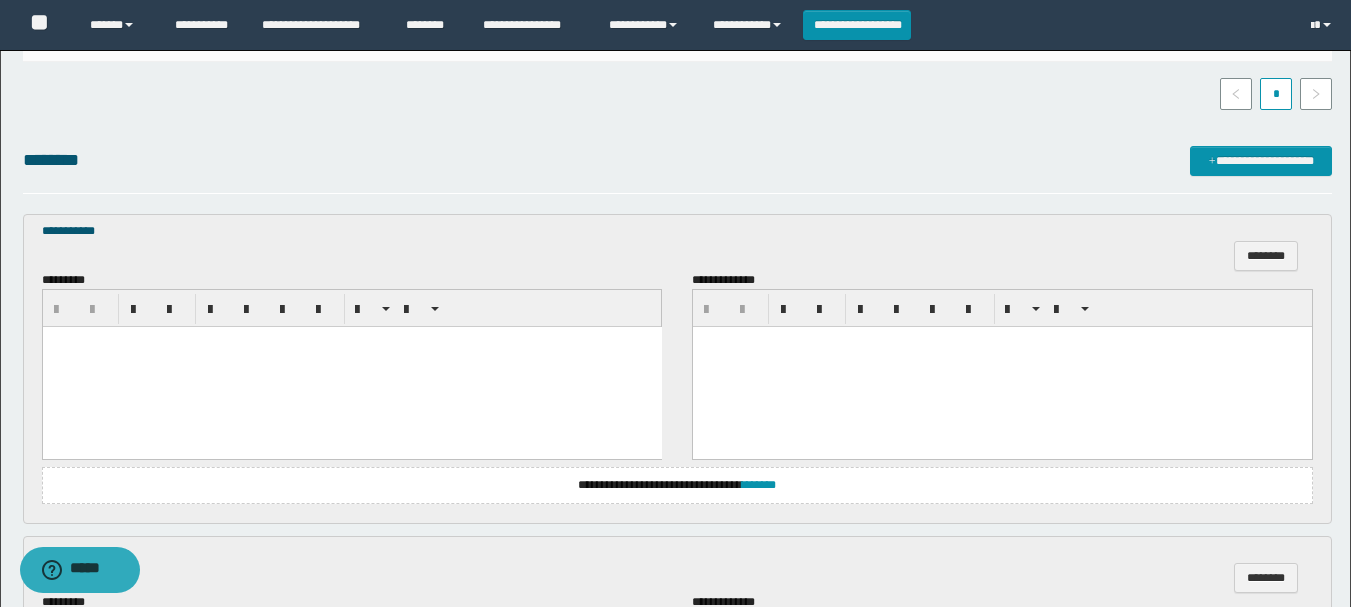 click at bounding box center (351, 367) 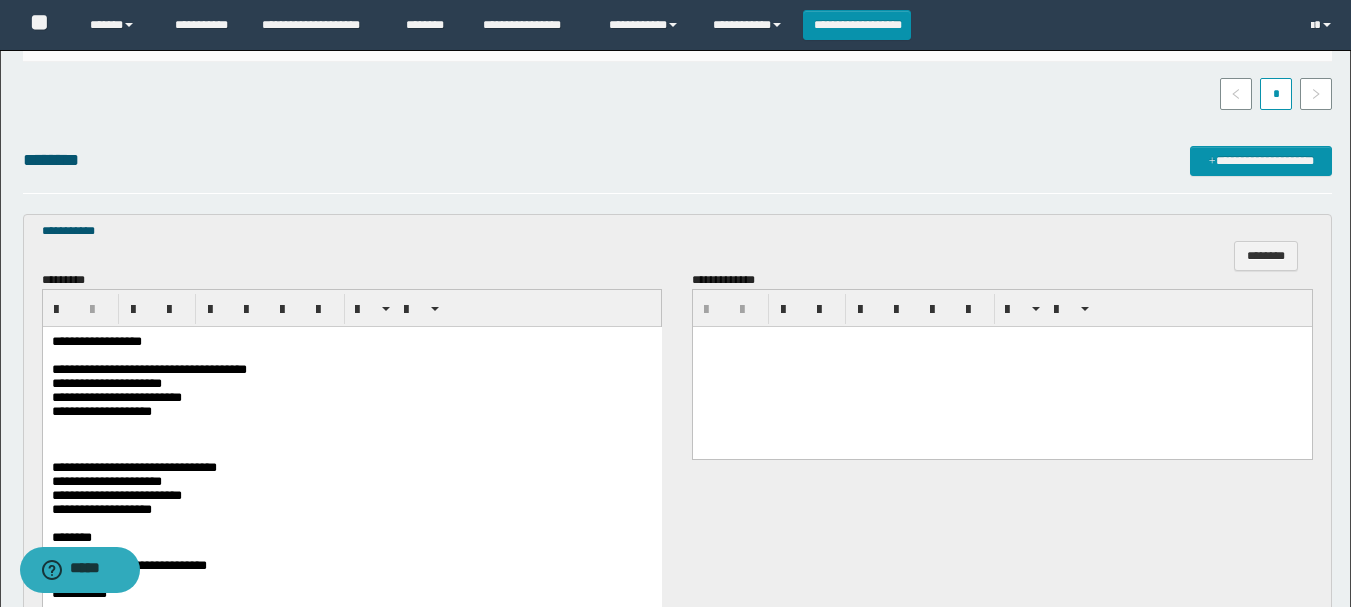 scroll, scrollTop: 600, scrollLeft: 0, axis: vertical 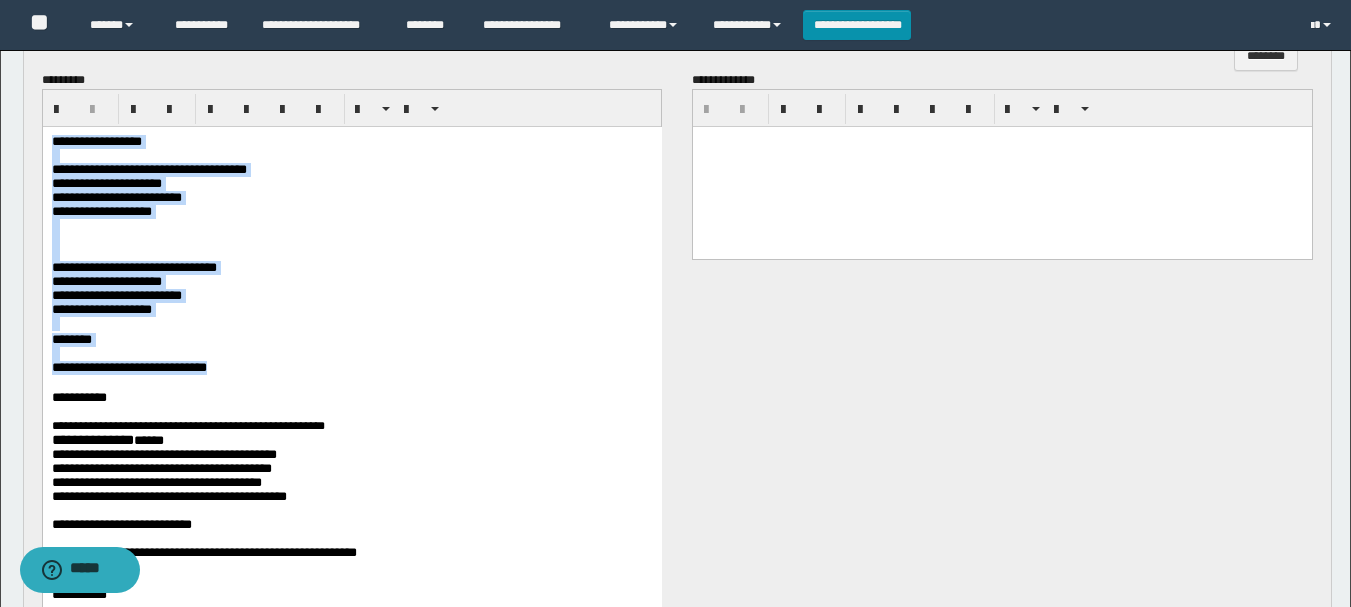 drag, startPoint x: 49, startPoint y: 139, endPoint x: 464, endPoint y: 396, distance: 488.13318 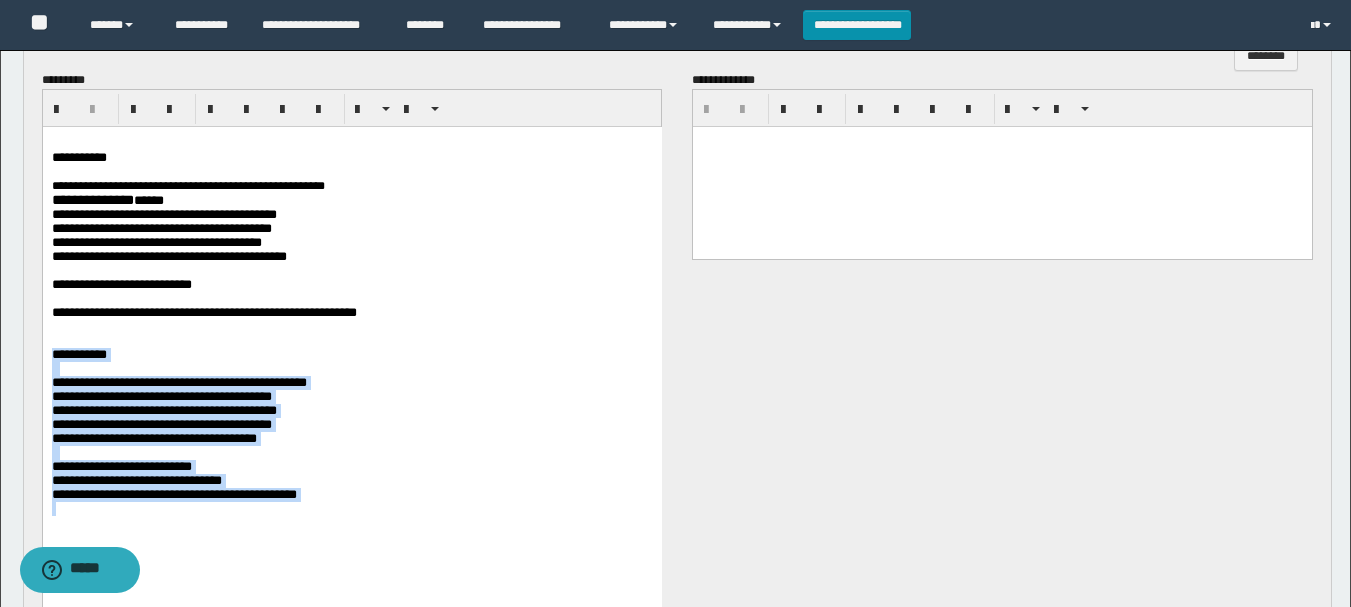 drag, startPoint x: 53, startPoint y: 377, endPoint x: 636, endPoint y: 562, distance: 611.6486 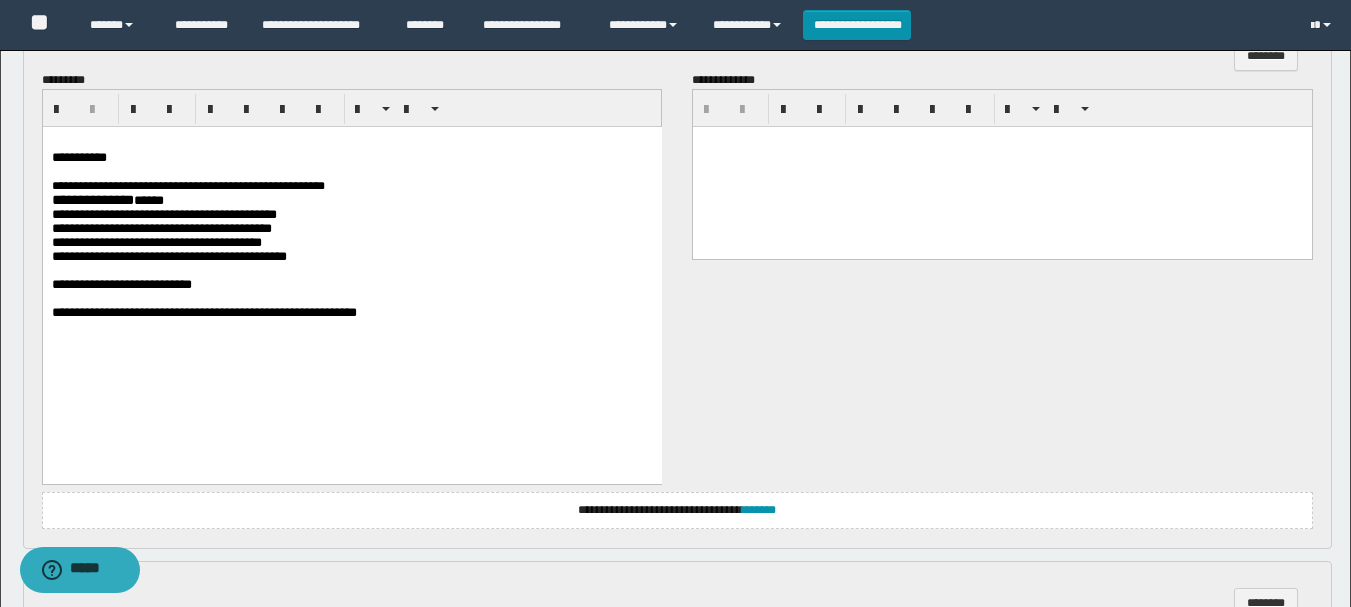 click on "**********" at bounding box center [351, 285] 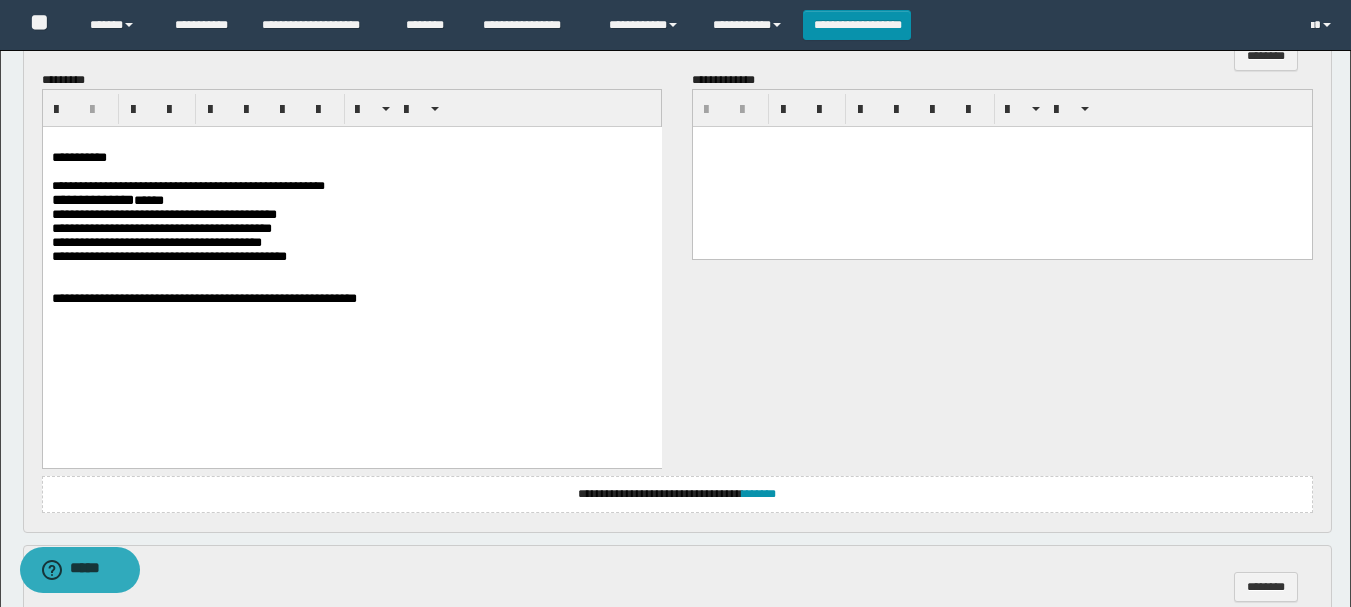 click on "**********" at bounding box center [351, 257] 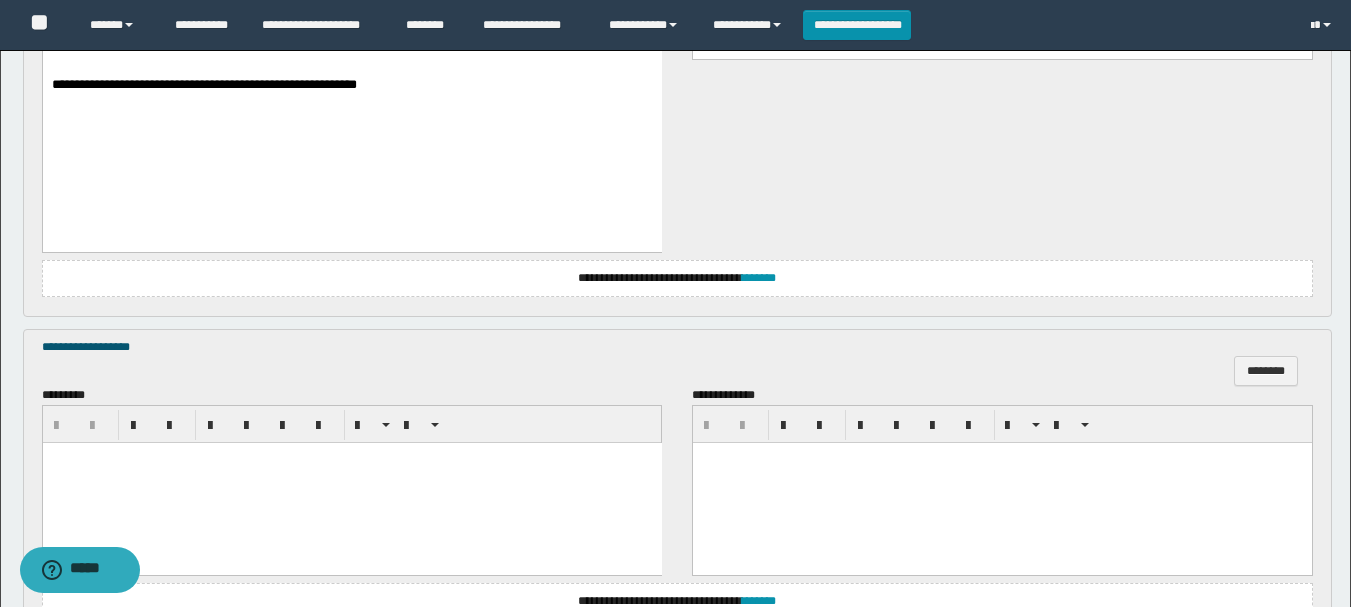 scroll, scrollTop: 1000, scrollLeft: 0, axis: vertical 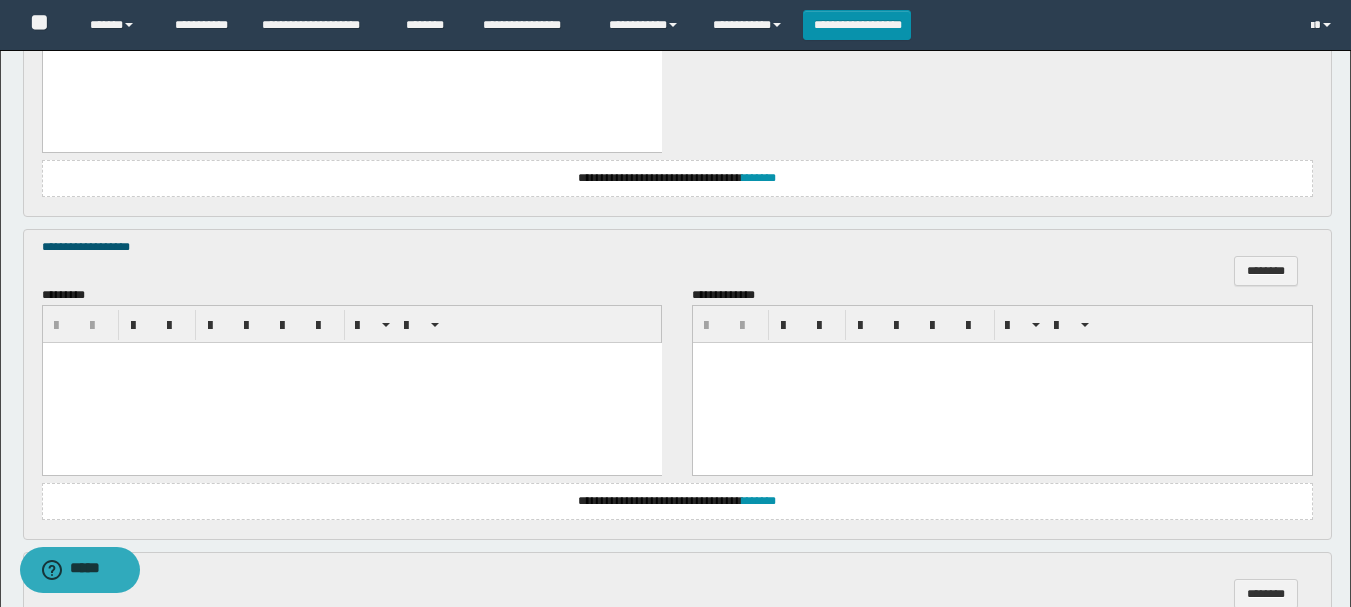click at bounding box center (351, 383) 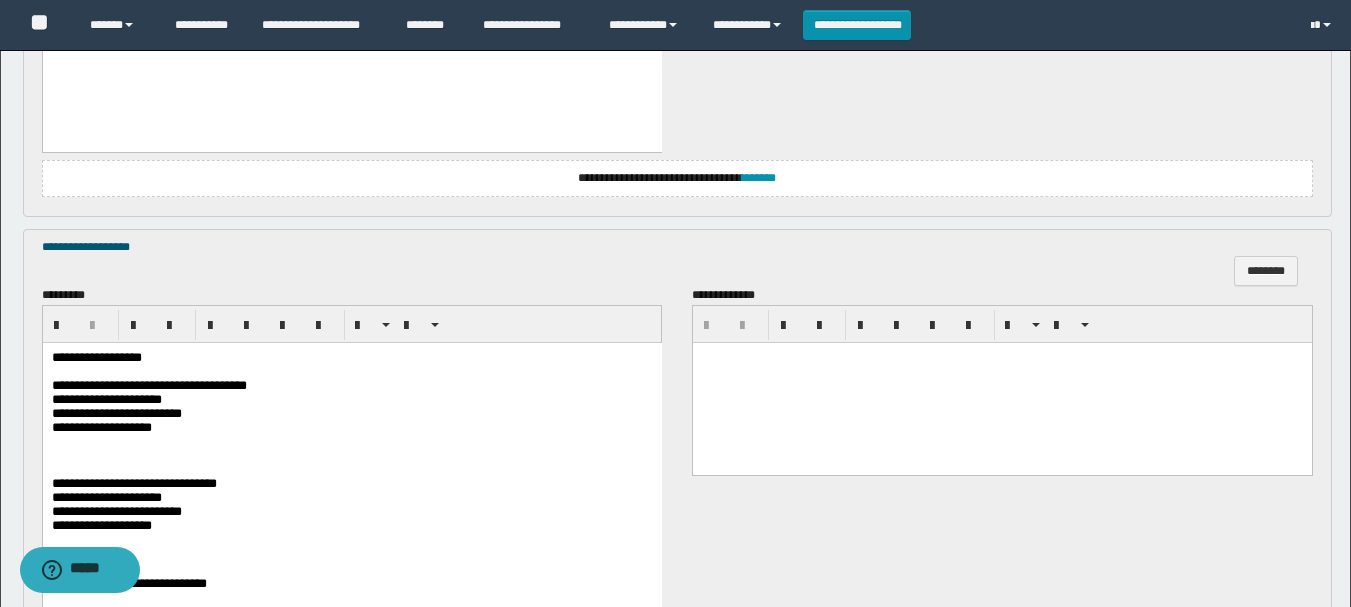 scroll, scrollTop: 1100, scrollLeft: 0, axis: vertical 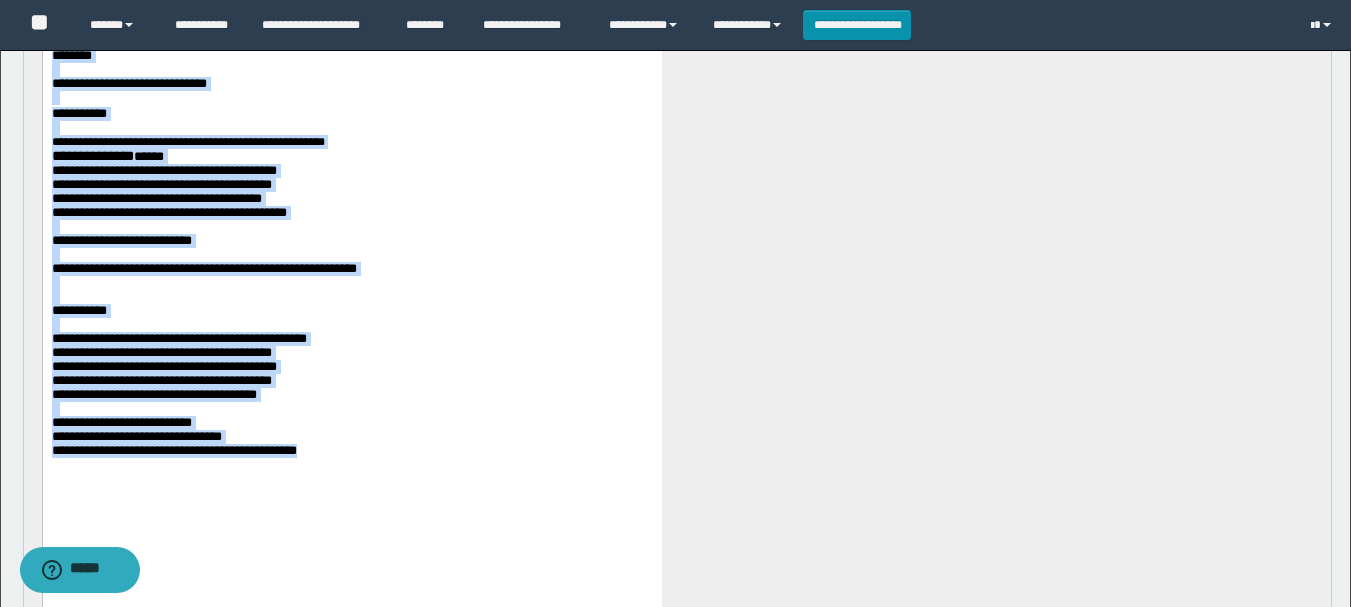 drag, startPoint x: 49, startPoint y: -1, endPoint x: 462, endPoint y: 539, distance: 679.83014 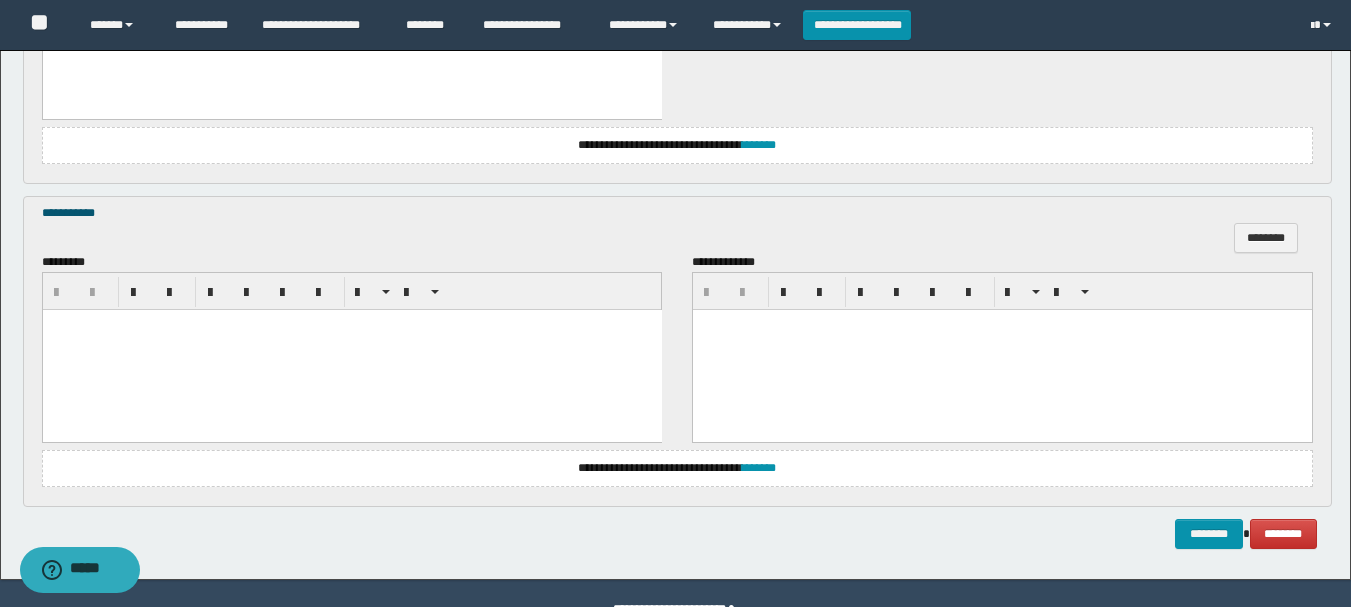 scroll, scrollTop: 1200, scrollLeft: 0, axis: vertical 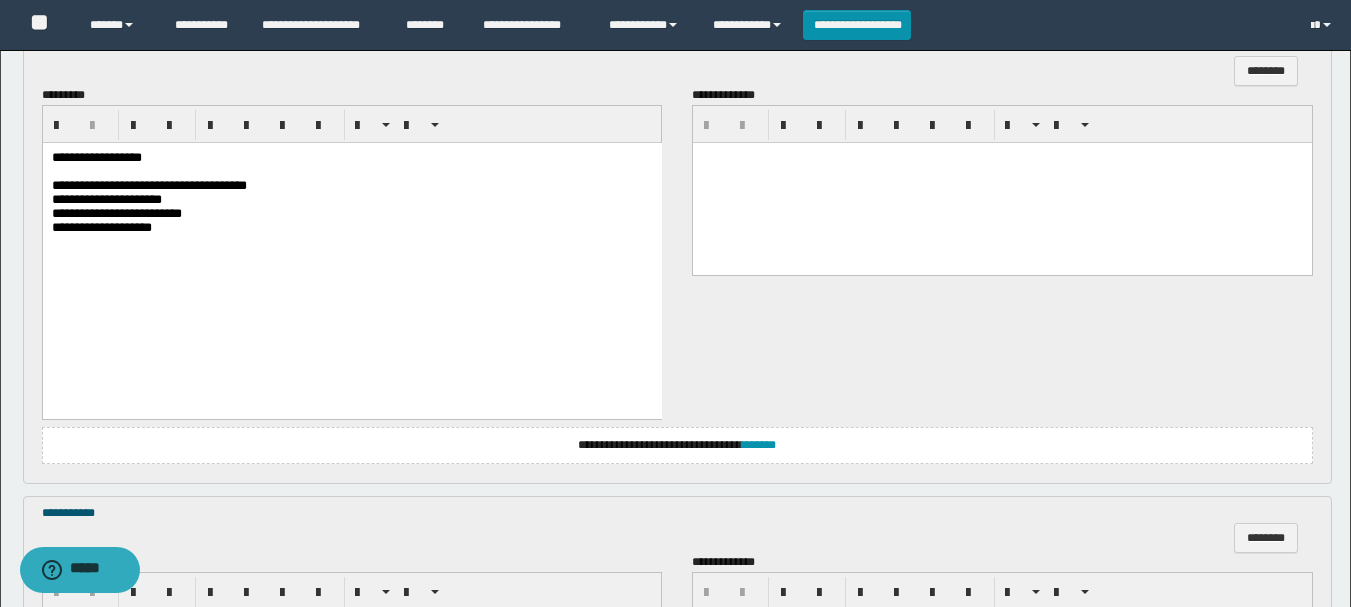 click on "**********" at bounding box center (351, 228) 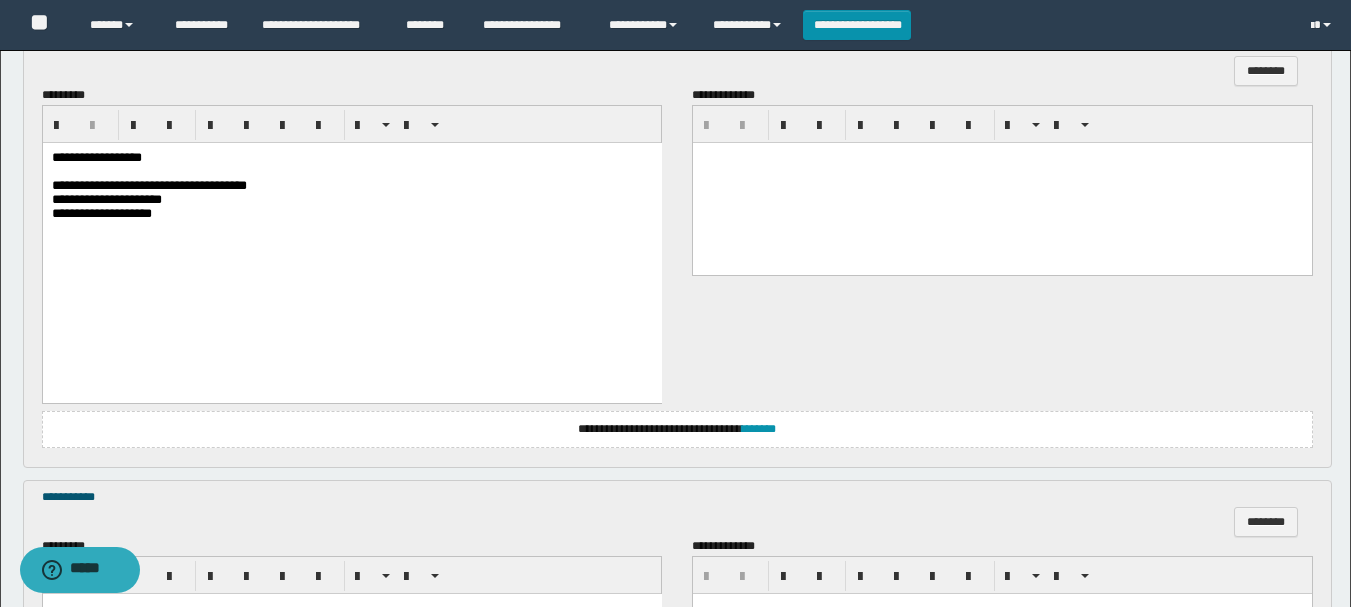 scroll, scrollTop: 1400, scrollLeft: 0, axis: vertical 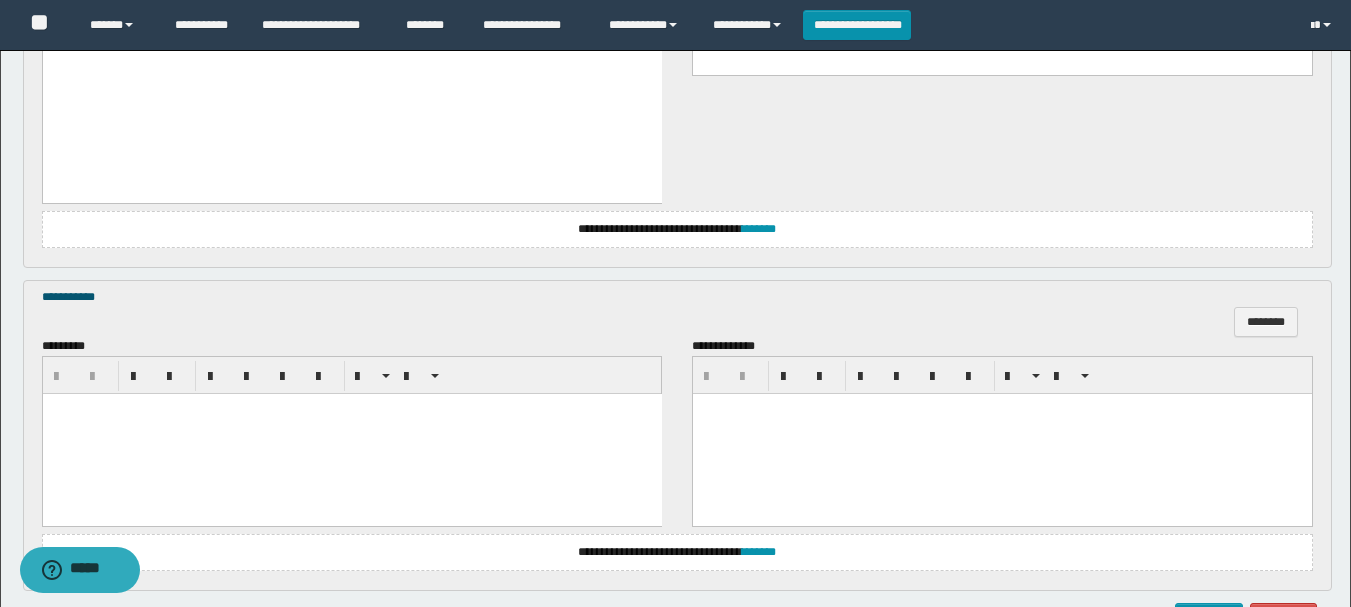 click at bounding box center (351, 433) 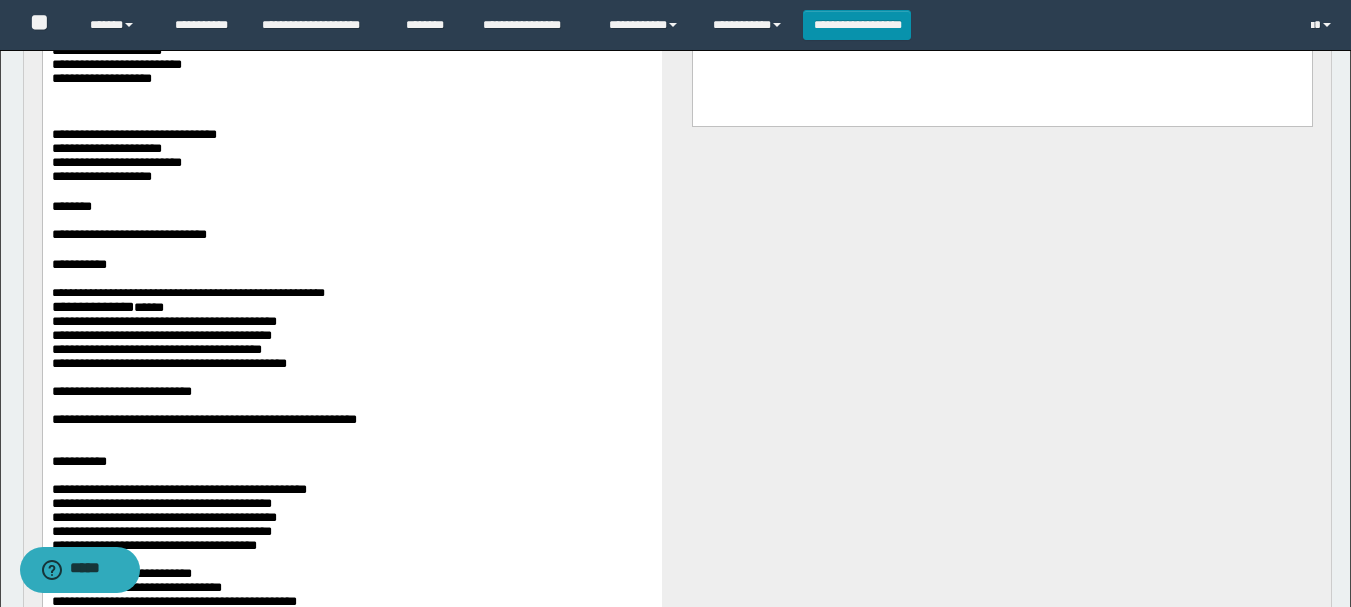 scroll, scrollTop: 1500, scrollLeft: 0, axis: vertical 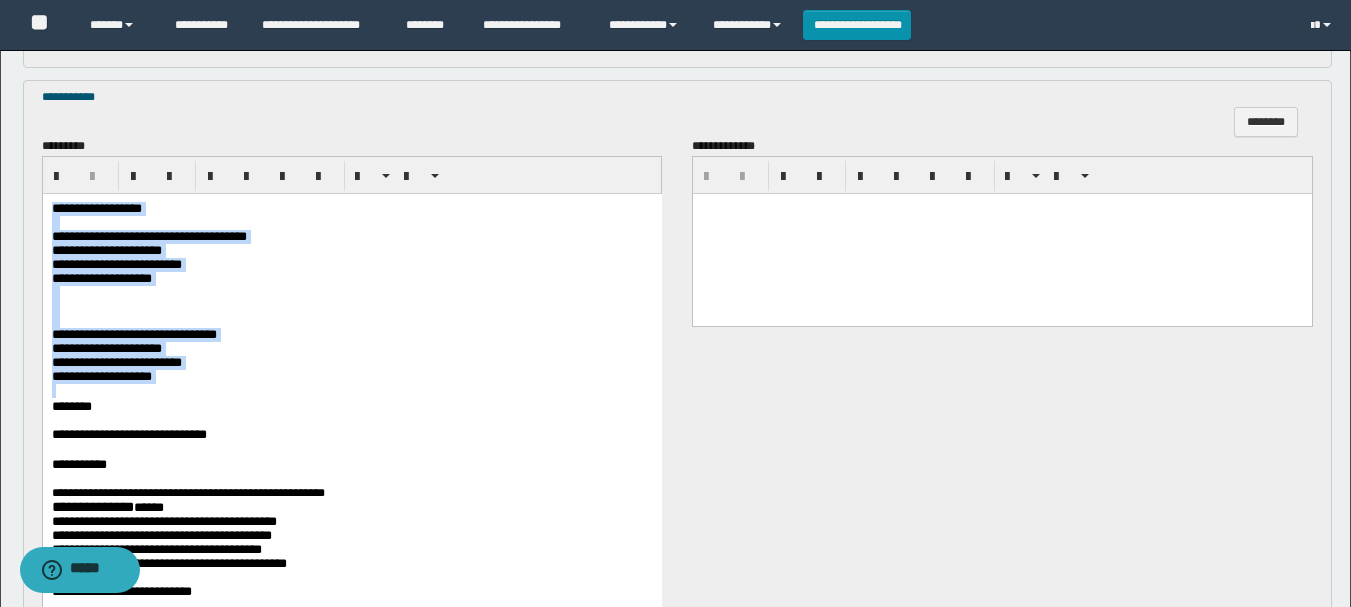 drag, startPoint x: 53, startPoint y: 211, endPoint x: 436, endPoint y: 410, distance: 431.61325 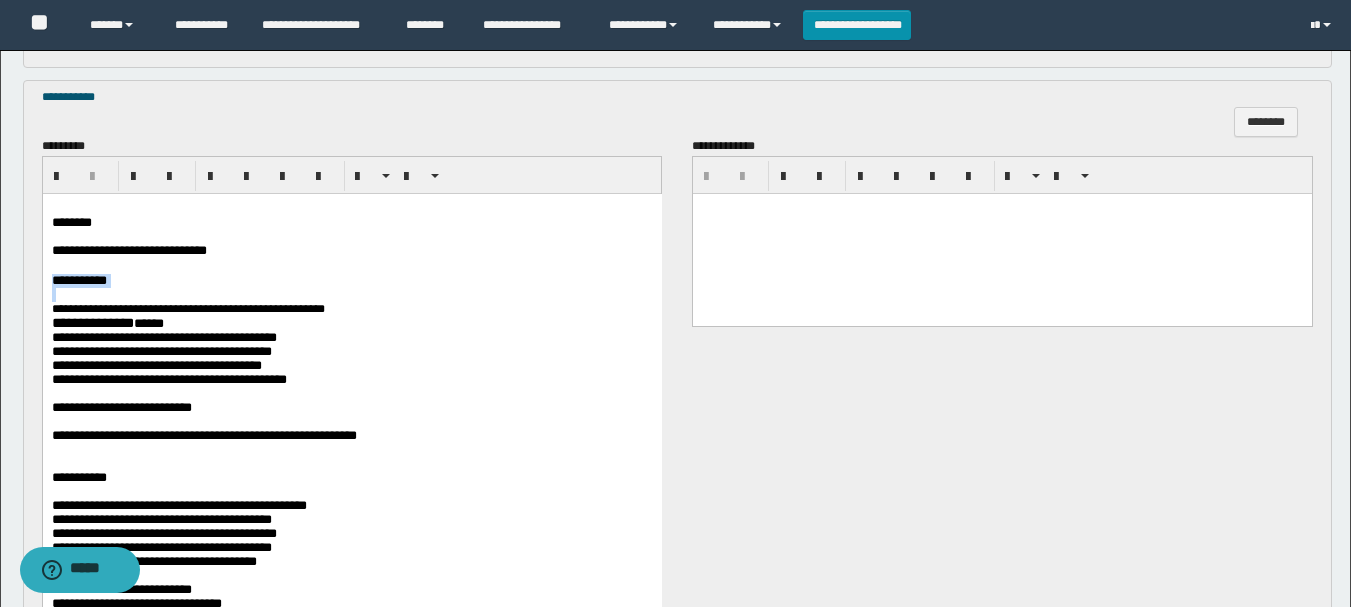 scroll, scrollTop: 1800, scrollLeft: 0, axis: vertical 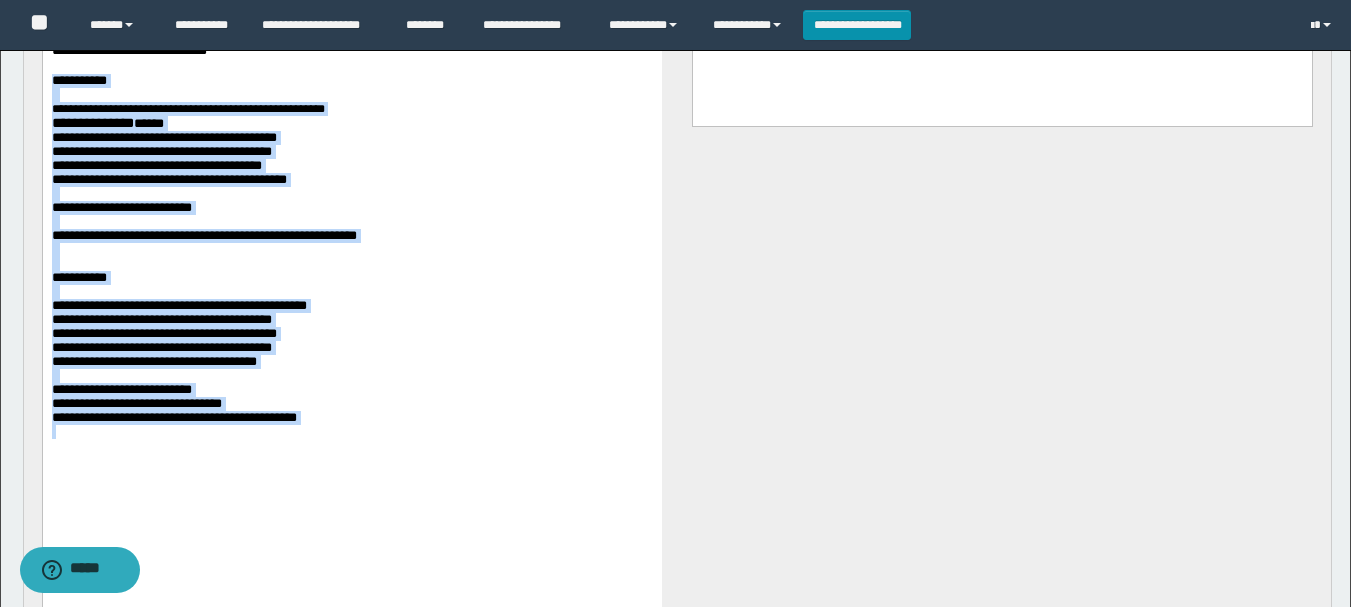 drag, startPoint x: 49, startPoint y: 90, endPoint x: 446, endPoint y: 490, distance: 563.5681 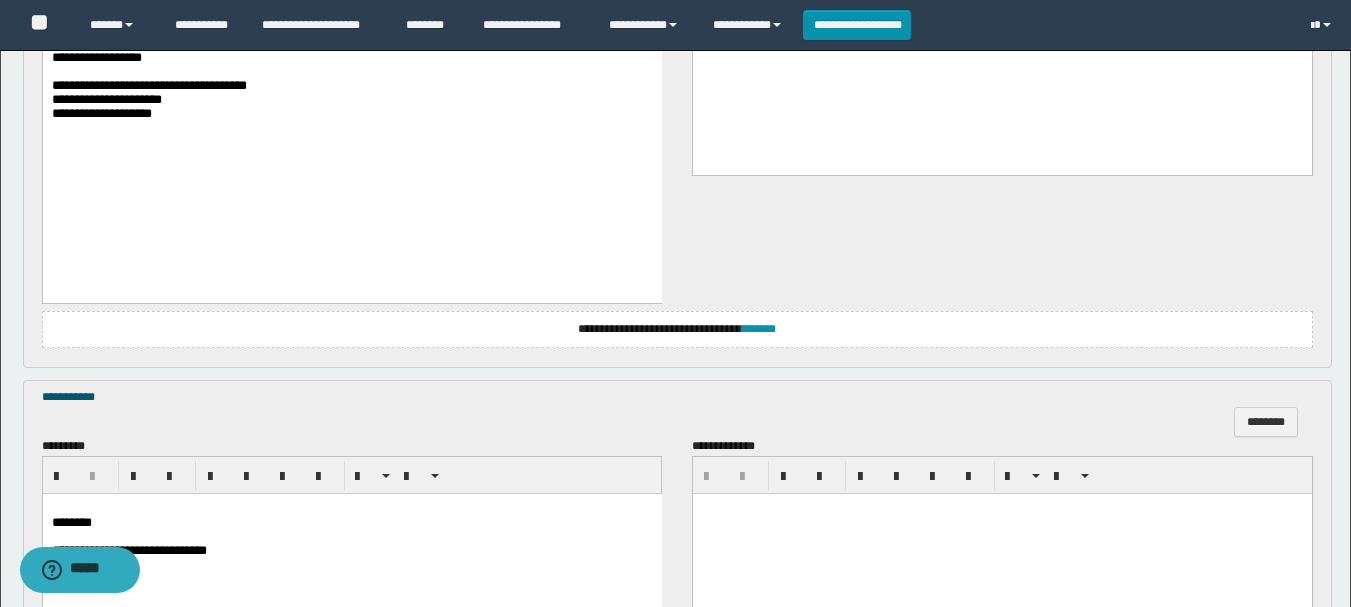 scroll, scrollTop: 1598, scrollLeft: 0, axis: vertical 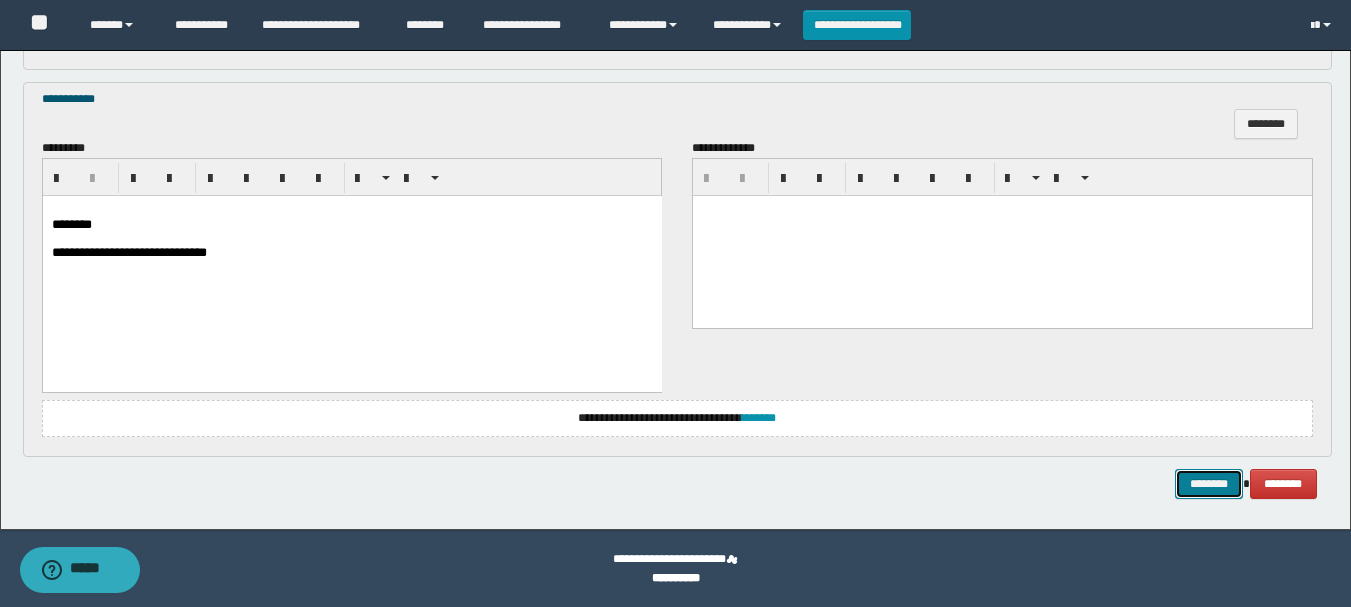 click on "********" at bounding box center (1209, 484) 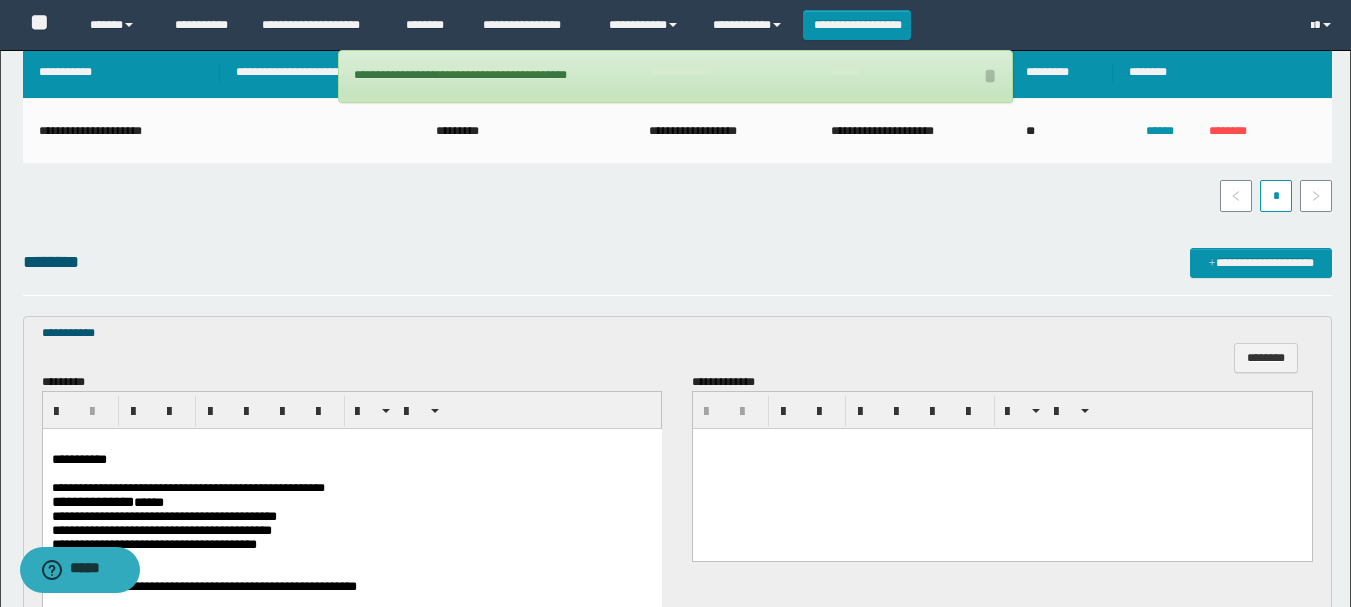 scroll, scrollTop: 0, scrollLeft: 0, axis: both 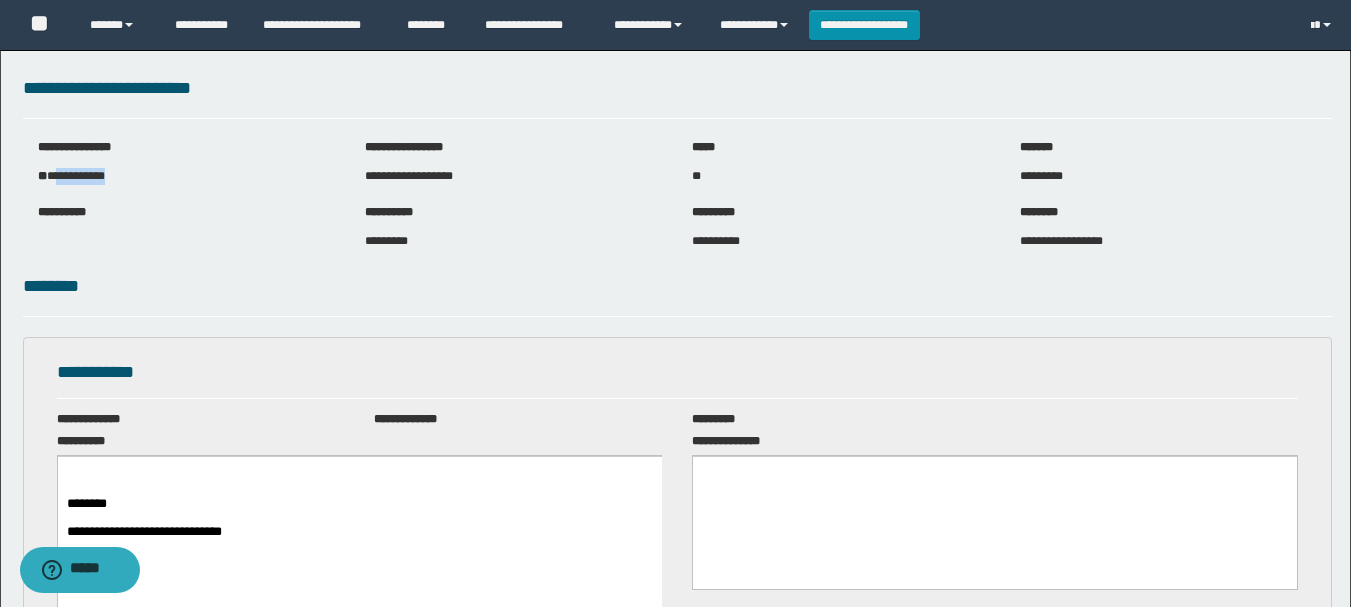 drag, startPoint x: 60, startPoint y: 177, endPoint x: 148, endPoint y: 175, distance: 88.02273 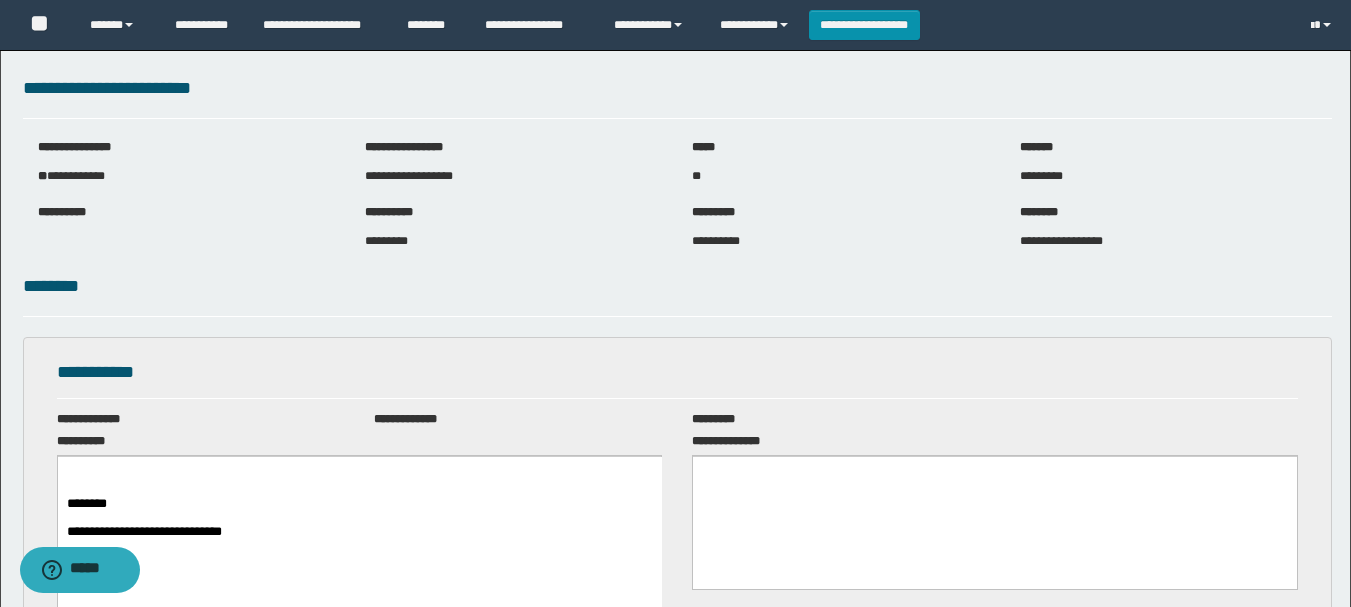 click on "**********" at bounding box center [677, 230] 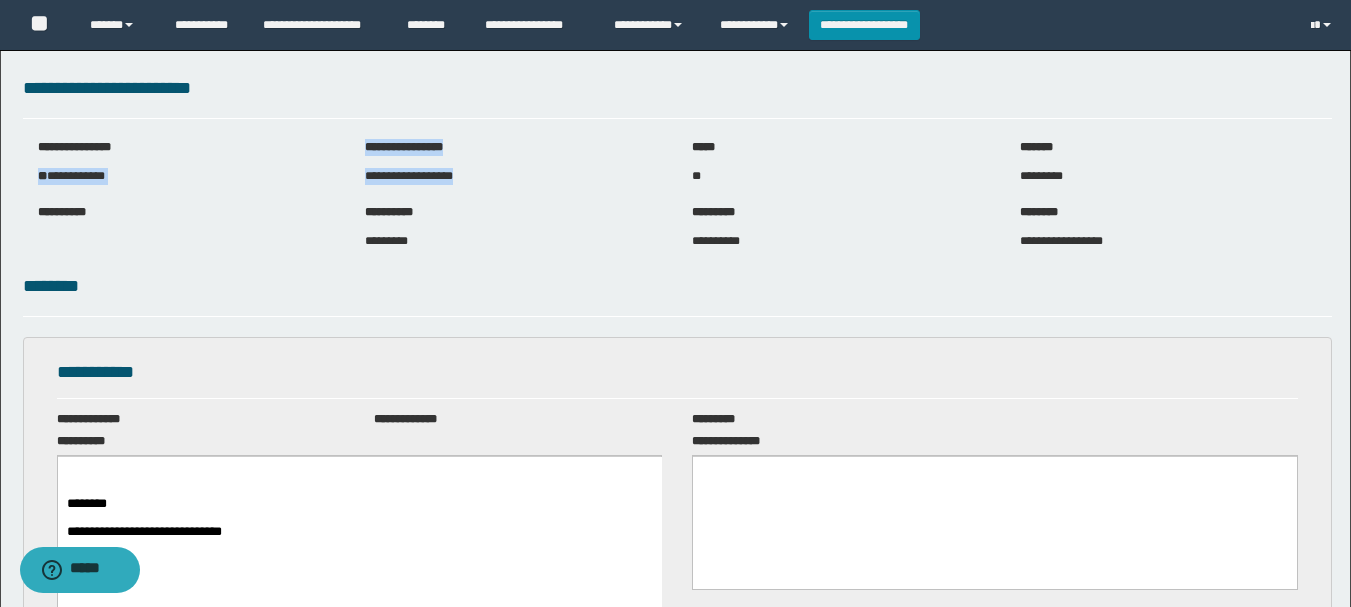 drag, startPoint x: 39, startPoint y: 175, endPoint x: 521, endPoint y: 177, distance: 482.00415 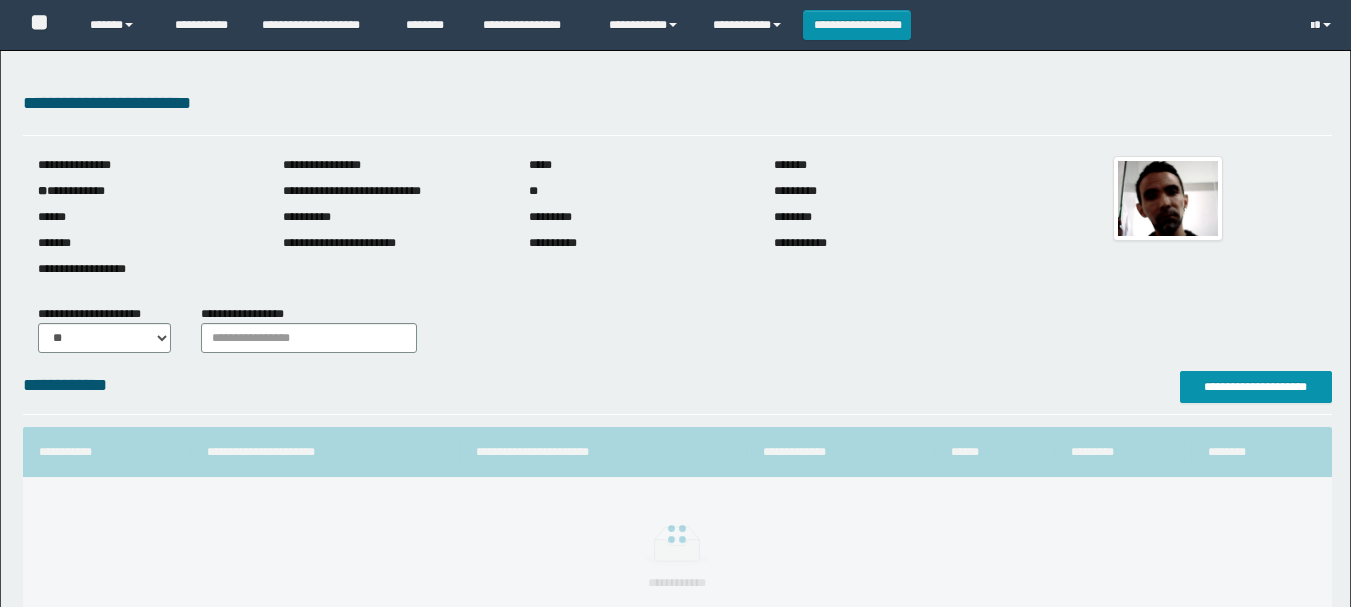 scroll, scrollTop: 0, scrollLeft: 0, axis: both 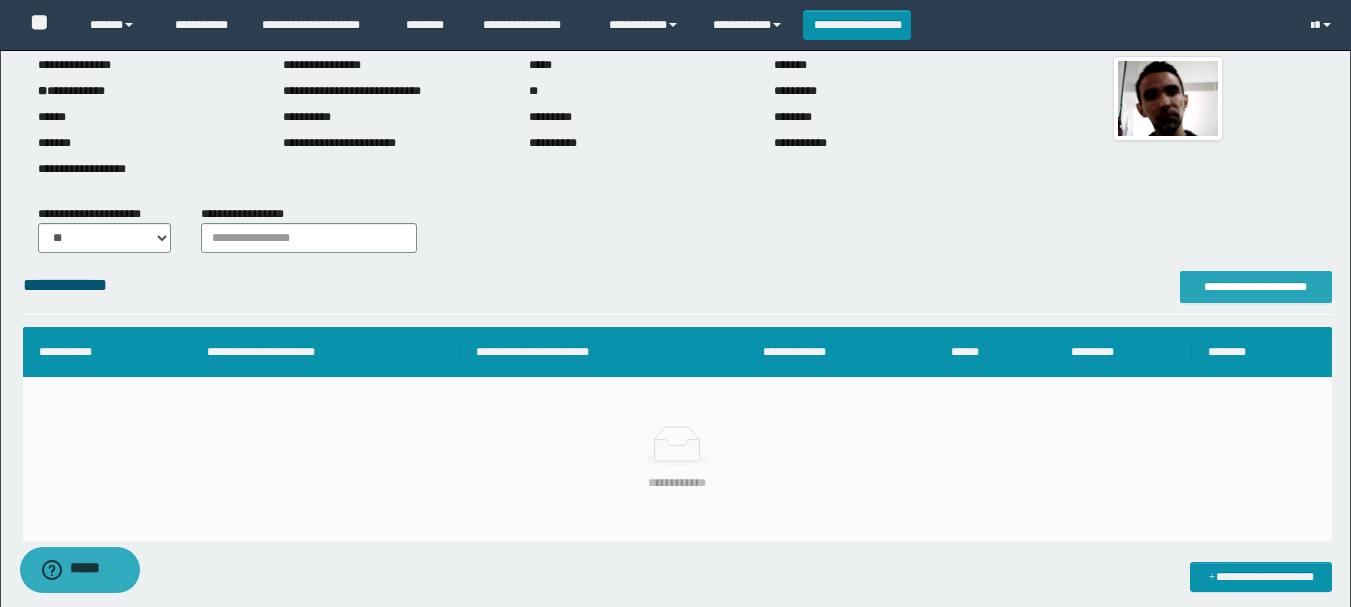 click on "**********" at bounding box center [1256, 287] 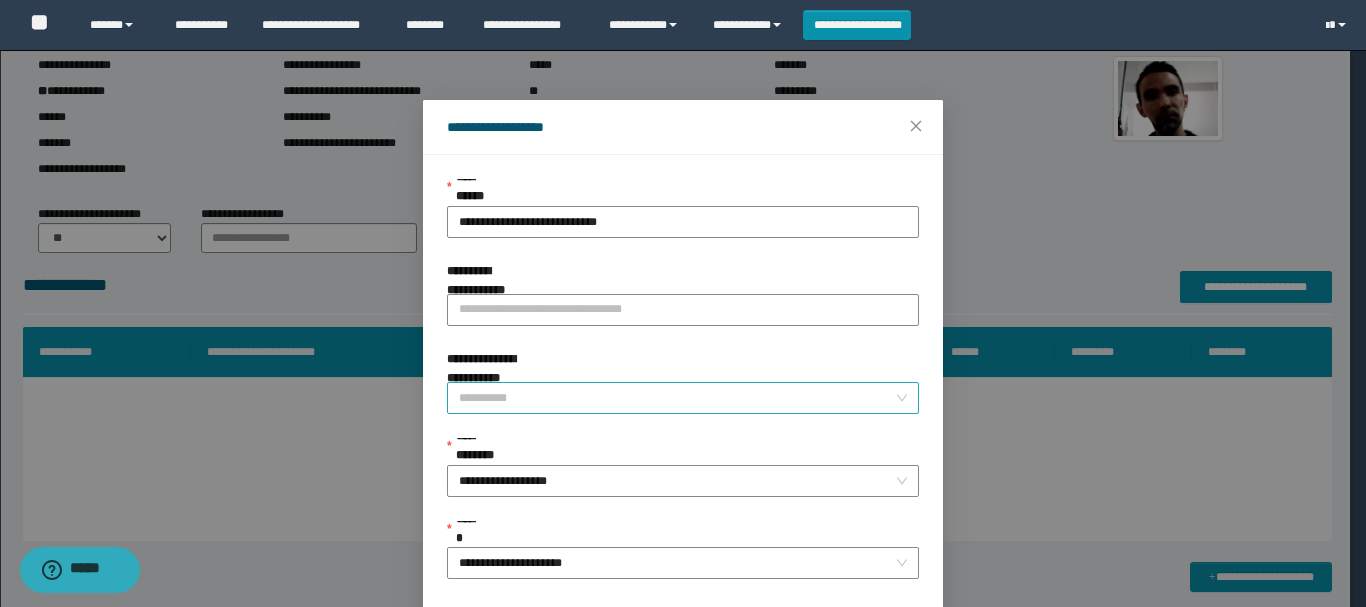 click on "**********" at bounding box center (677, 398) 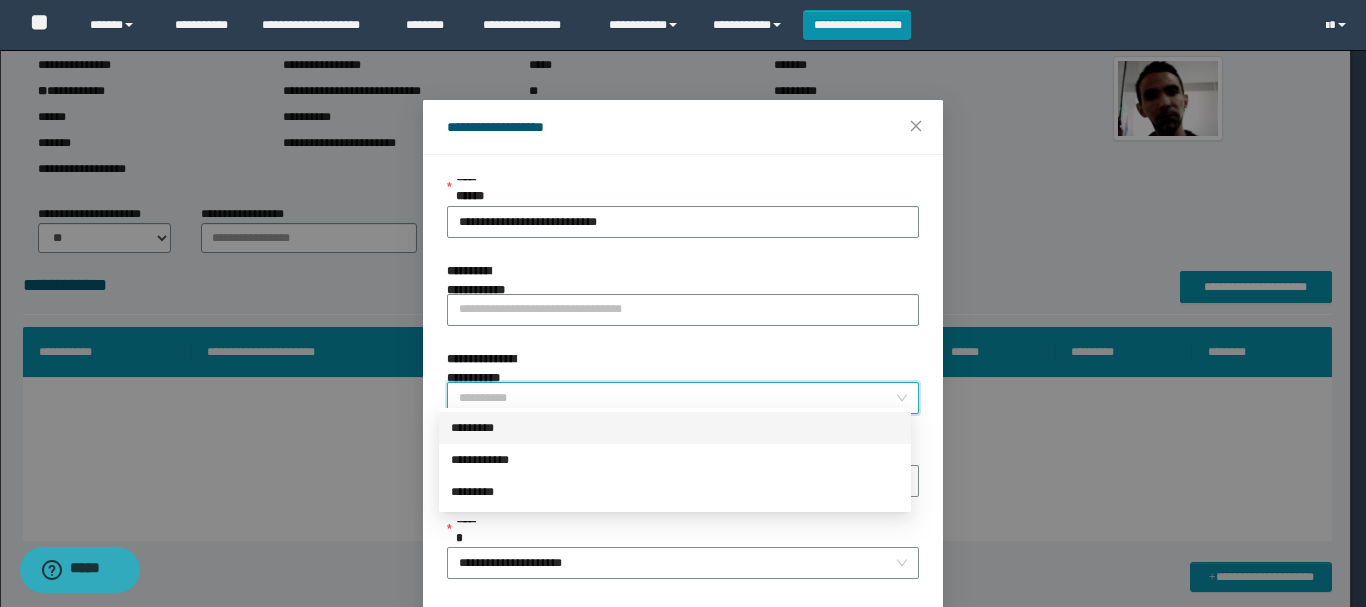click on "*********" at bounding box center (675, 428) 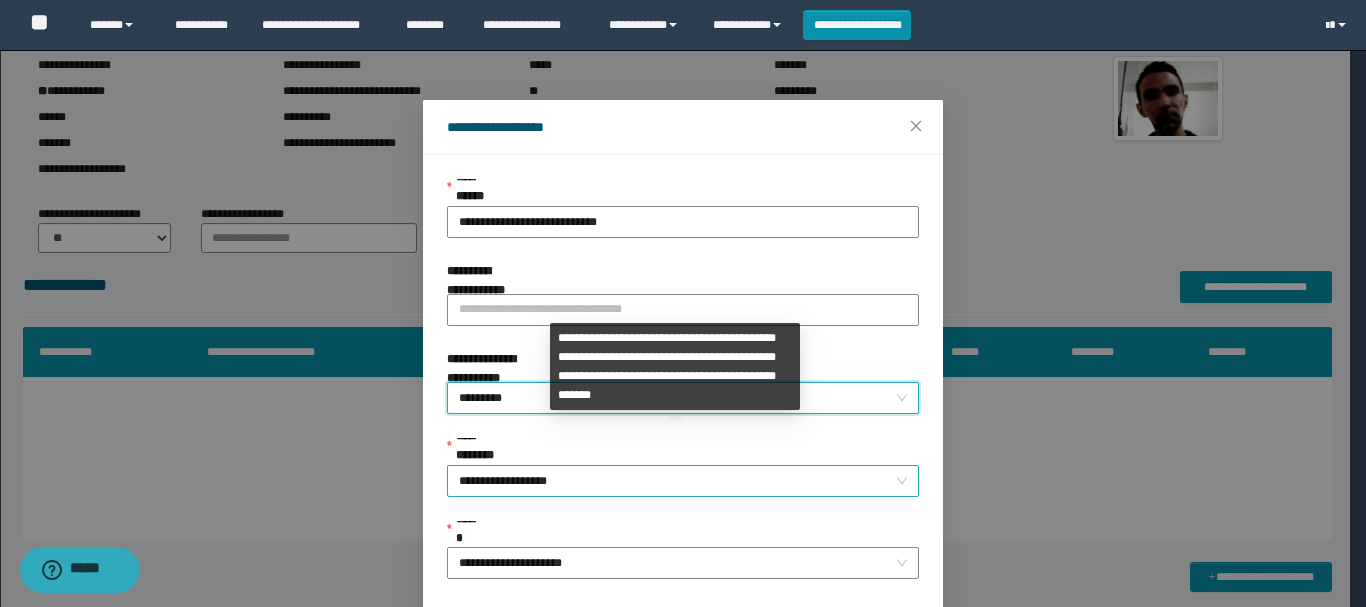 click on "**********" at bounding box center [683, 481] 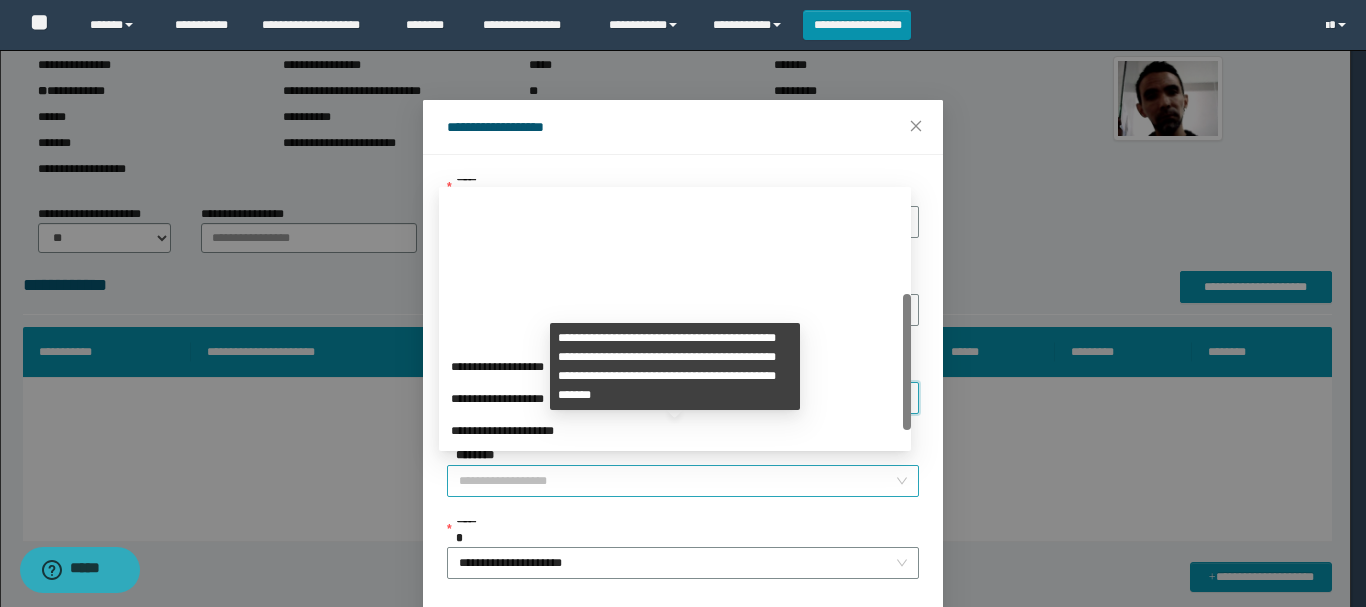 scroll, scrollTop: 192, scrollLeft: 0, axis: vertical 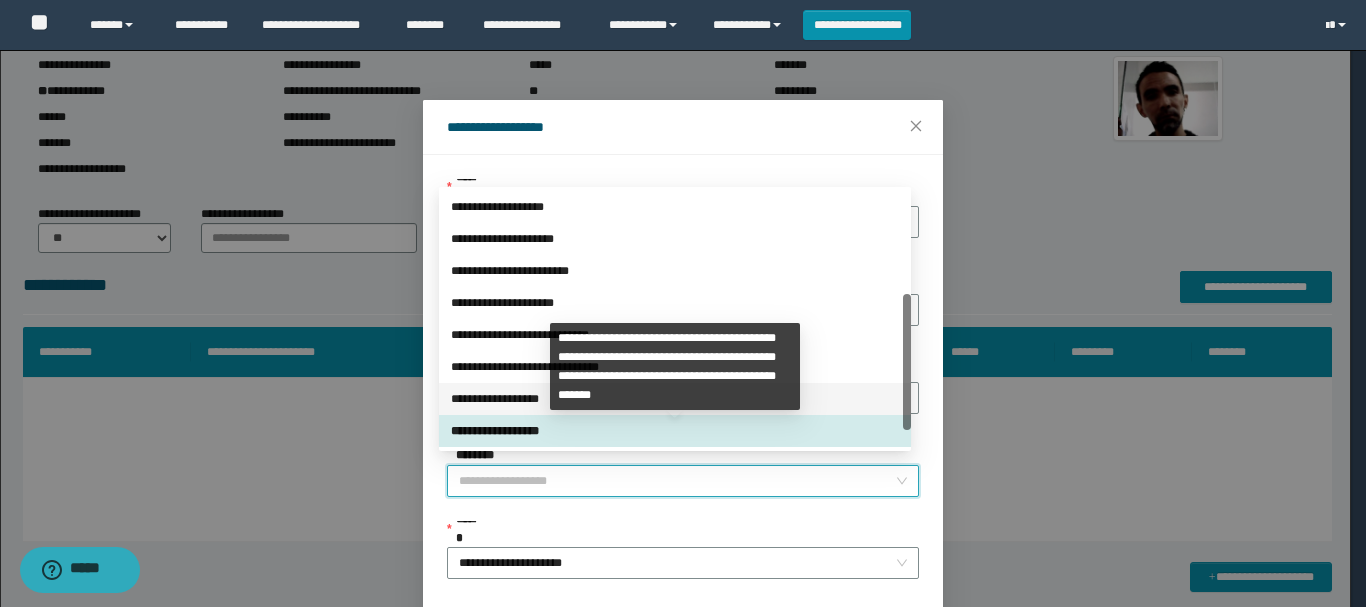 click on "**********" at bounding box center [675, 399] 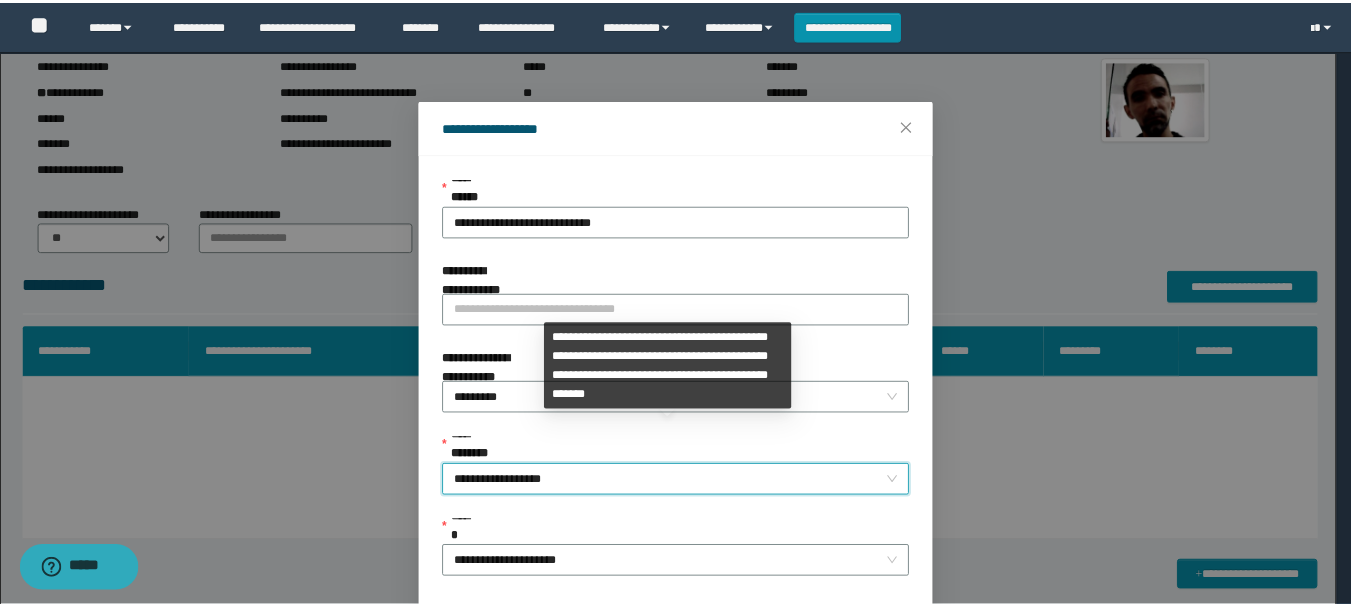 scroll, scrollTop: 145, scrollLeft: 0, axis: vertical 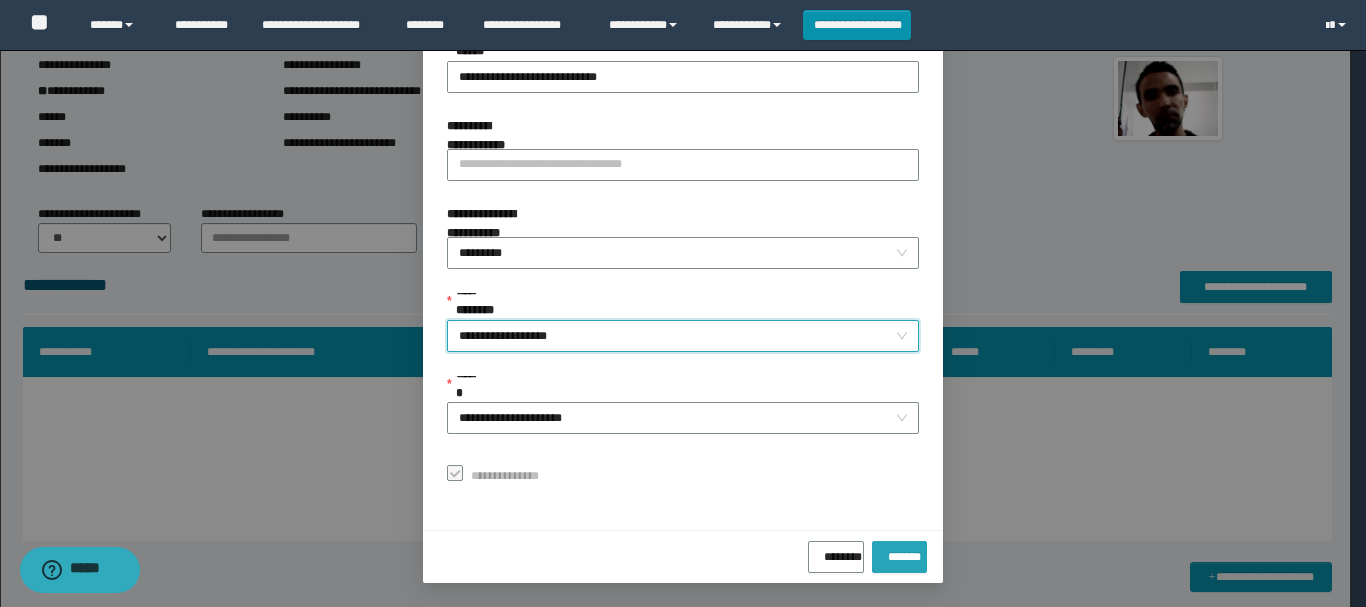 click on "*******" at bounding box center (899, 553) 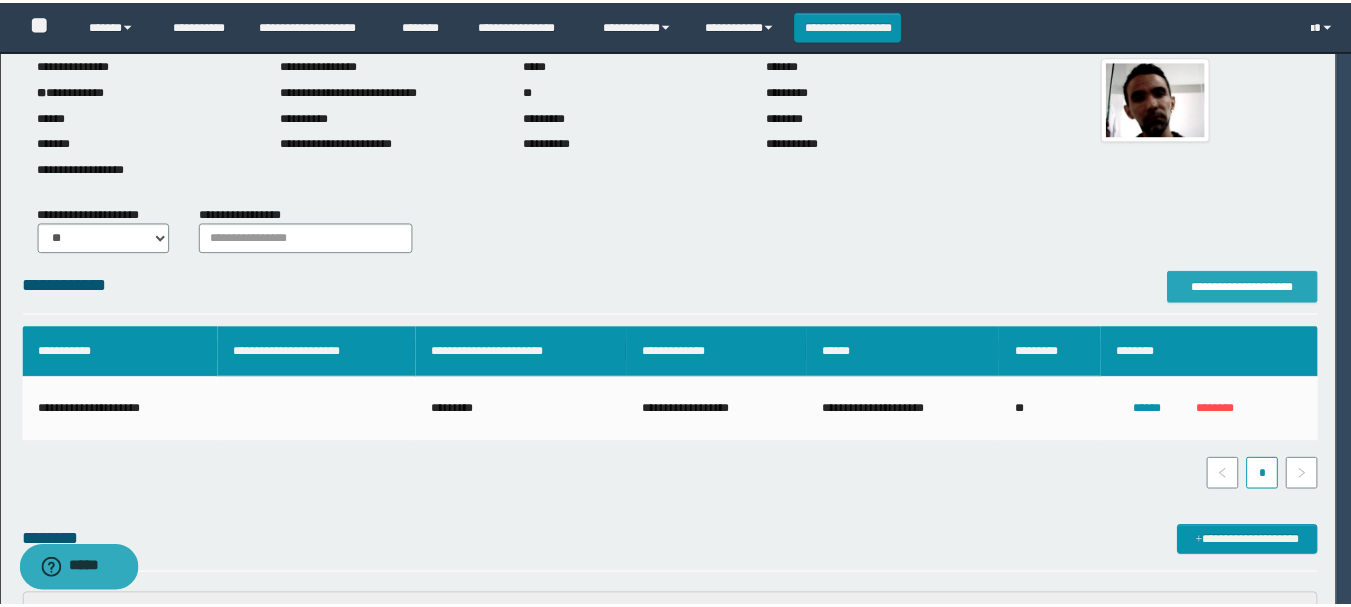 scroll, scrollTop: 0, scrollLeft: 0, axis: both 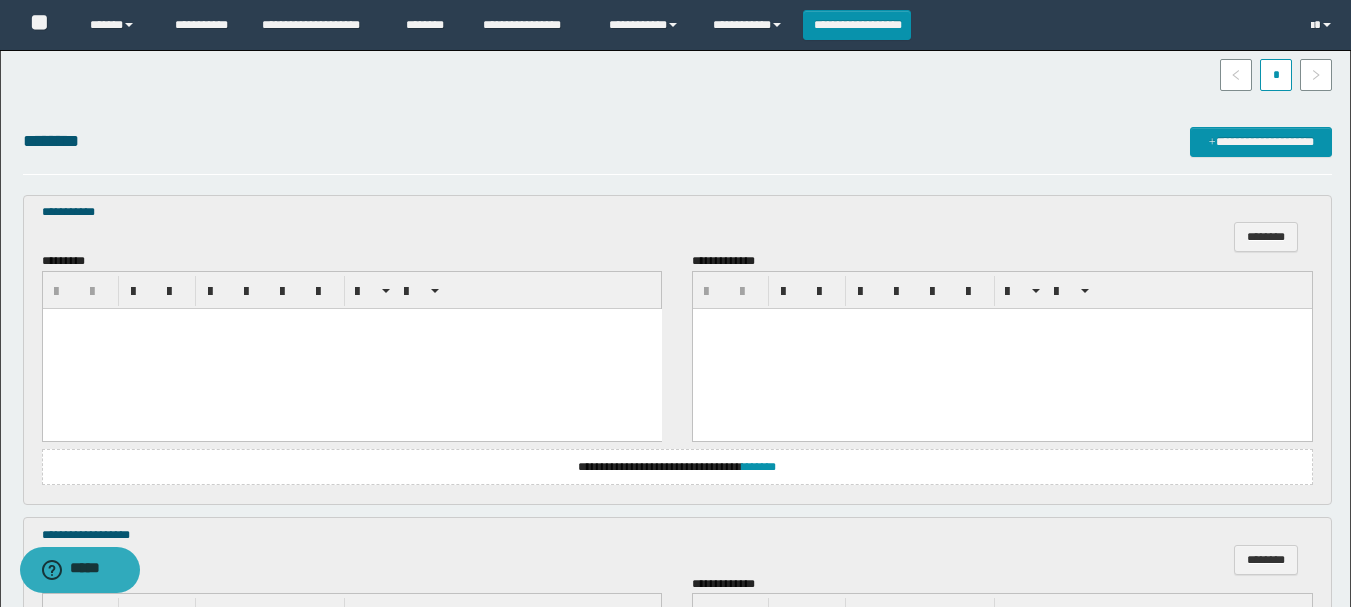 click at bounding box center [351, 348] 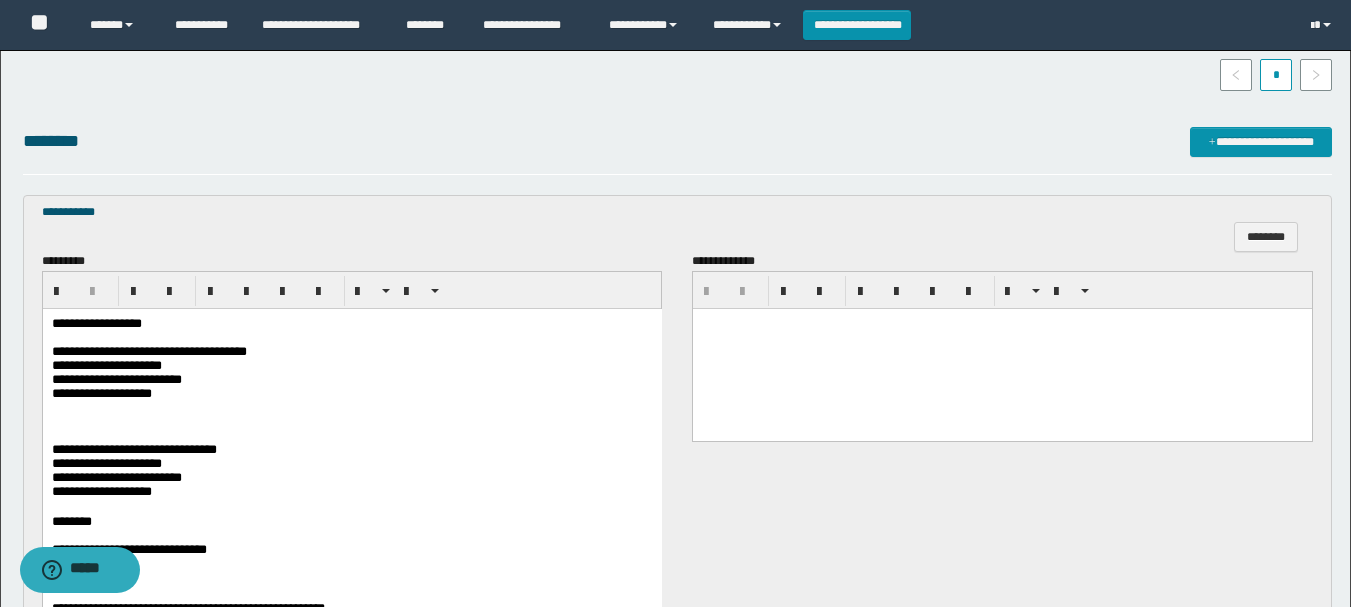 scroll, scrollTop: 600, scrollLeft: 0, axis: vertical 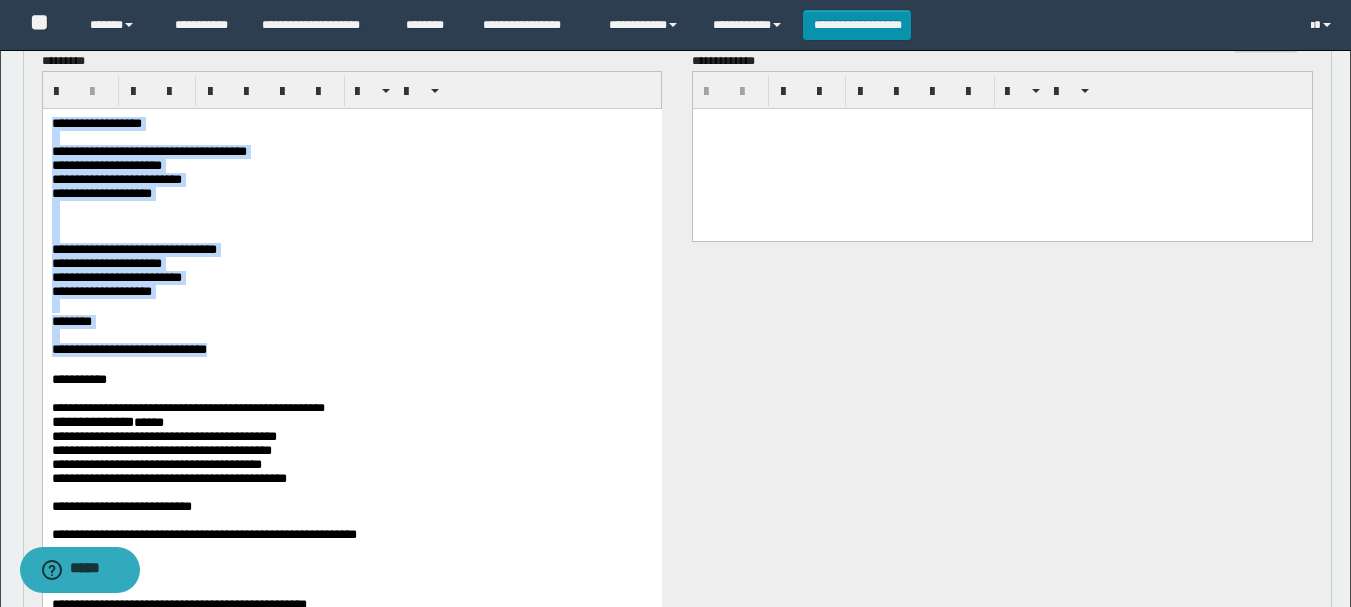 drag, startPoint x: 52, startPoint y: 125, endPoint x: 522, endPoint y: 385, distance: 537.12195 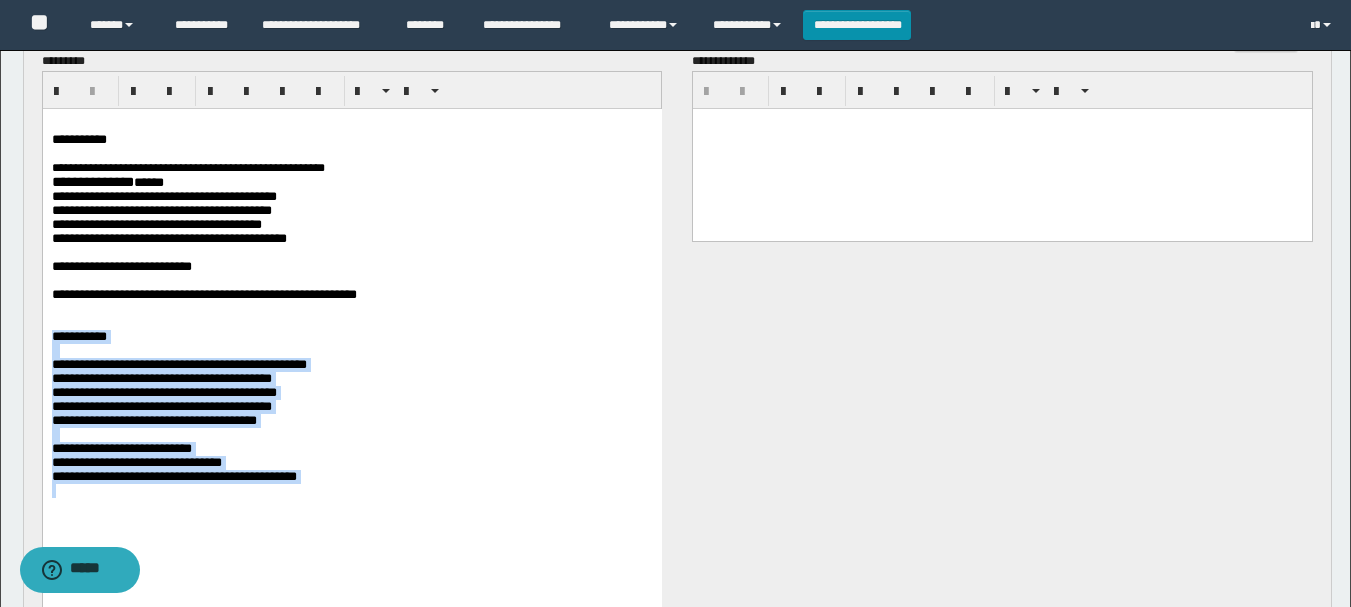 drag, startPoint x: 52, startPoint y: 358, endPoint x: 361, endPoint y: 539, distance: 358.10892 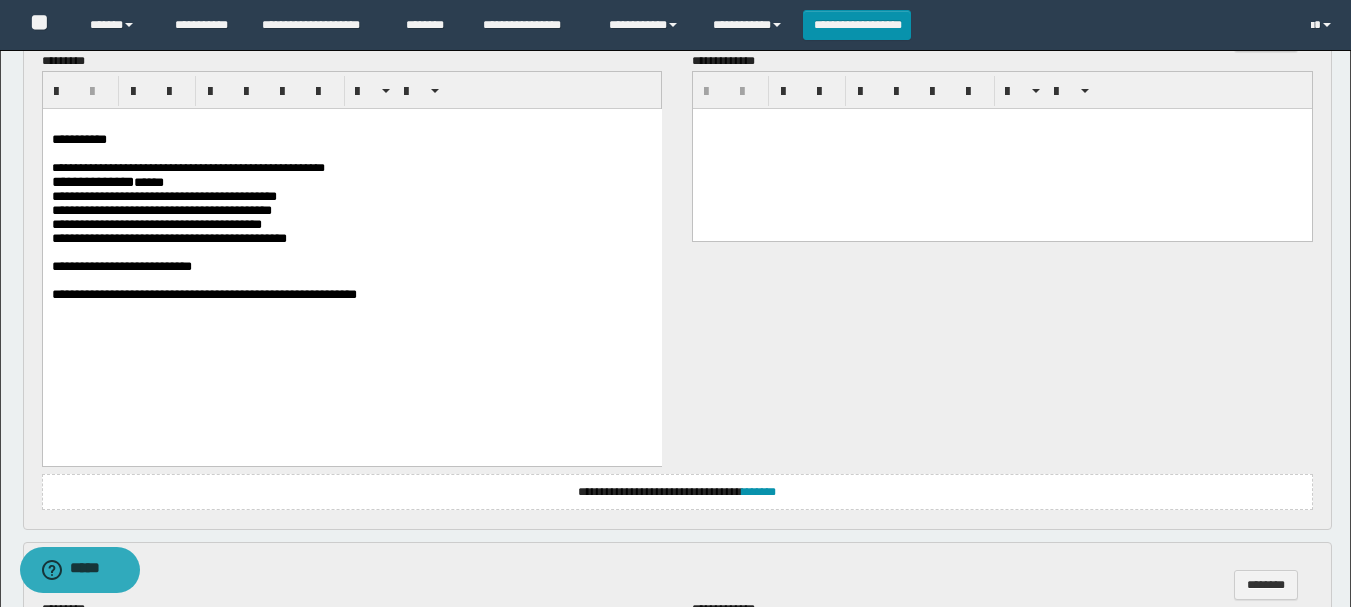 click on "**********" at bounding box center [351, 266] 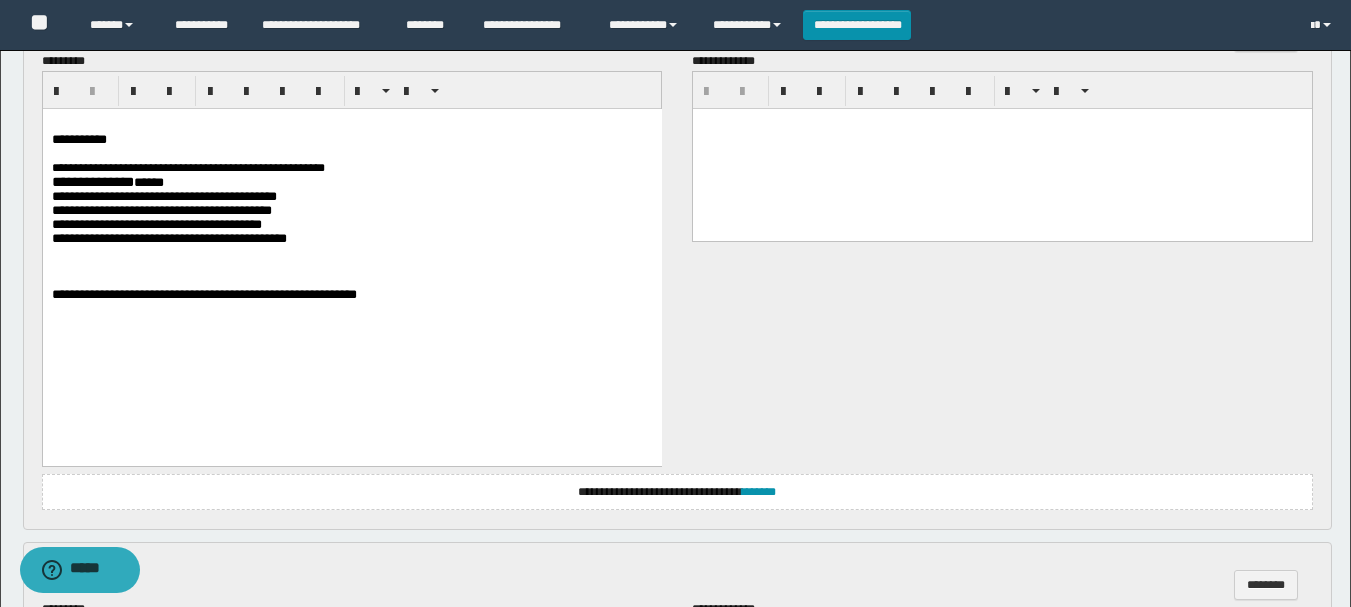 click on "**********" at bounding box center (351, 238) 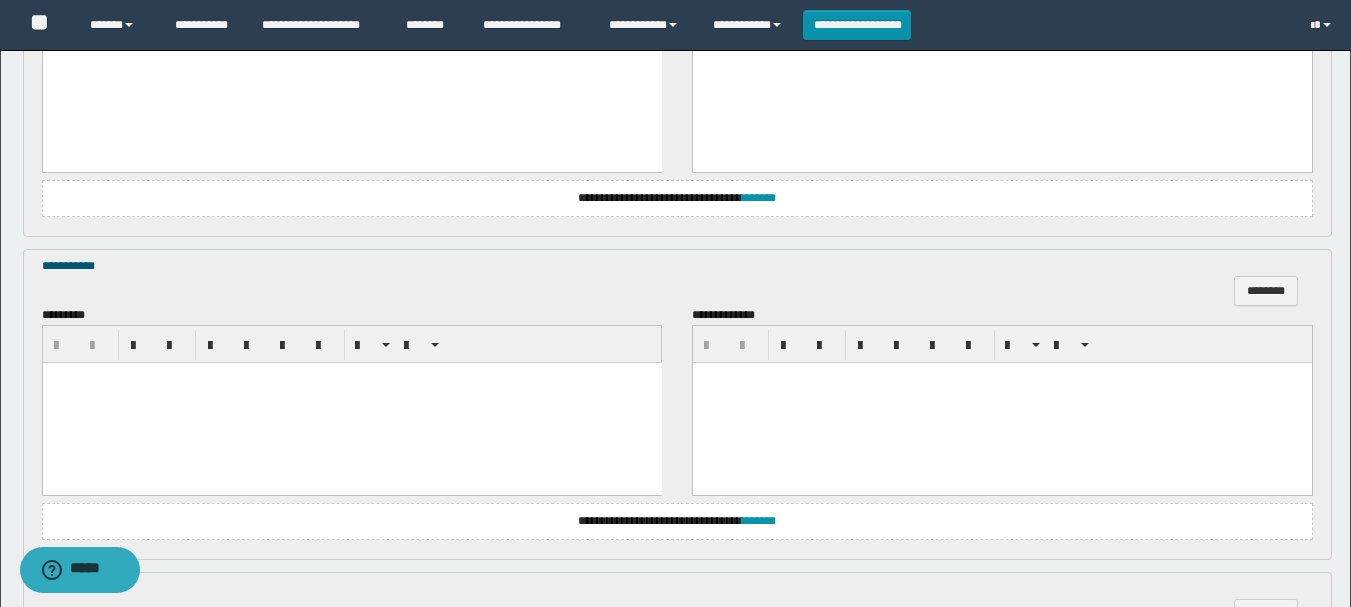 scroll, scrollTop: 1100, scrollLeft: 0, axis: vertical 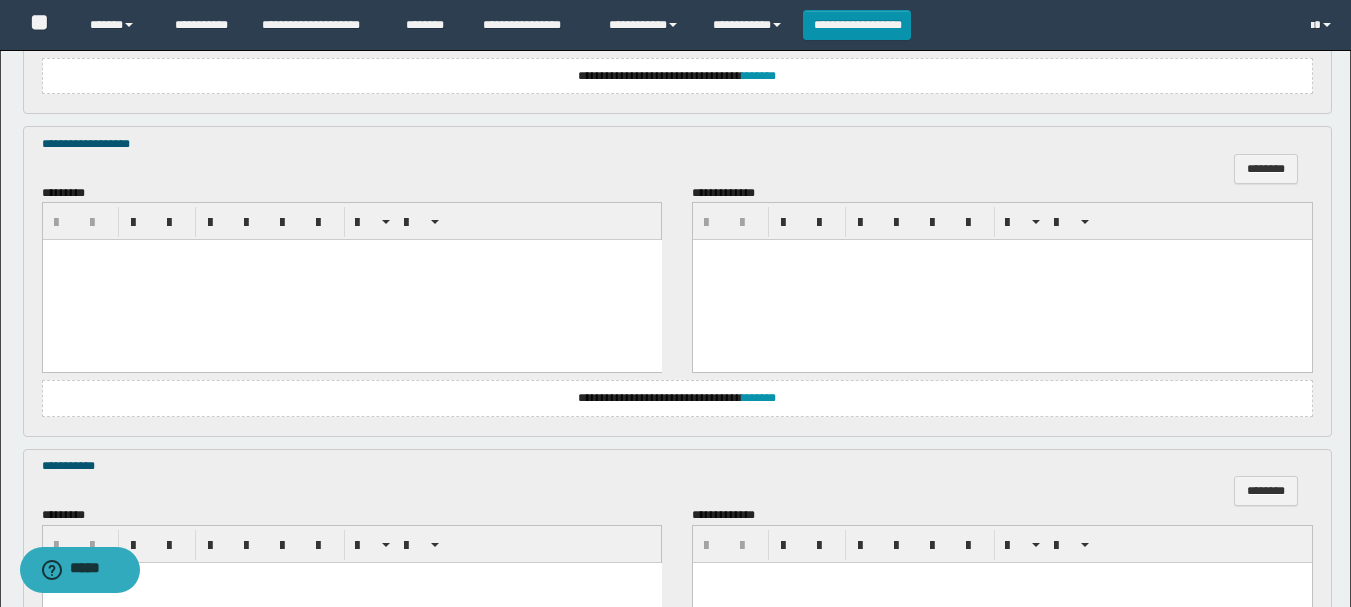 click at bounding box center (351, 280) 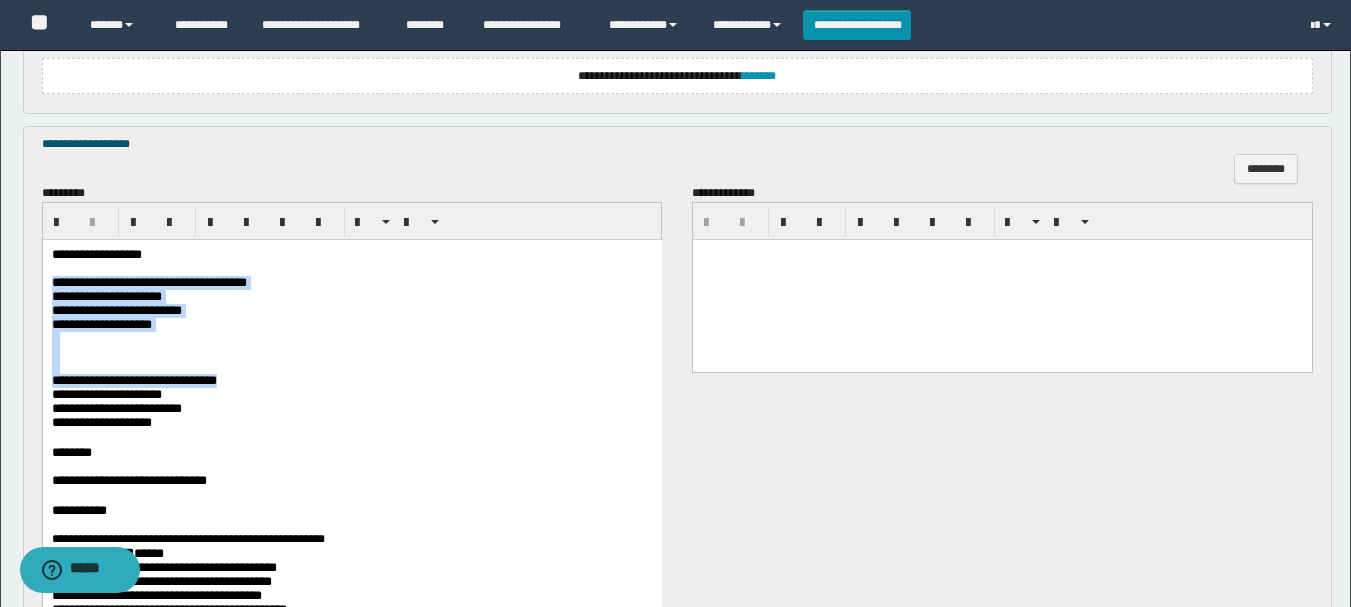 drag, startPoint x: 52, startPoint y: 286, endPoint x: 530, endPoint y: 391, distance: 489.39658 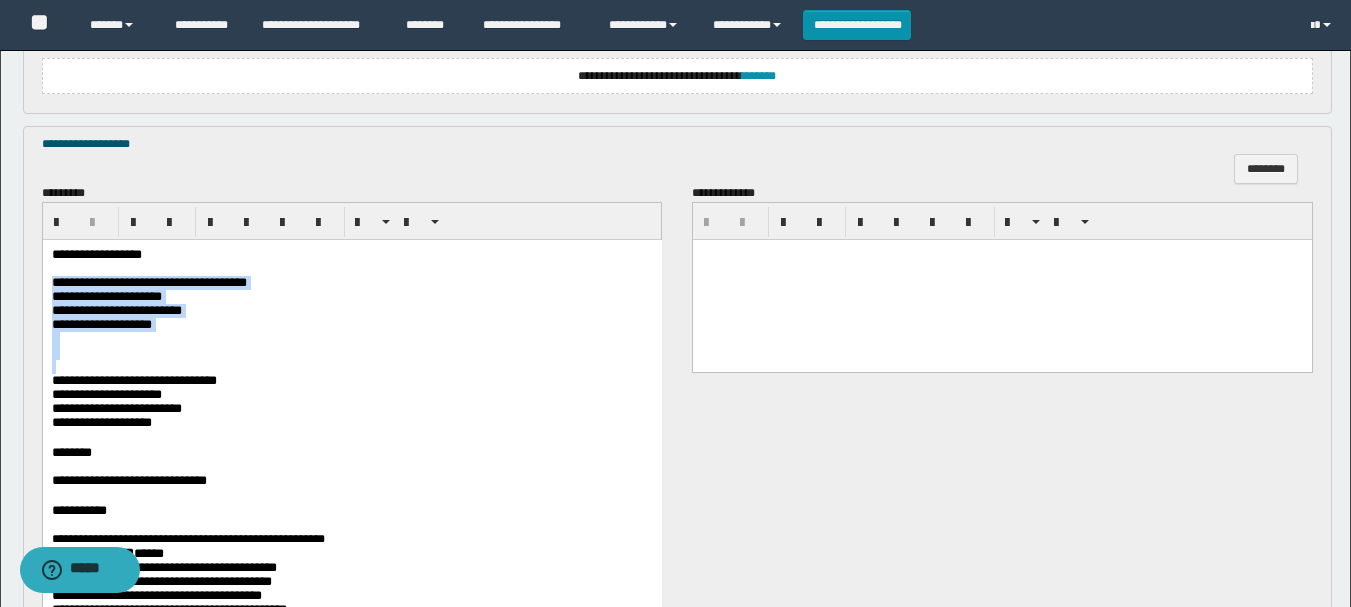 drag, startPoint x: 51, startPoint y: 287, endPoint x: 454, endPoint y: 375, distance: 412.49606 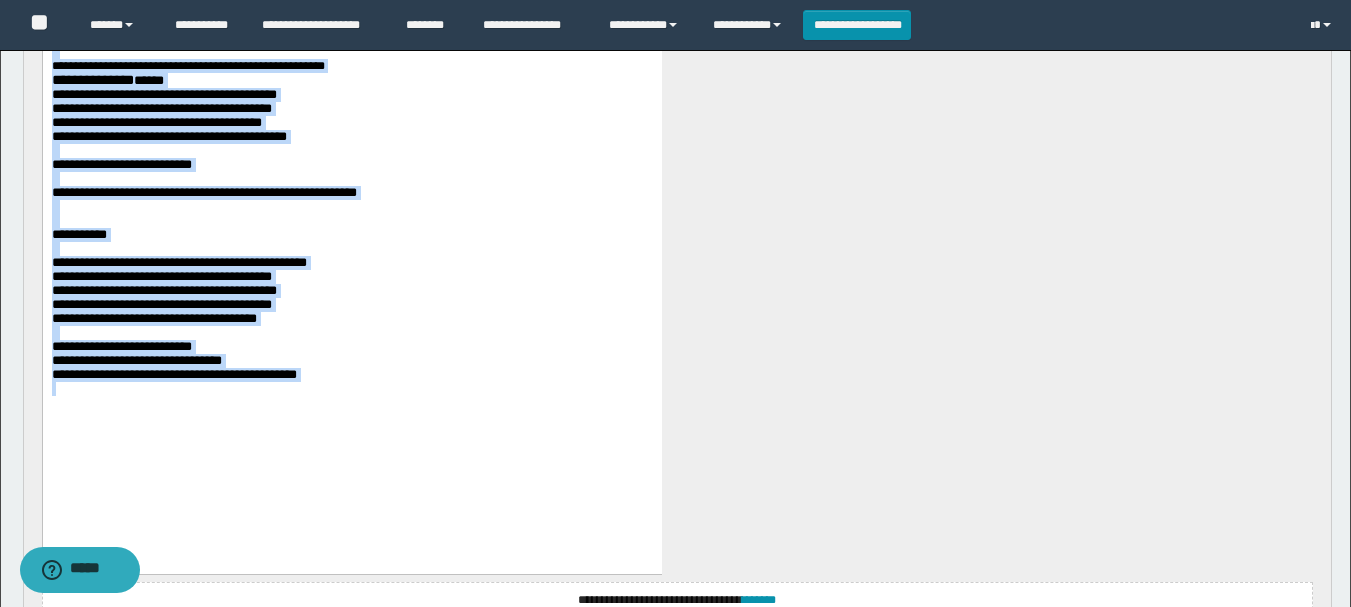 scroll, scrollTop: 1656, scrollLeft: 0, axis: vertical 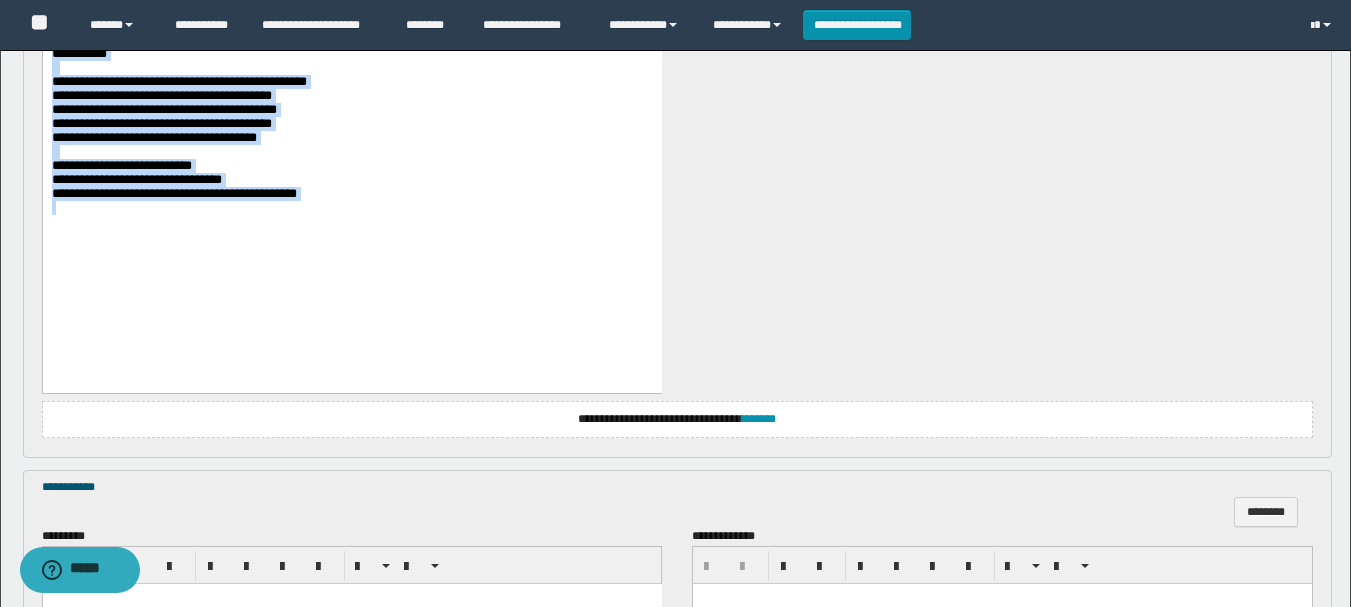drag, startPoint x: 51, startPoint y: -188, endPoint x: 455, endPoint y: 309, distance: 640.4881 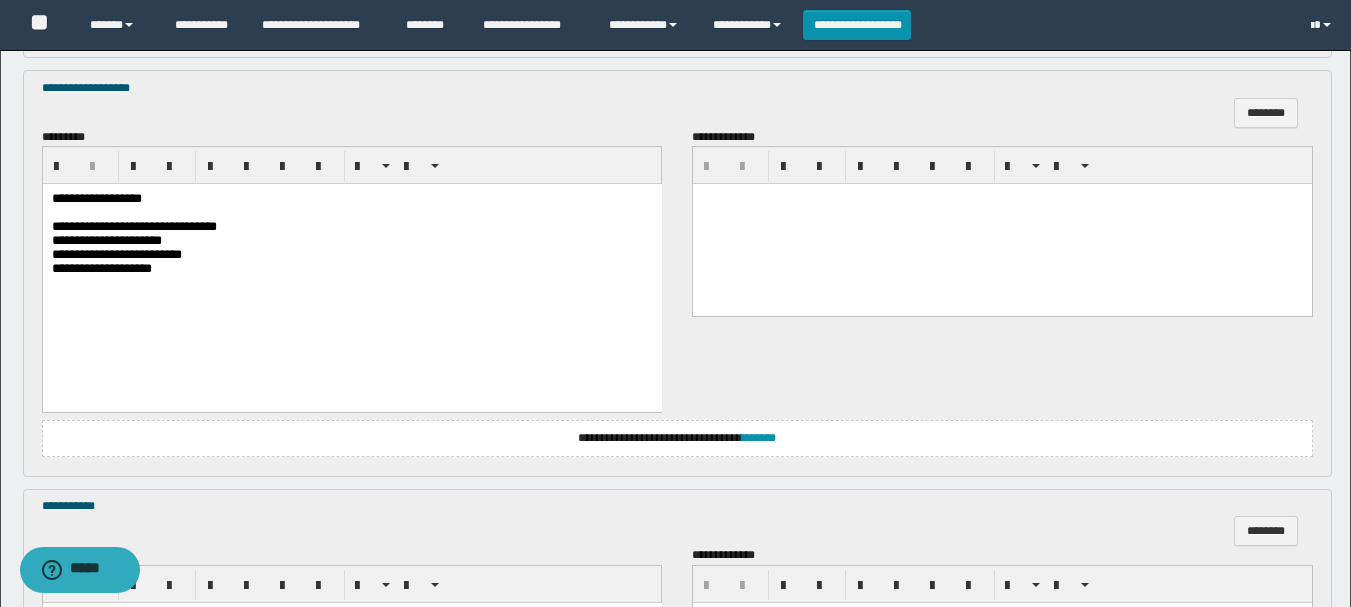 scroll, scrollTop: 1456, scrollLeft: 0, axis: vertical 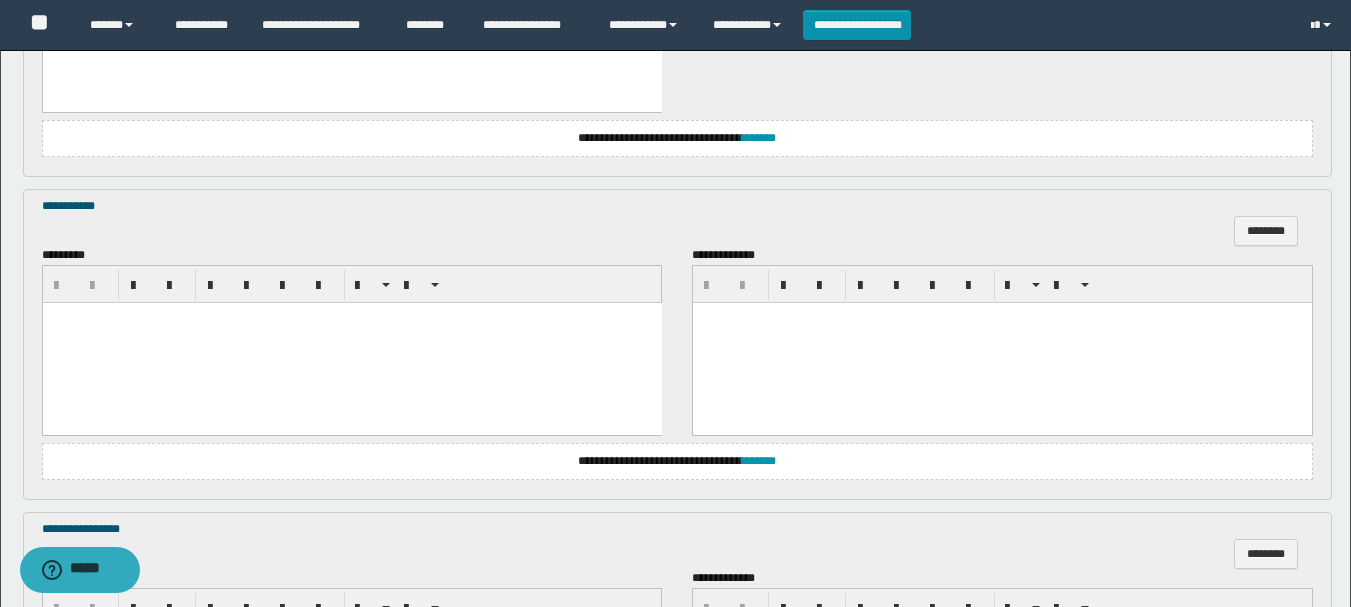click at bounding box center (351, 343) 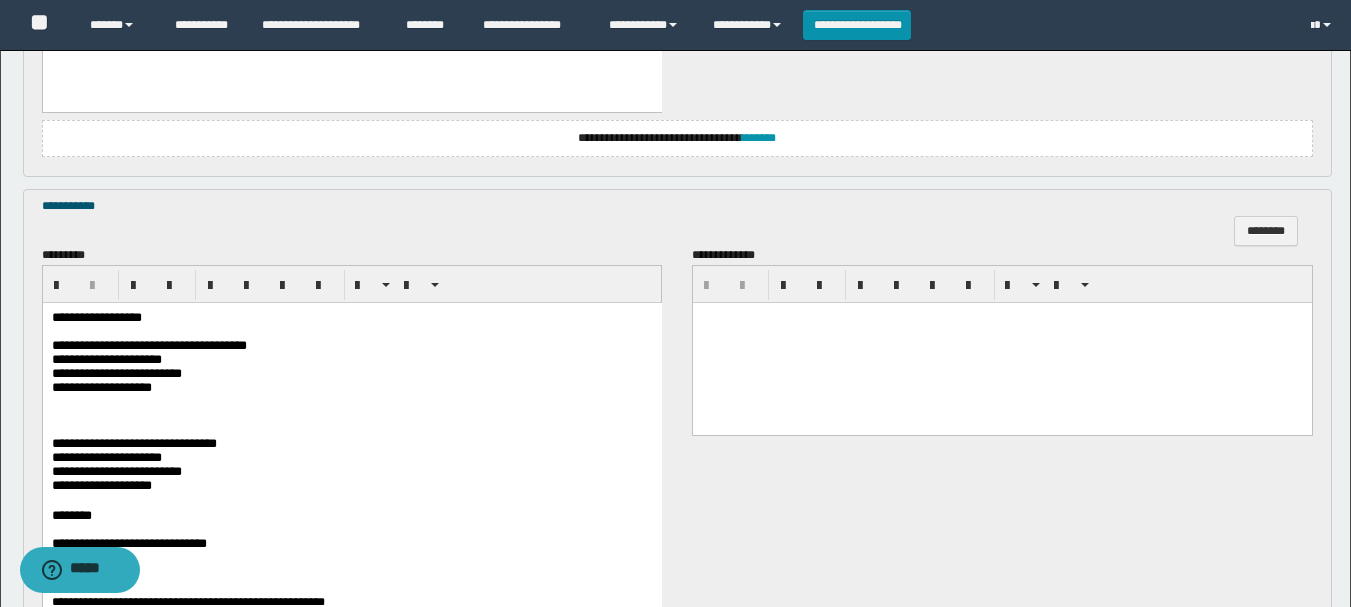 scroll, scrollTop: 1556, scrollLeft: 0, axis: vertical 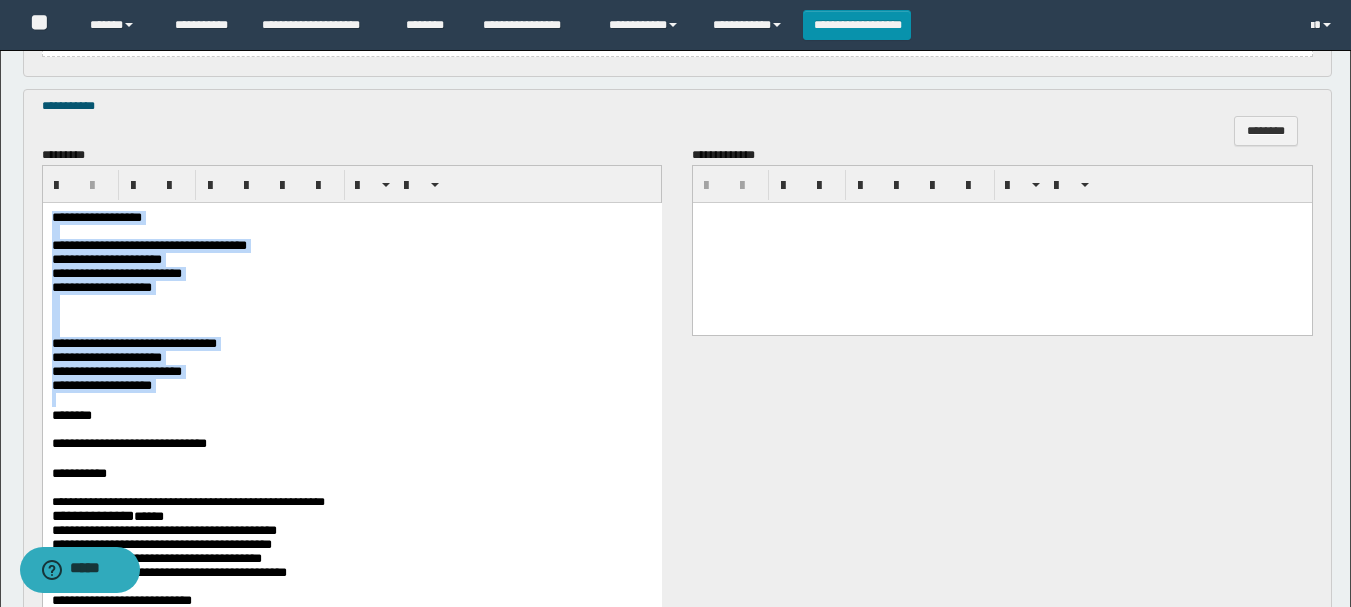 drag, startPoint x: 52, startPoint y: 216, endPoint x: 475, endPoint y: 418, distance: 468.75687 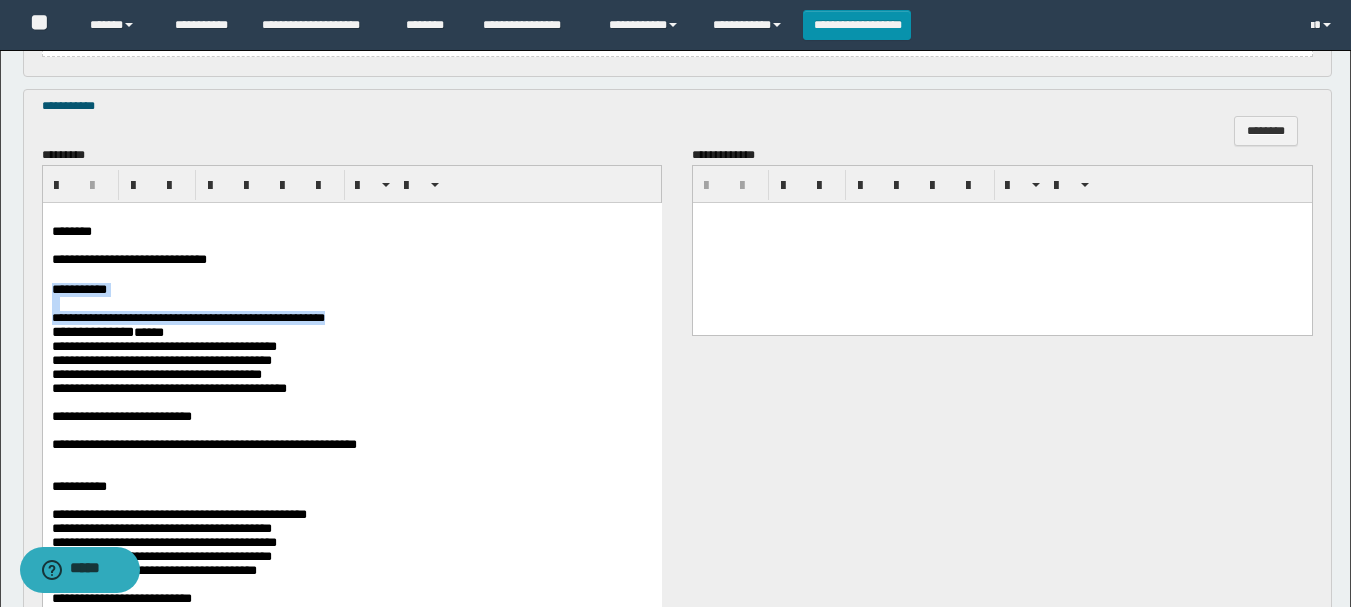 scroll, scrollTop: 1756, scrollLeft: 0, axis: vertical 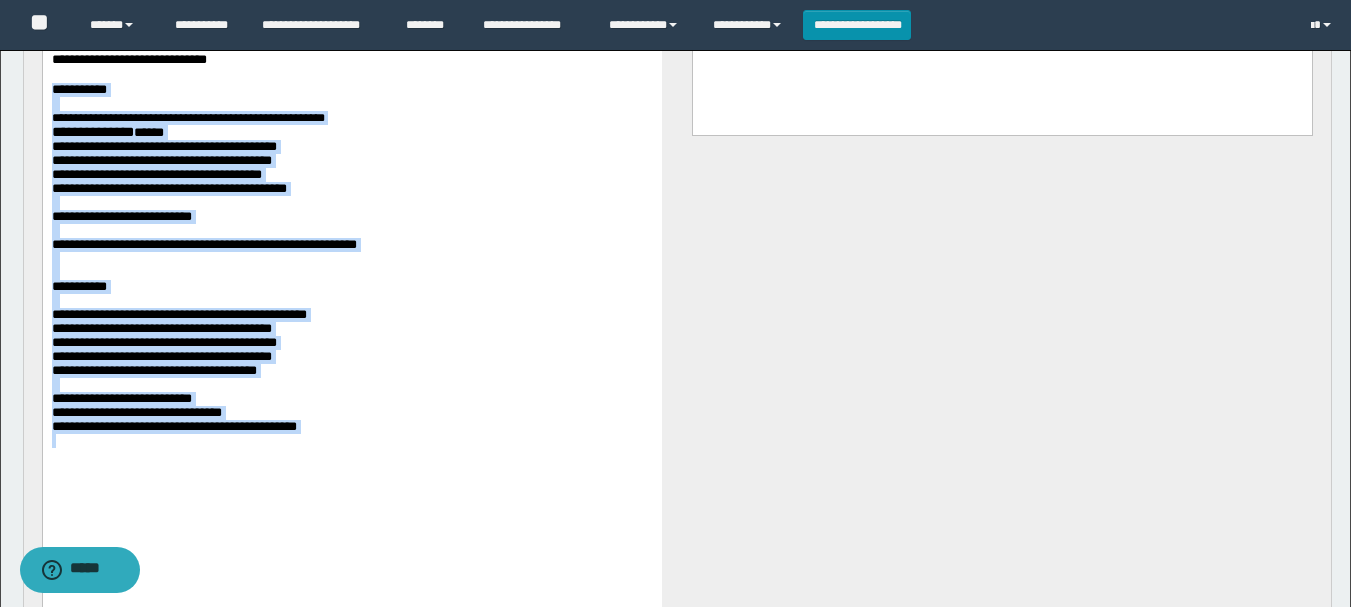 drag, startPoint x: 51, startPoint y: 96, endPoint x: 497, endPoint y: 501, distance: 602.44586 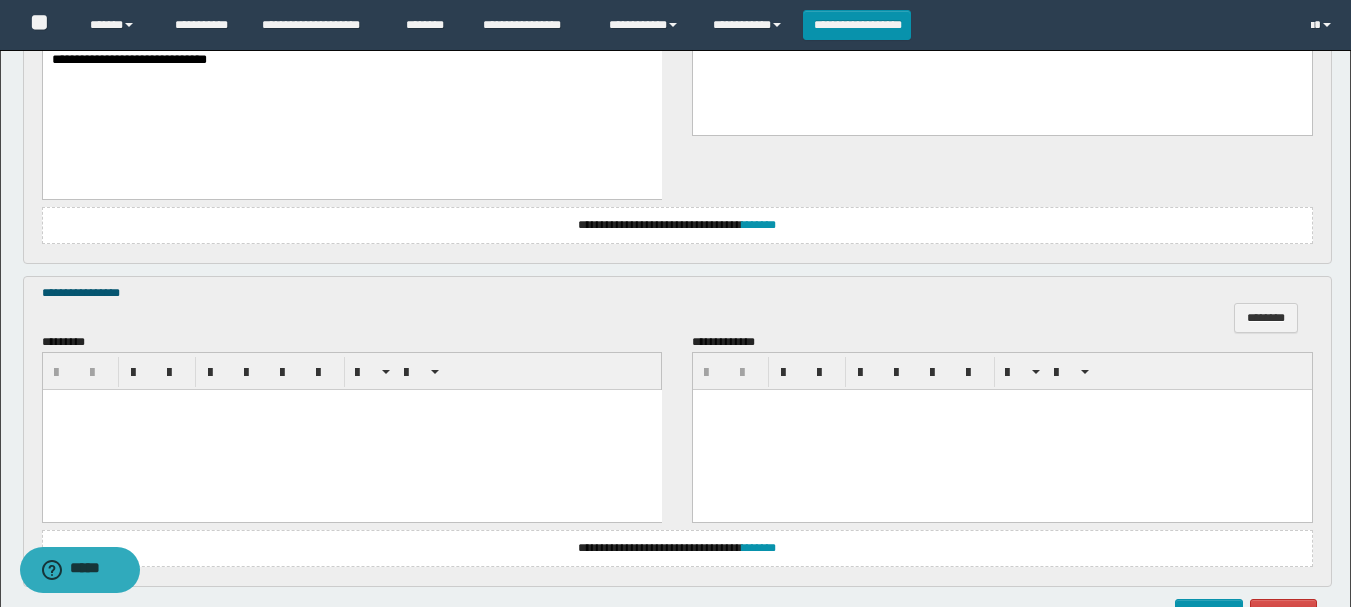scroll, scrollTop: 1856, scrollLeft: 0, axis: vertical 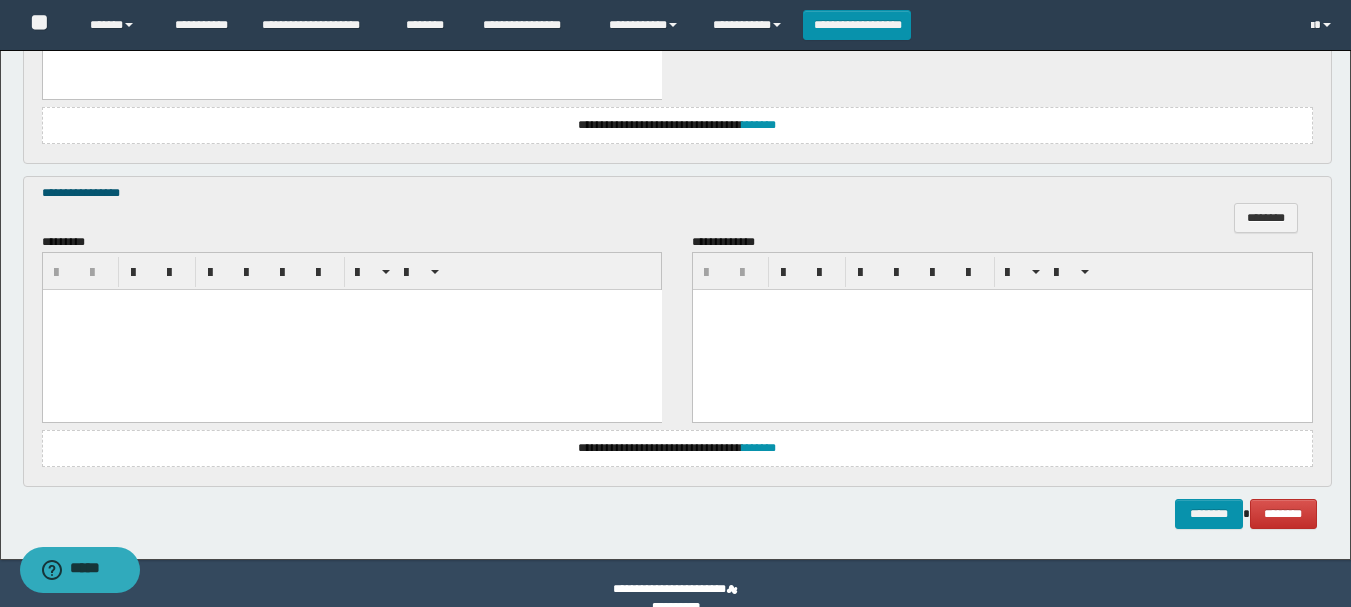 click at bounding box center [351, 329] 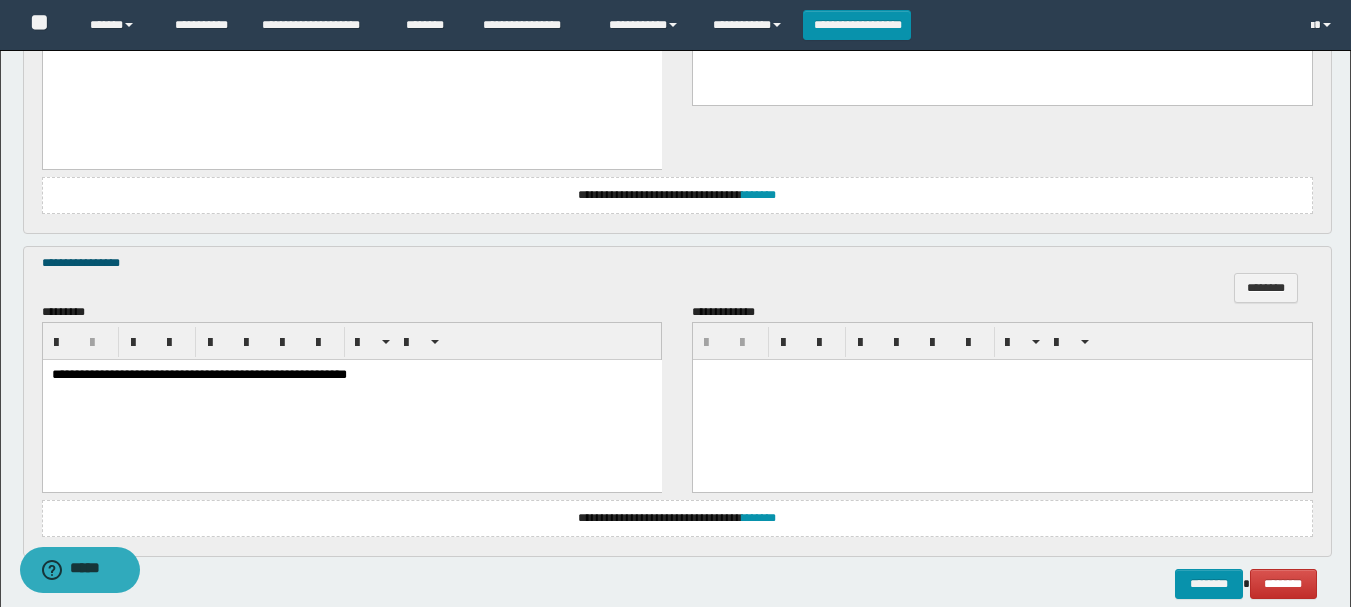scroll, scrollTop: 1886, scrollLeft: 0, axis: vertical 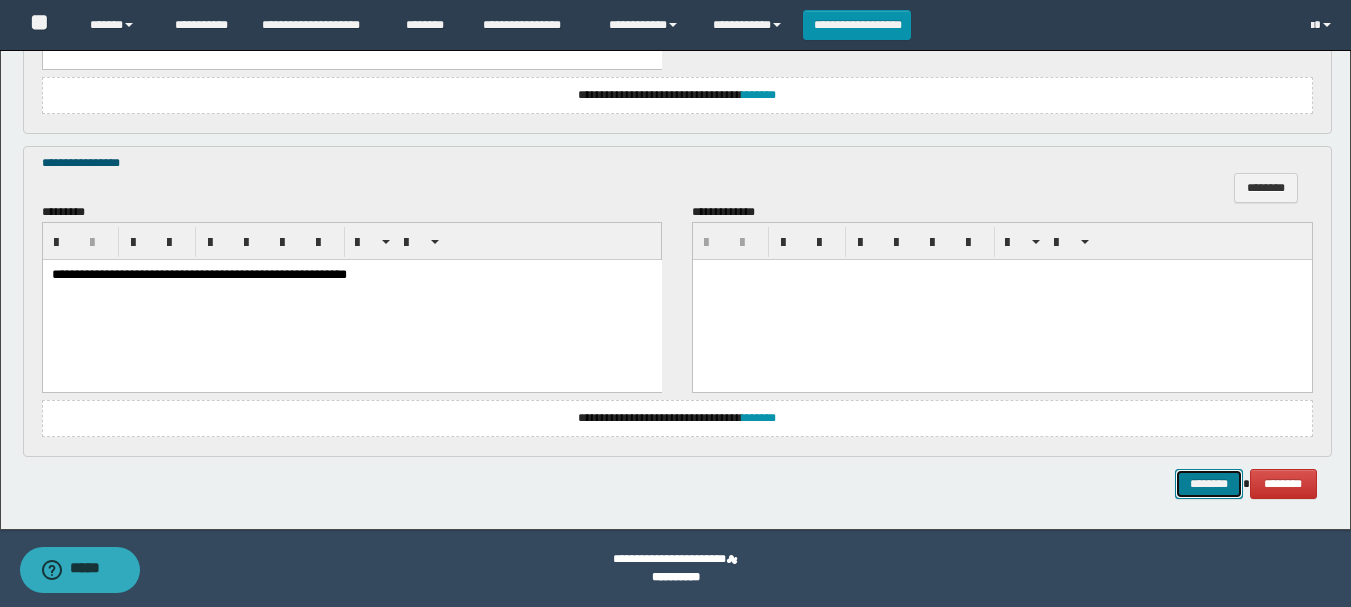click on "********" at bounding box center (1209, 484) 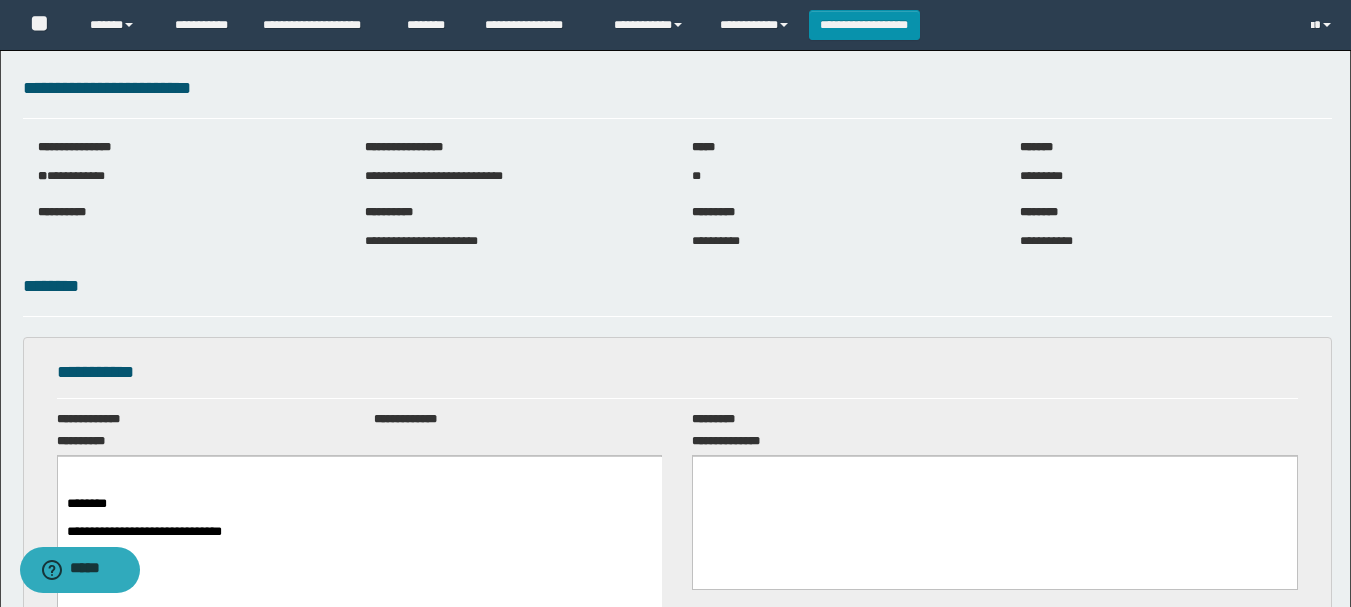 scroll, scrollTop: 0, scrollLeft: 0, axis: both 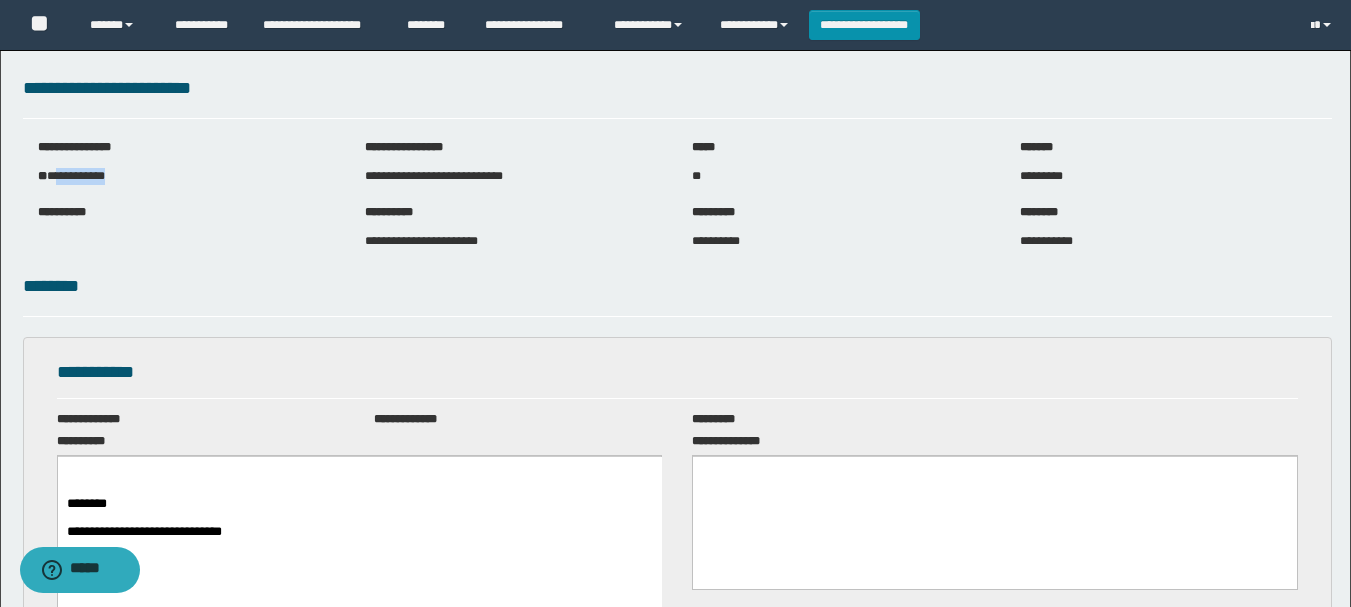 drag, startPoint x: 62, startPoint y: 174, endPoint x: 129, endPoint y: 178, distance: 67.11929 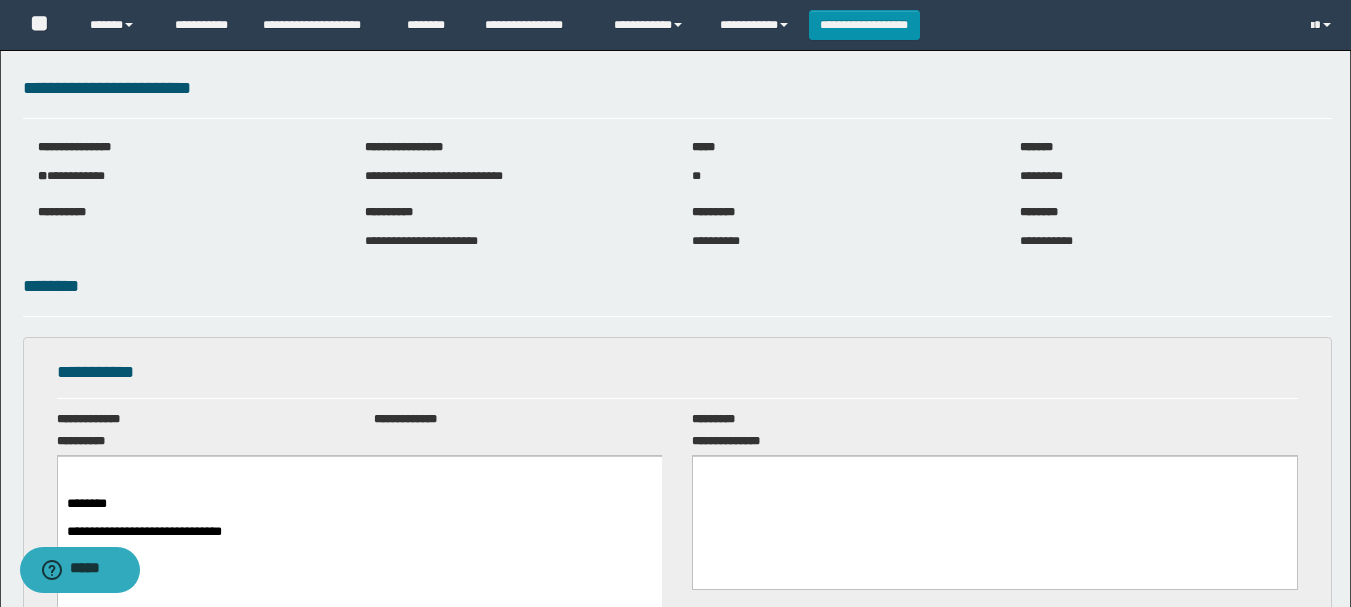 click on "**********" at bounding box center (677, 230) 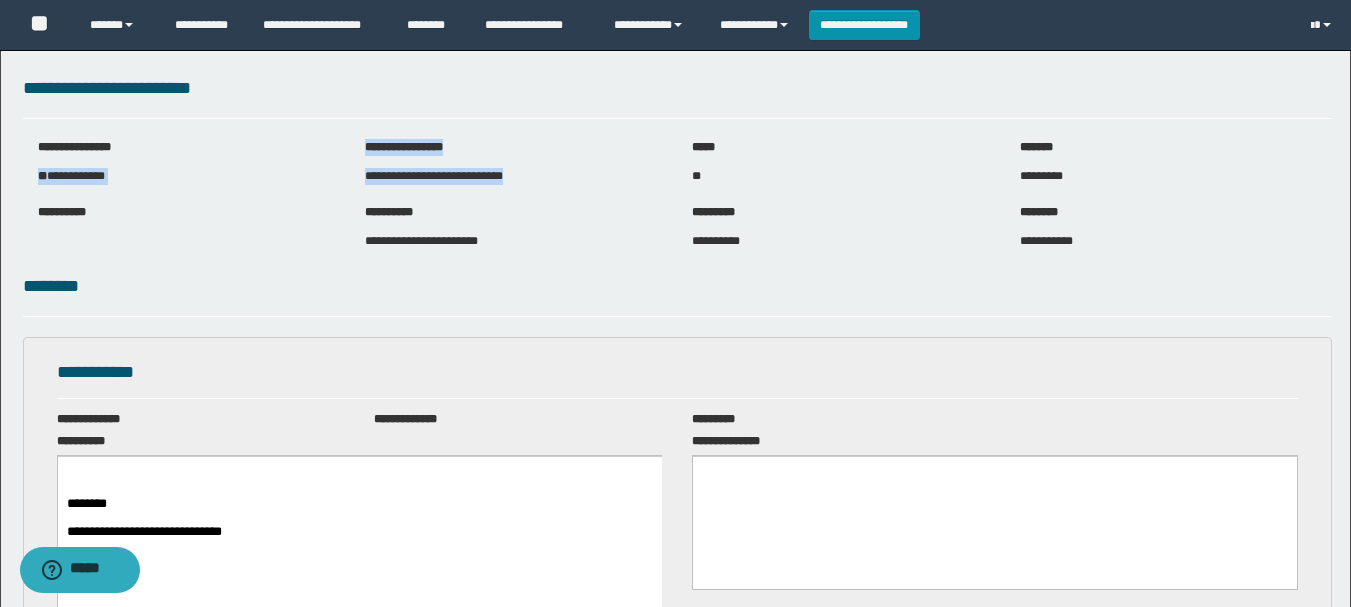 drag, startPoint x: 39, startPoint y: 174, endPoint x: 580, endPoint y: 185, distance: 541.1118 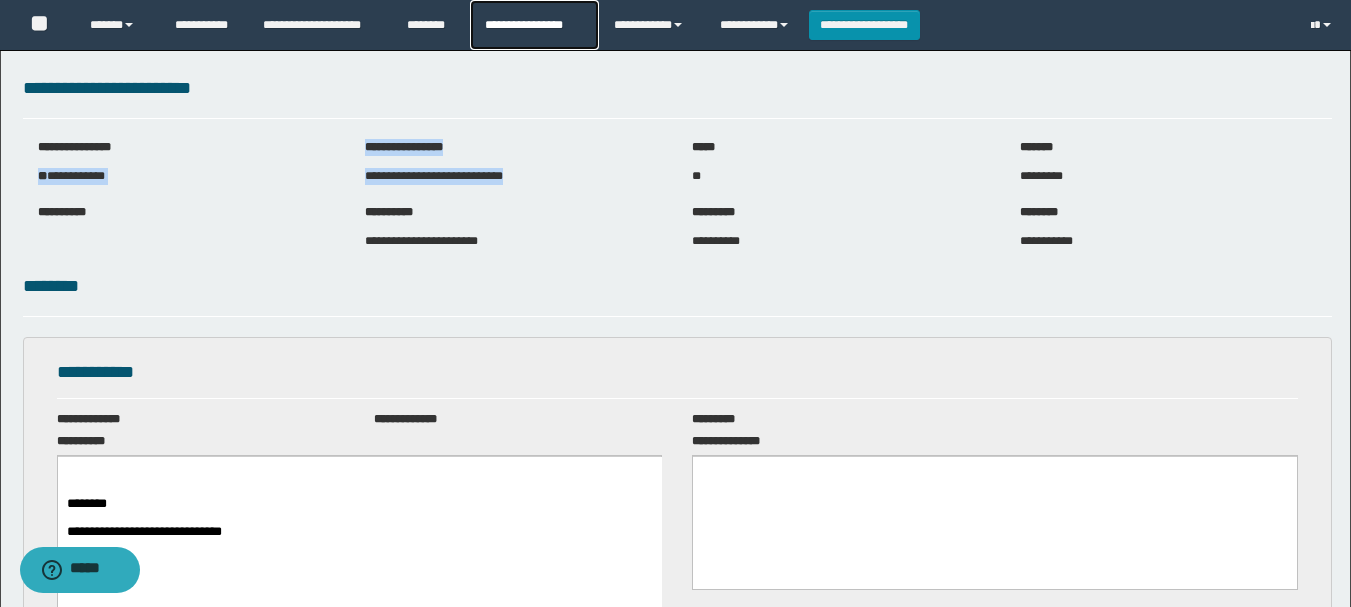 click on "**********" at bounding box center [534, 25] 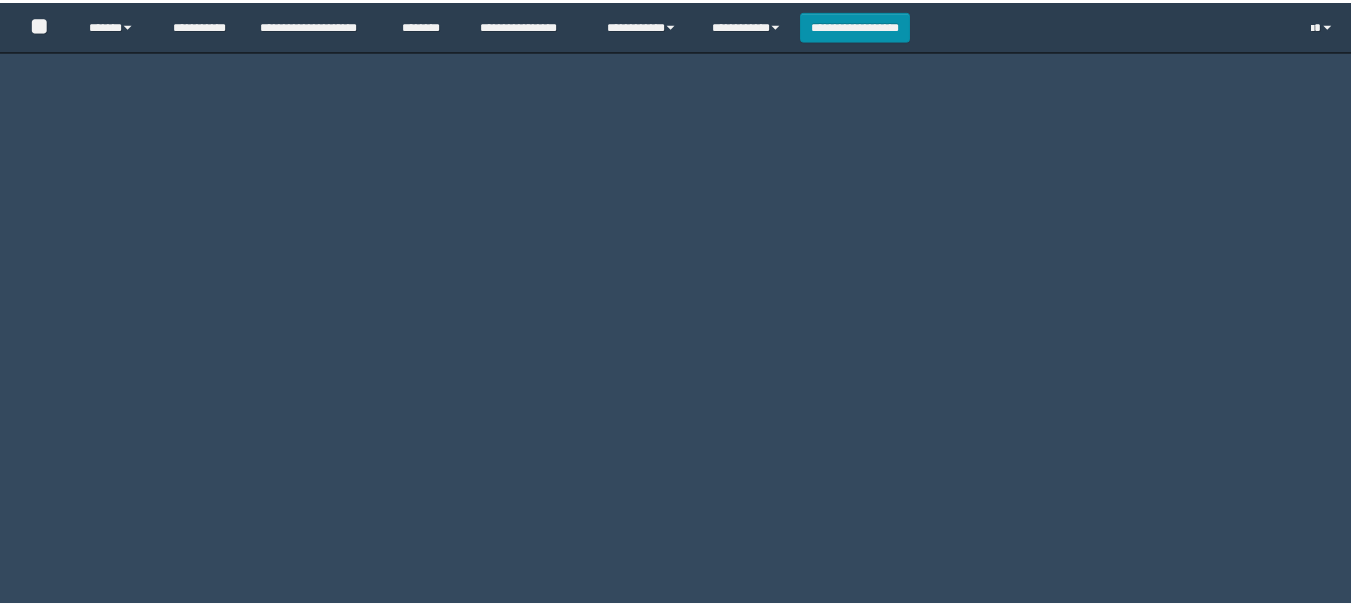 scroll, scrollTop: 0, scrollLeft: 0, axis: both 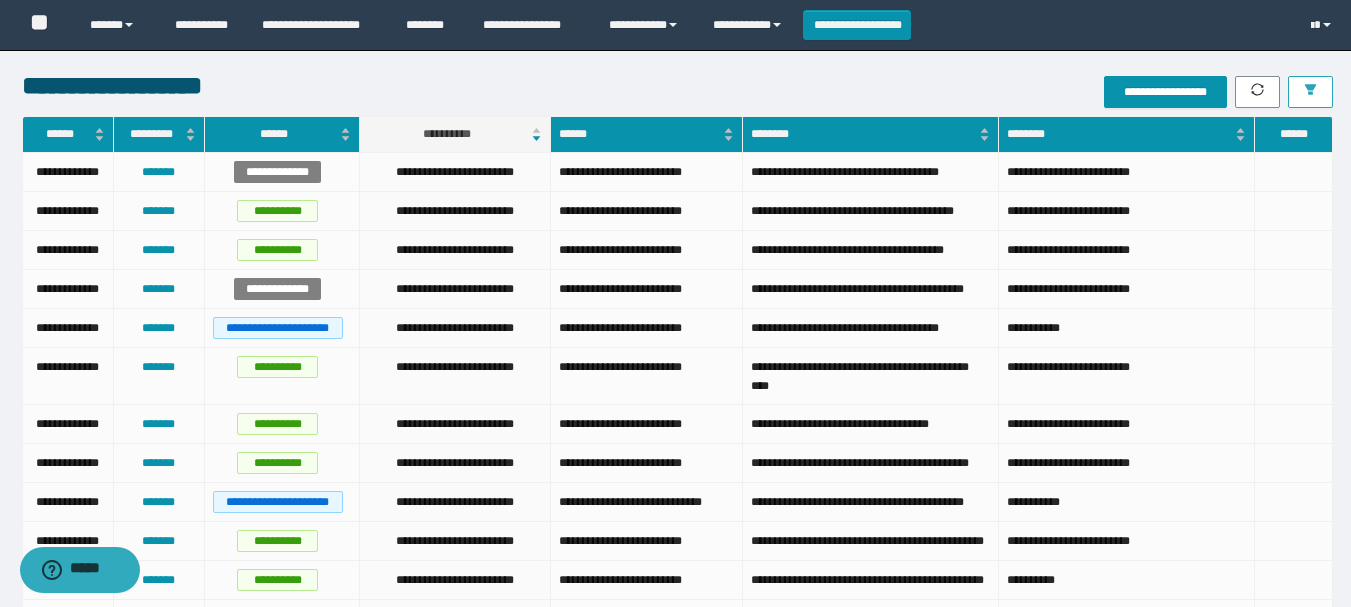 click 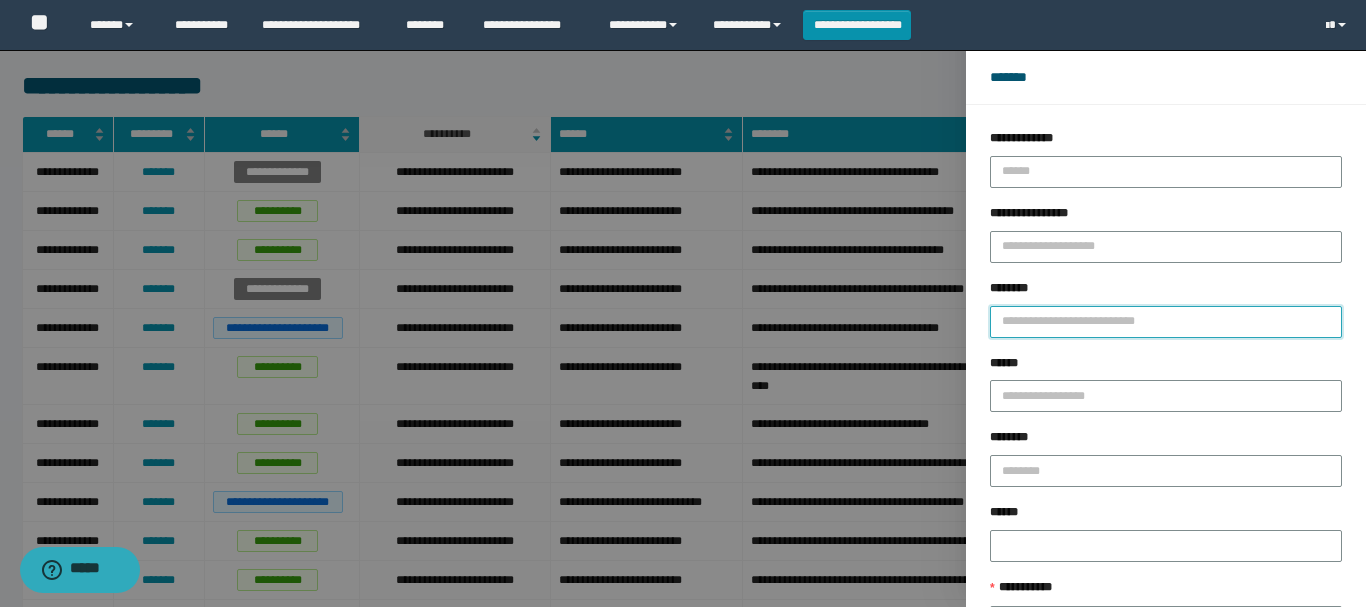 click on "********" at bounding box center (1166, 322) 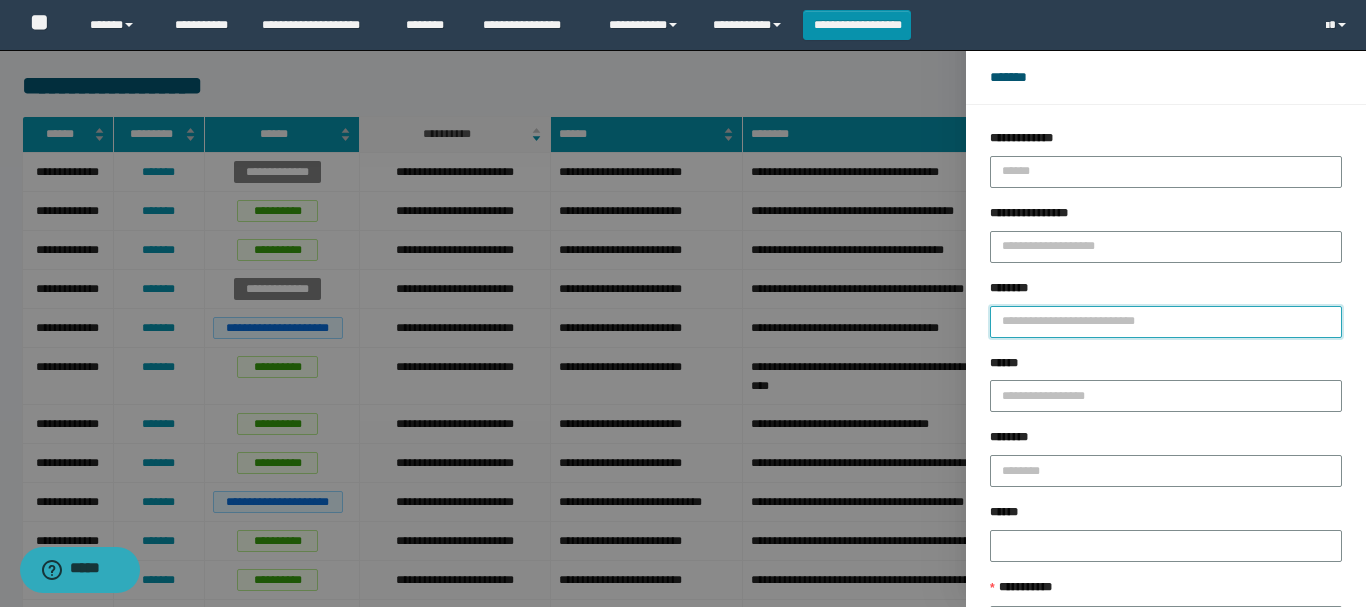 paste on "**********" 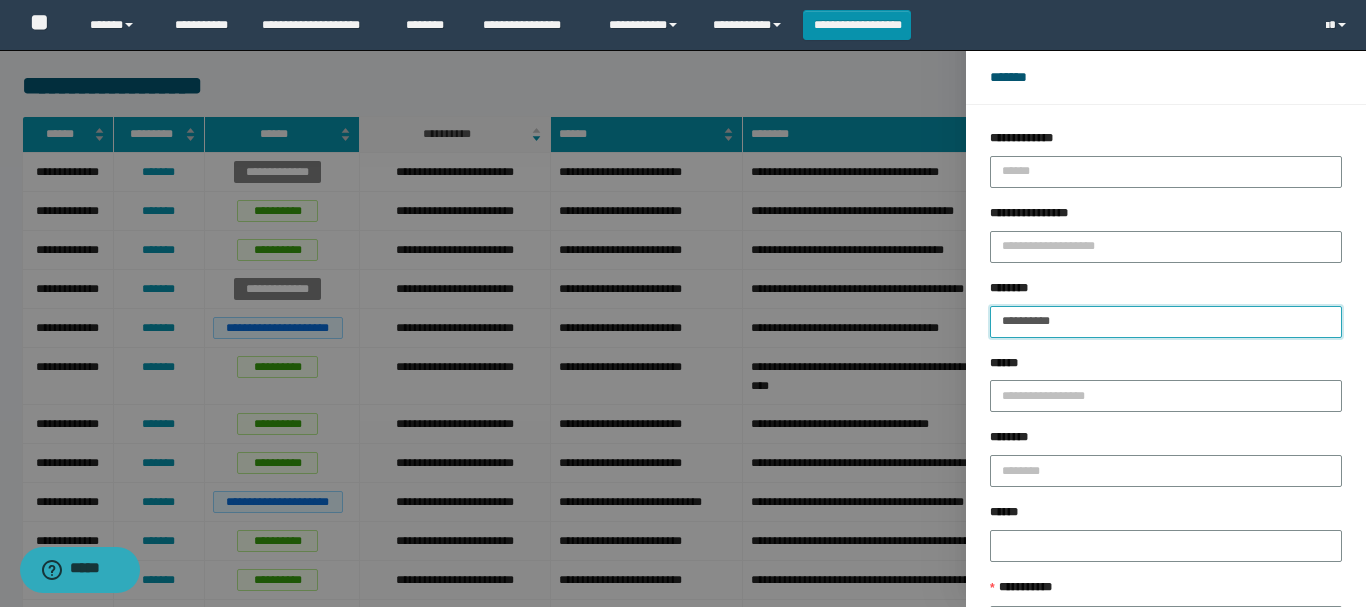 click on "**********" at bounding box center (1166, 322) 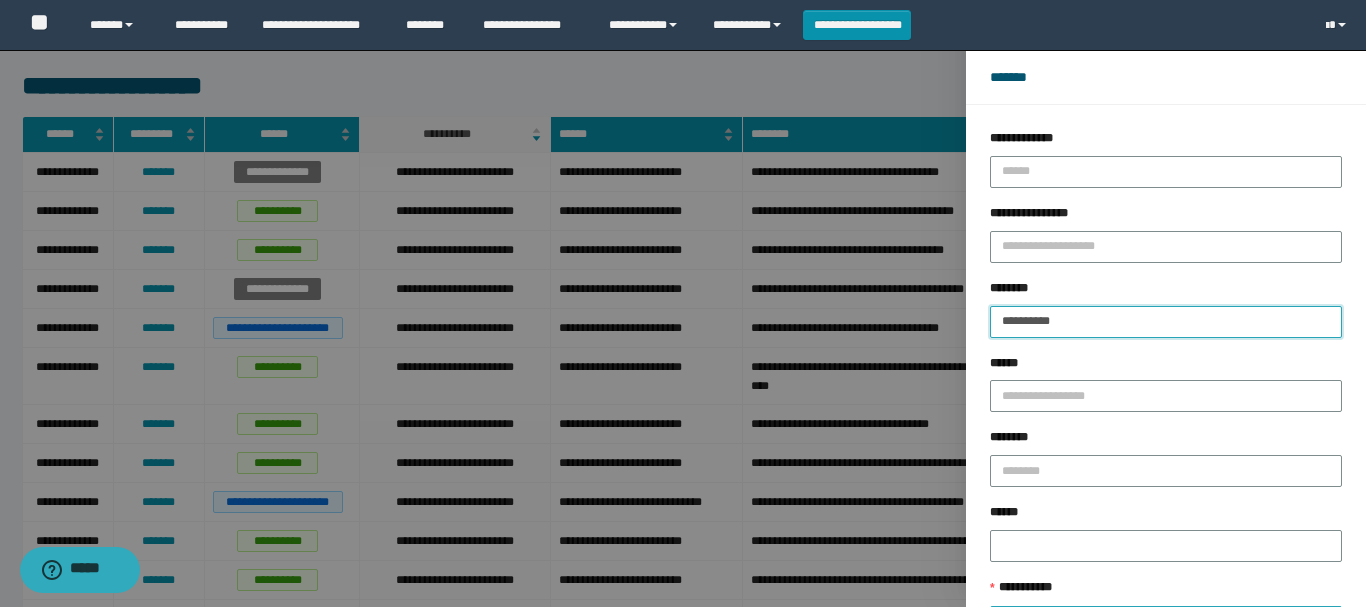scroll, scrollTop: 146, scrollLeft: 0, axis: vertical 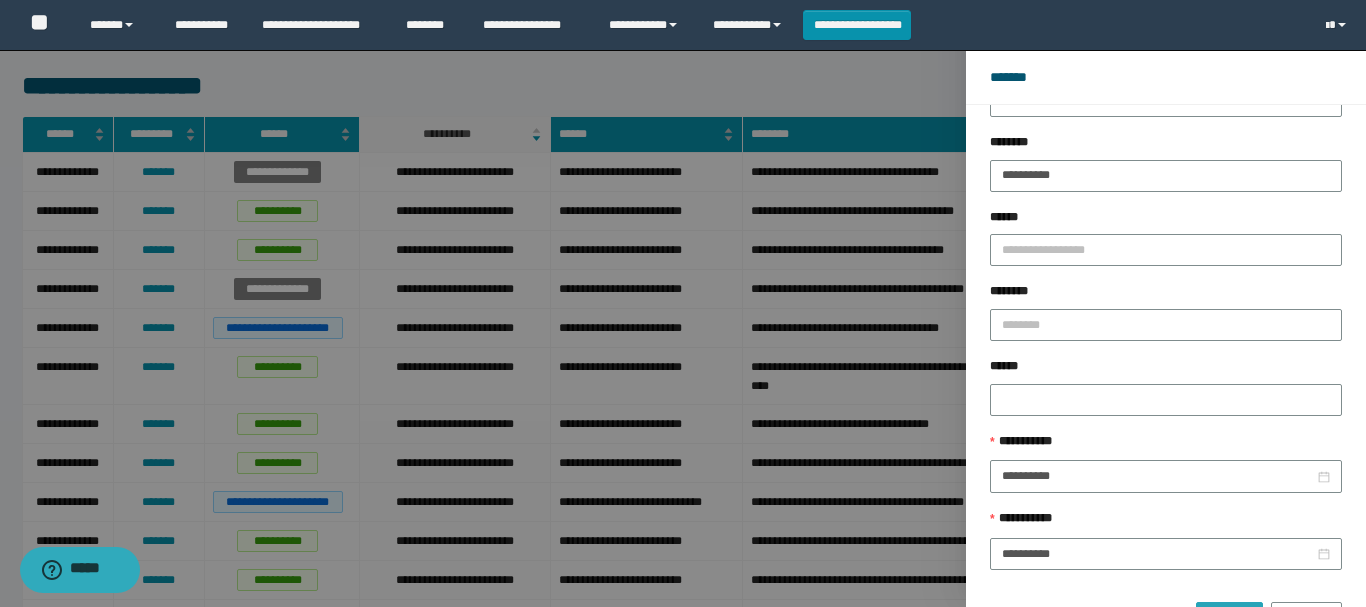 click on "******" at bounding box center (1229, 618) 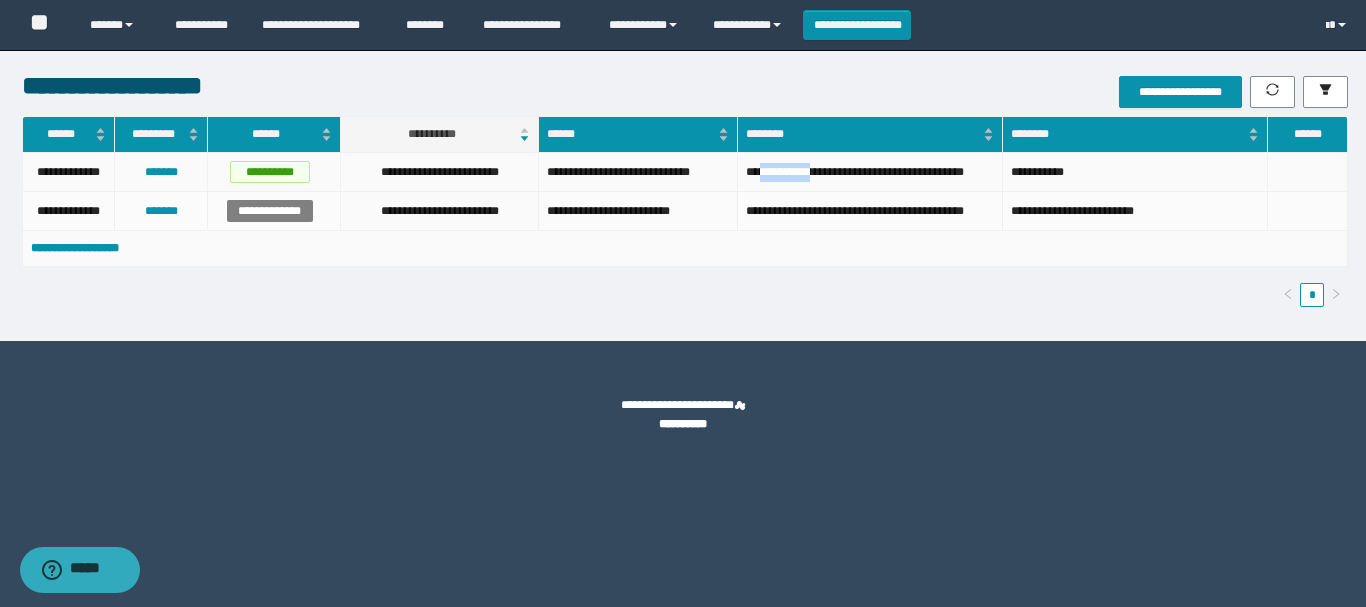 drag, startPoint x: 765, startPoint y: 176, endPoint x: 828, endPoint y: 180, distance: 63.126858 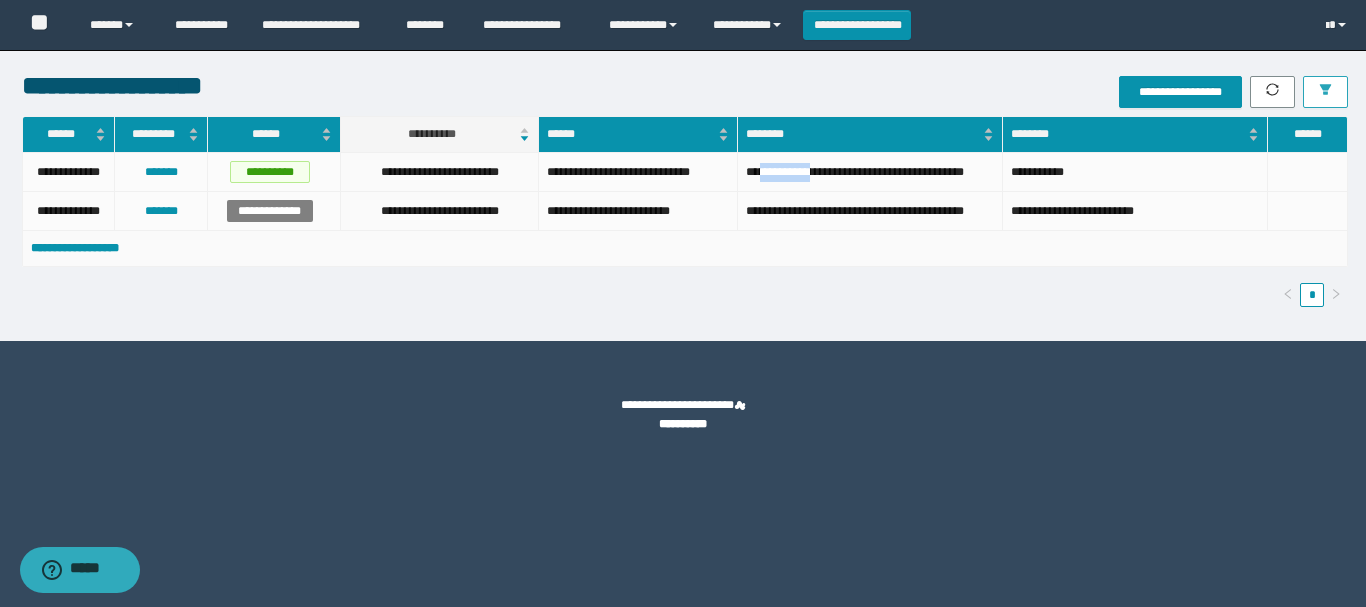 click at bounding box center (1325, 92) 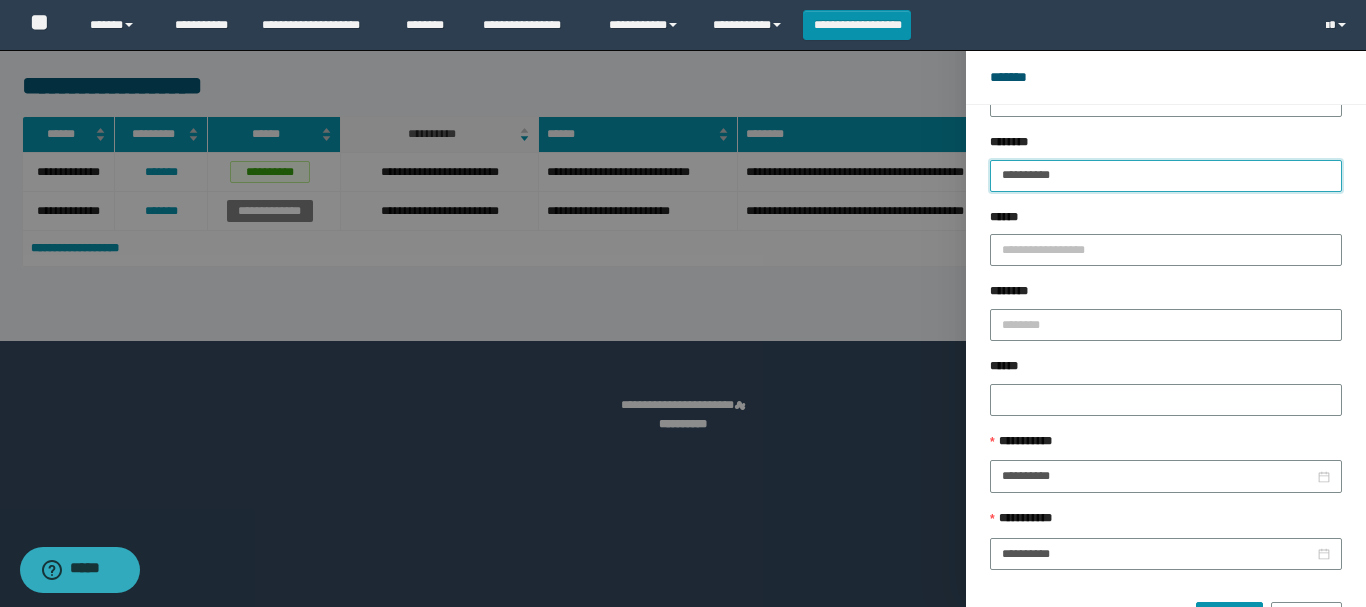 click on "**********" at bounding box center [1166, 176] 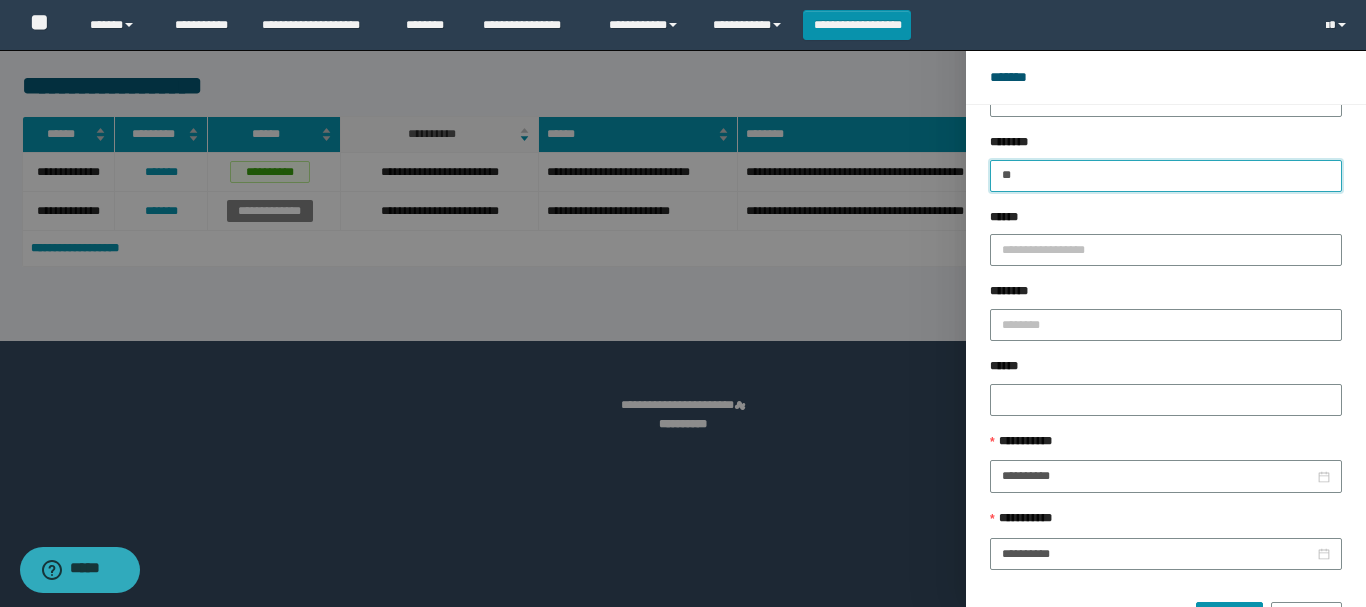 type on "*" 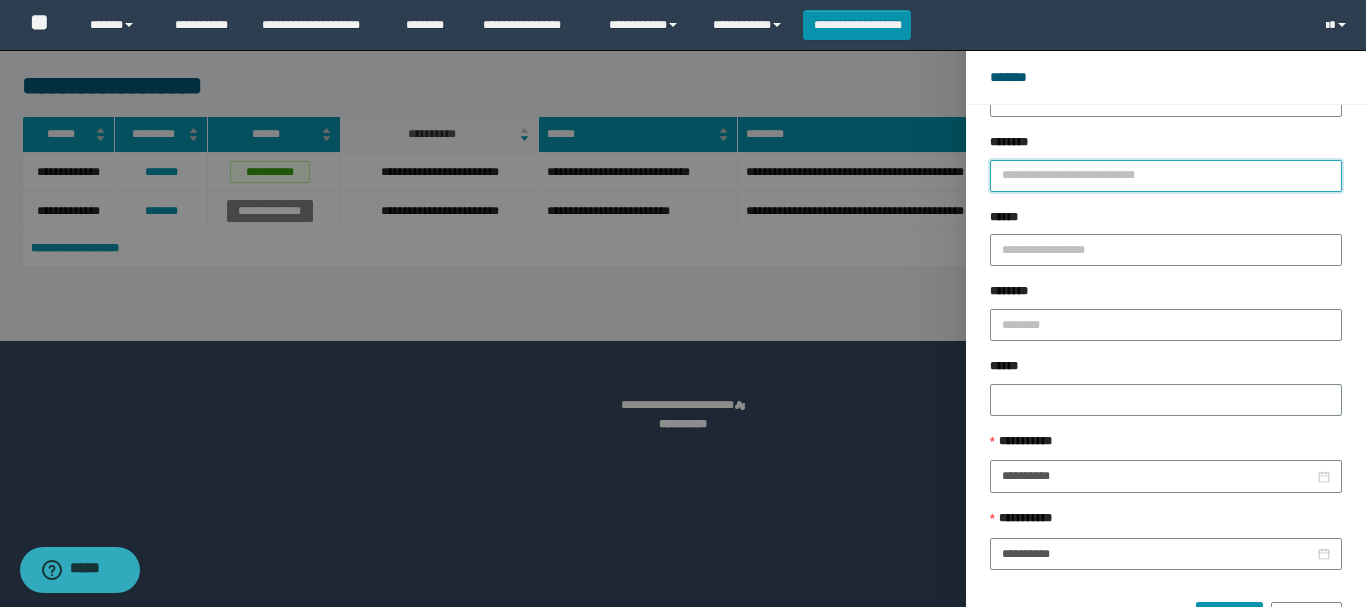 paste on "**********" 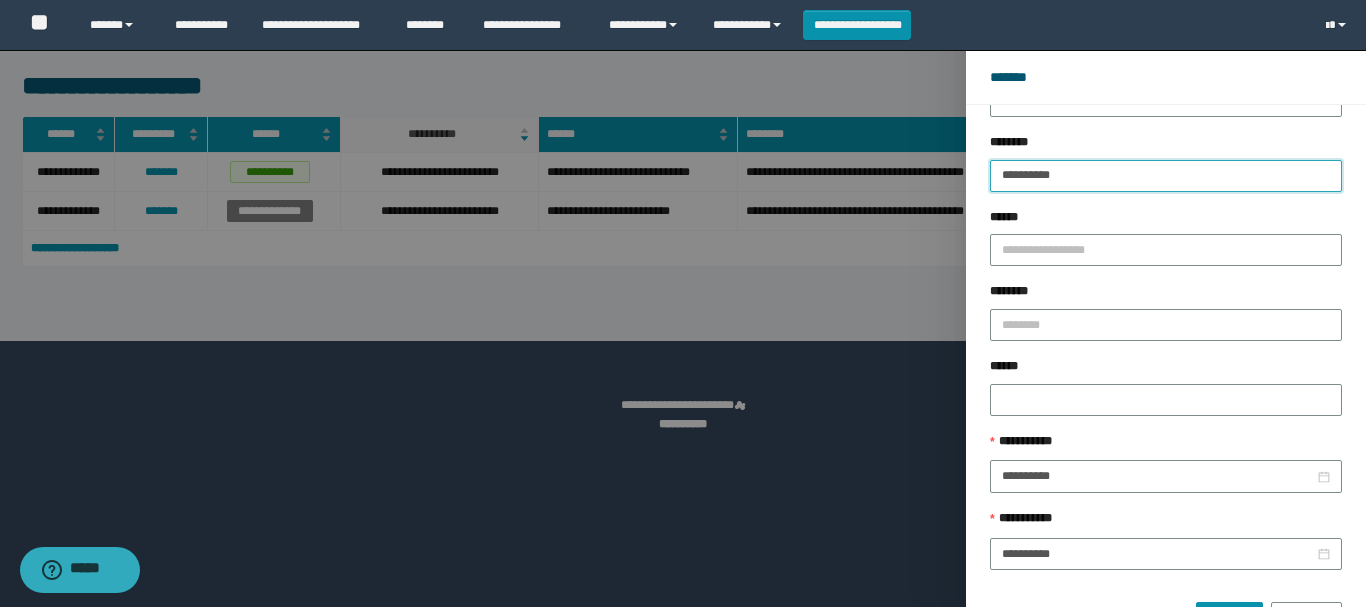 click on "**********" at bounding box center [1166, 176] 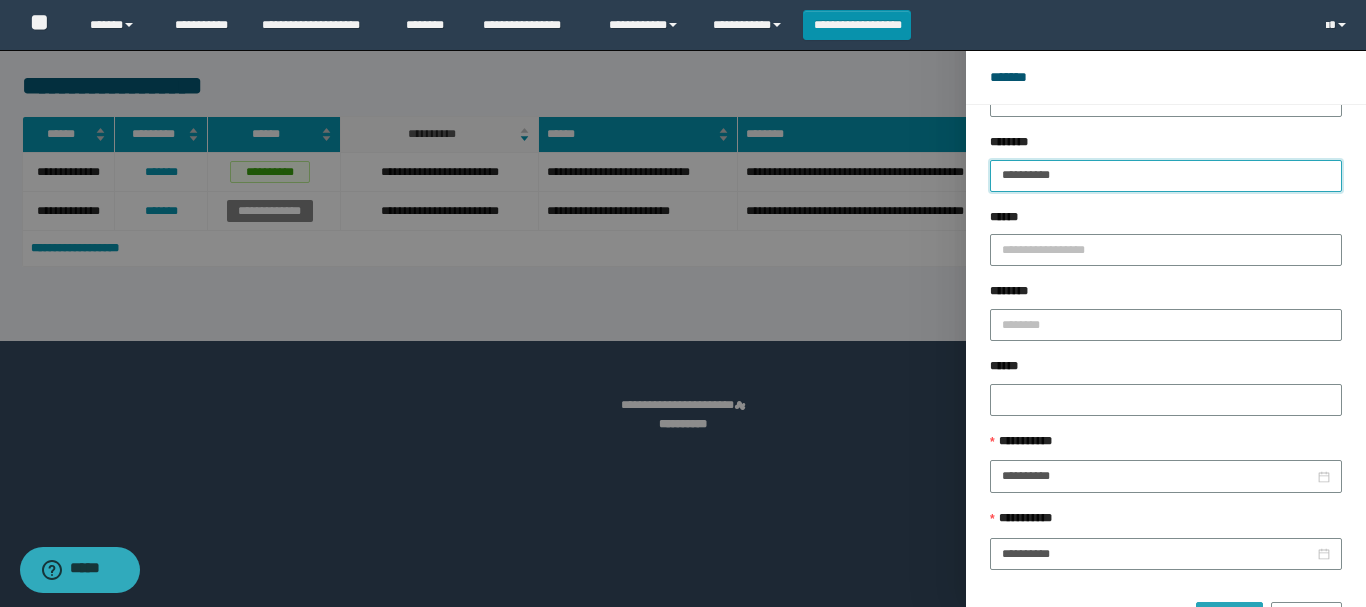 type on "**********" 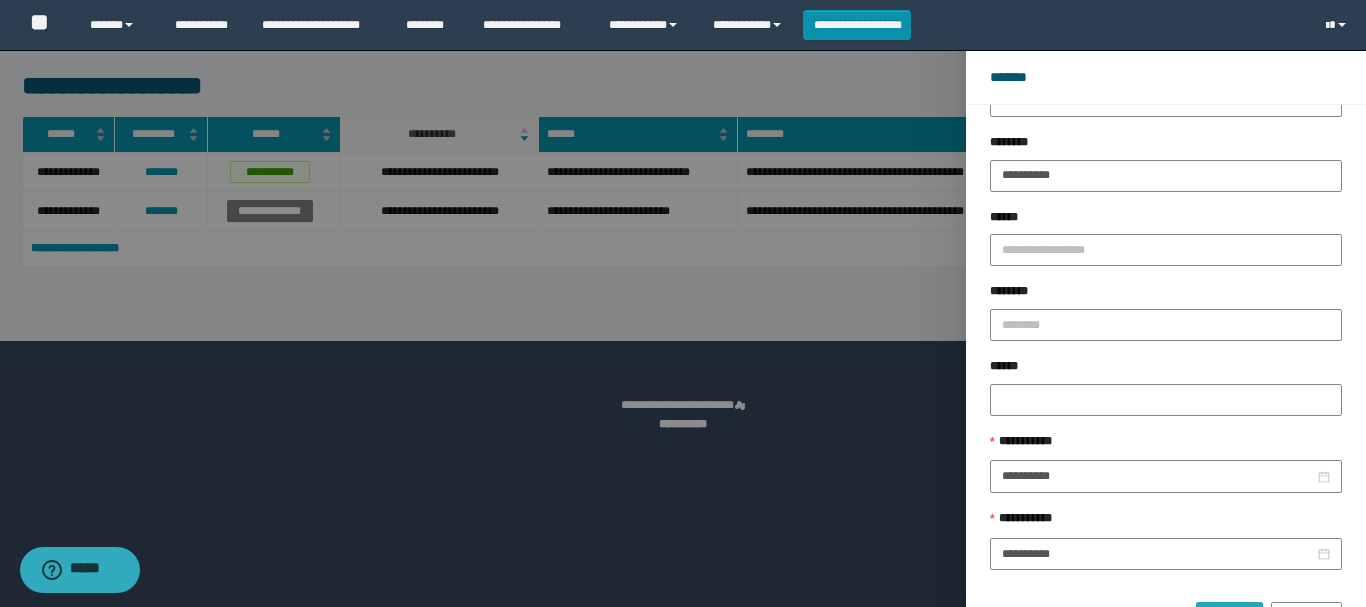 click on "******" at bounding box center (1229, 618) 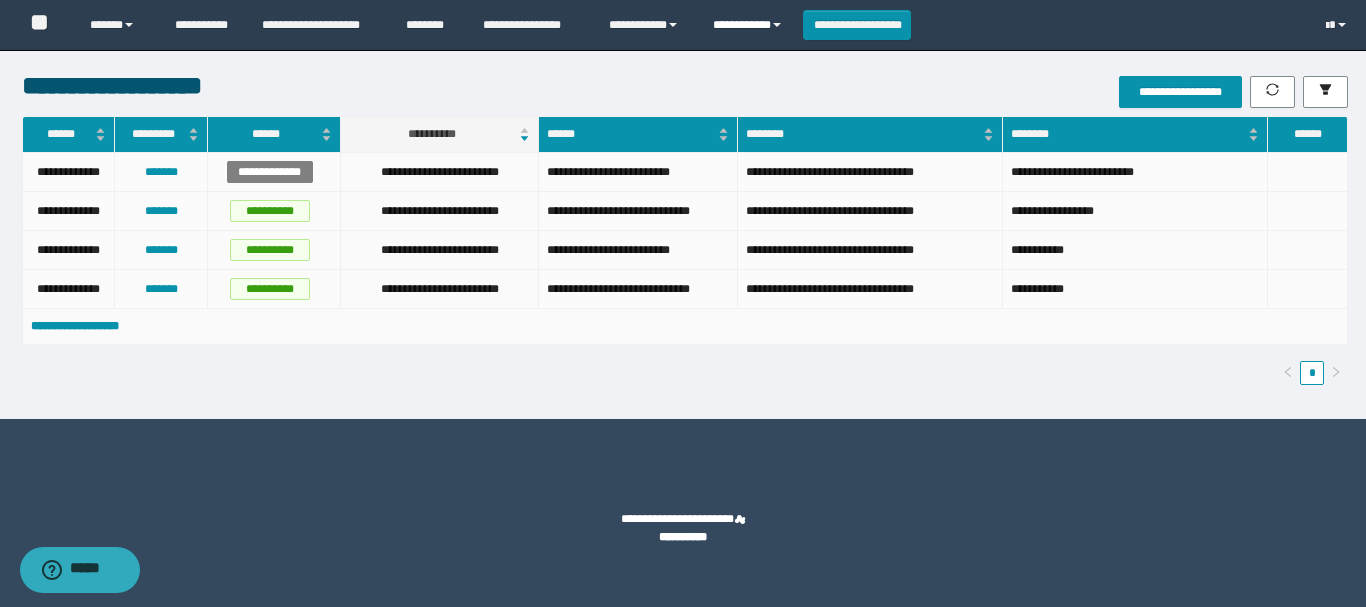 click on "**********" at bounding box center (750, 25) 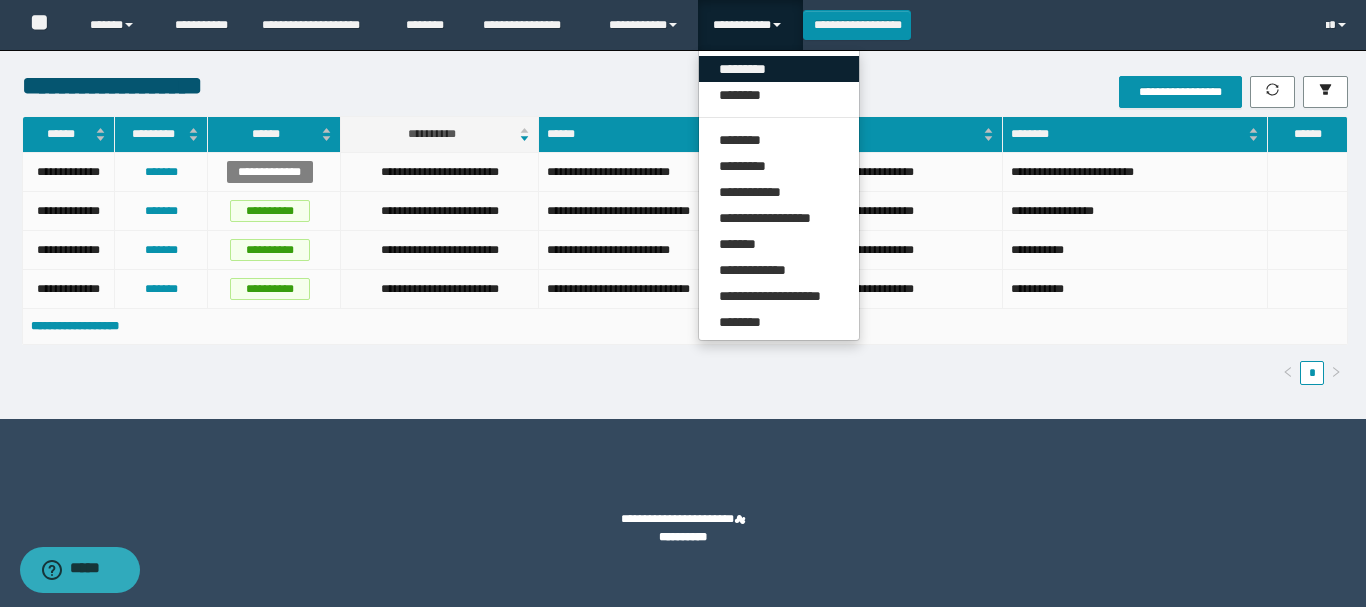 click on "*********" at bounding box center (779, 69) 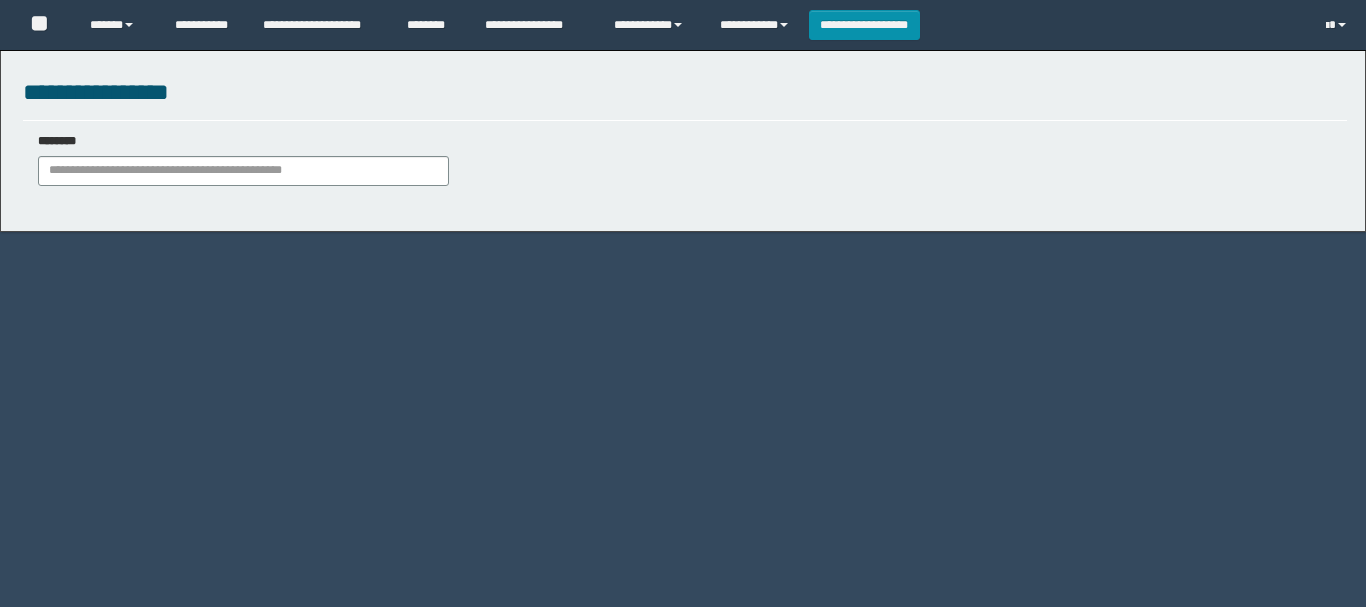 scroll, scrollTop: 0, scrollLeft: 0, axis: both 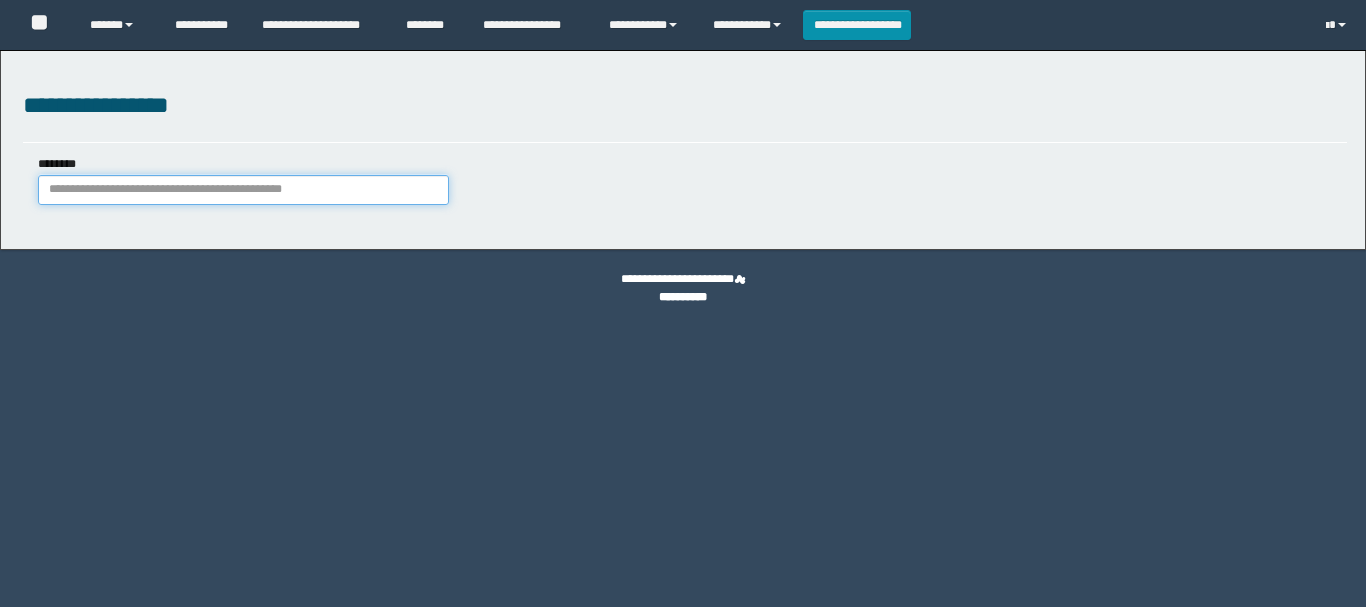 click on "********" at bounding box center [243, 190] 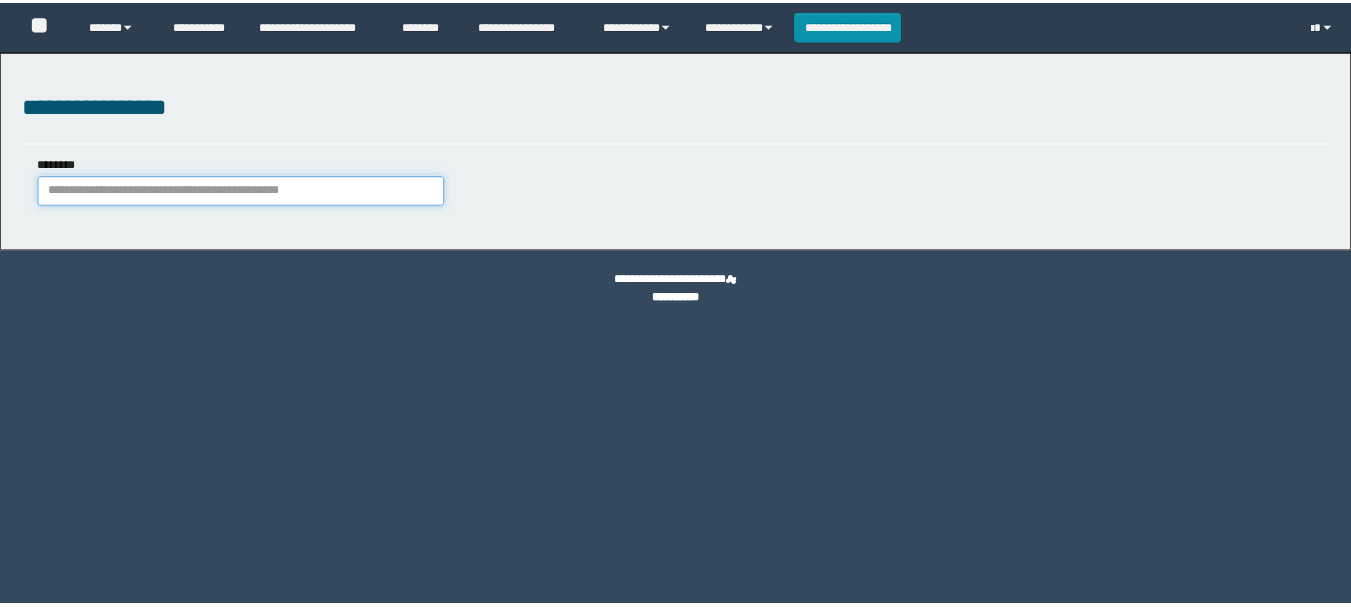 scroll, scrollTop: 0, scrollLeft: 0, axis: both 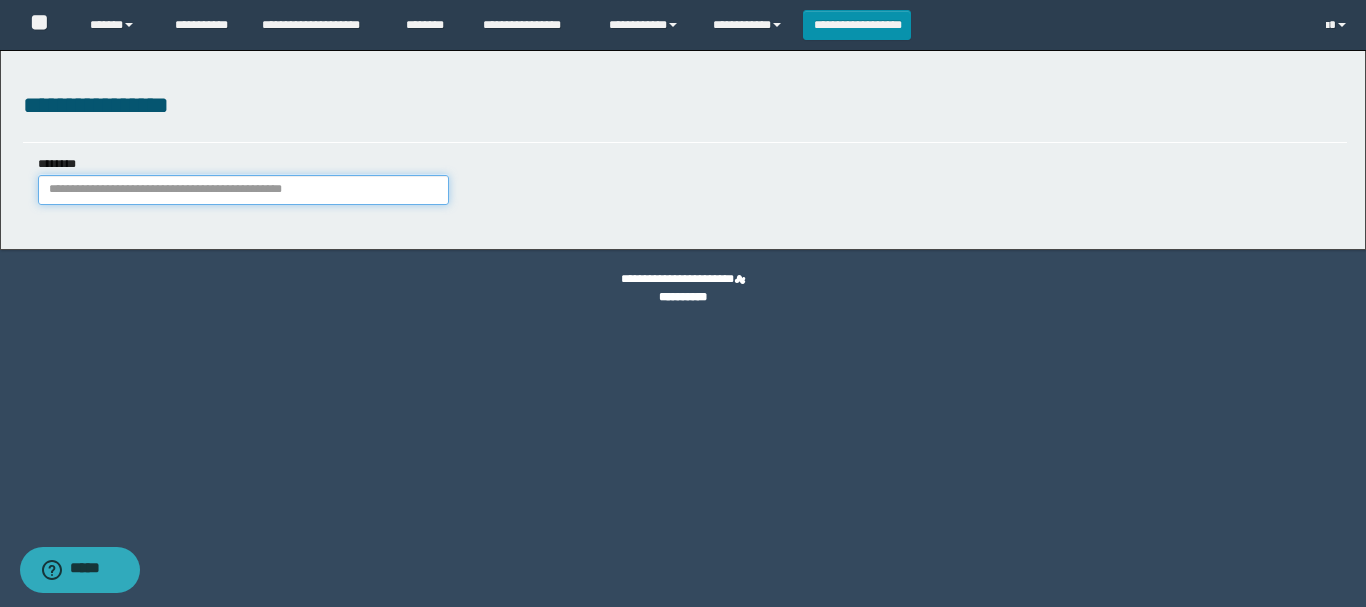 paste on "********" 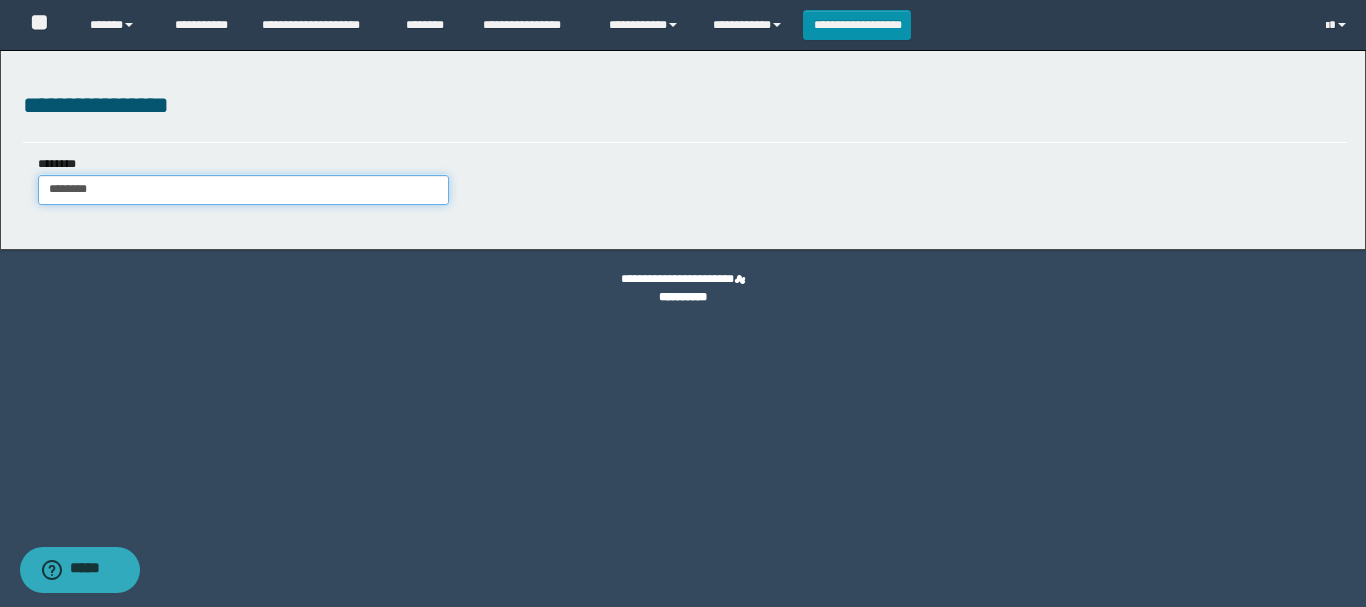 type on "********" 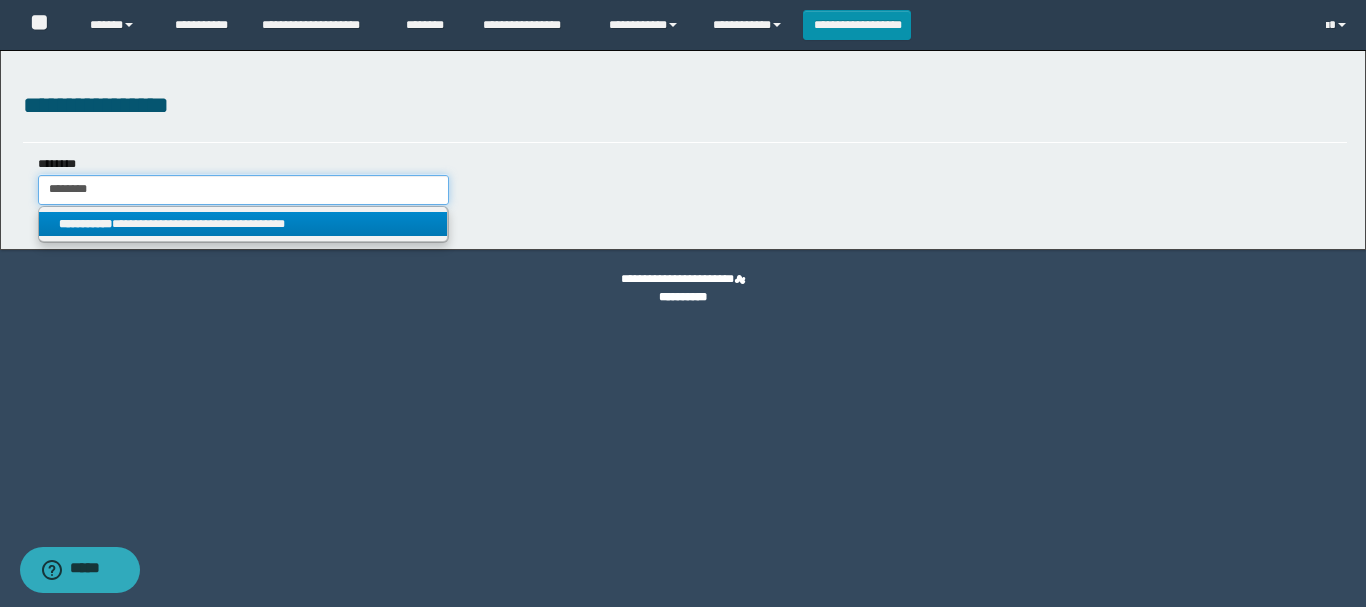 type on "********" 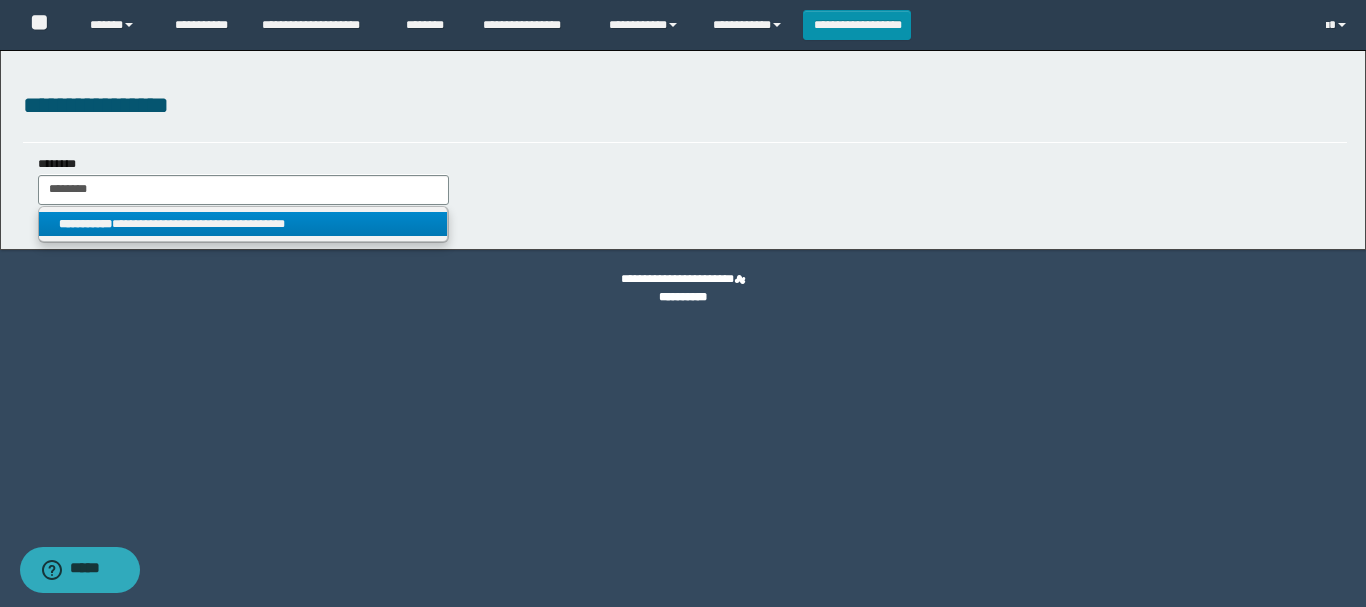 click on "**********" at bounding box center (243, 224) 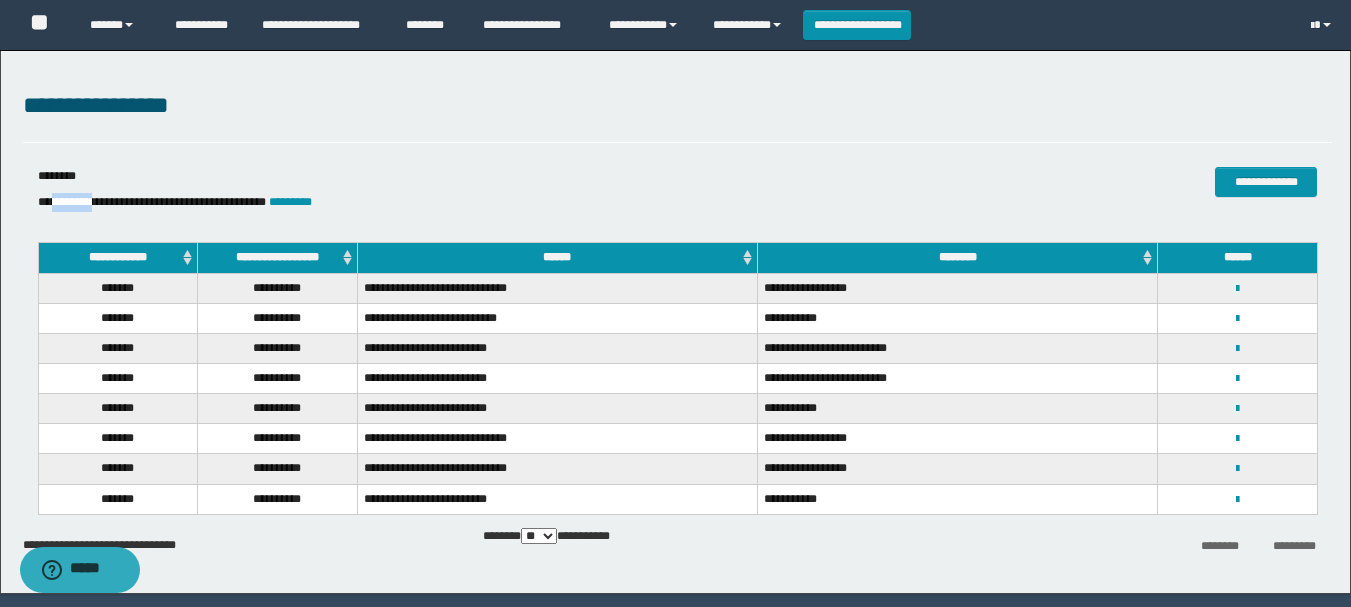 drag, startPoint x: 57, startPoint y: 200, endPoint x: 107, endPoint y: 201, distance: 50.01 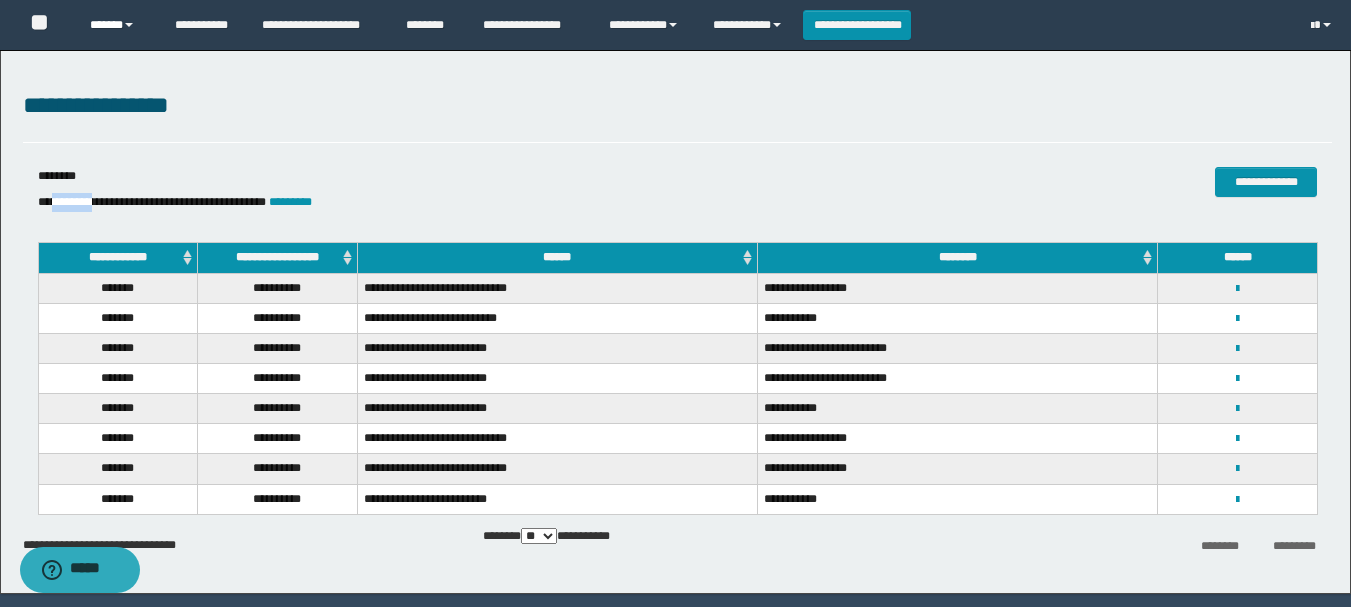 click on "******" at bounding box center [117, 25] 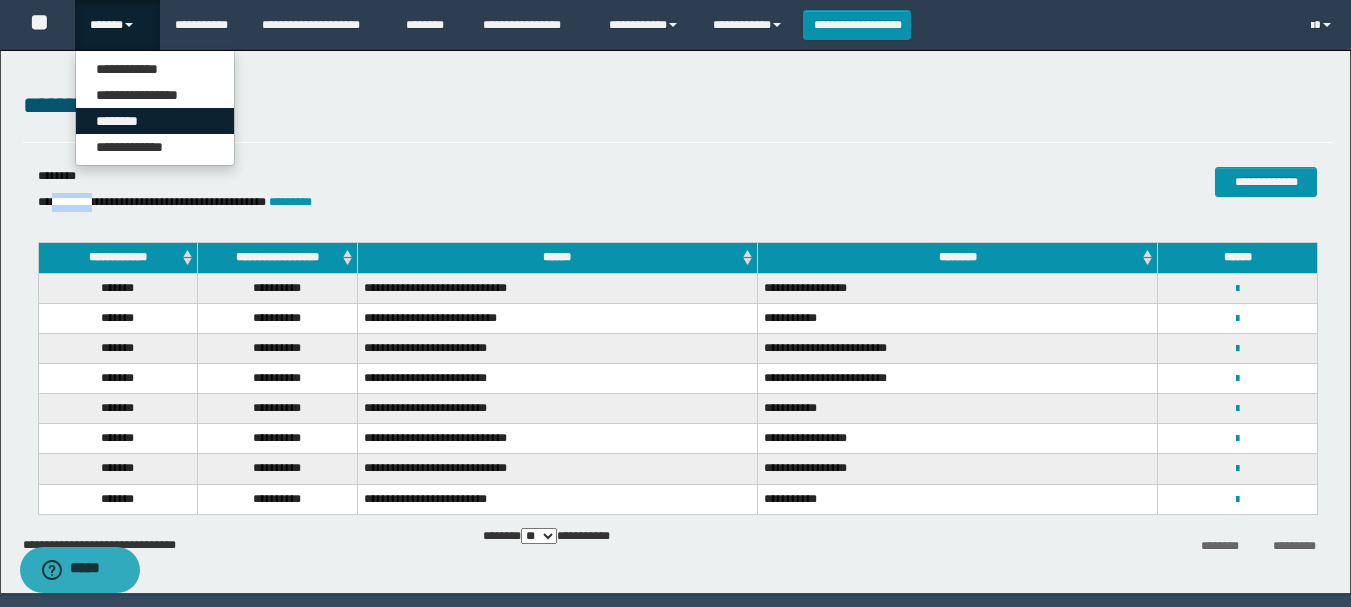 click on "********" at bounding box center (155, 121) 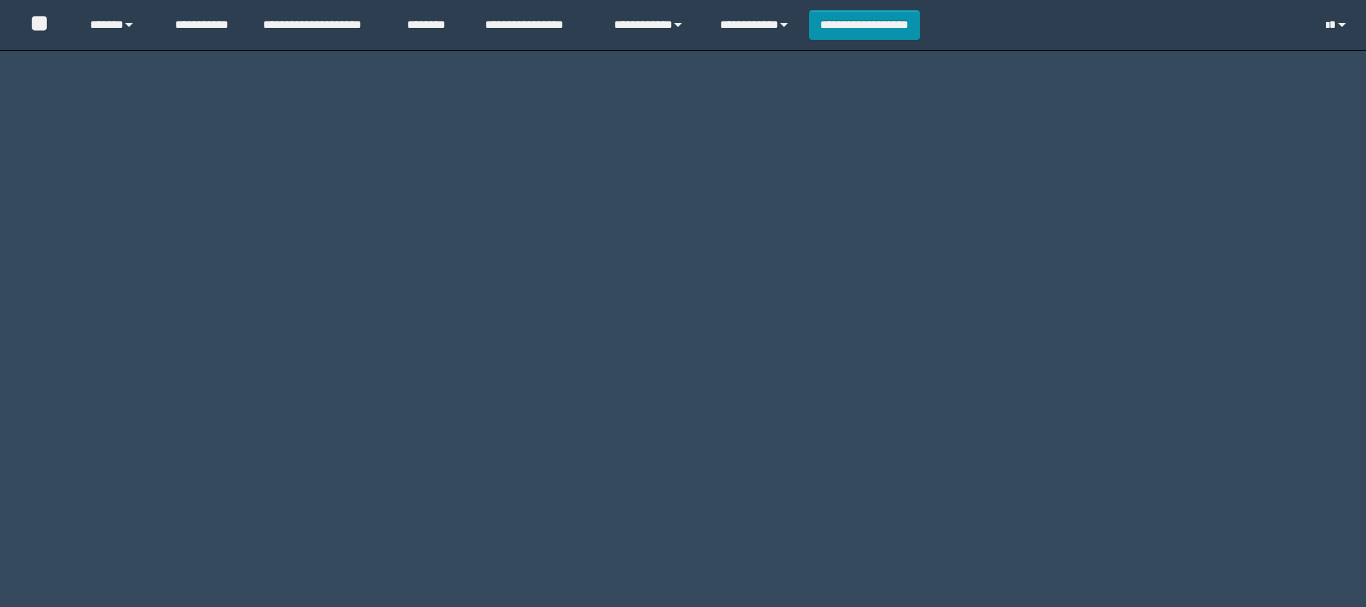 scroll, scrollTop: 0, scrollLeft: 0, axis: both 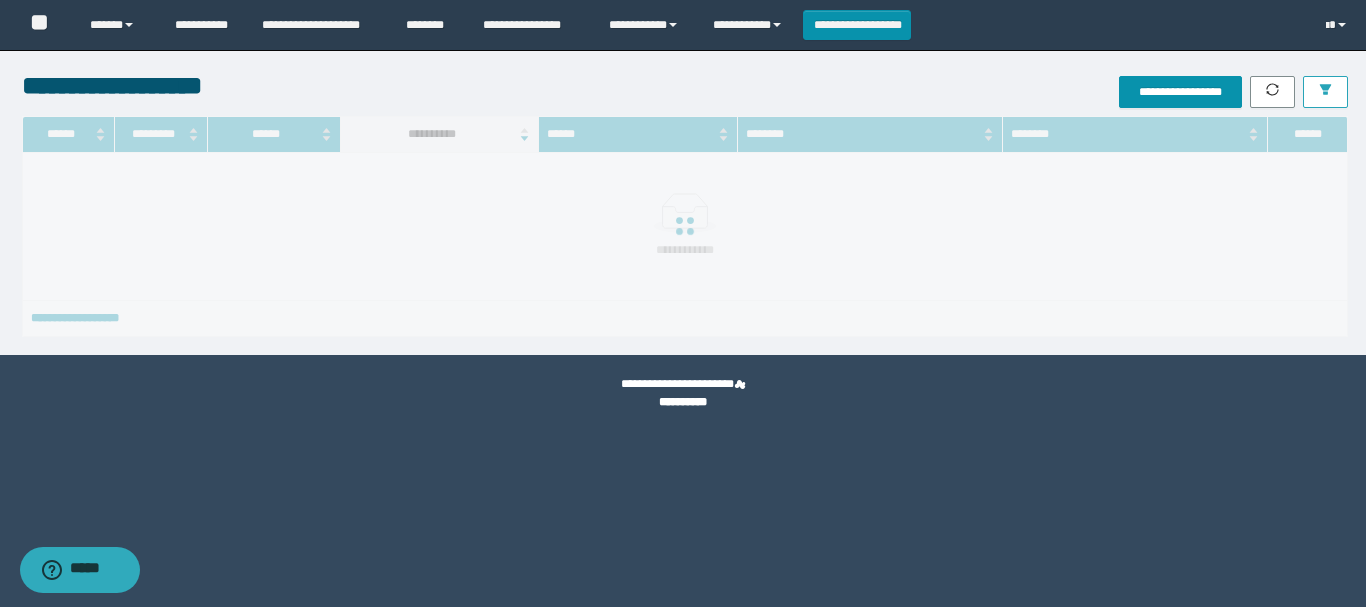 click at bounding box center [1325, 92] 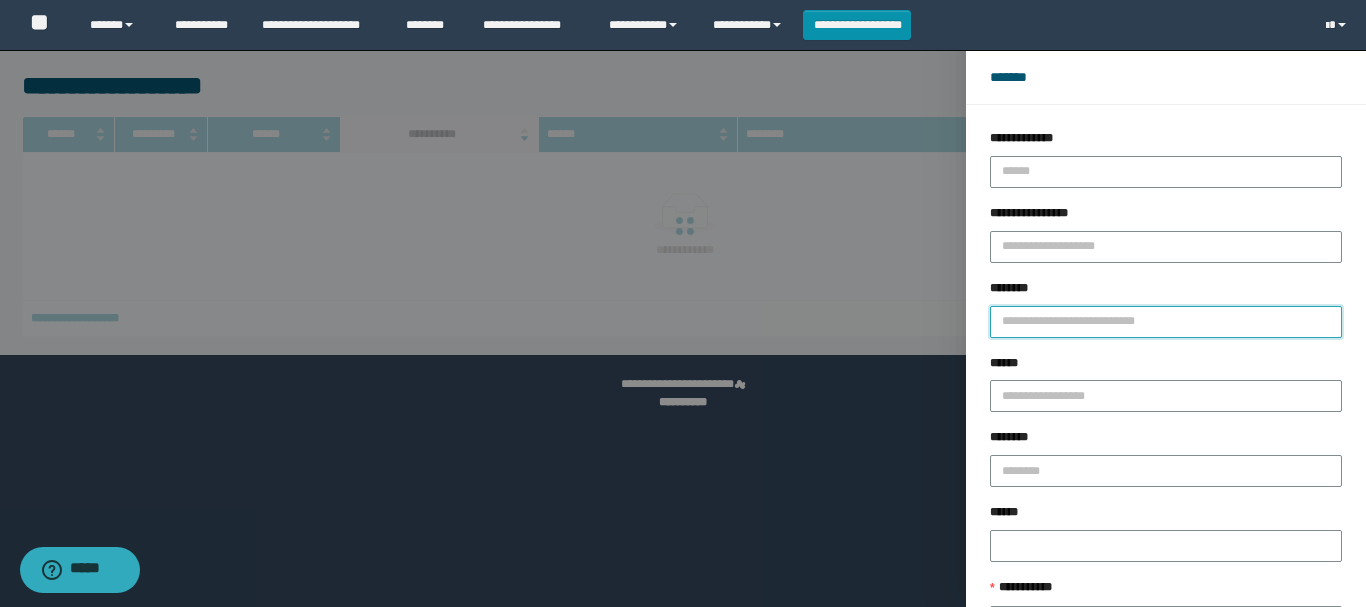click on "********" at bounding box center (1166, 322) 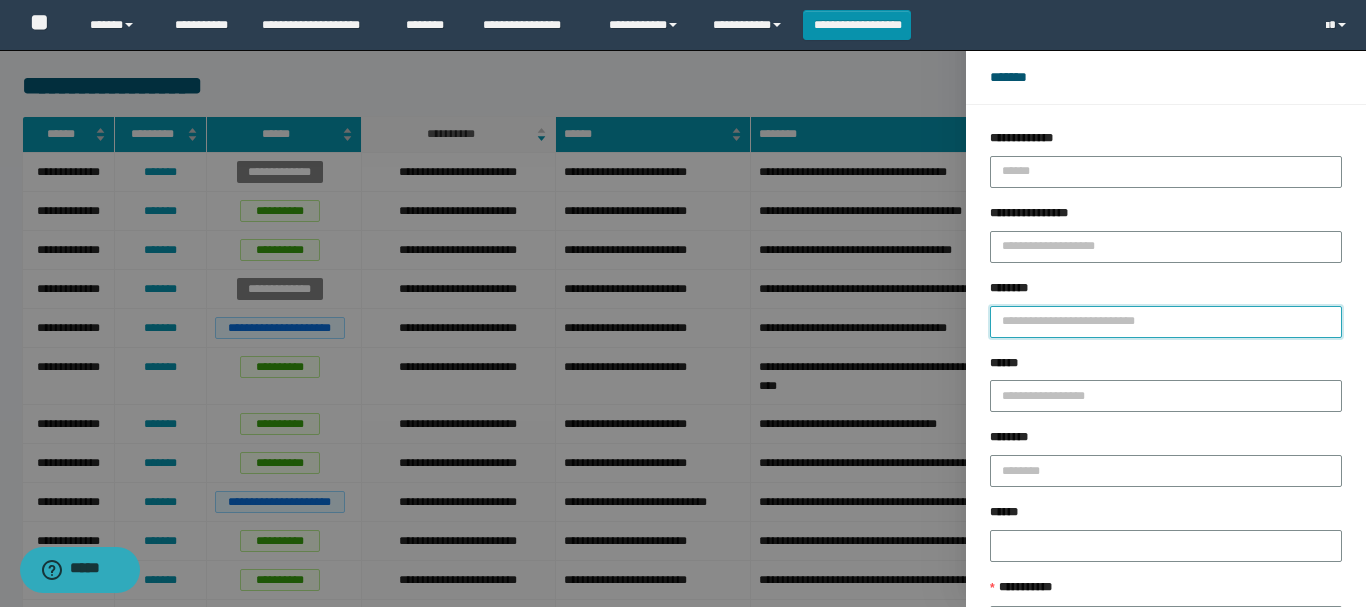 paste on "********" 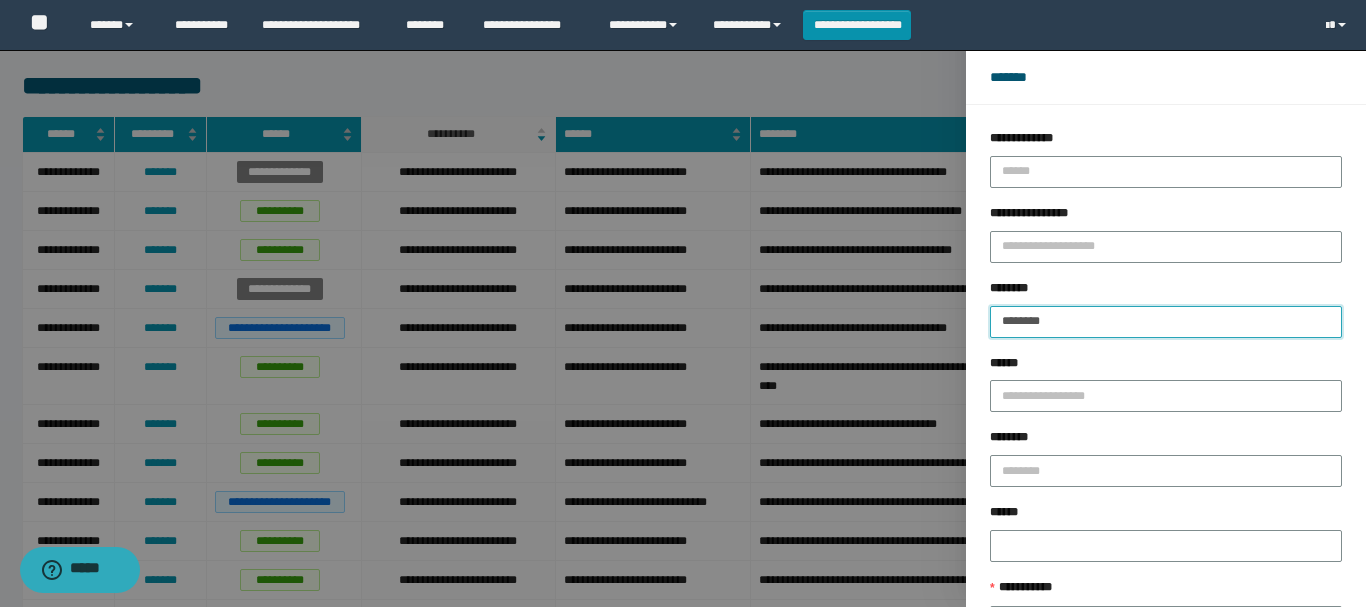 click on "********" at bounding box center (1166, 322) 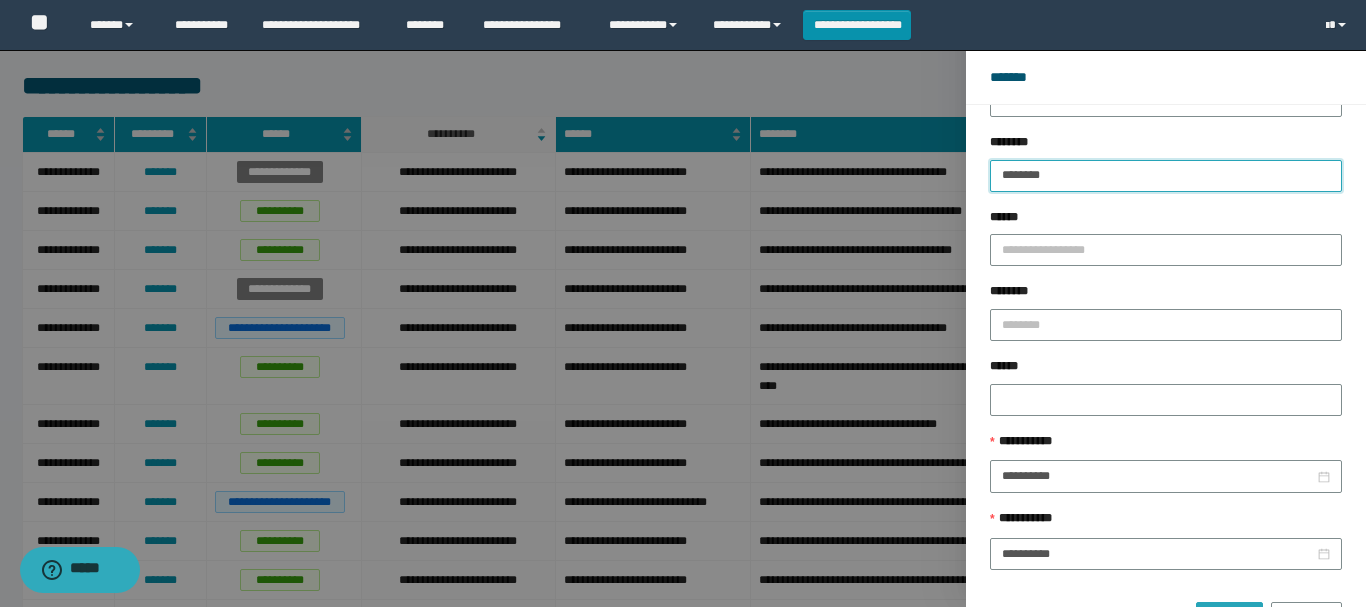 type on "********" 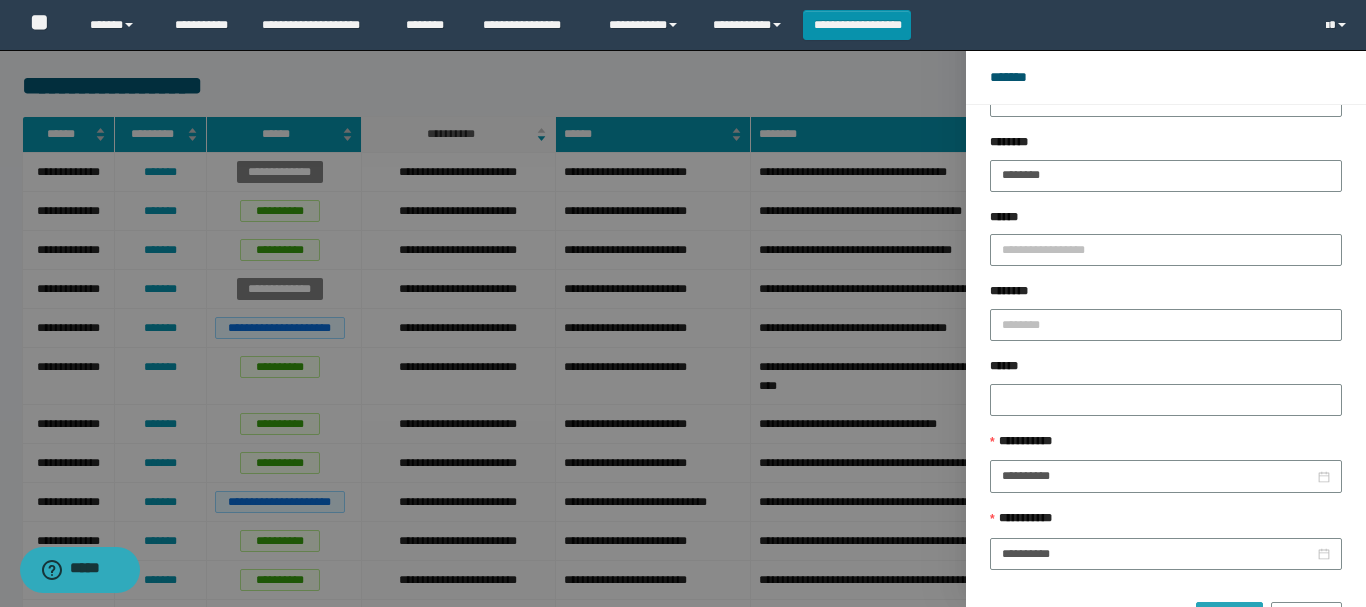 click on "******" at bounding box center [1229, 618] 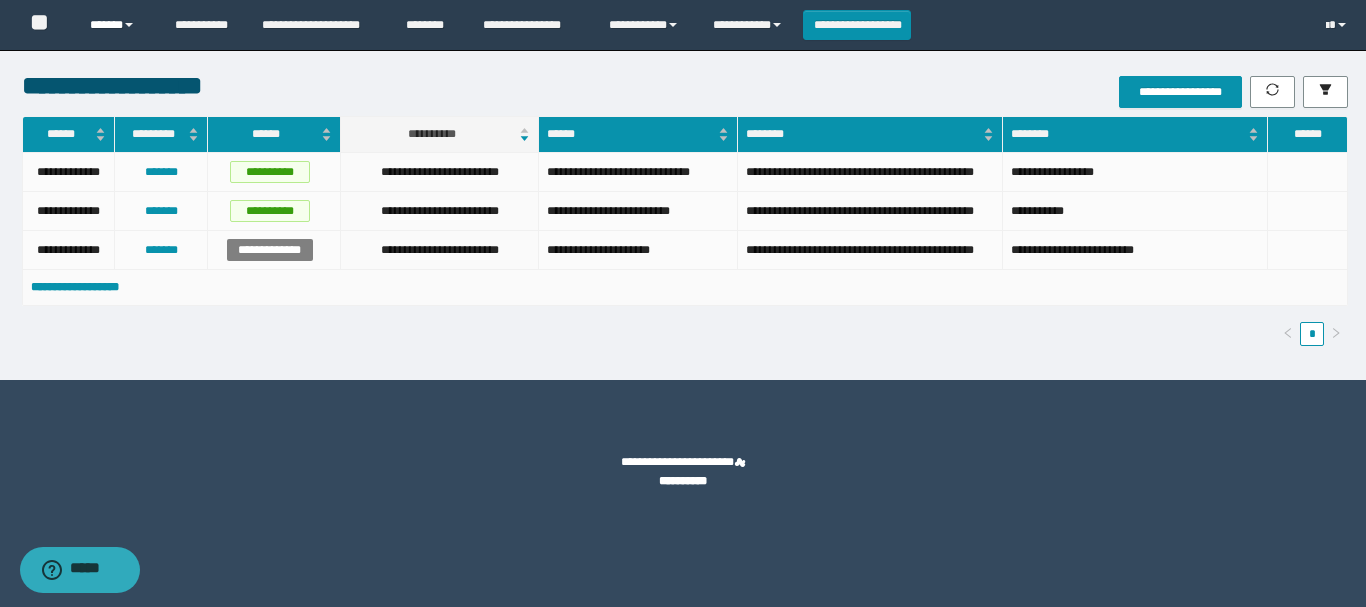 click on "******" at bounding box center [117, 25] 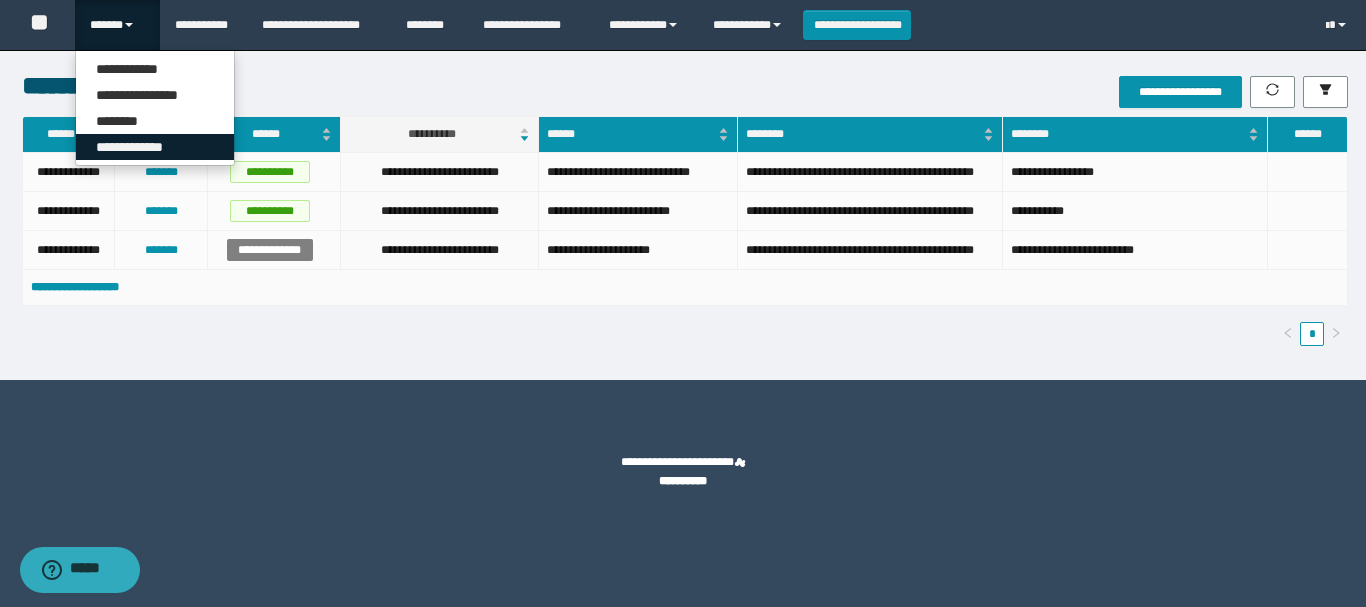 click on "**********" at bounding box center (155, 147) 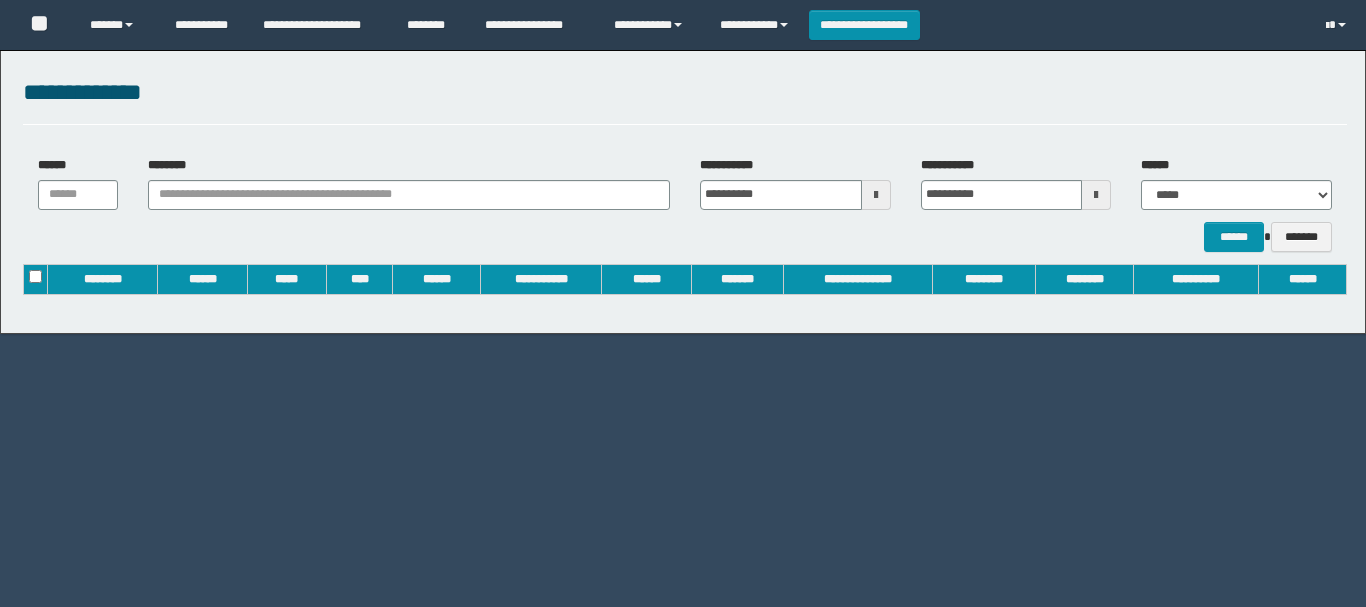 scroll, scrollTop: 0, scrollLeft: 0, axis: both 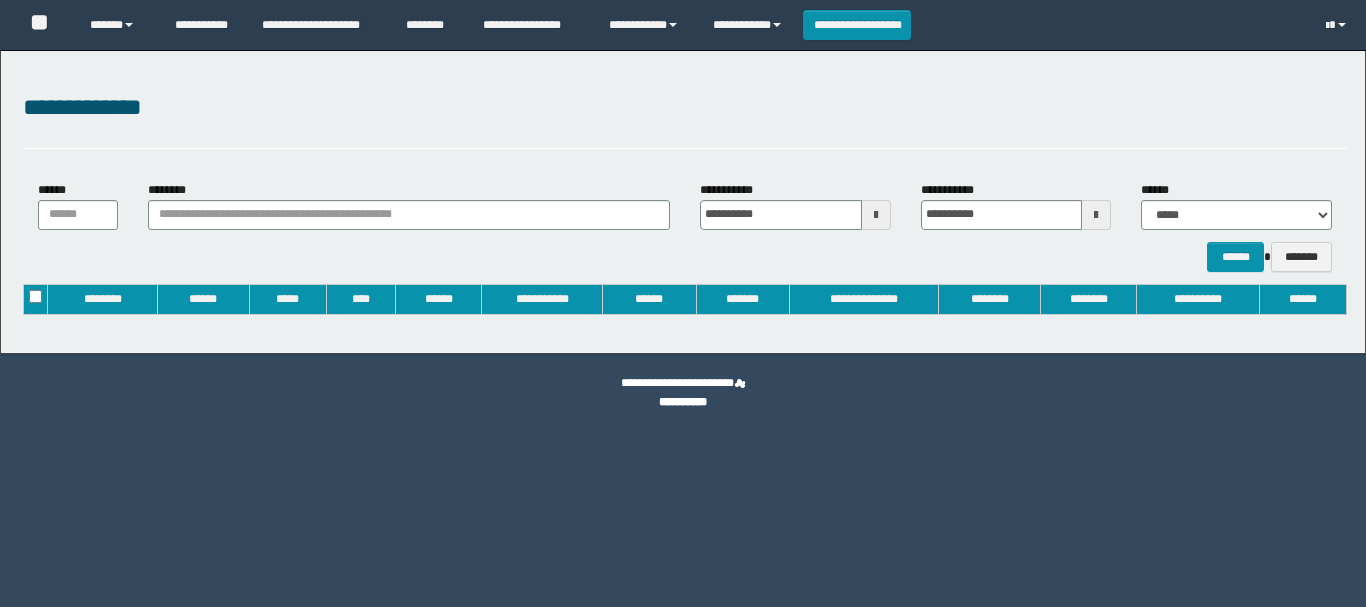 type on "**********" 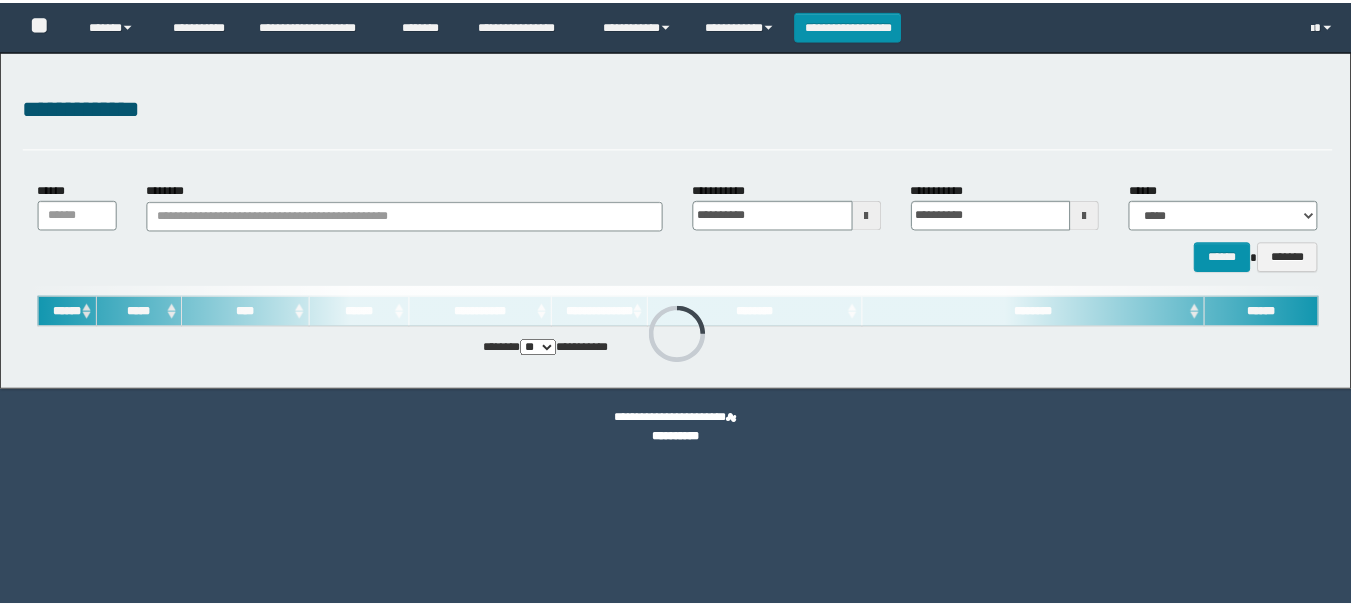 scroll, scrollTop: 0, scrollLeft: 0, axis: both 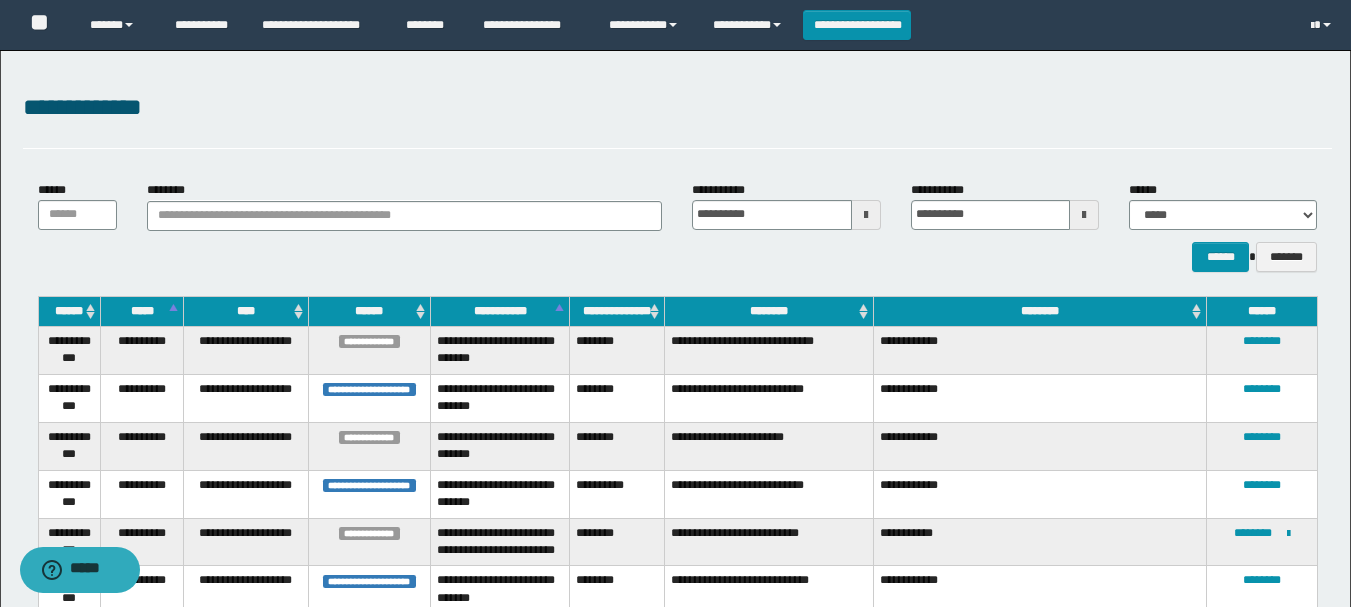 click on "********" at bounding box center [769, 311] 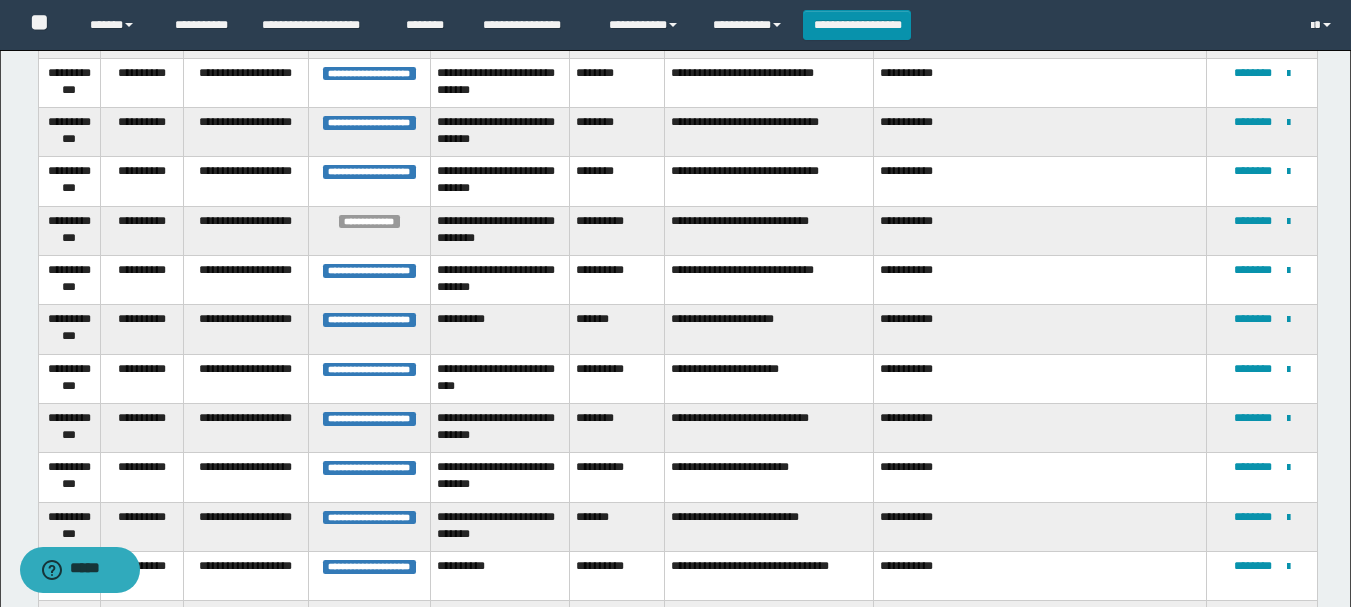 scroll, scrollTop: 2000, scrollLeft: 0, axis: vertical 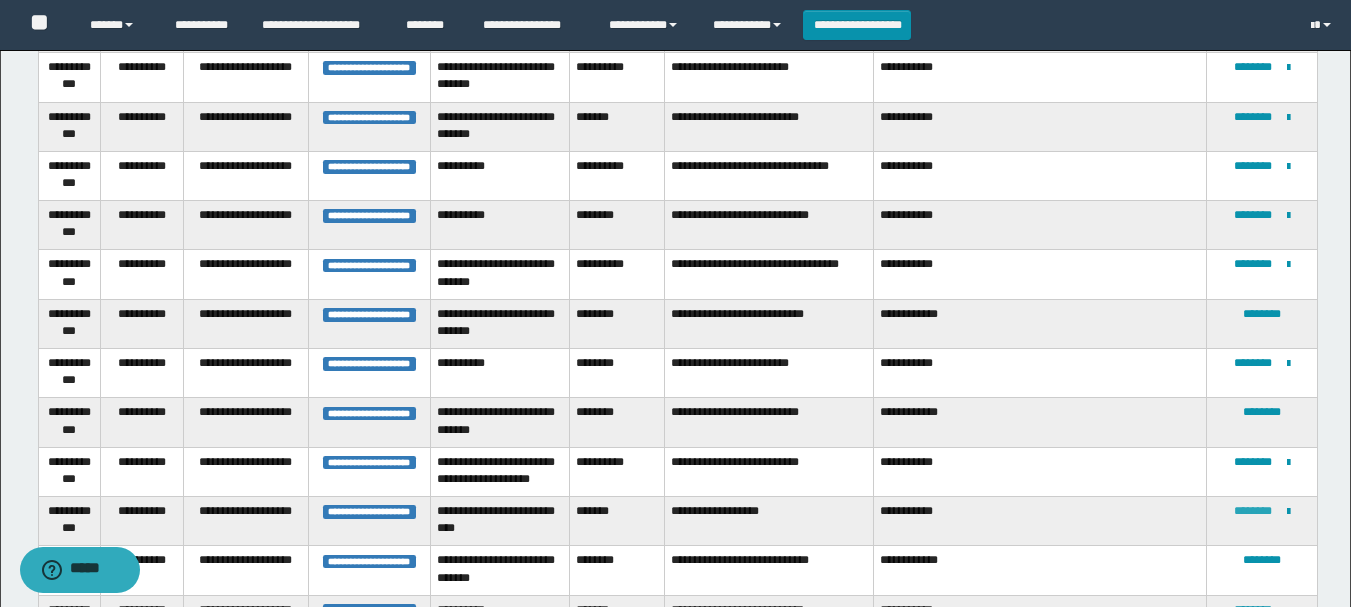 click on "********" at bounding box center [1253, 511] 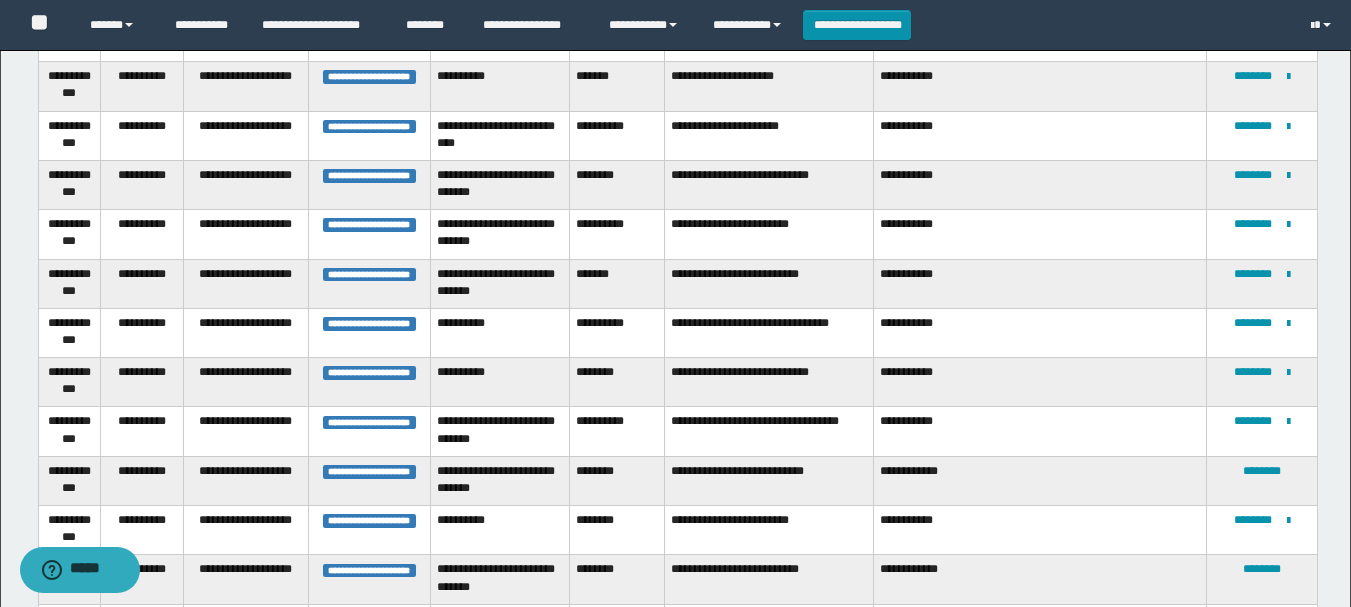 scroll, scrollTop: 1643, scrollLeft: 0, axis: vertical 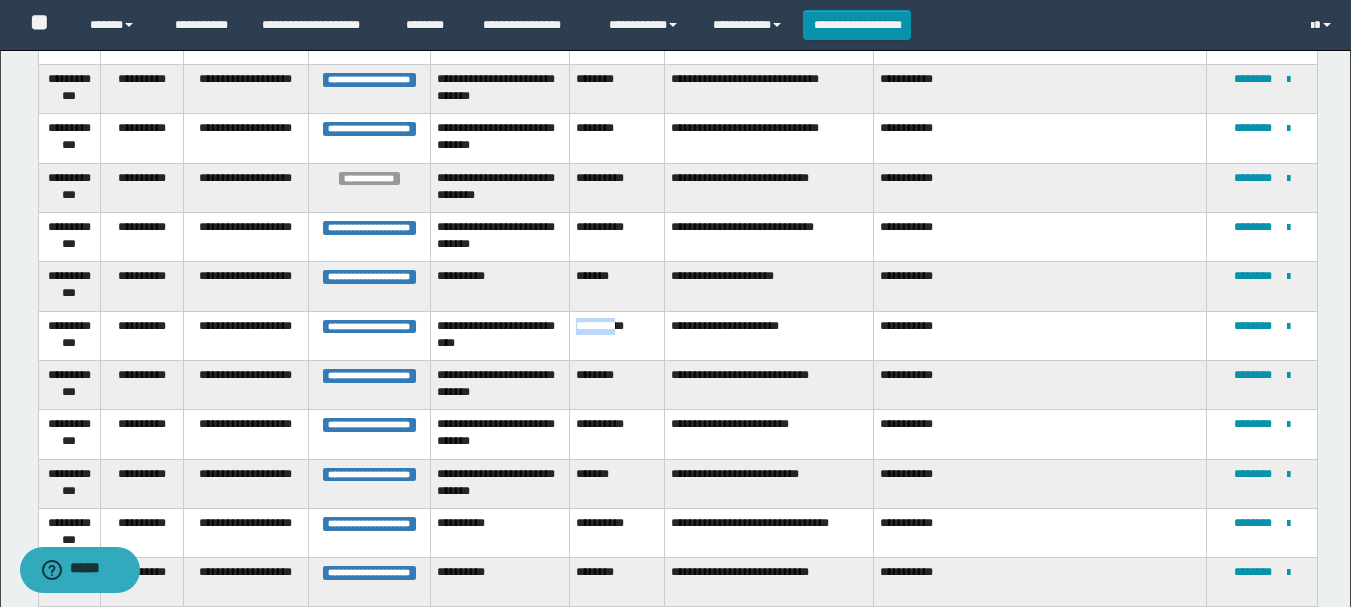 drag, startPoint x: 574, startPoint y: 309, endPoint x: 626, endPoint y: 310, distance: 52.009613 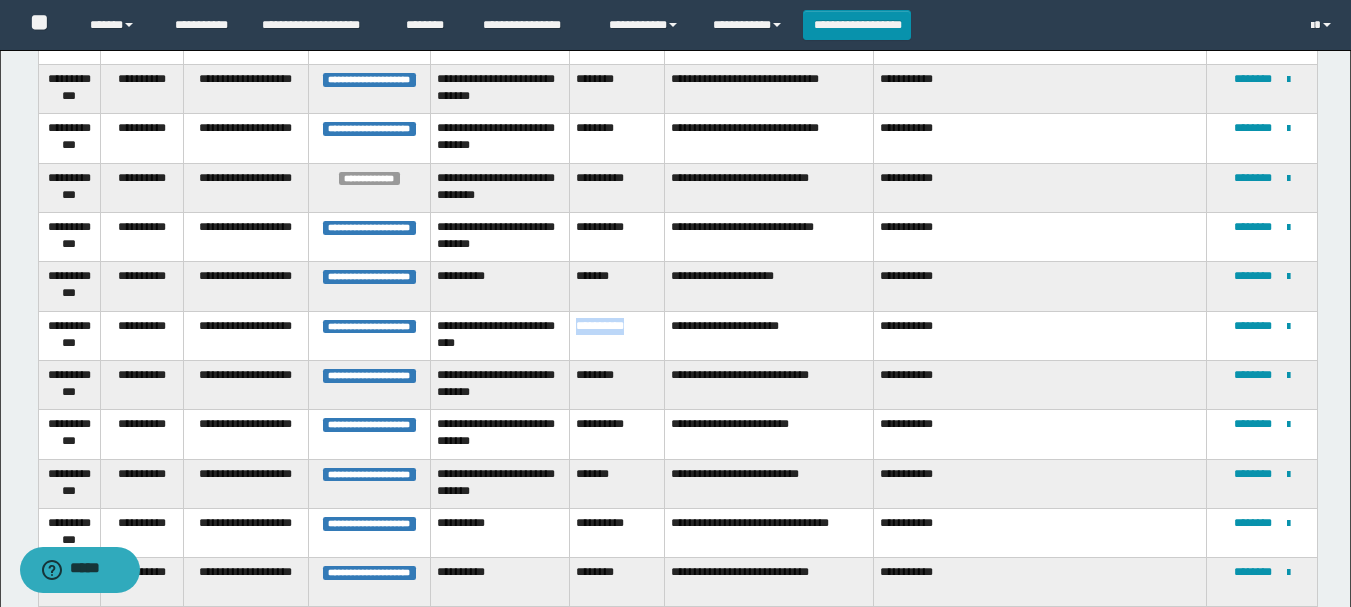 drag, startPoint x: 576, startPoint y: 309, endPoint x: 651, endPoint y: 309, distance: 75 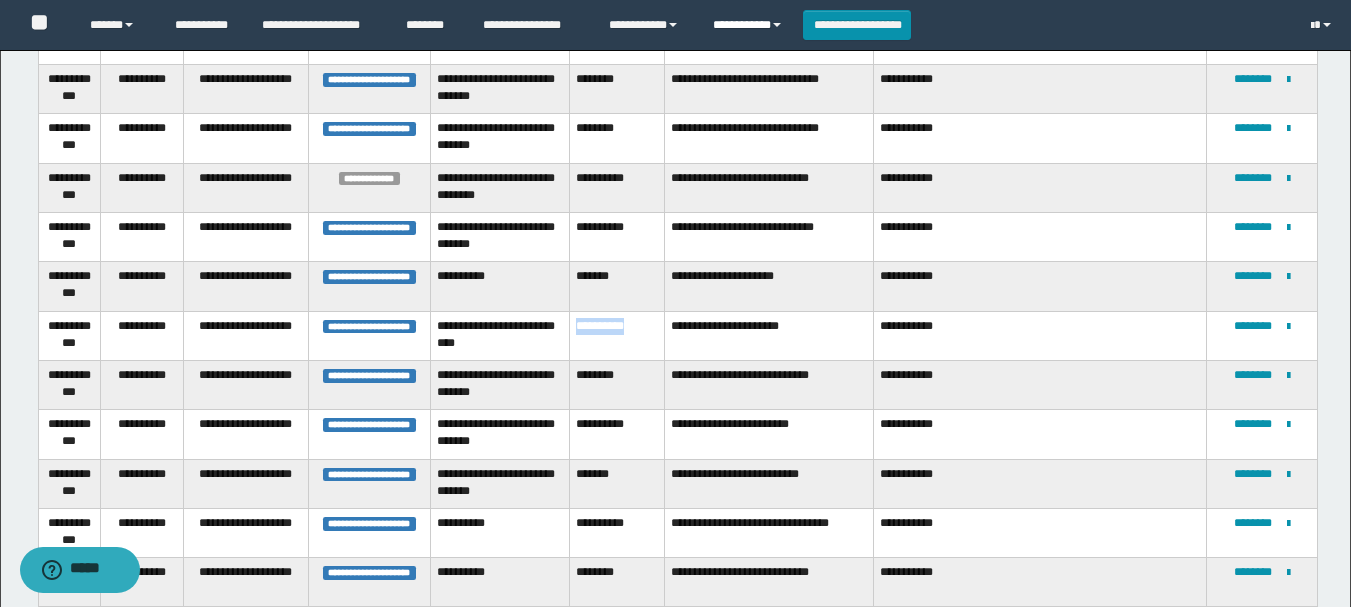 click on "**********" at bounding box center [750, 25] 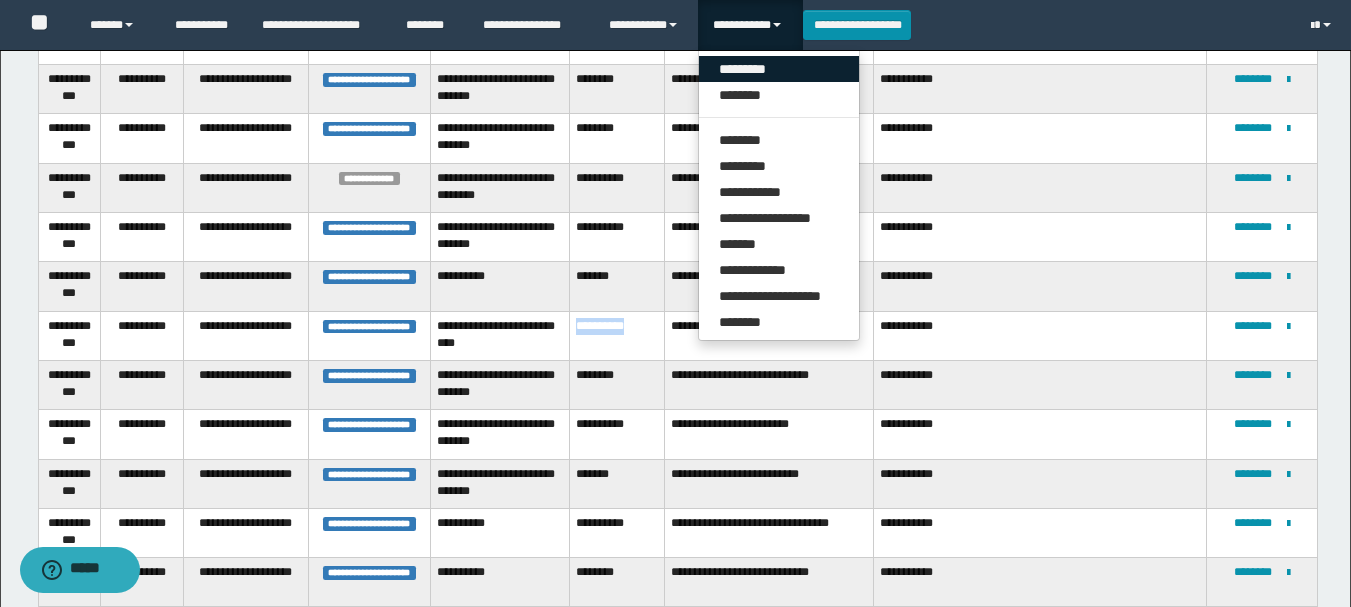 click on "*********" at bounding box center [779, 69] 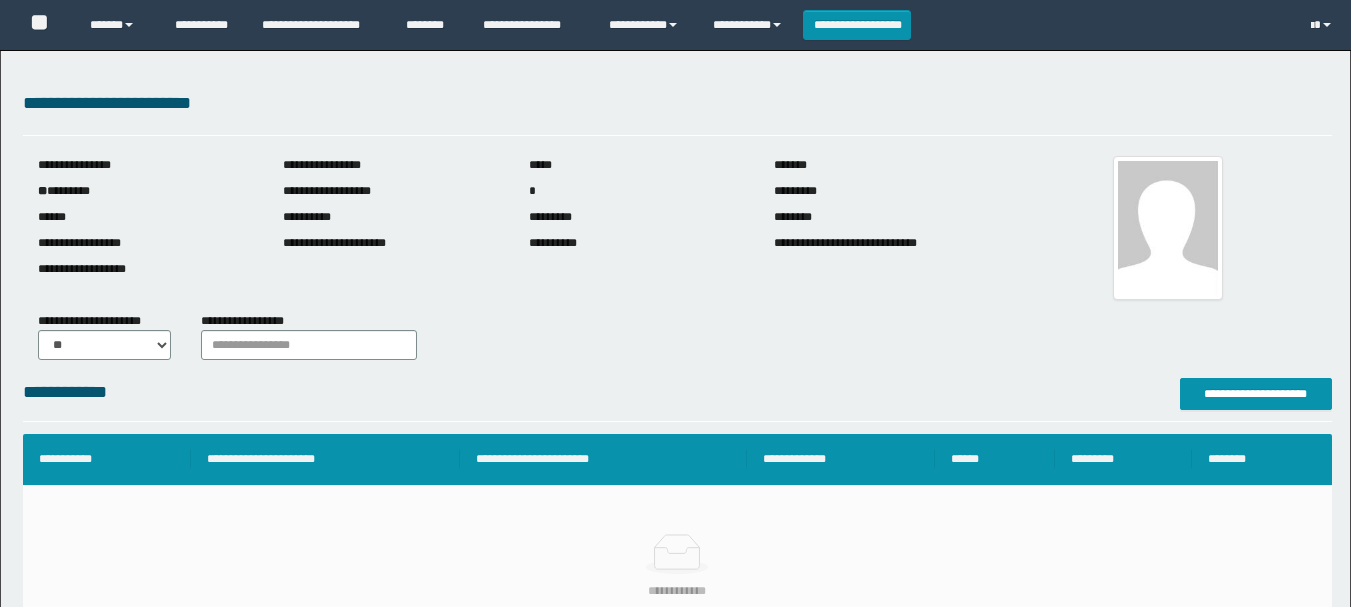 scroll, scrollTop: 100, scrollLeft: 0, axis: vertical 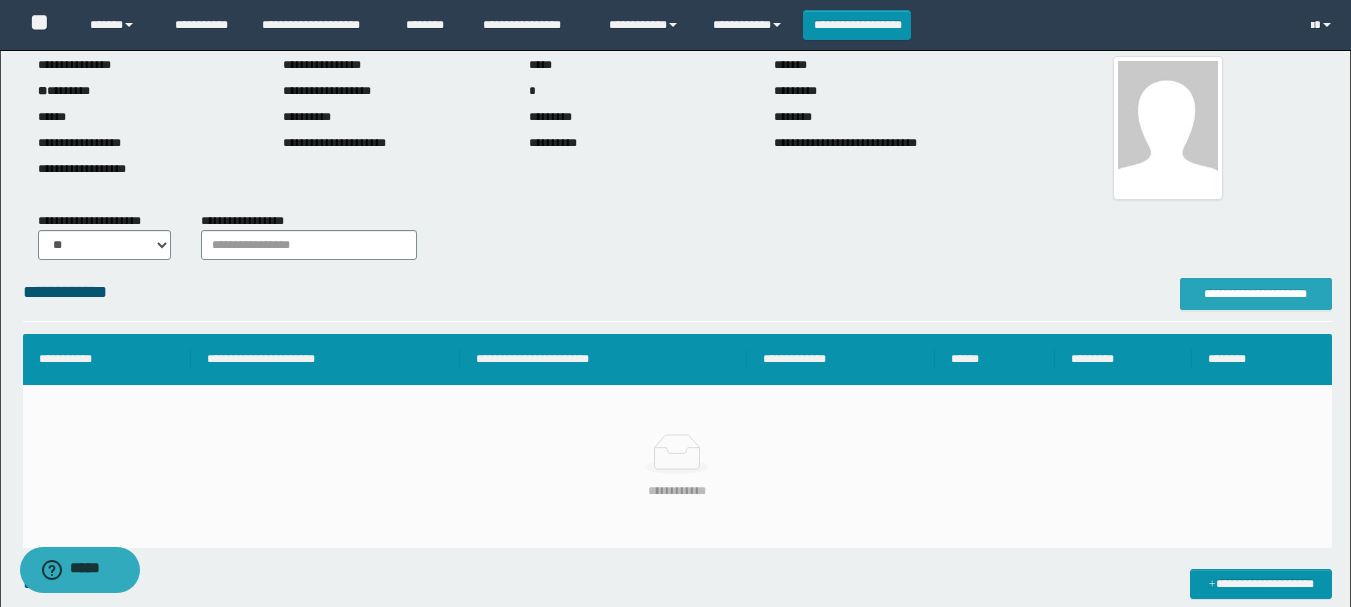 click on "**********" at bounding box center (1256, 294) 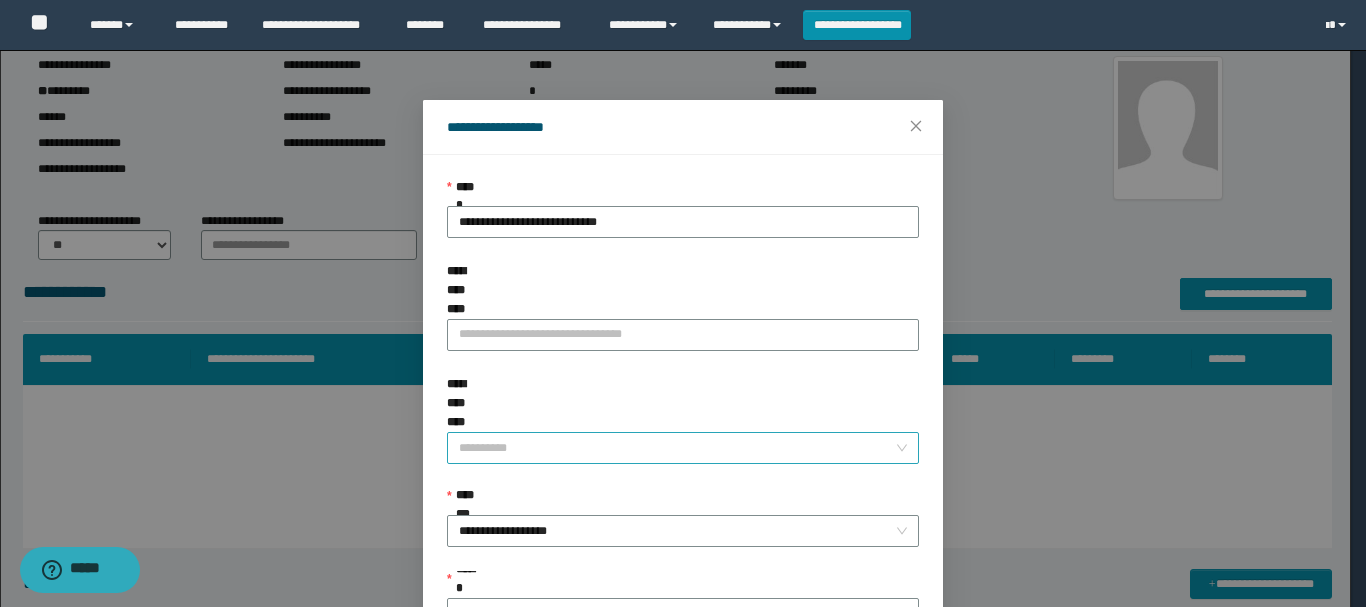 click on "**********" at bounding box center (677, 448) 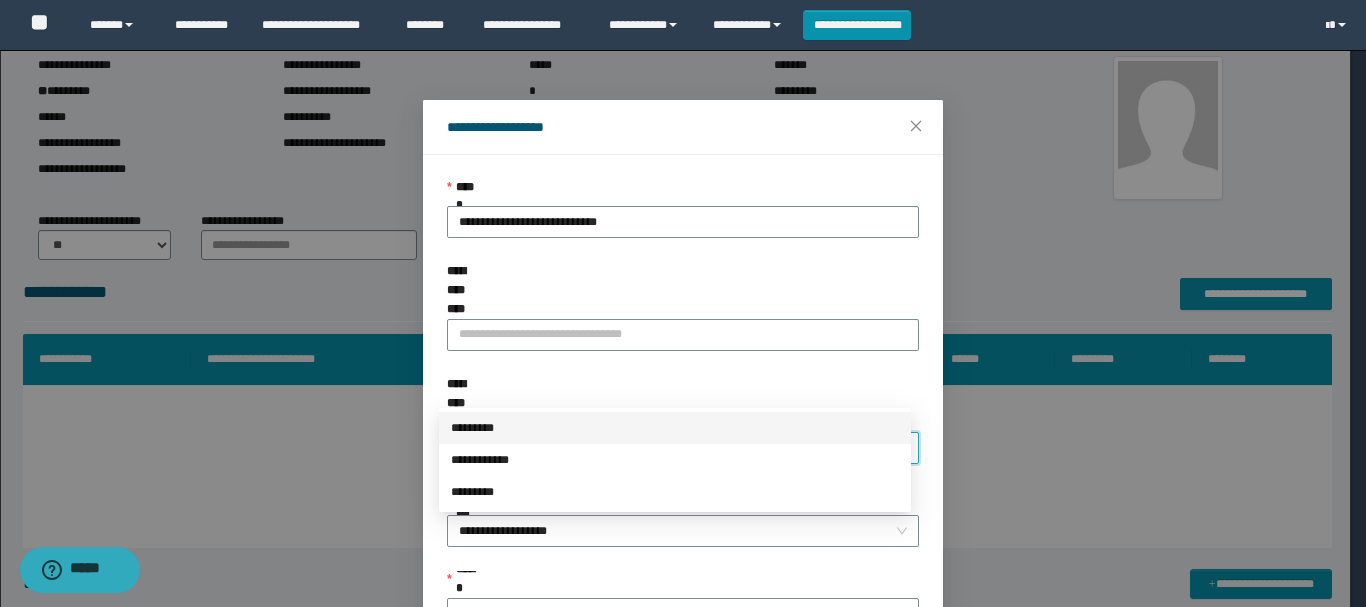 click on "*********" at bounding box center [675, 428] 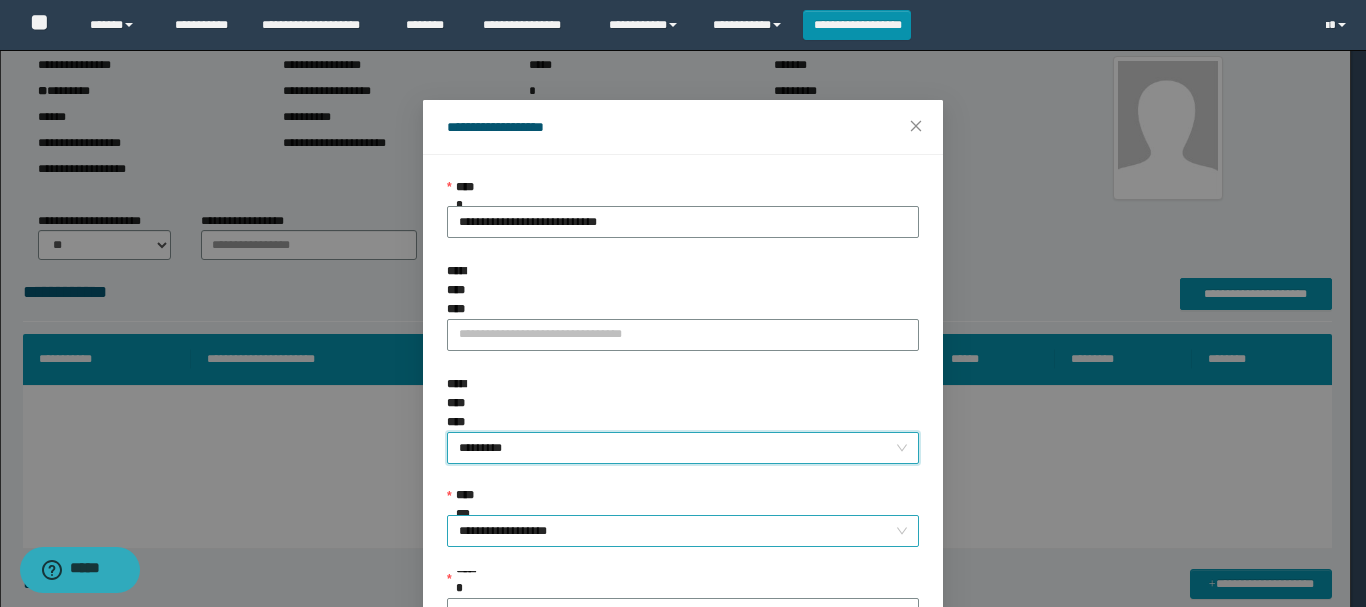 click on "**********" at bounding box center [683, 531] 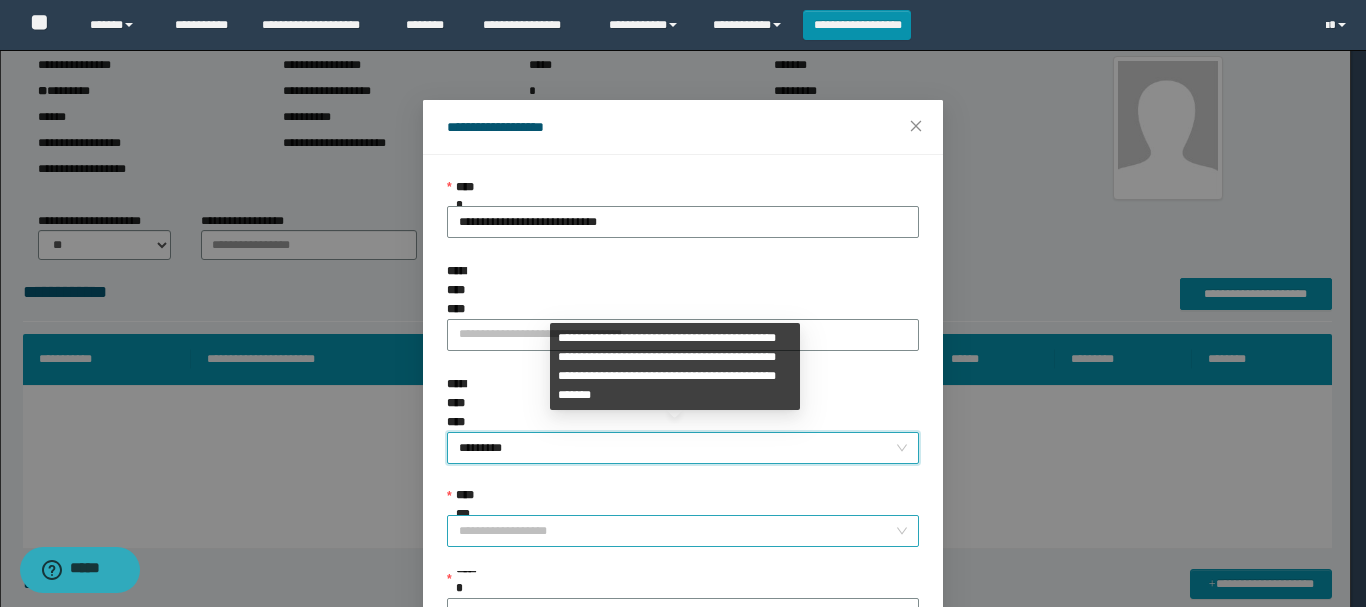scroll, scrollTop: 192, scrollLeft: 0, axis: vertical 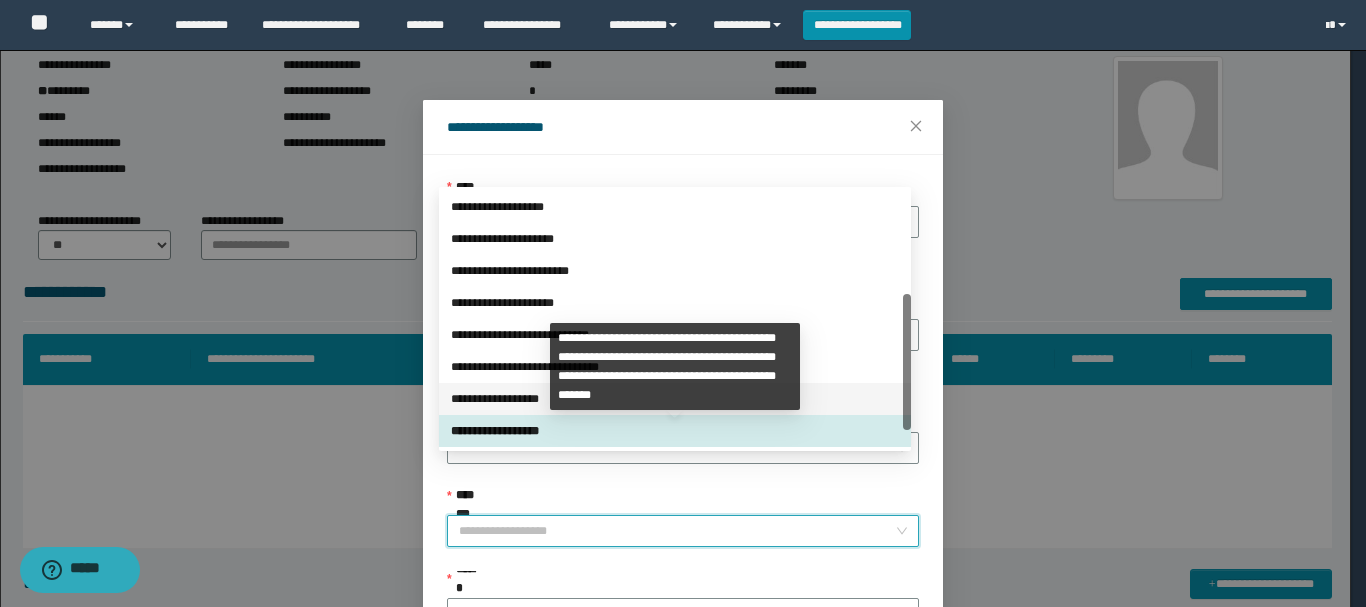 click on "**********" at bounding box center (675, 399) 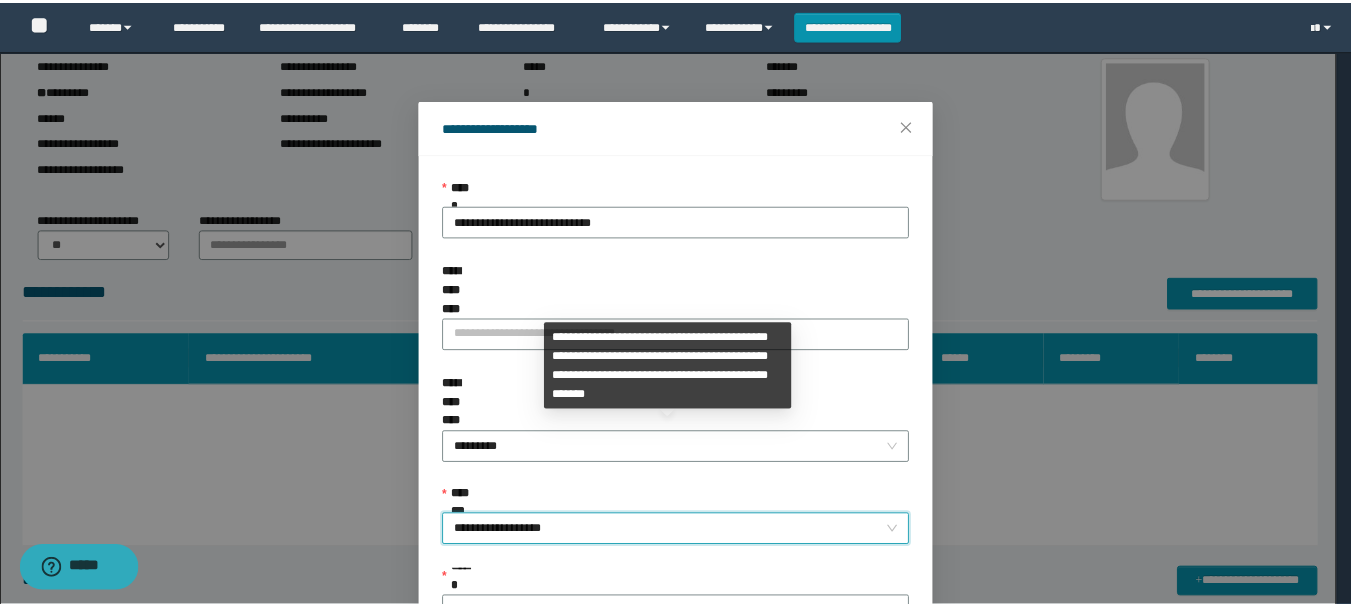 scroll, scrollTop: 145, scrollLeft: 0, axis: vertical 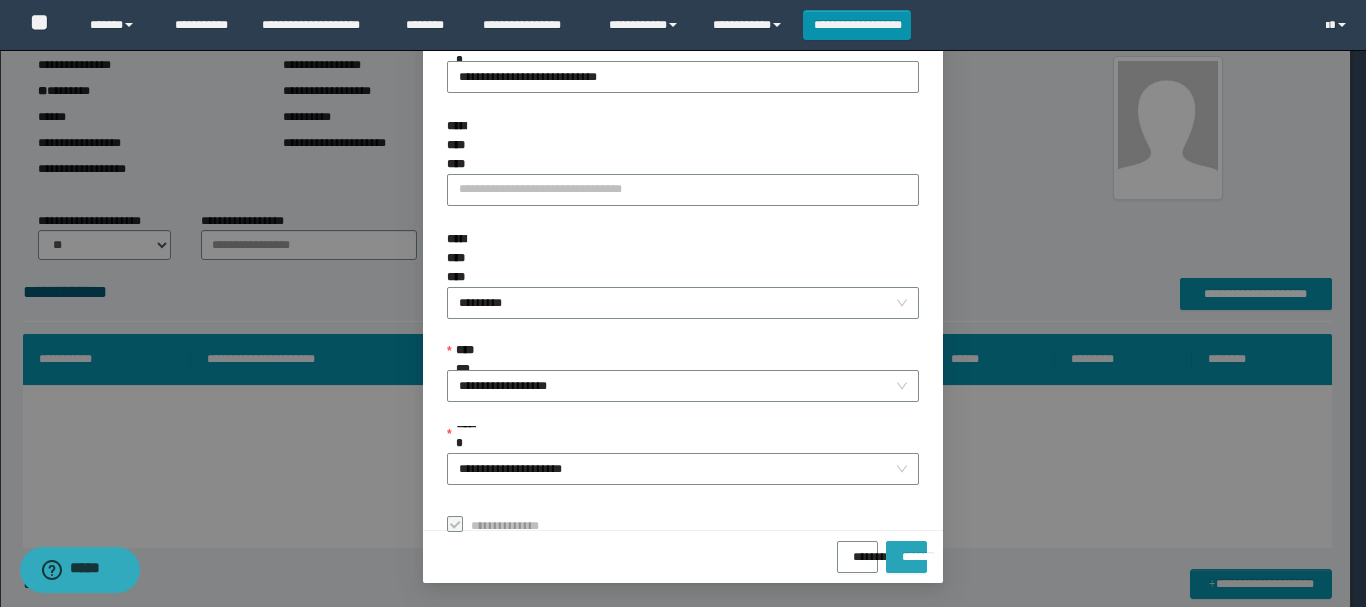 click on "*******" at bounding box center [906, 557] 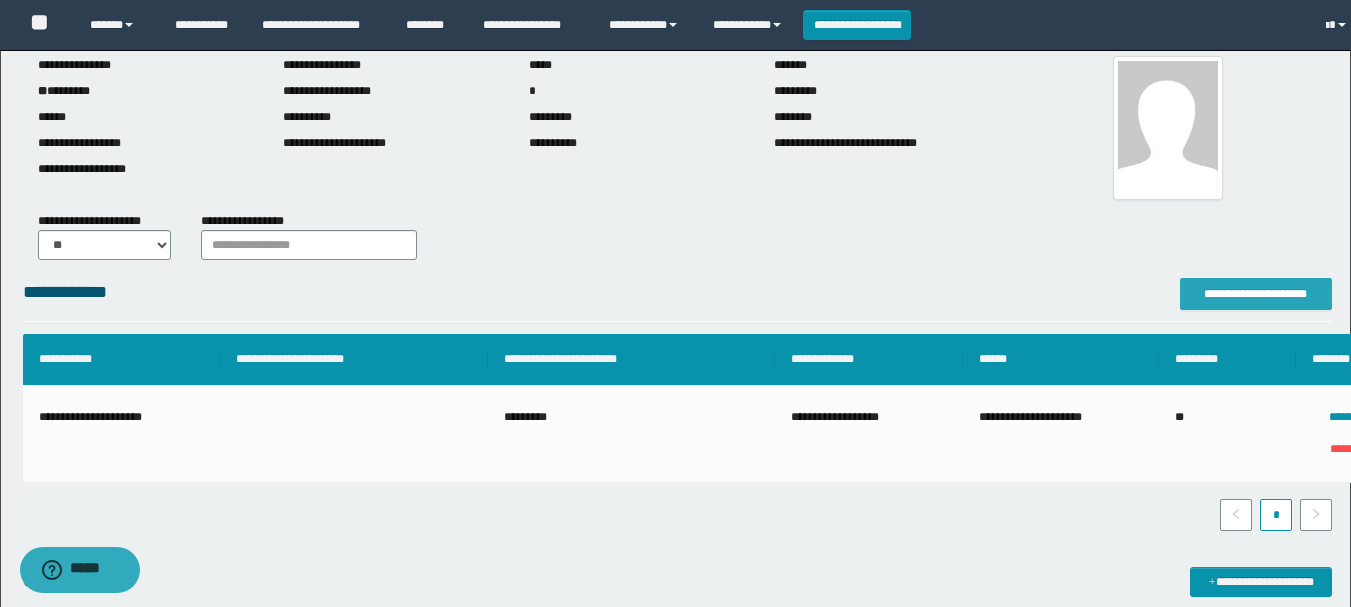 scroll, scrollTop: 0, scrollLeft: 0, axis: both 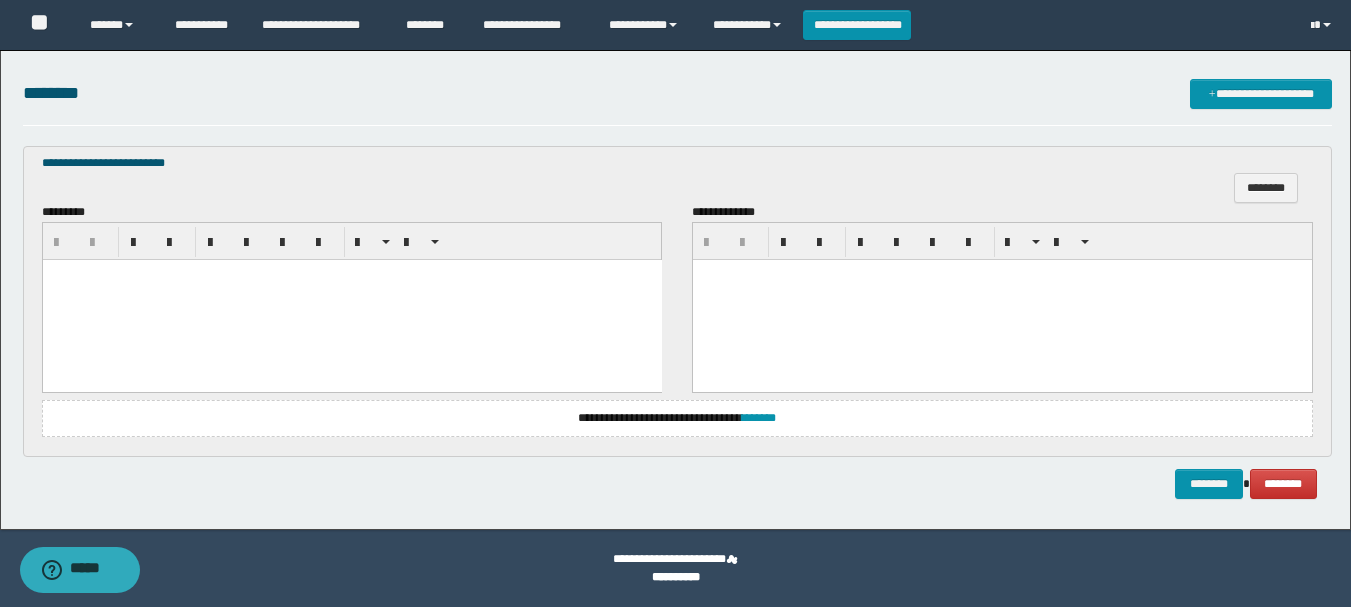 click at bounding box center (351, 299) 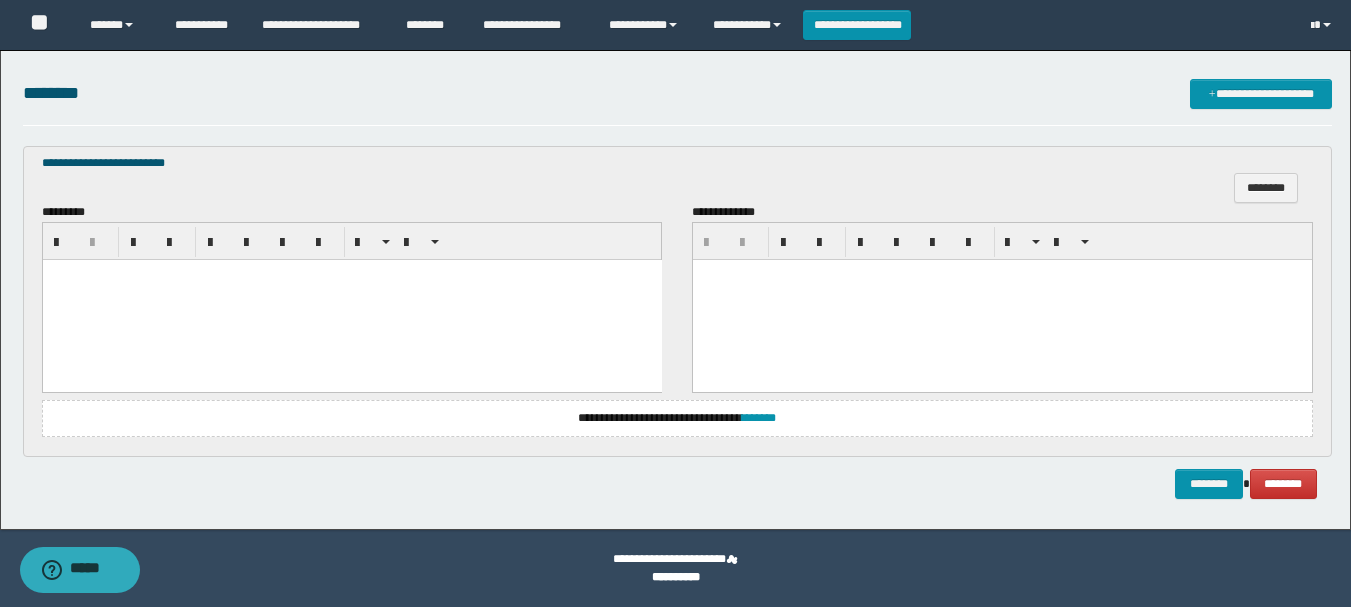 click at bounding box center (351, 299) 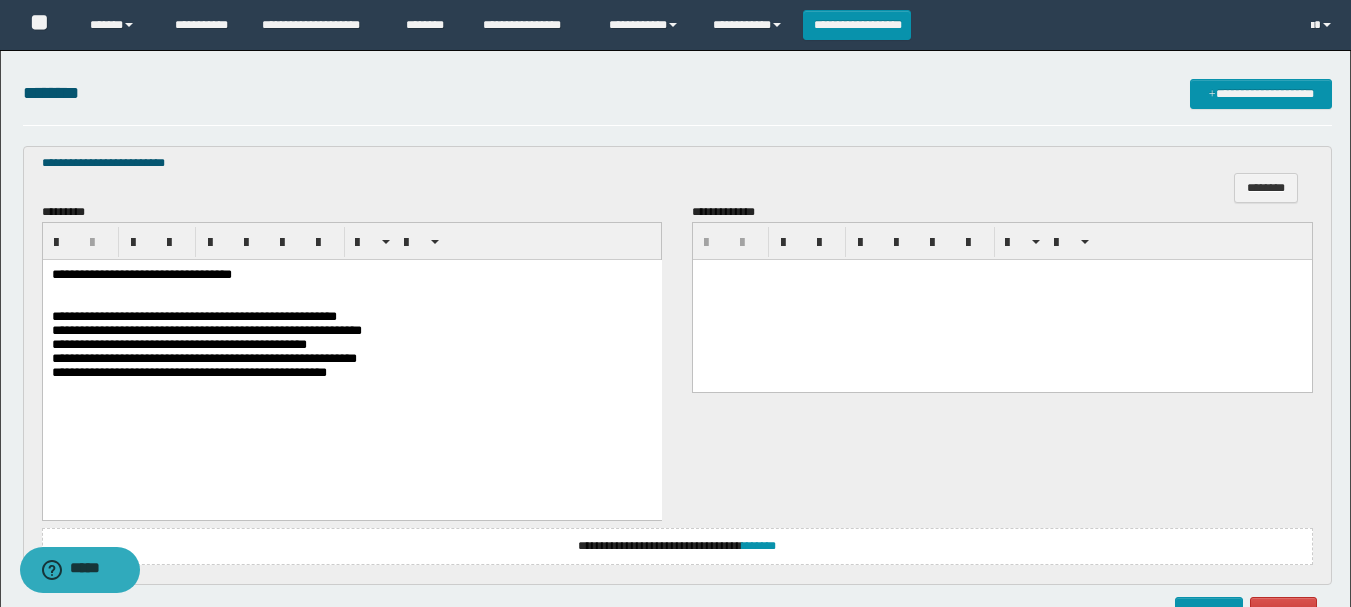 click on "**********" at bounding box center (351, 330) 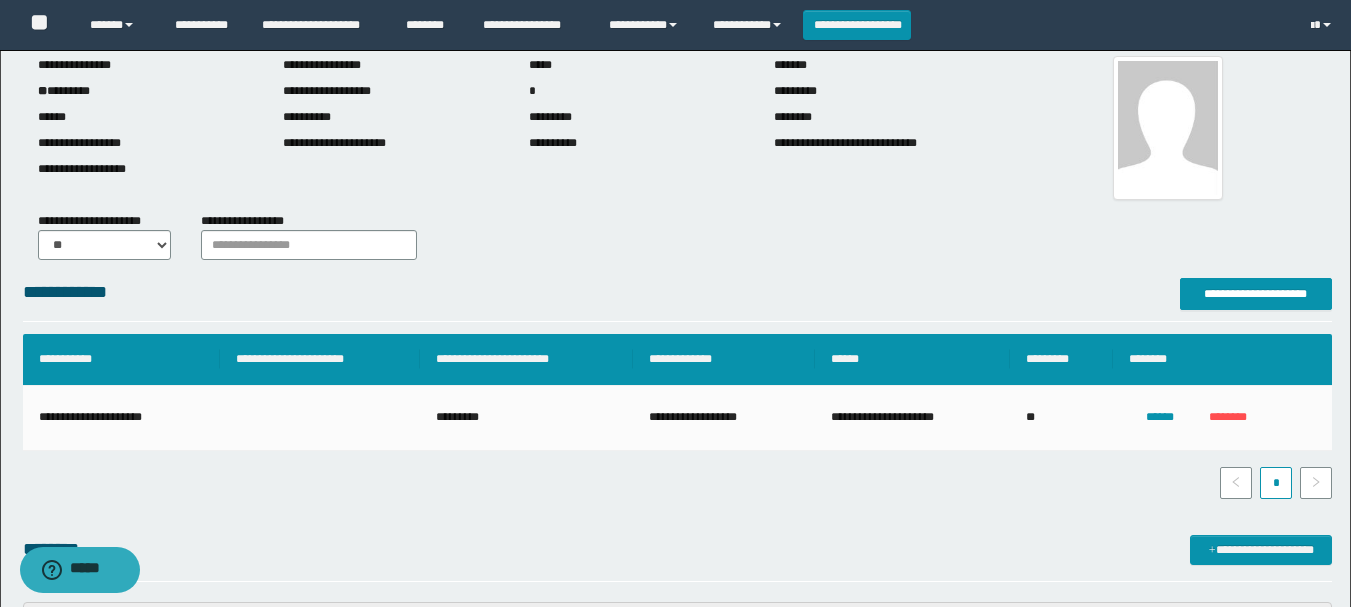 scroll, scrollTop: 0, scrollLeft: 0, axis: both 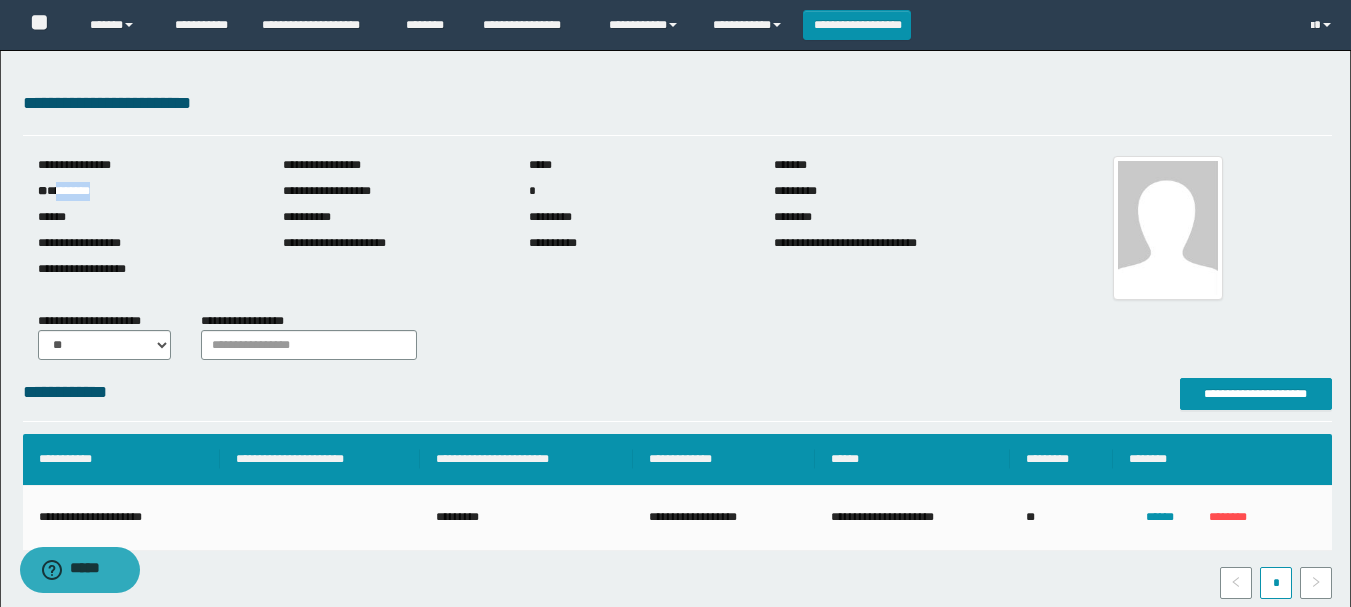 drag, startPoint x: 59, startPoint y: 195, endPoint x: 107, endPoint y: 200, distance: 48.259712 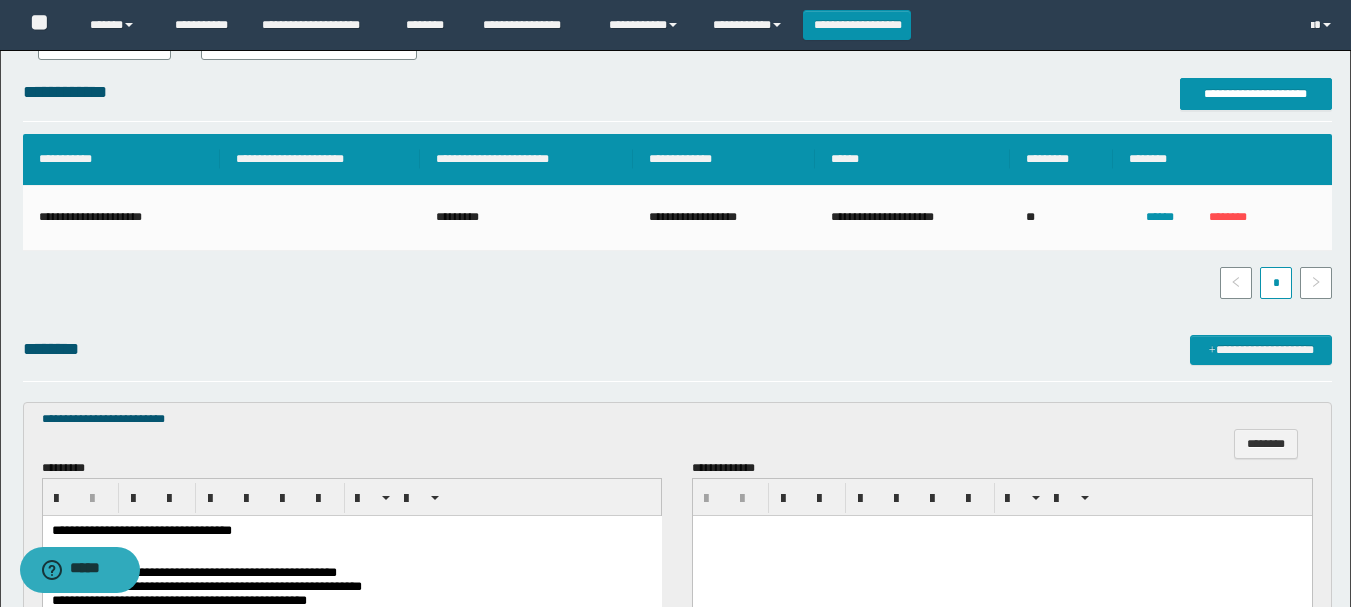 scroll, scrollTop: 684, scrollLeft: 0, axis: vertical 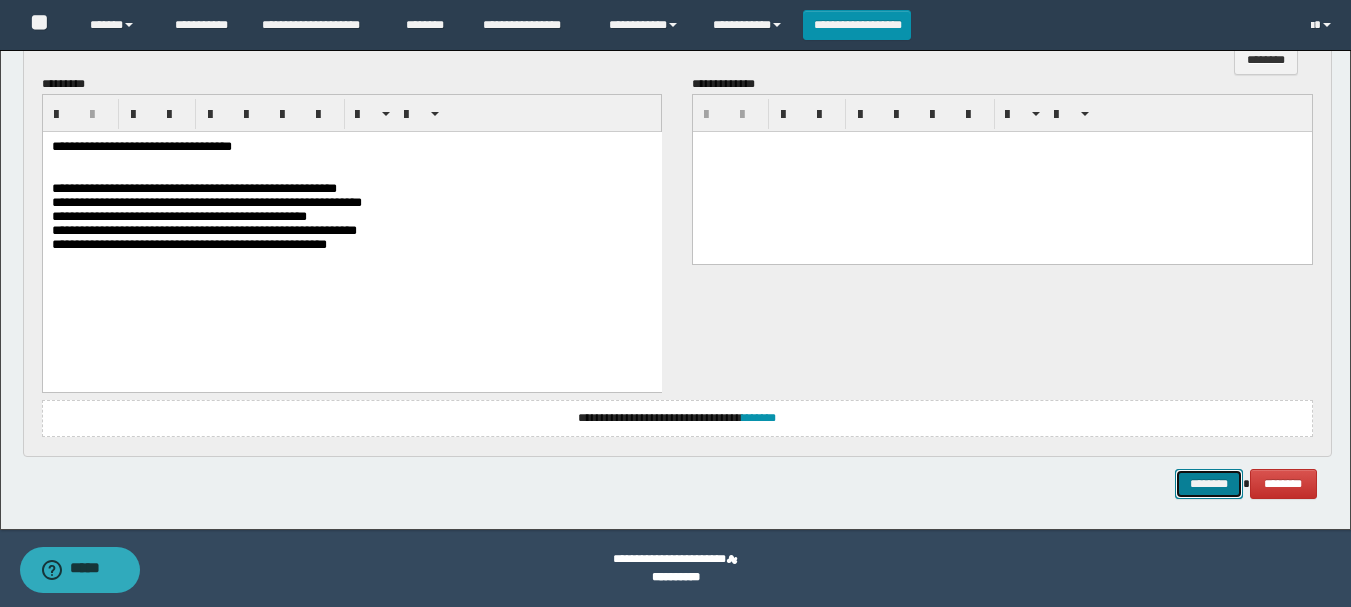 click on "********" at bounding box center (1209, 484) 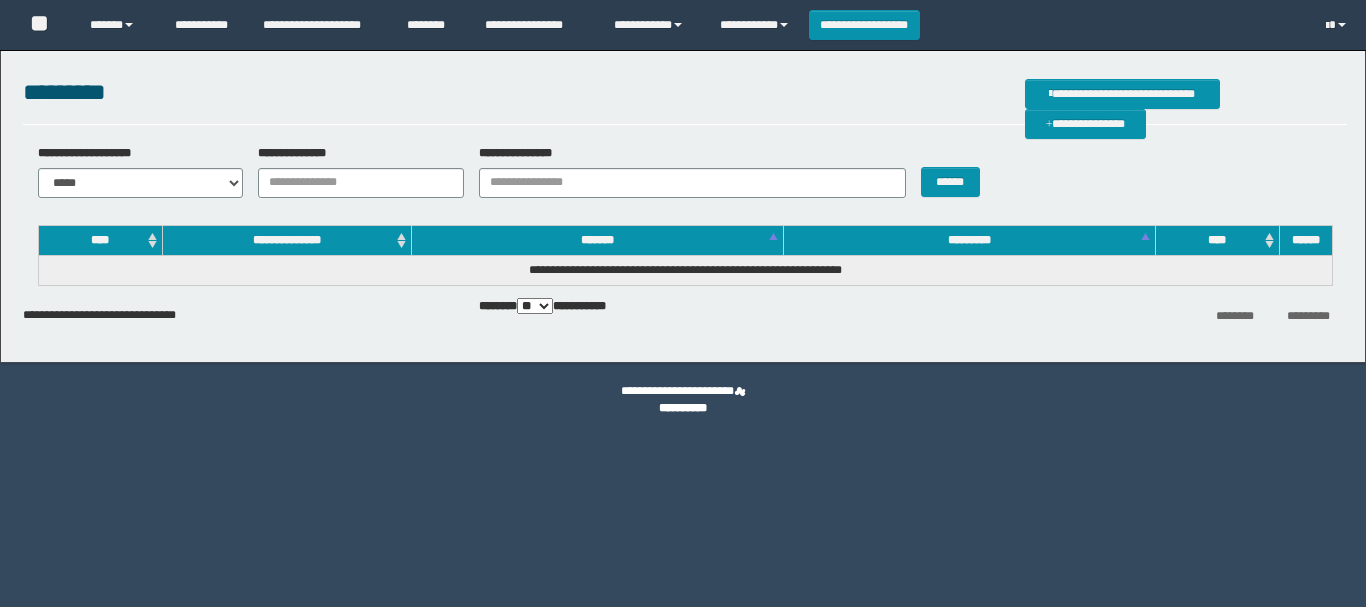 scroll, scrollTop: 0, scrollLeft: 0, axis: both 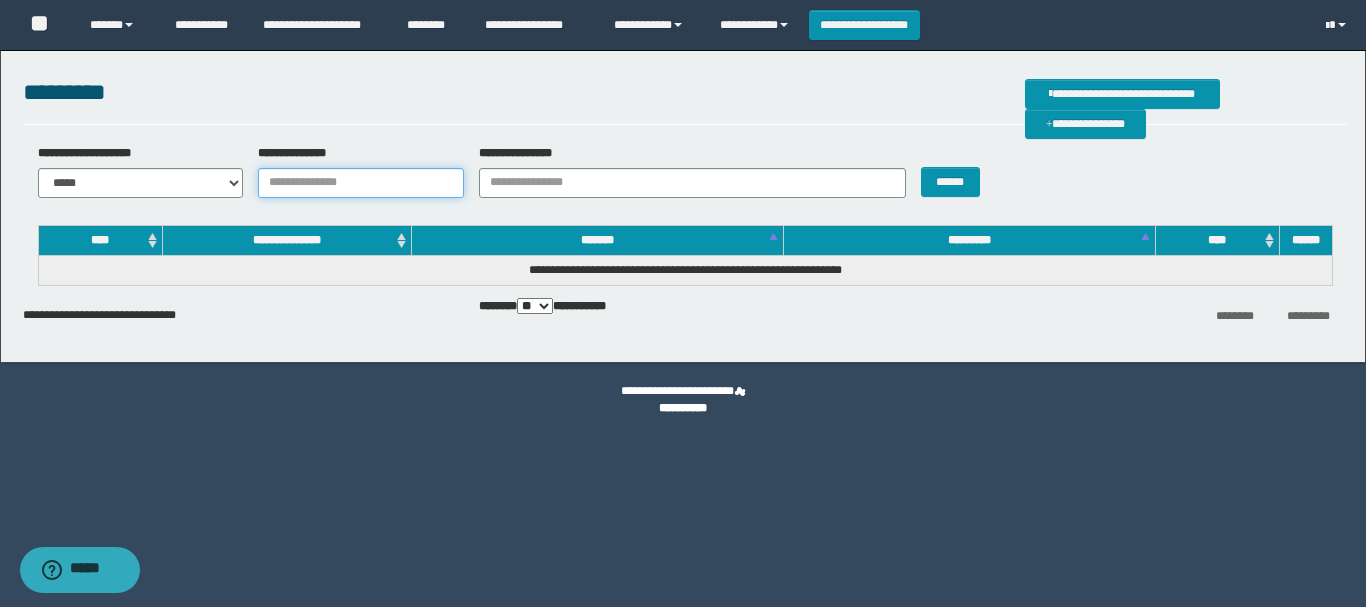 click on "**********" at bounding box center (361, 183) 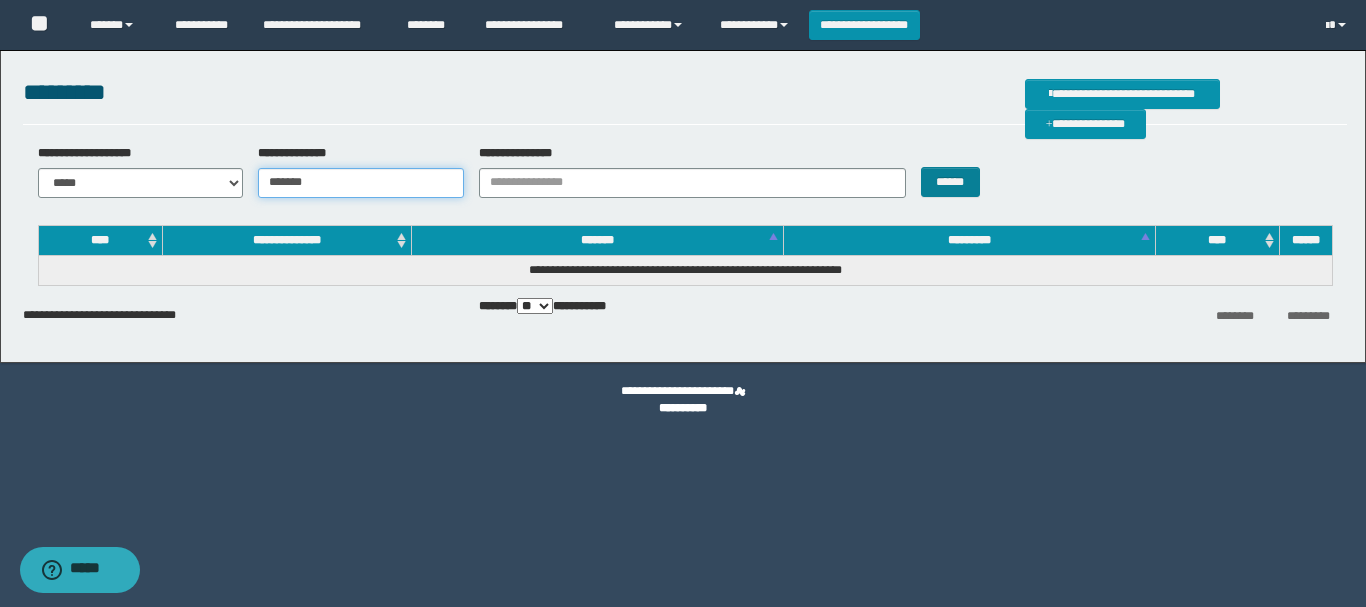 type on "*******" 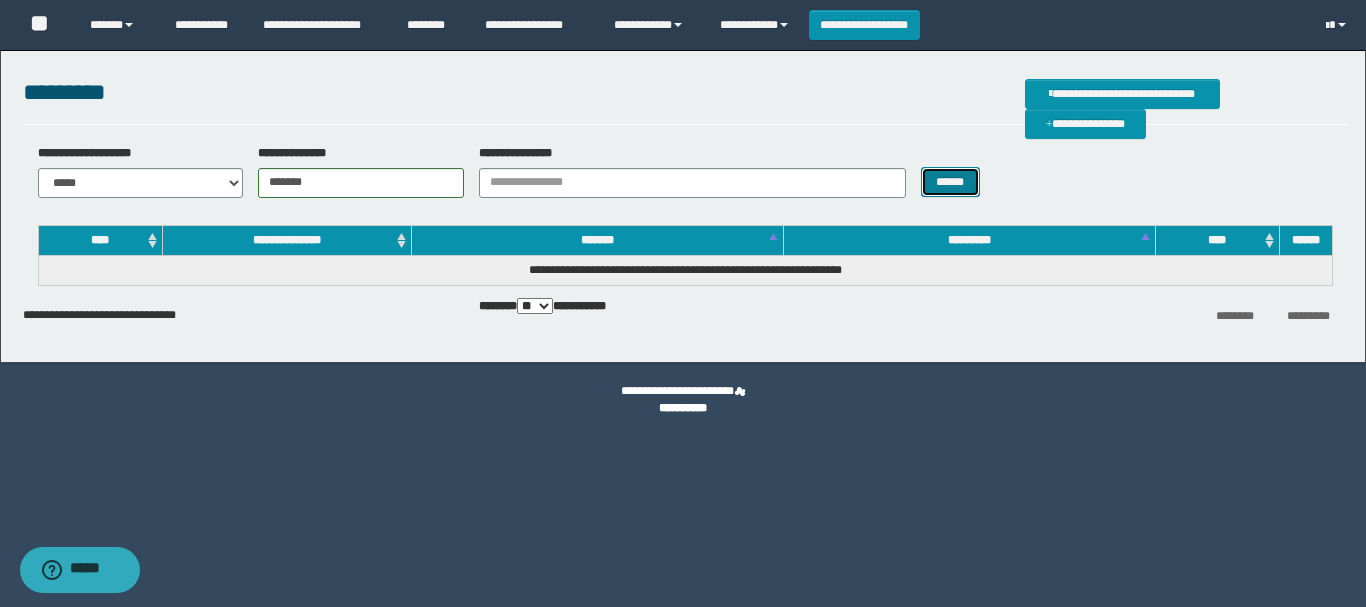click on "******" at bounding box center (950, 182) 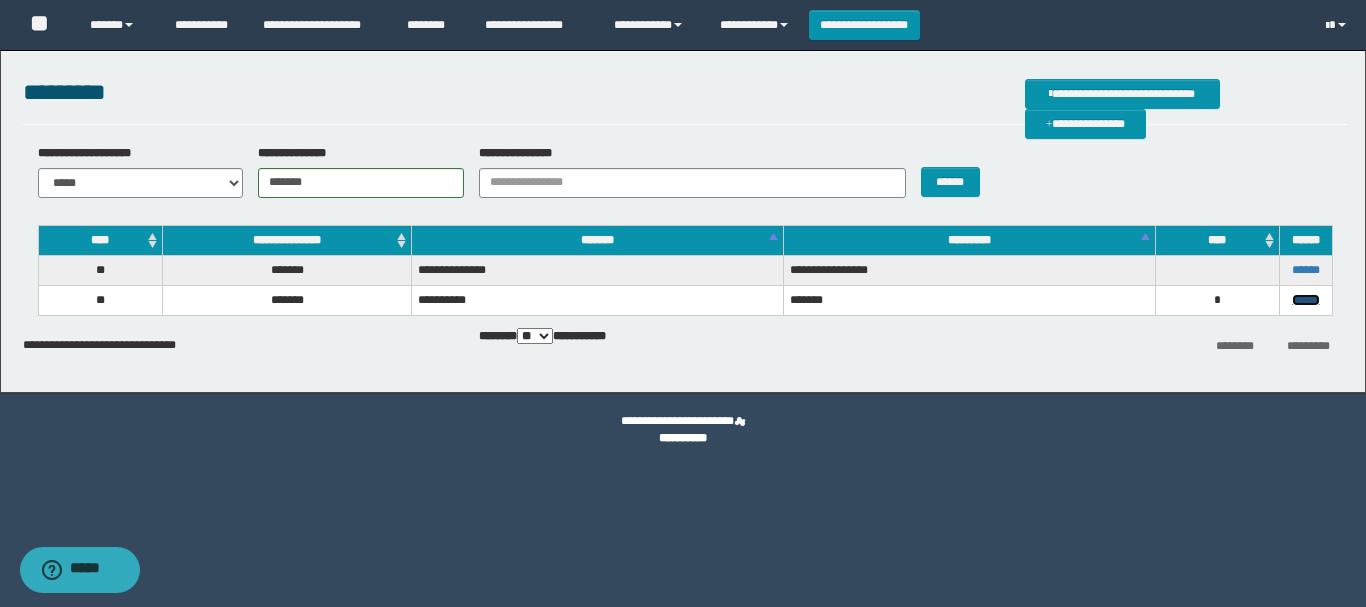 click on "******" at bounding box center [1306, 300] 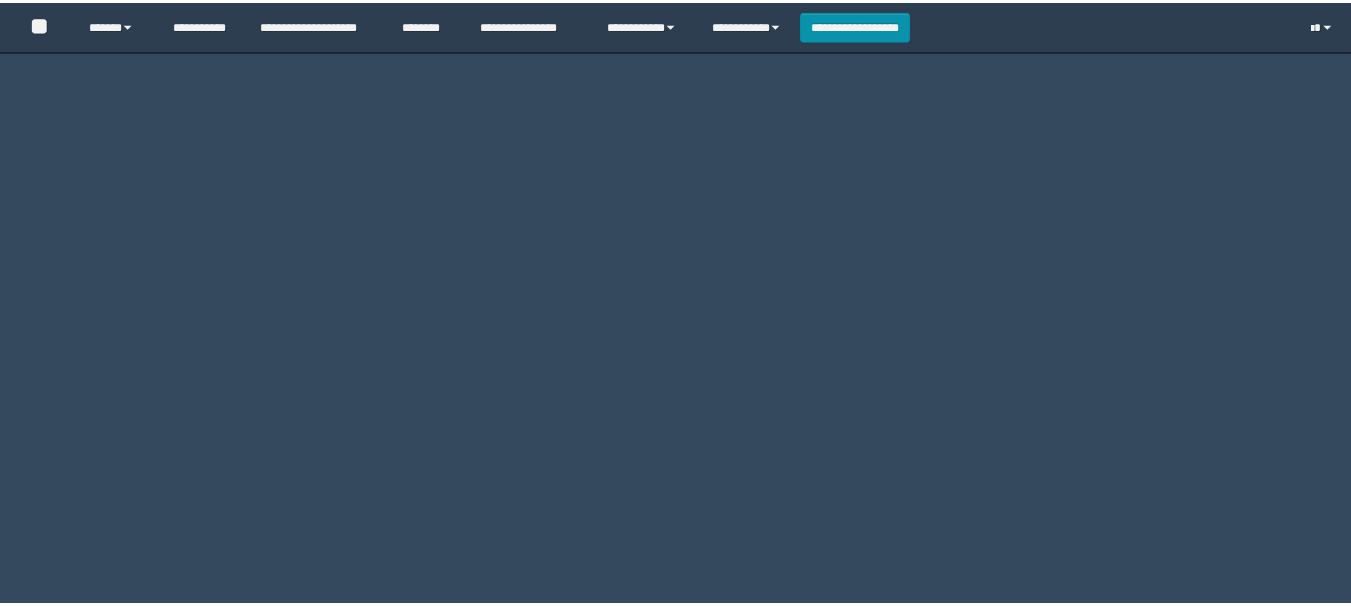 scroll, scrollTop: 0, scrollLeft: 0, axis: both 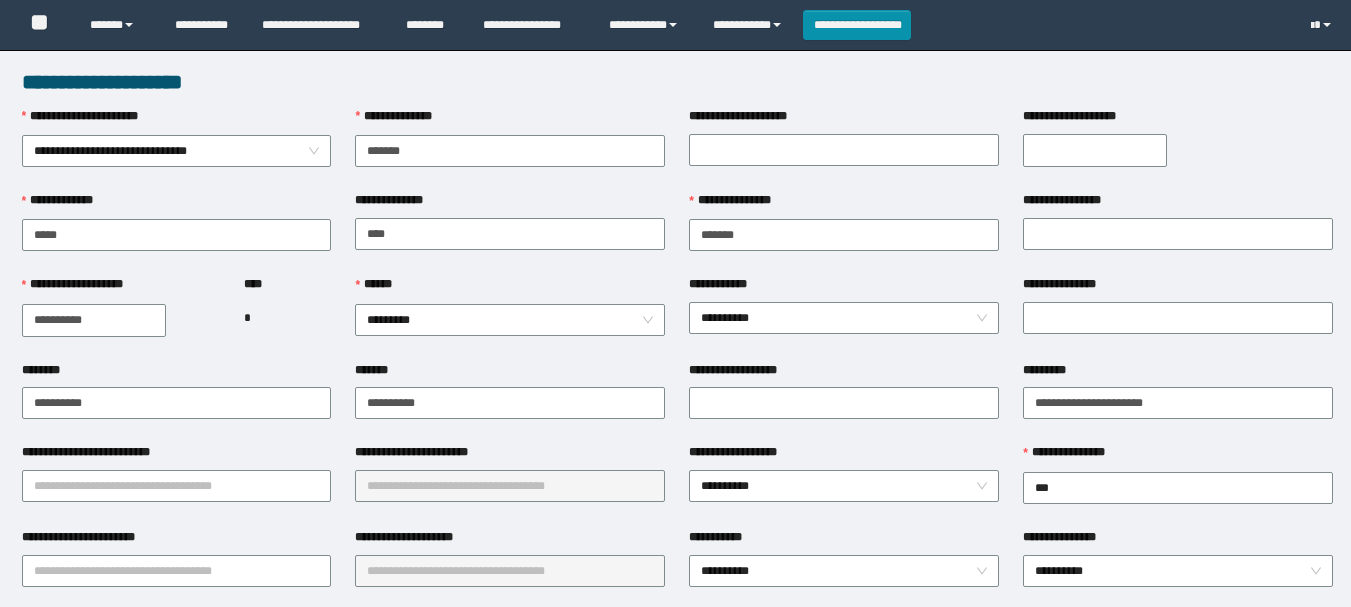 type on "*******" 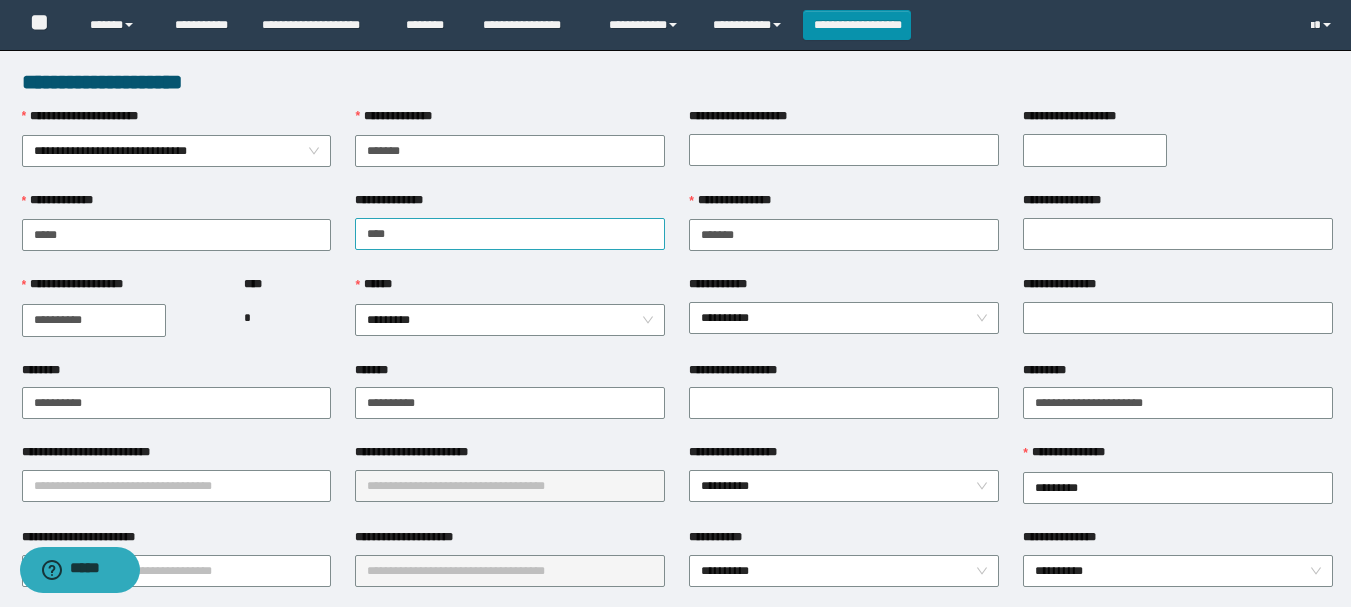 scroll, scrollTop: 0, scrollLeft: 0, axis: both 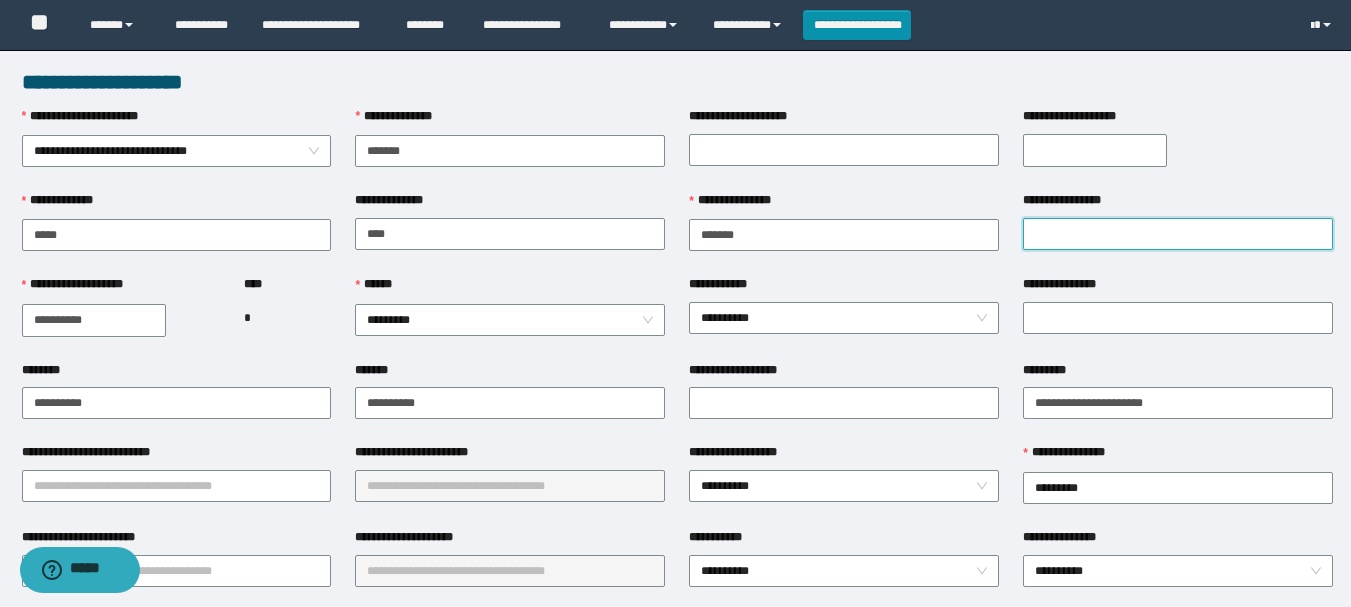 click on "**********" at bounding box center [1178, 234] 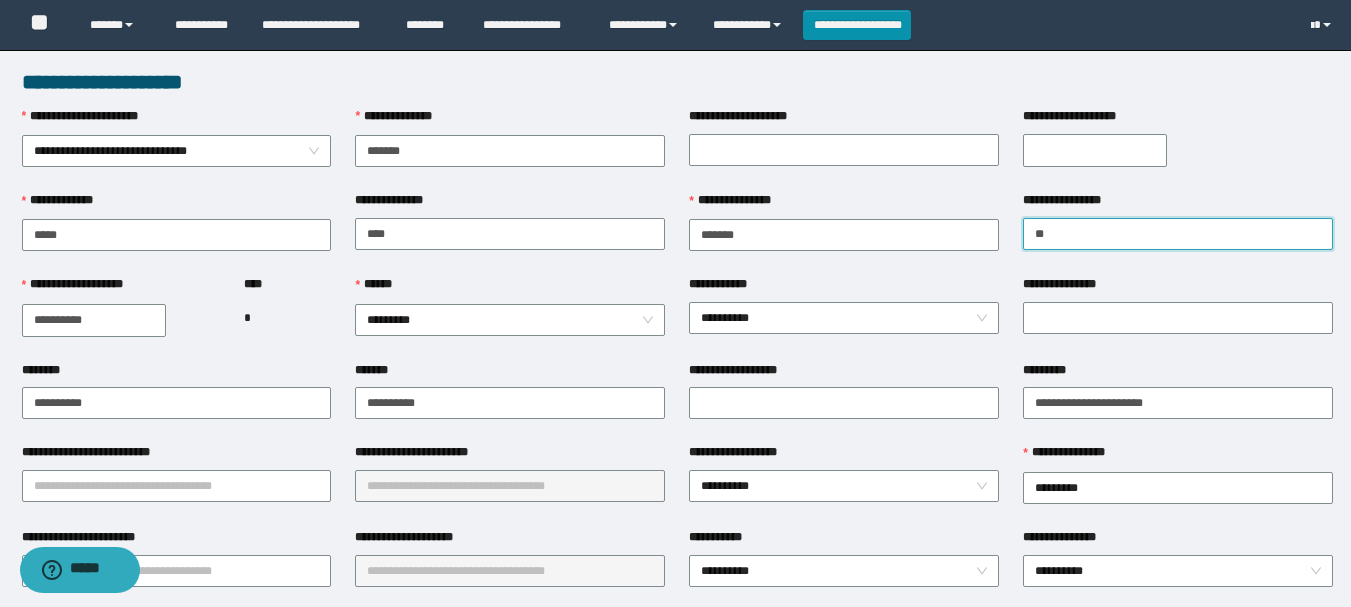 type on "*" 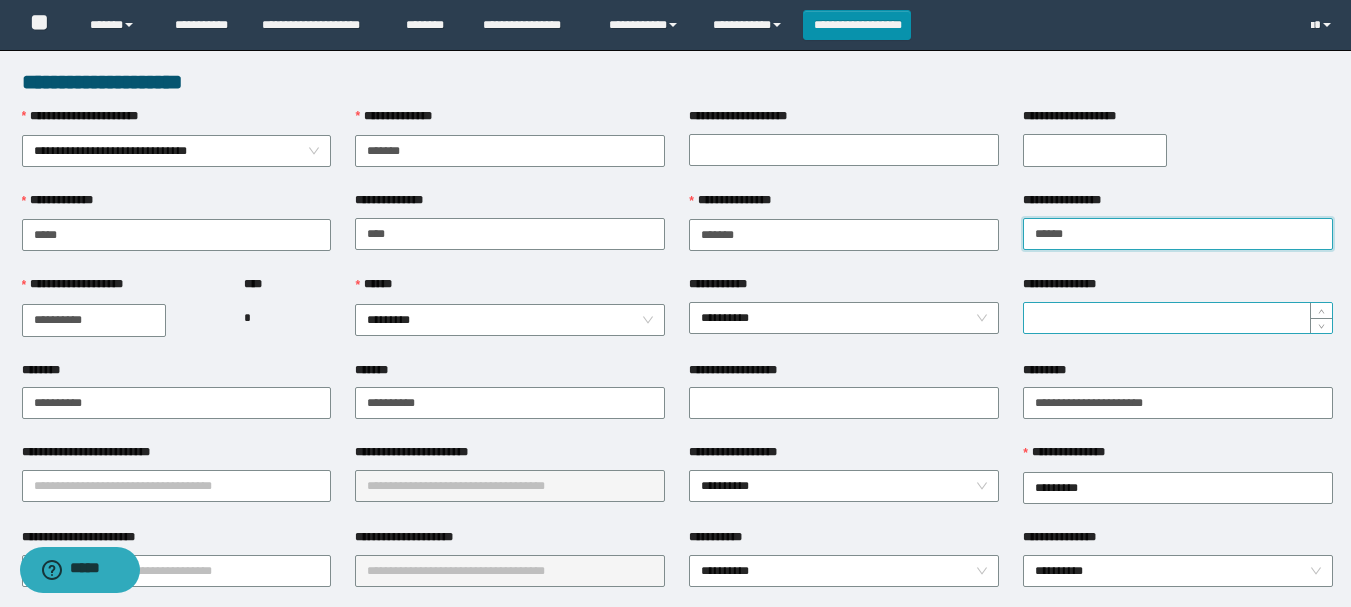 type on "******" 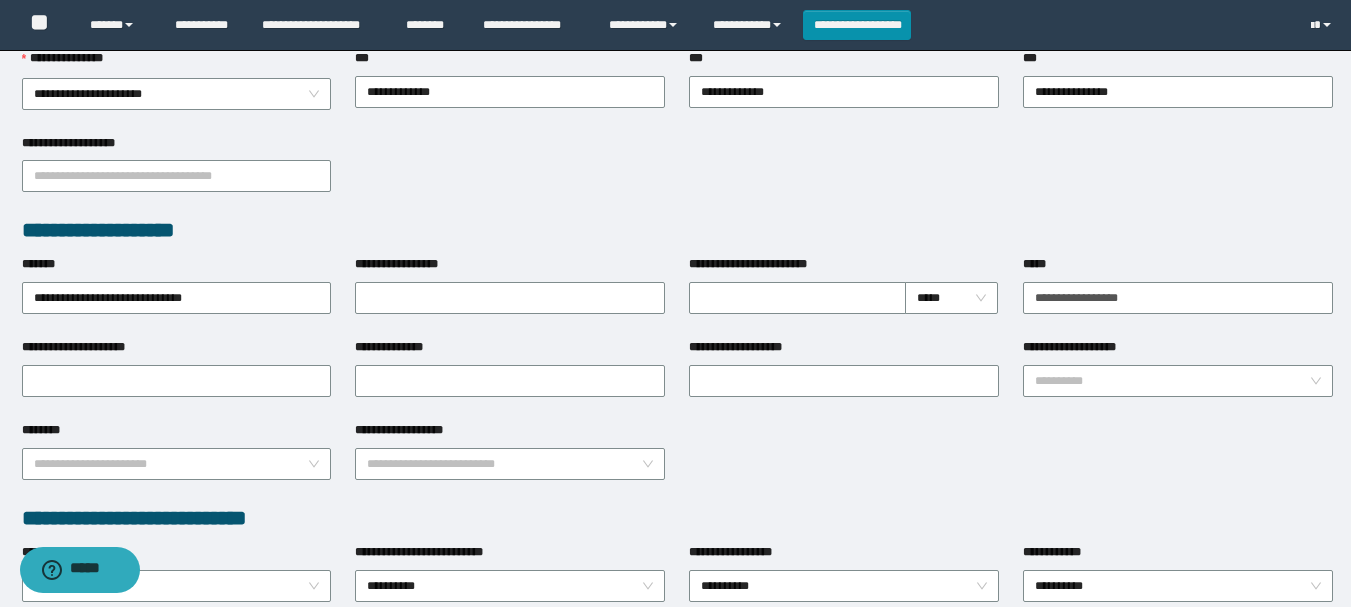 scroll, scrollTop: 1098, scrollLeft: 0, axis: vertical 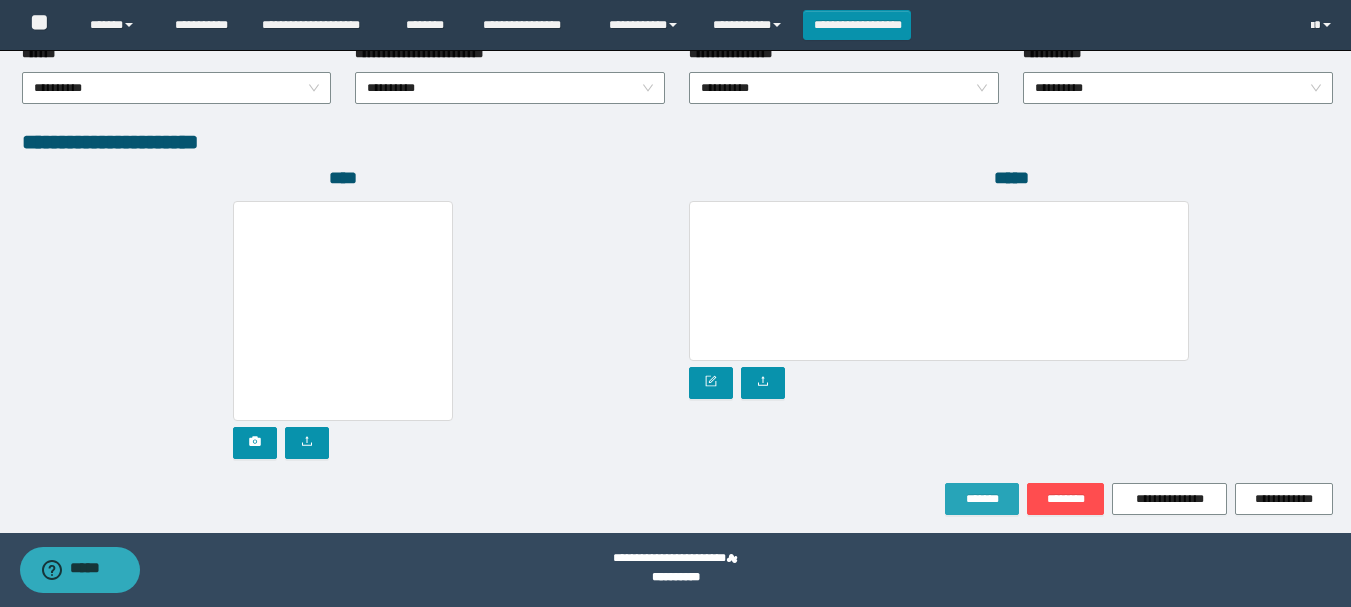 click on "*******" at bounding box center [982, 499] 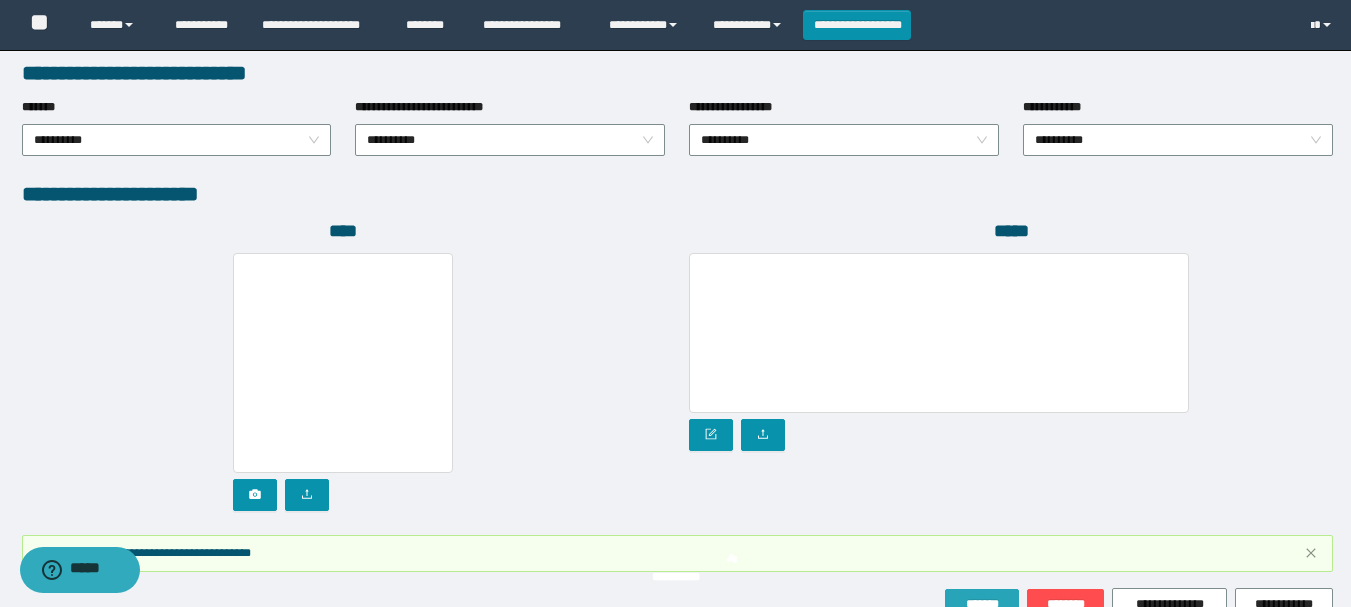 scroll, scrollTop: 1151, scrollLeft: 0, axis: vertical 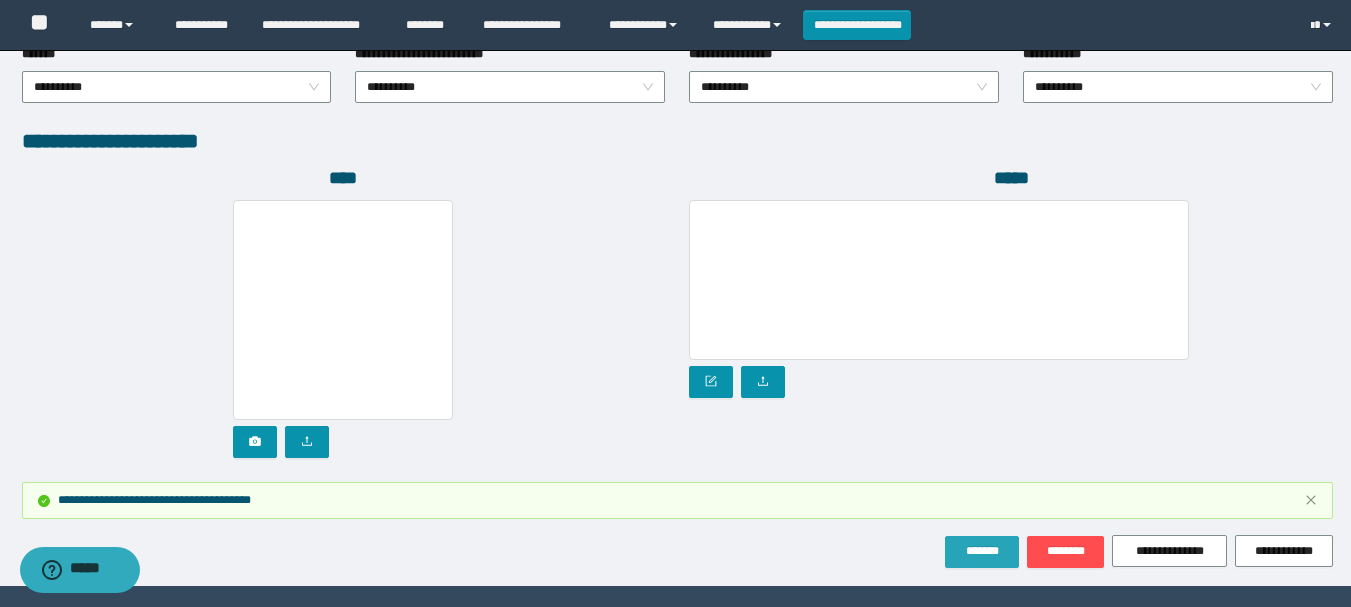click on "*******" at bounding box center (982, 551) 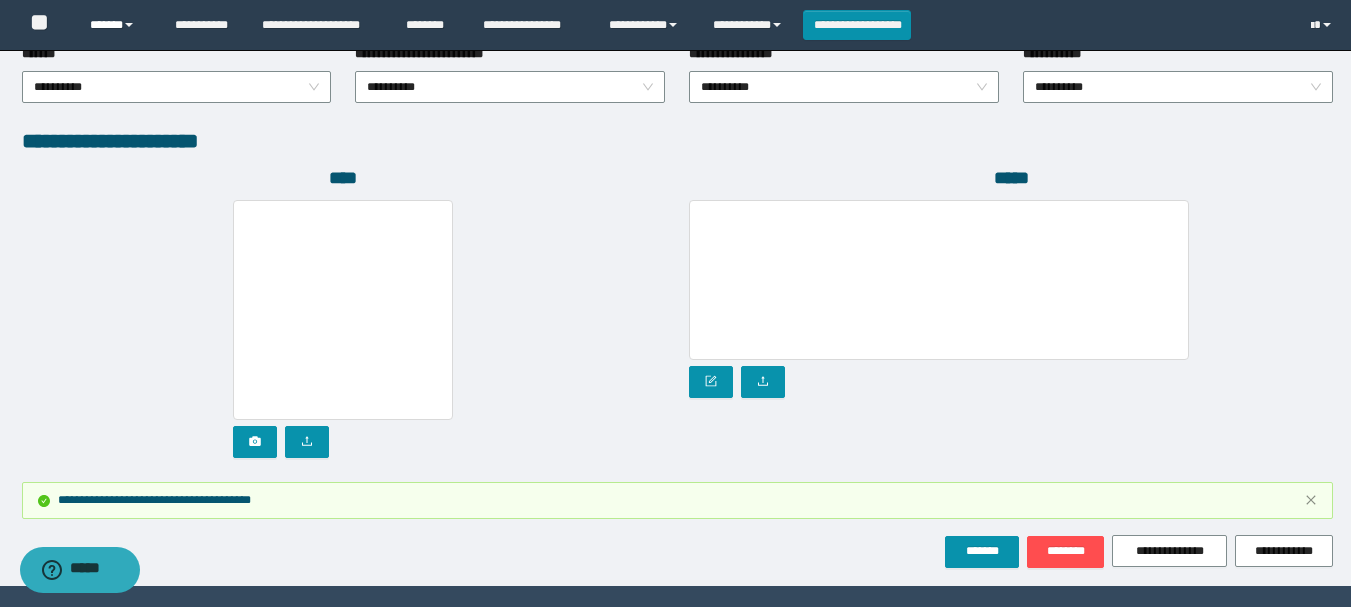 click on "******" at bounding box center (117, 25) 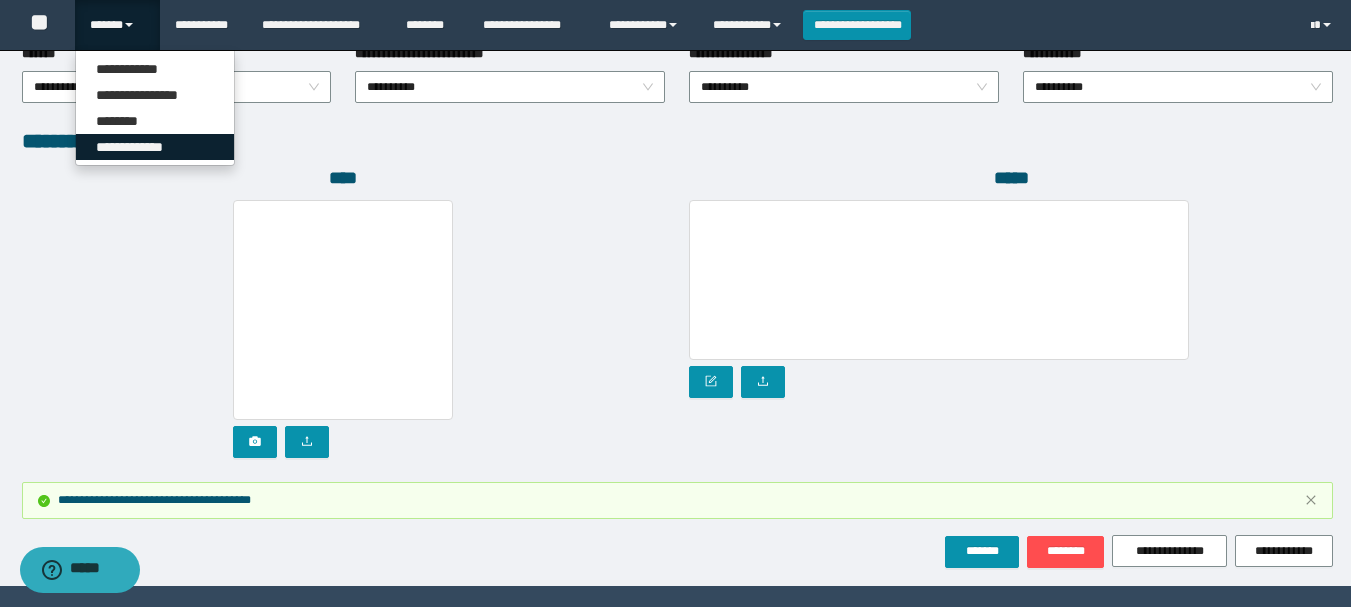click on "**********" at bounding box center [155, 147] 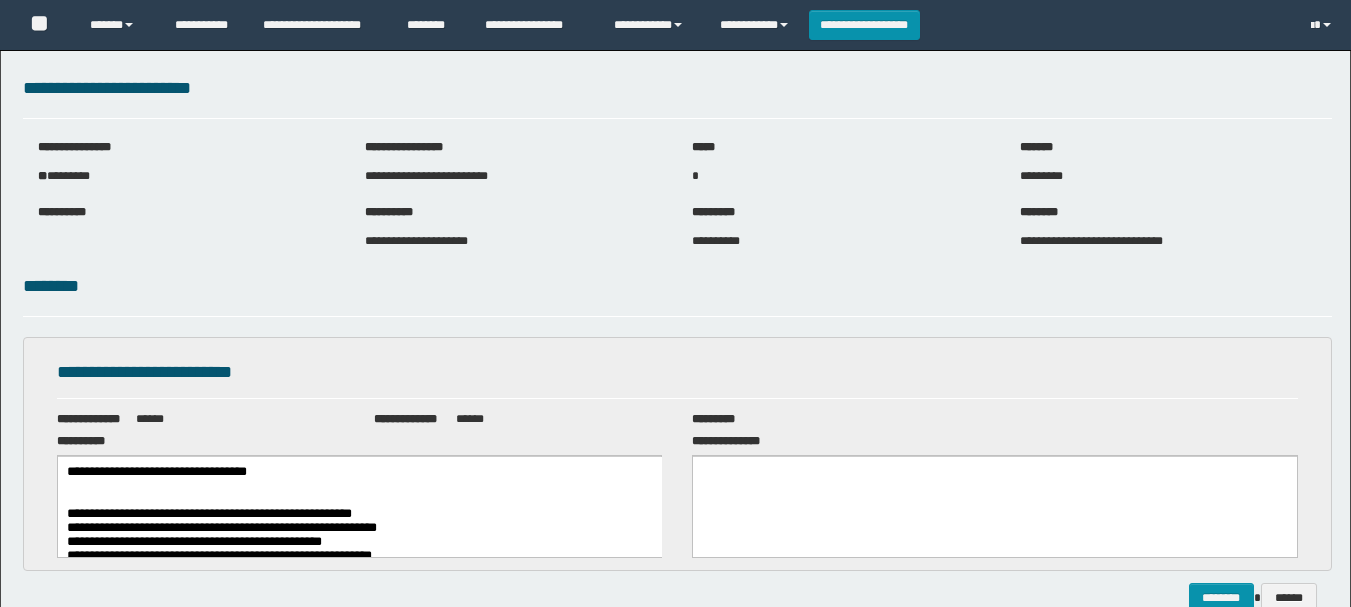 scroll, scrollTop: 0, scrollLeft: 0, axis: both 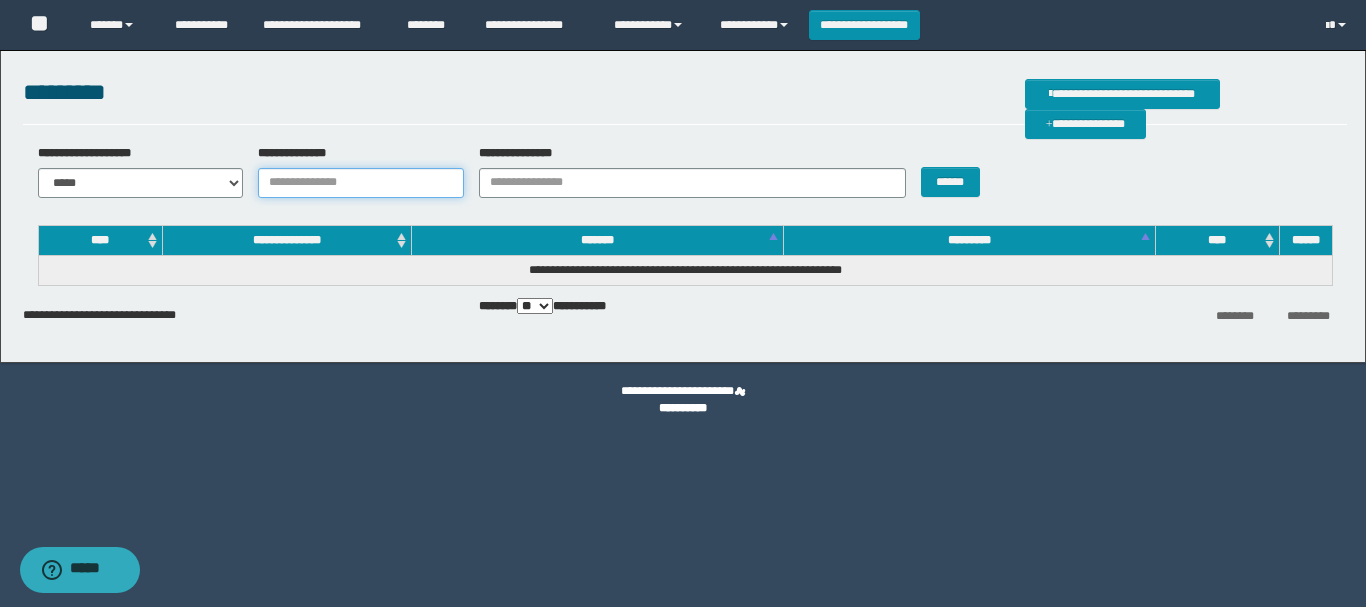 click on "**********" at bounding box center (361, 183) 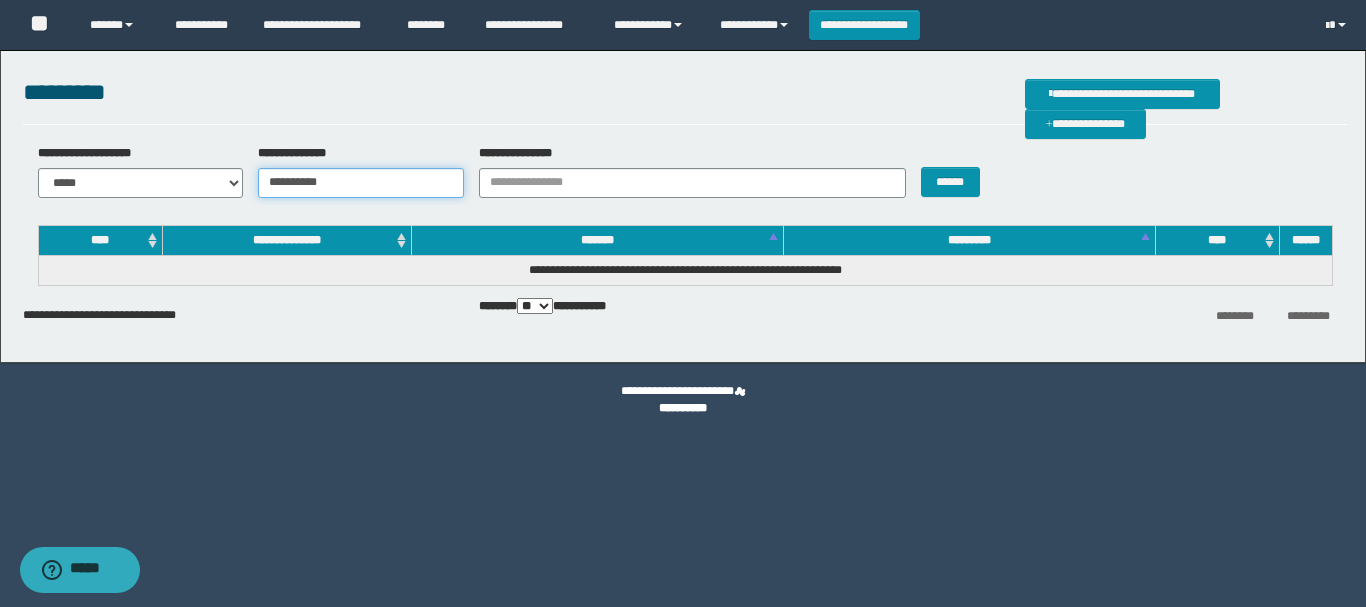 click on "**********" at bounding box center (361, 183) 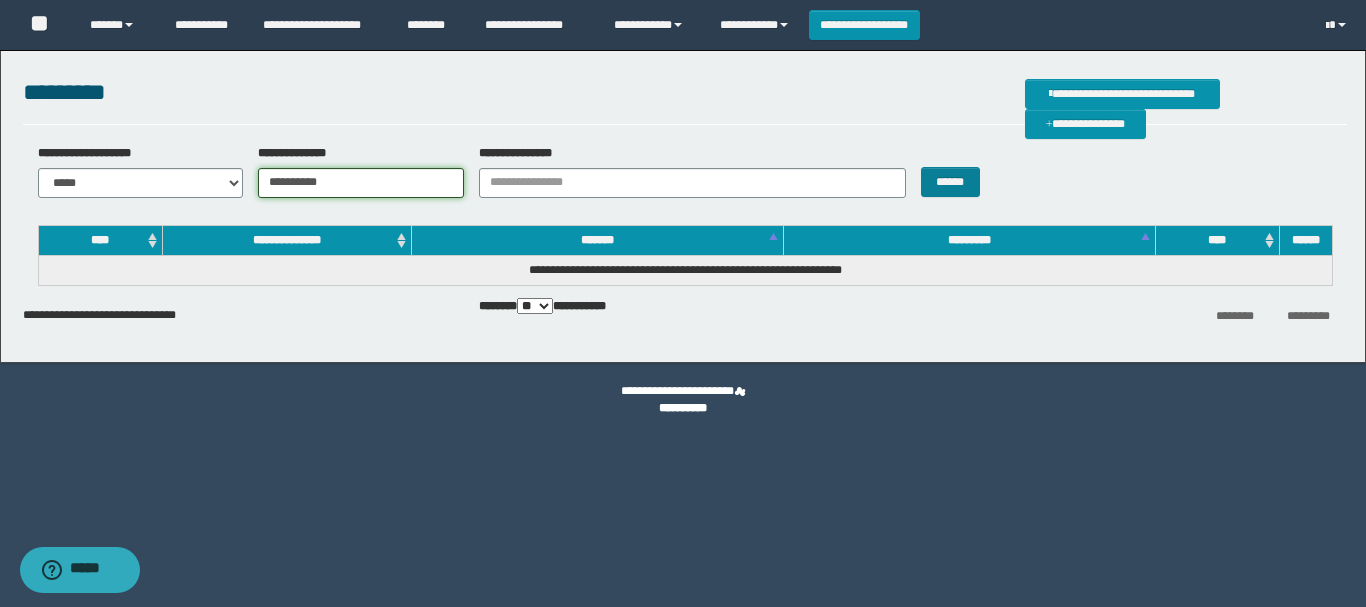 type on "**********" 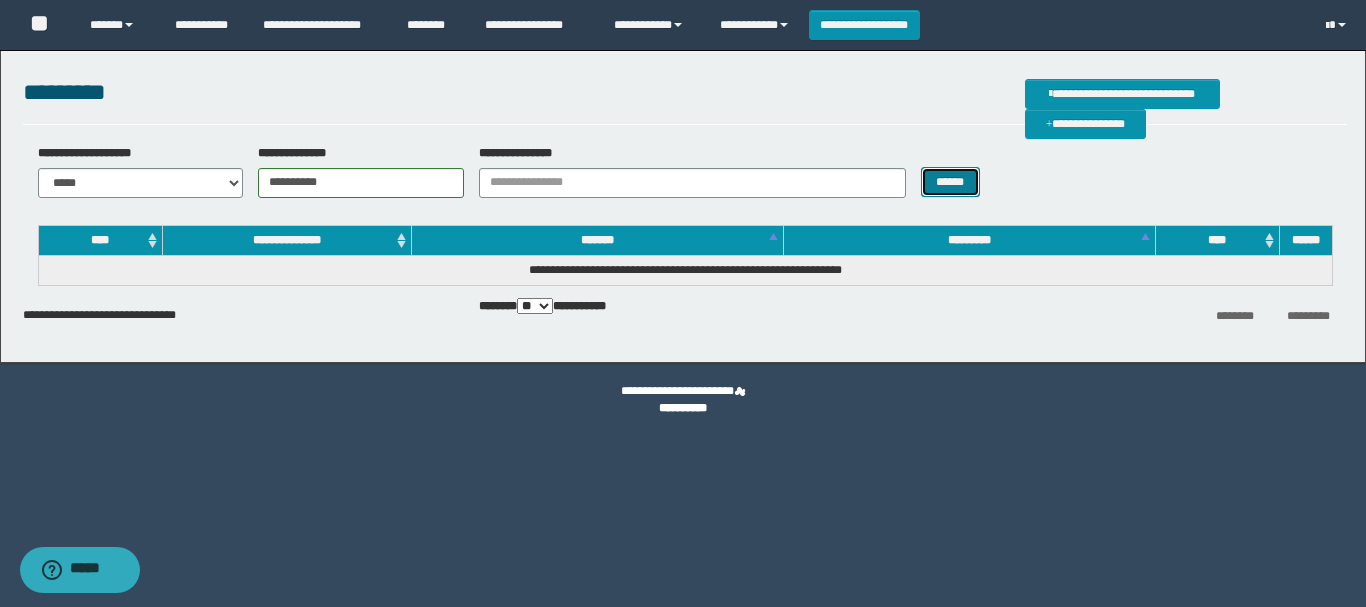 click on "******" at bounding box center (950, 182) 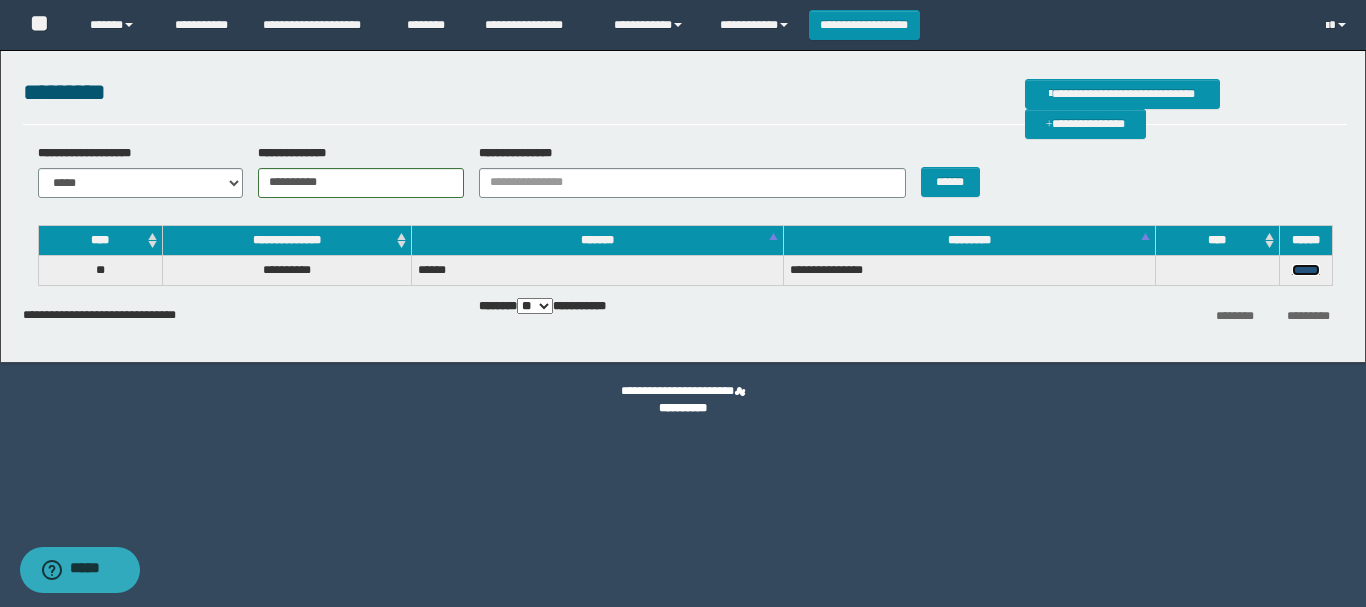 click on "******" at bounding box center [1306, 270] 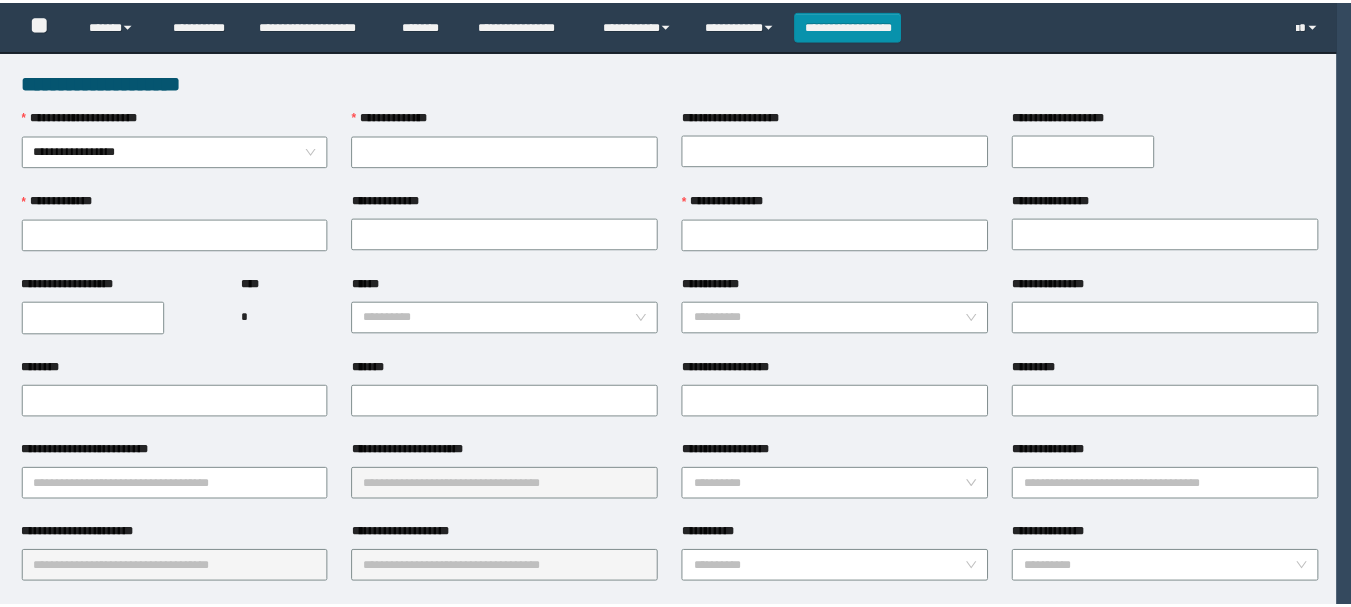 scroll, scrollTop: 0, scrollLeft: 0, axis: both 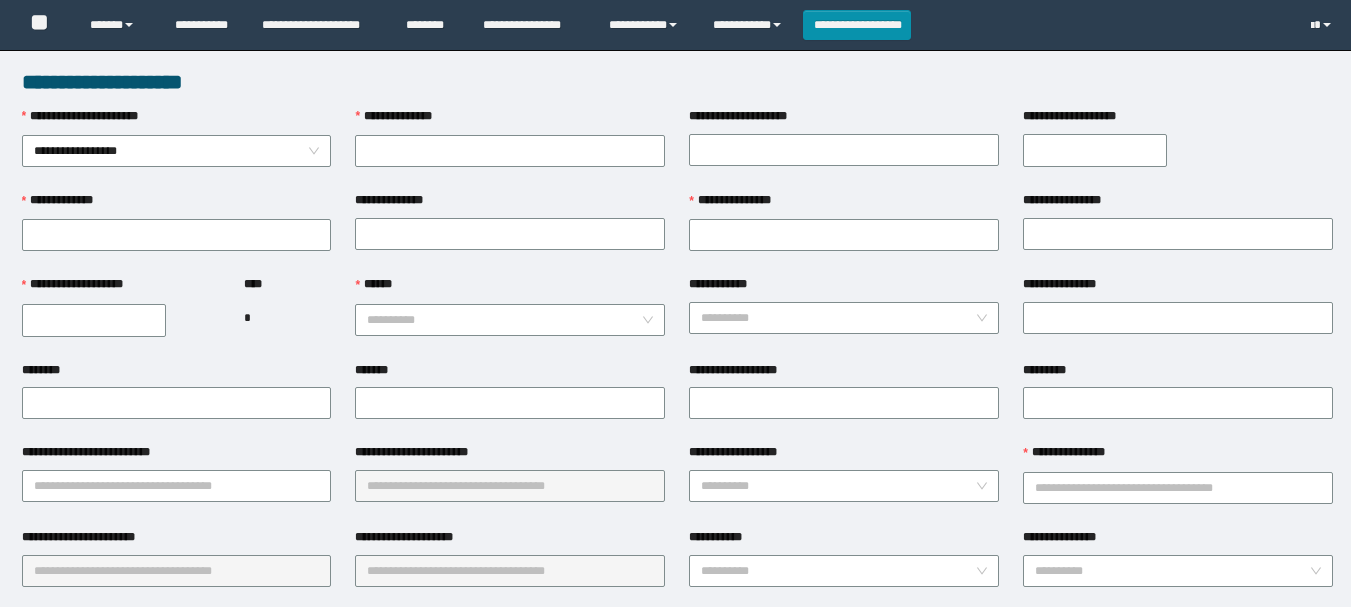 type on "**********" 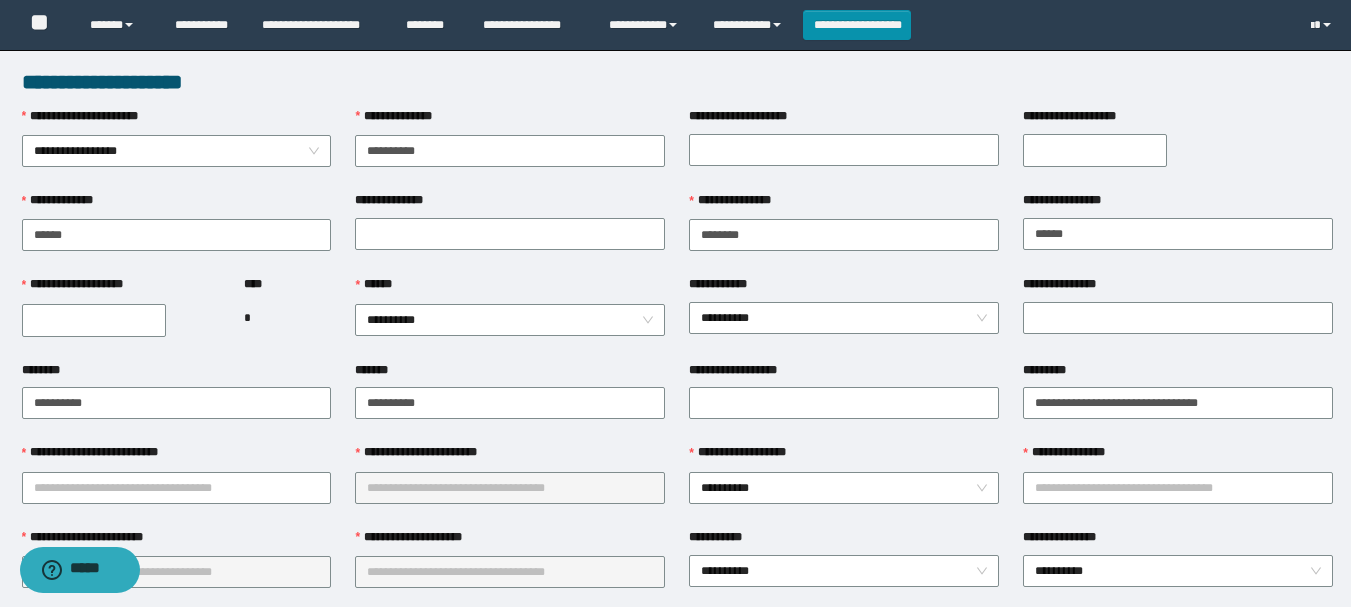 scroll, scrollTop: 0, scrollLeft: 0, axis: both 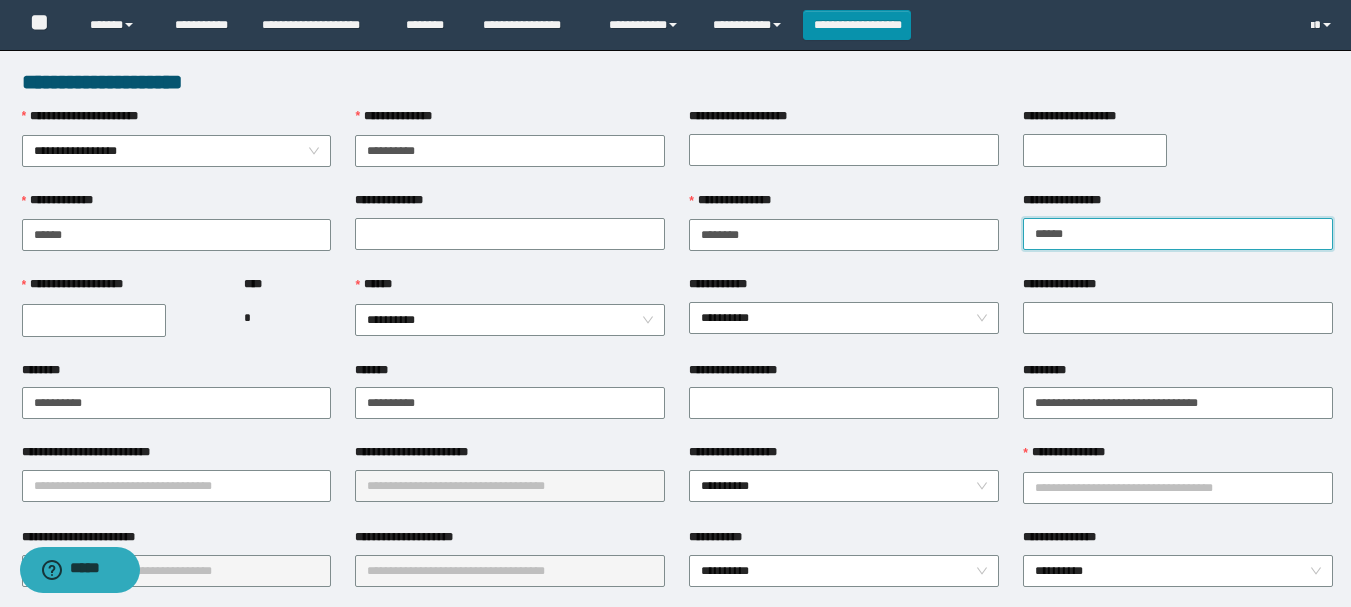 click on "******" at bounding box center (1178, 234) 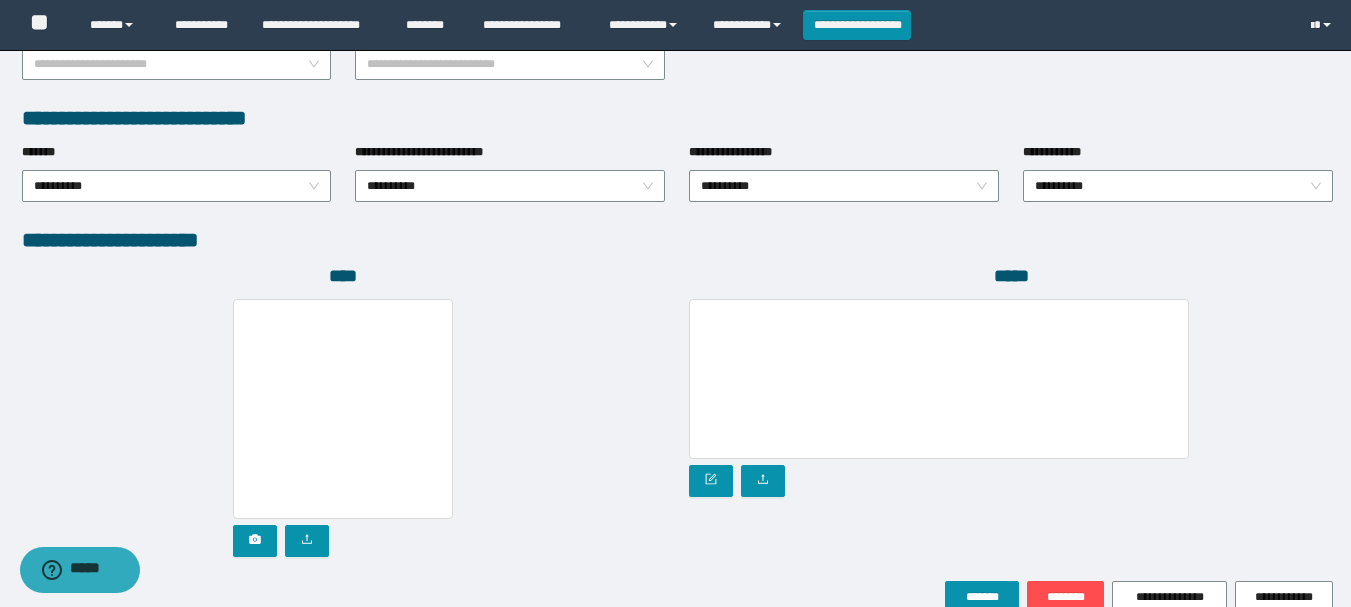 scroll, scrollTop: 1098, scrollLeft: 0, axis: vertical 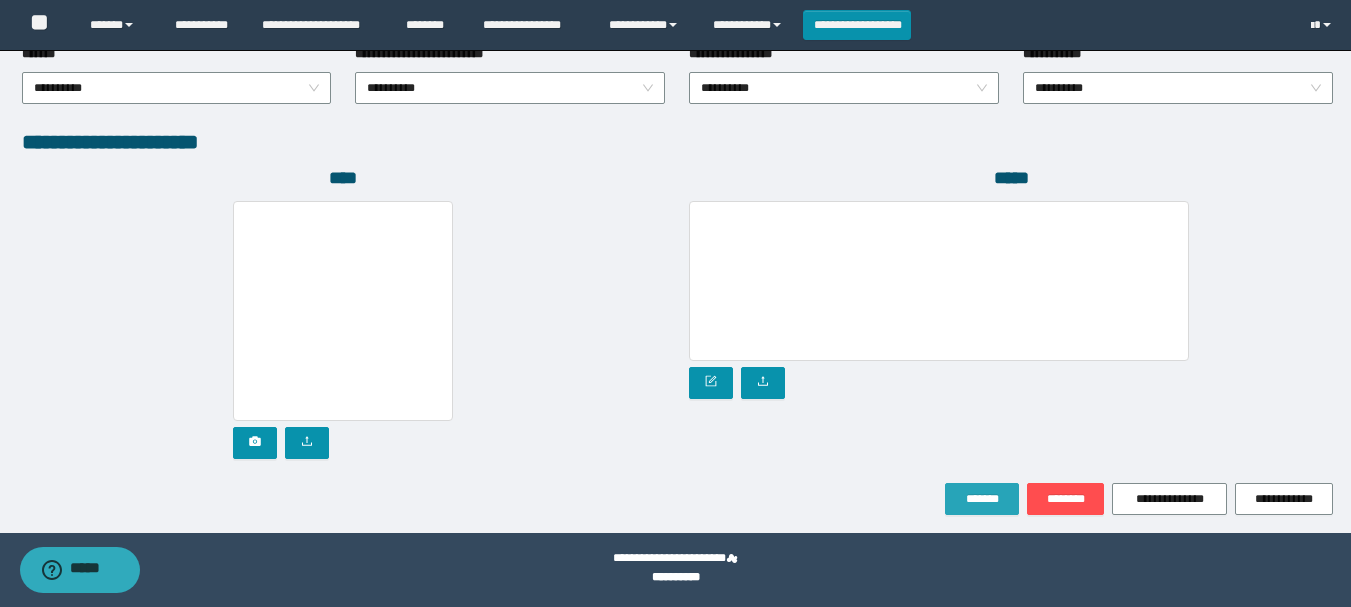 type on "*******" 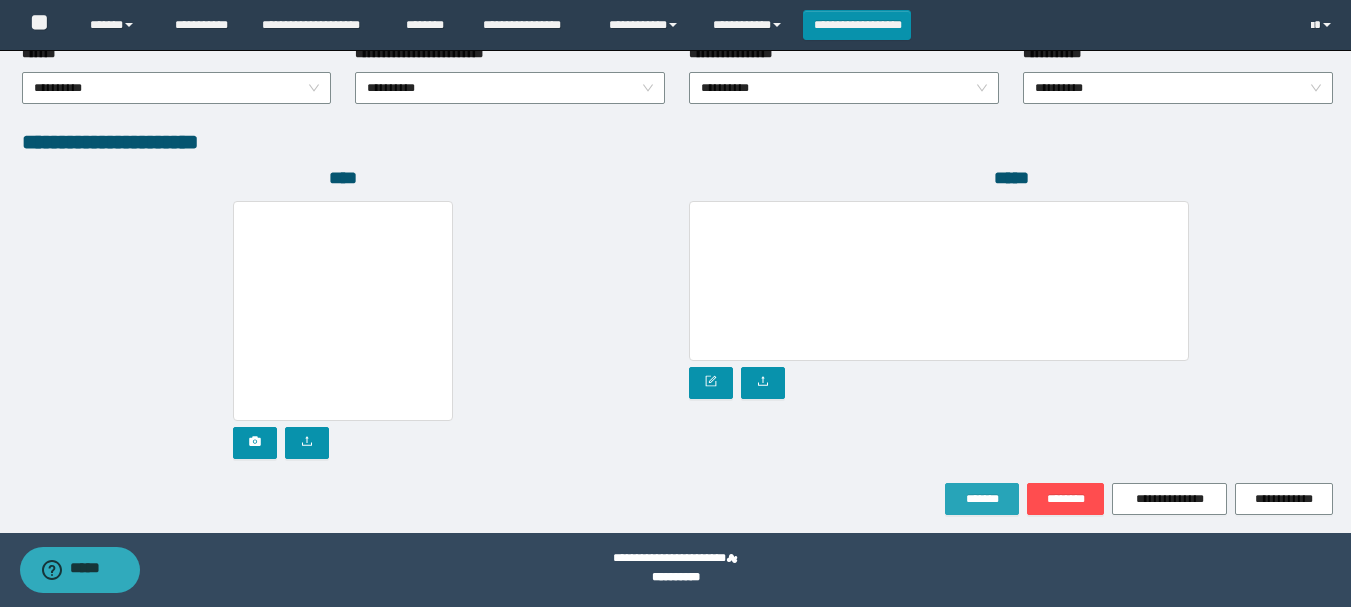 click on "*******" at bounding box center (982, 499) 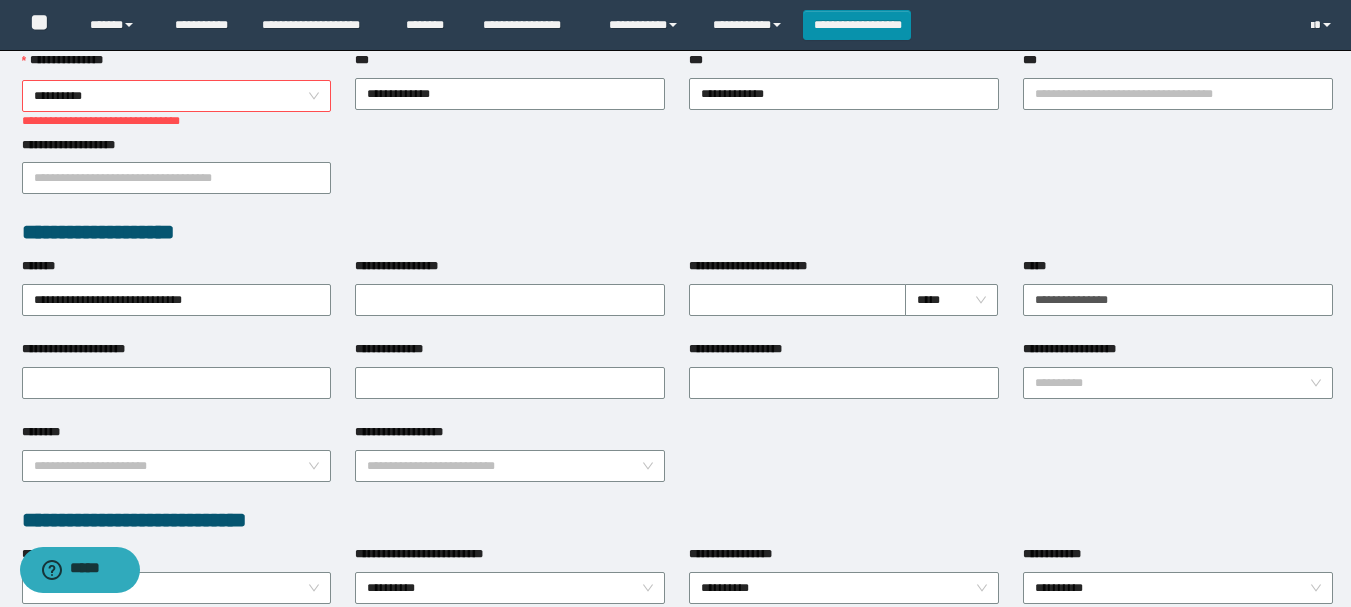 scroll, scrollTop: 0, scrollLeft: 0, axis: both 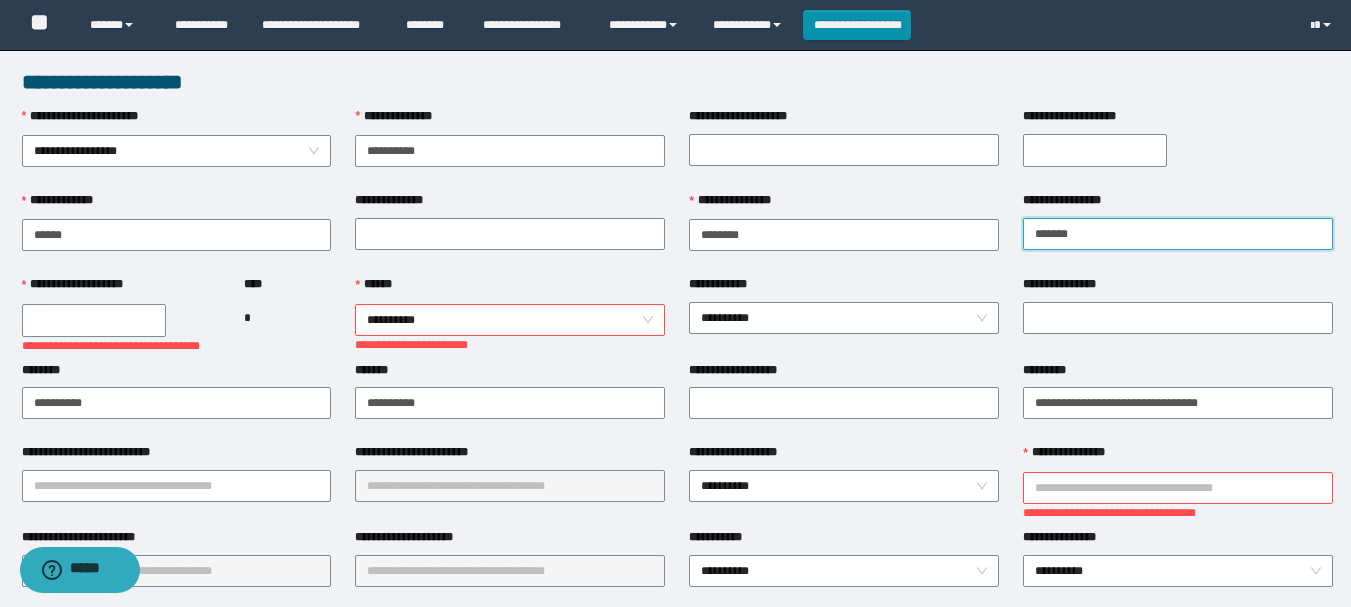 click on "*******" at bounding box center (1178, 234) 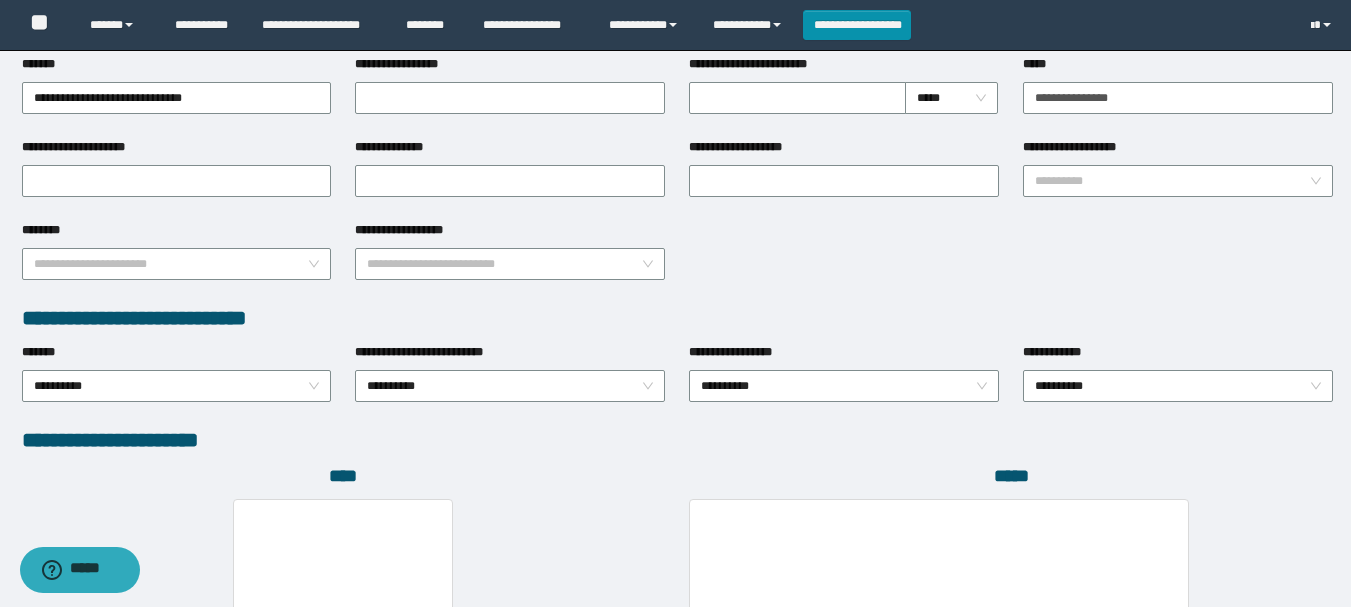 scroll, scrollTop: 1098, scrollLeft: 0, axis: vertical 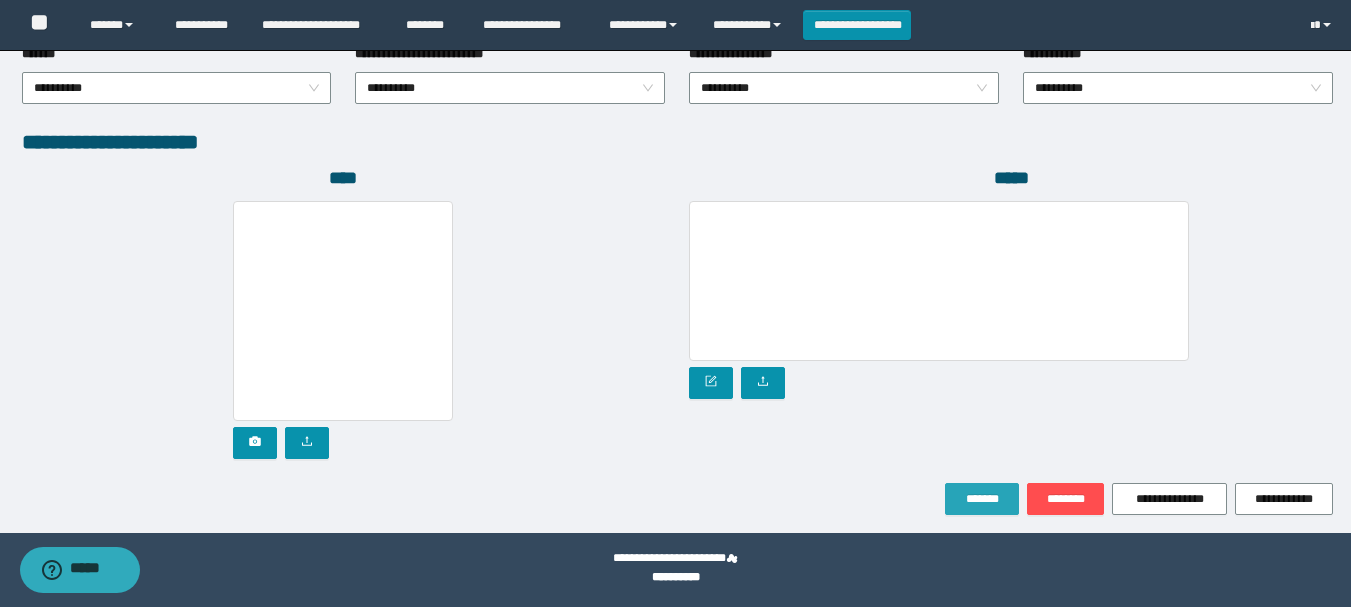 click on "*******" at bounding box center (982, 499) 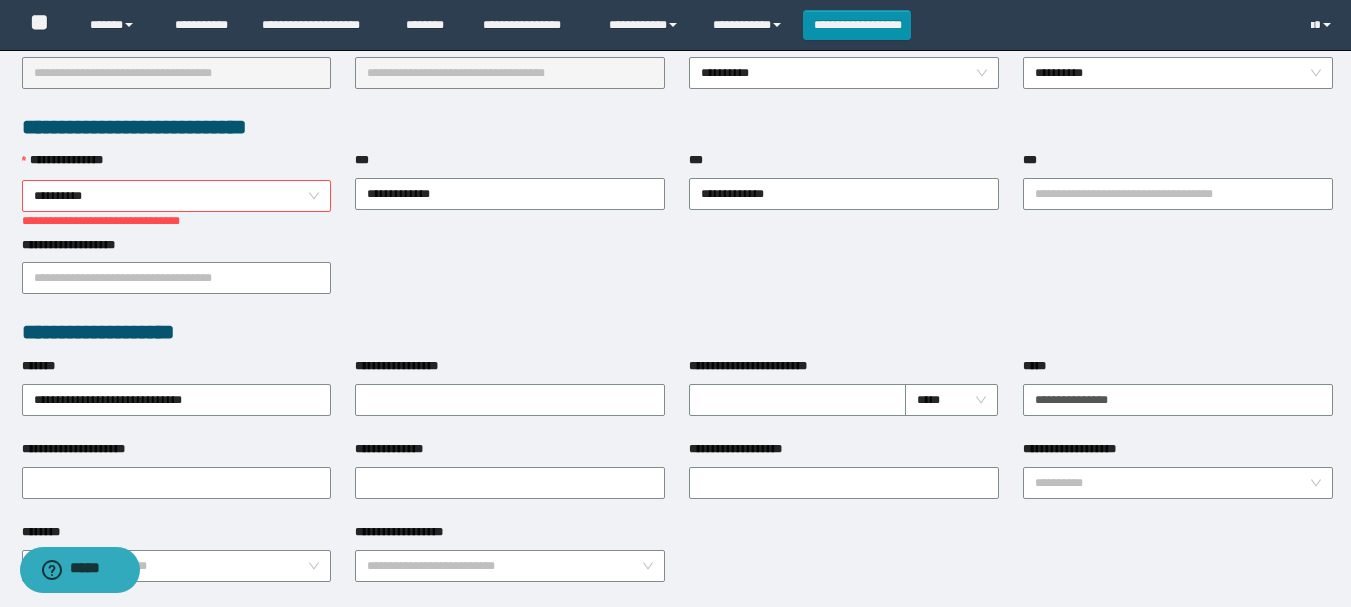 scroll, scrollTop: 0, scrollLeft: 0, axis: both 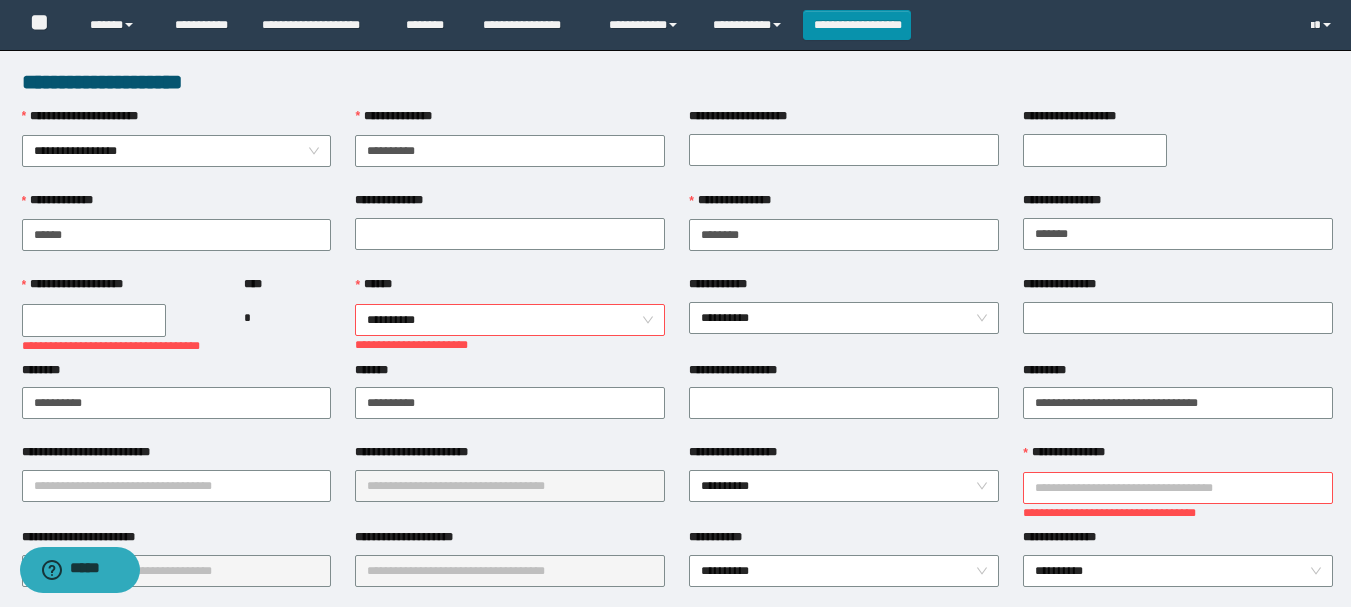 click on "**********" at bounding box center (510, 320) 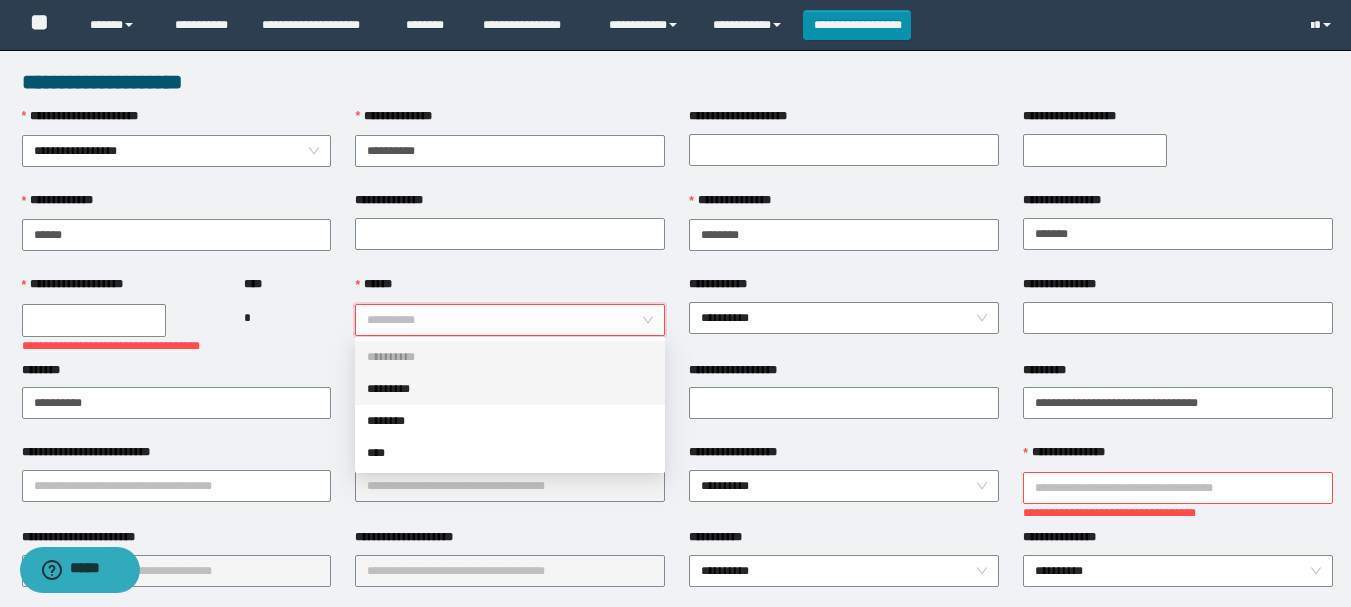 click on "*********" at bounding box center (510, 389) 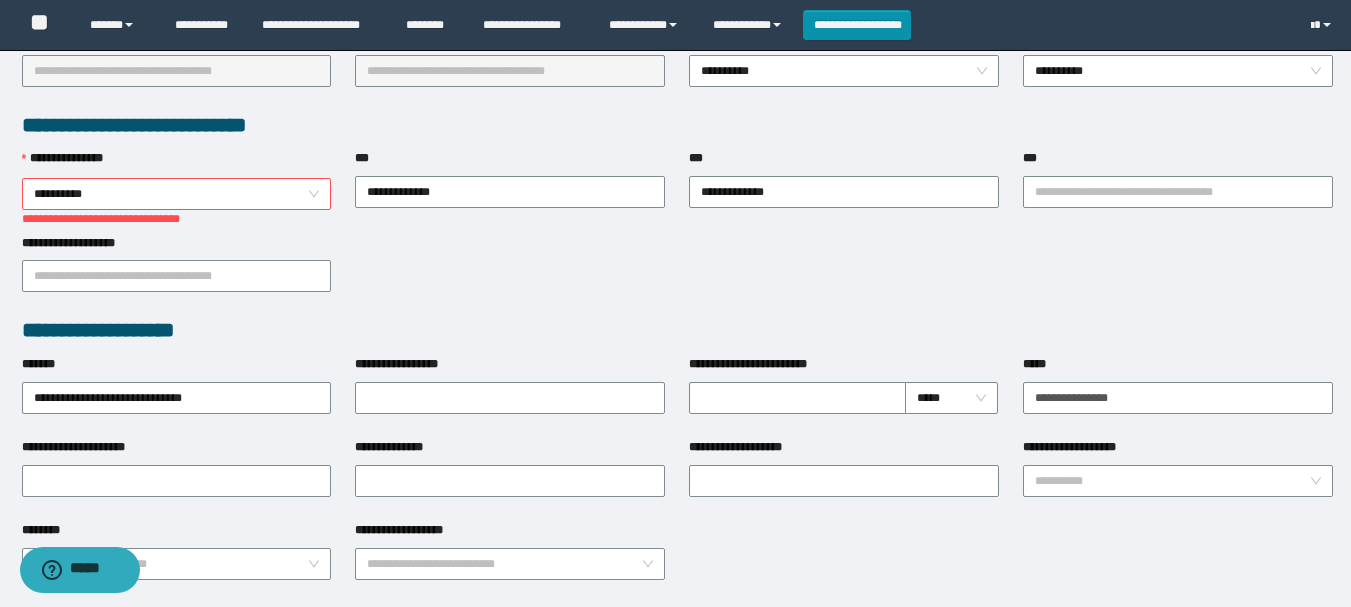 scroll, scrollTop: 1098, scrollLeft: 0, axis: vertical 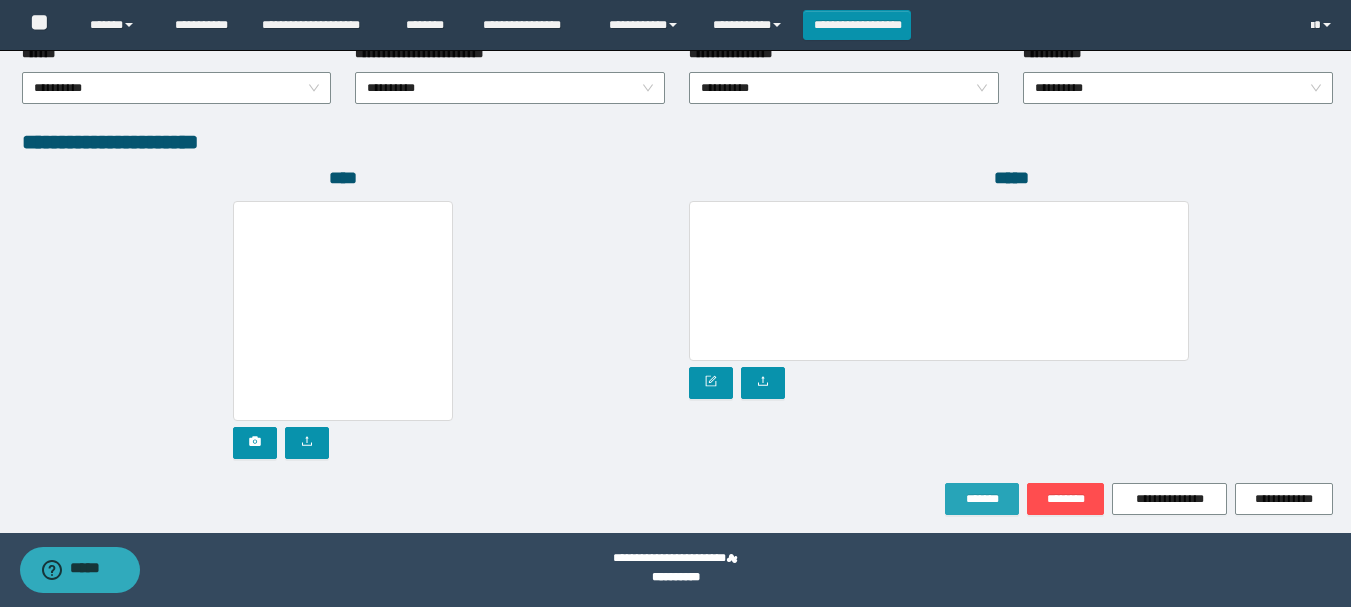 click on "*******" at bounding box center [982, 499] 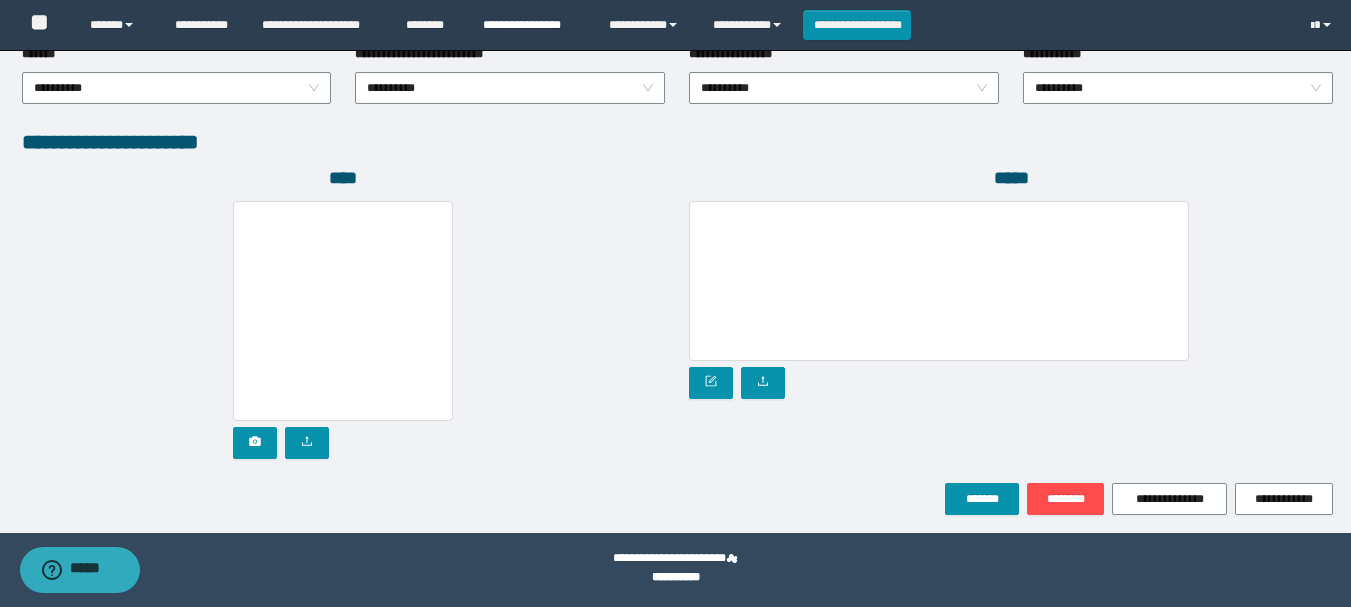 click on "**********" at bounding box center [531, 25] 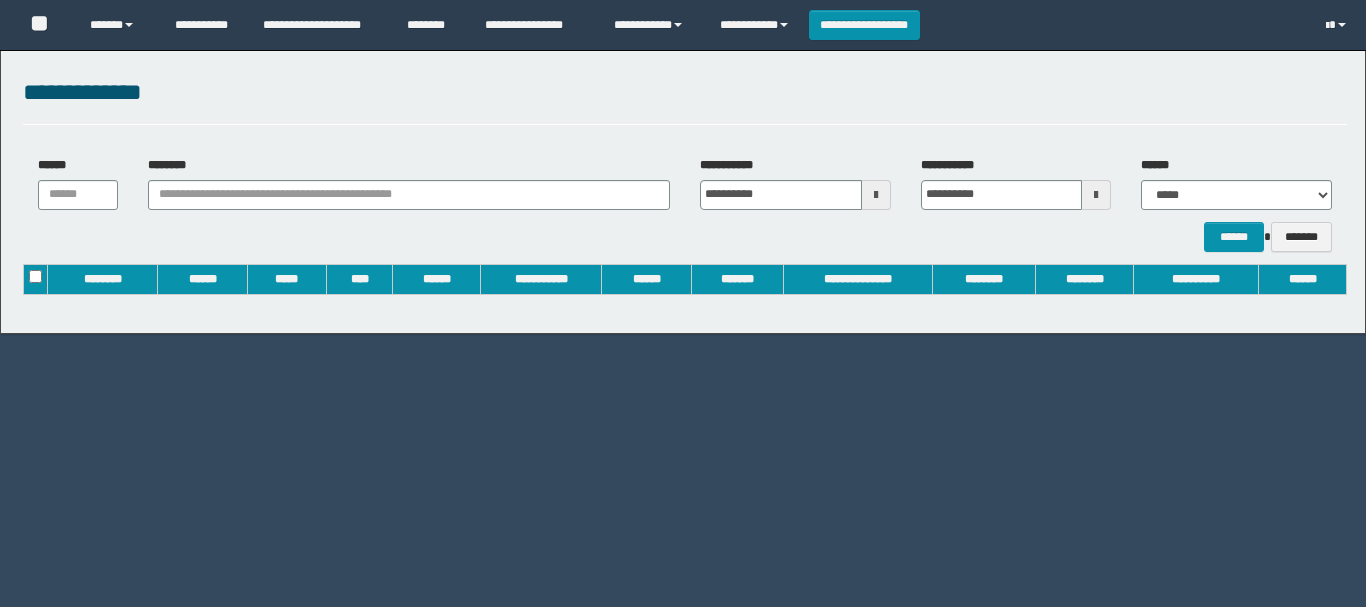 scroll, scrollTop: 0, scrollLeft: 0, axis: both 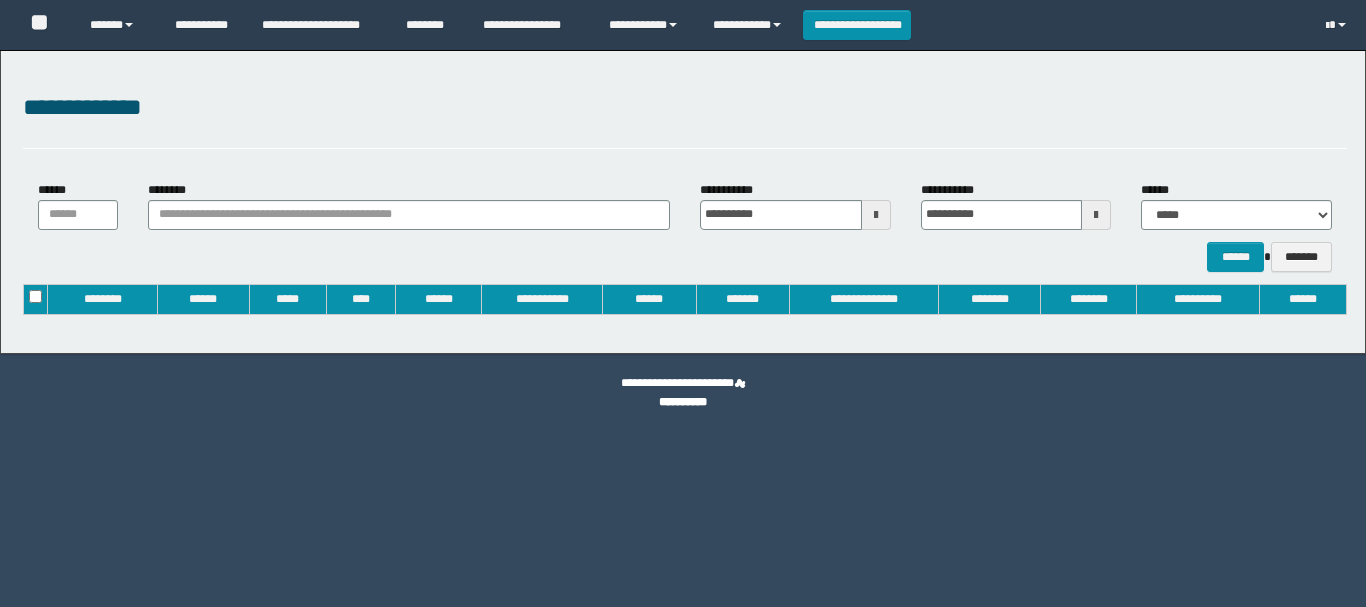 type on "**********" 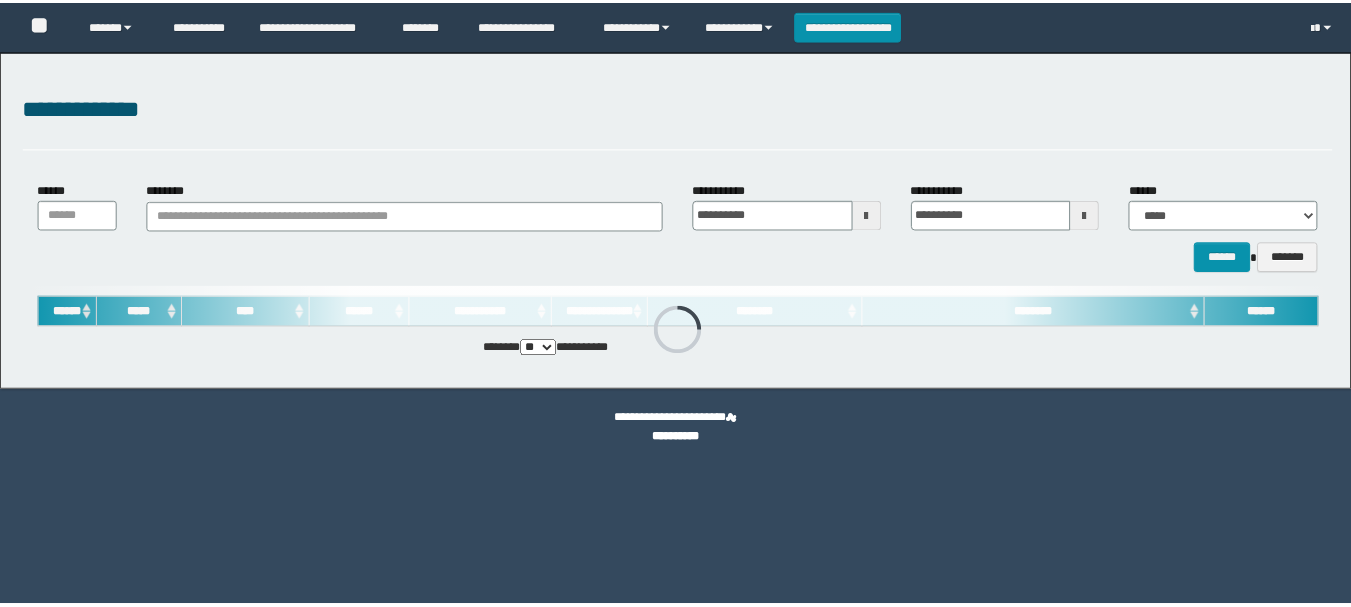 scroll, scrollTop: 0, scrollLeft: 0, axis: both 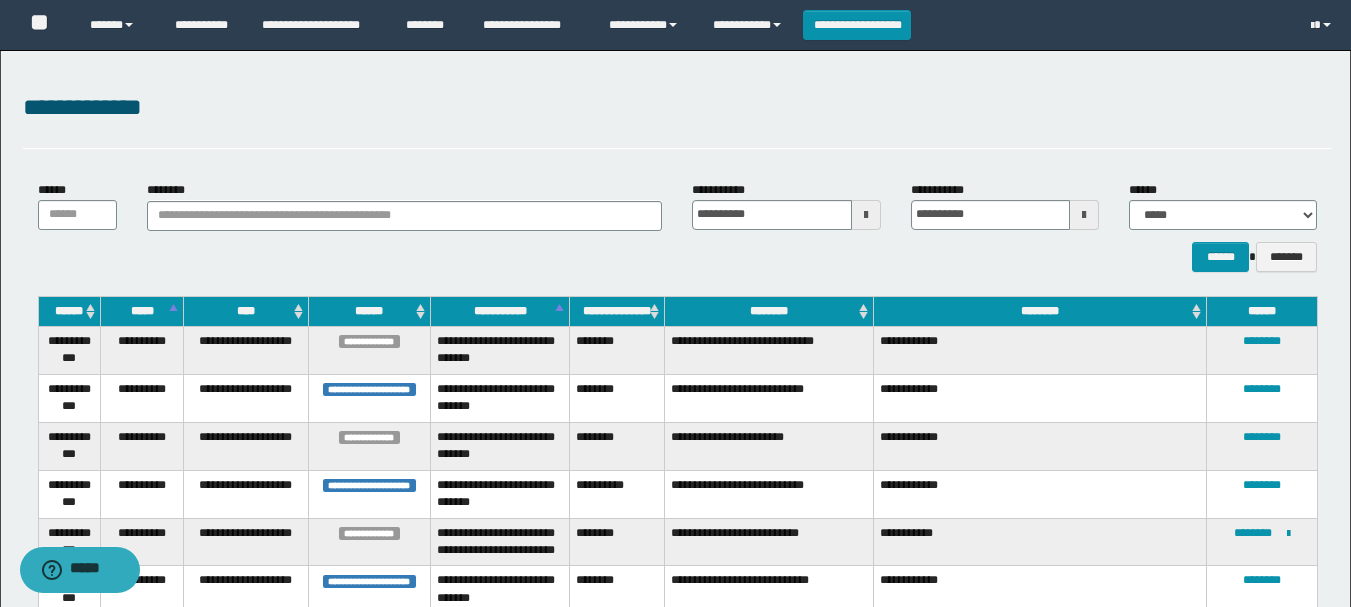 click on "********" at bounding box center [769, 311] 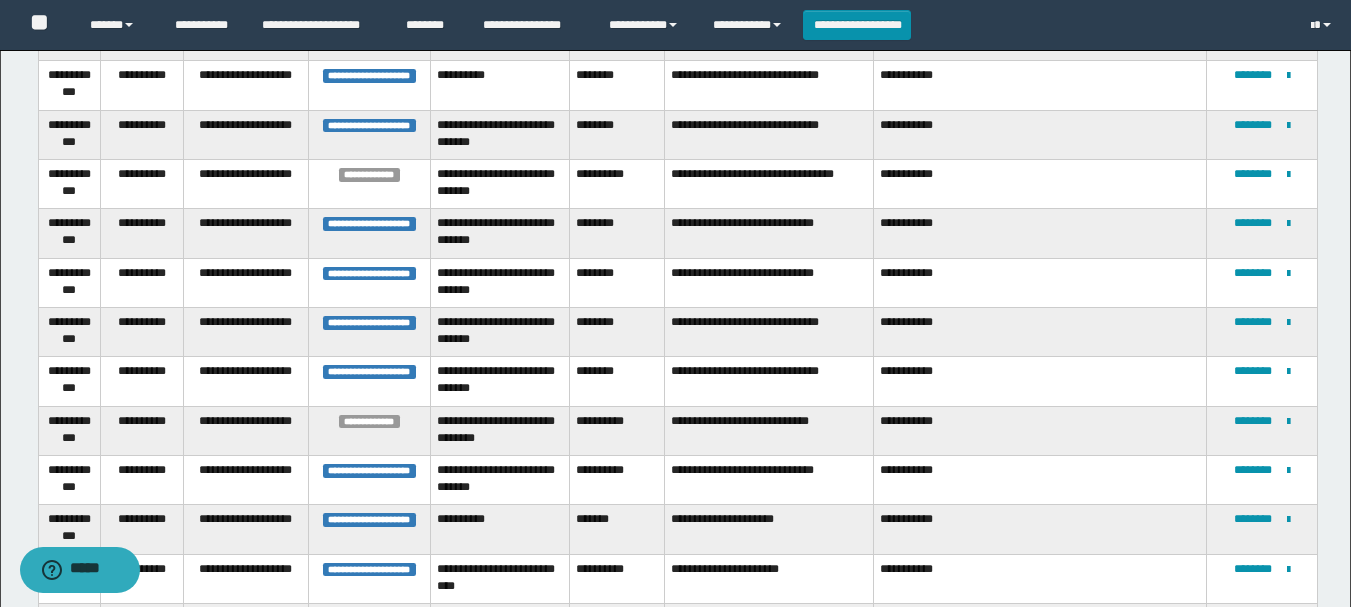 scroll, scrollTop: 1500, scrollLeft: 0, axis: vertical 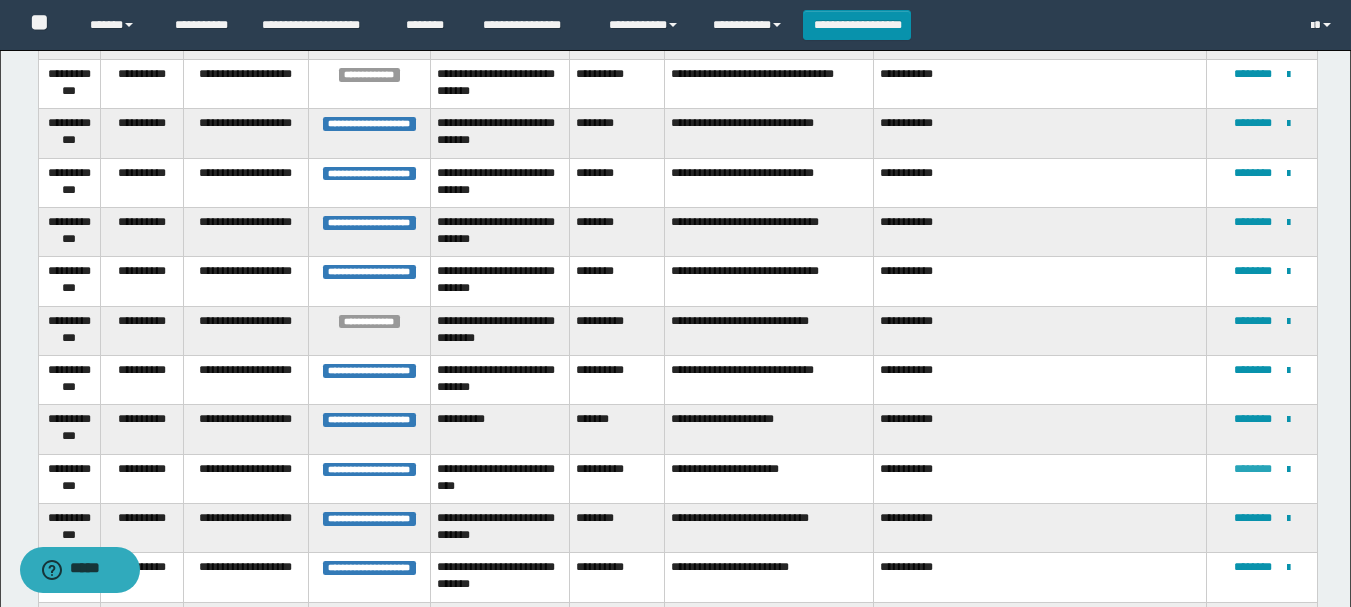 click on "********" at bounding box center (1253, 469) 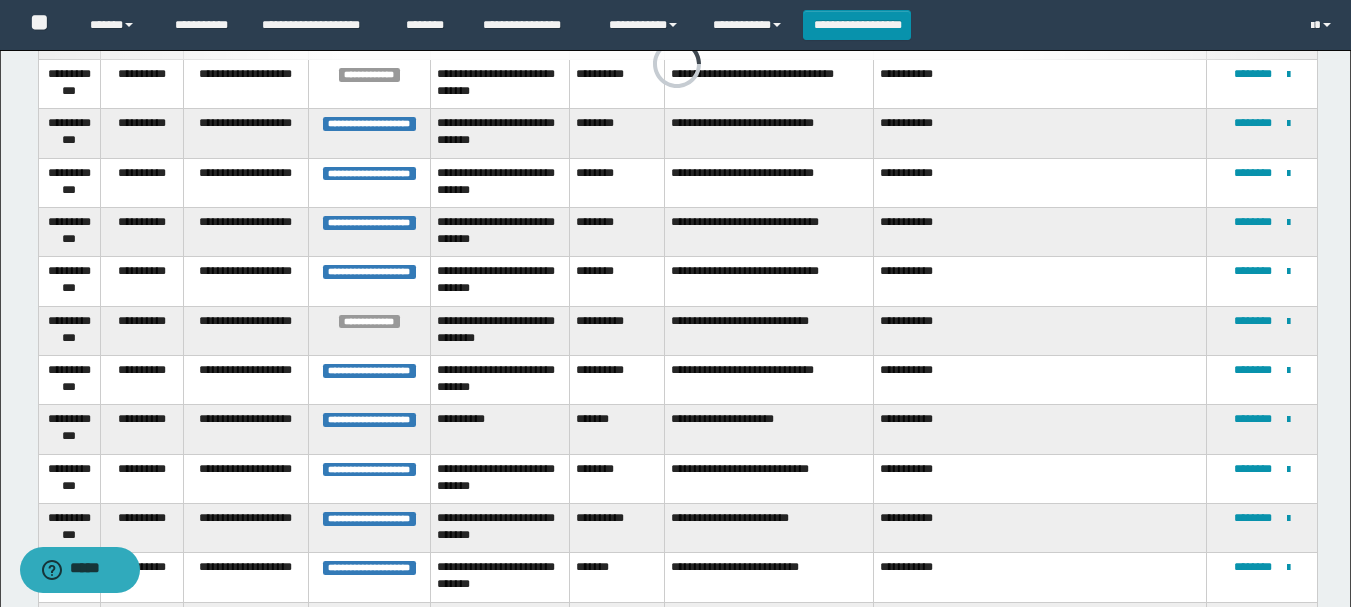 scroll, scrollTop: 694, scrollLeft: 0, axis: vertical 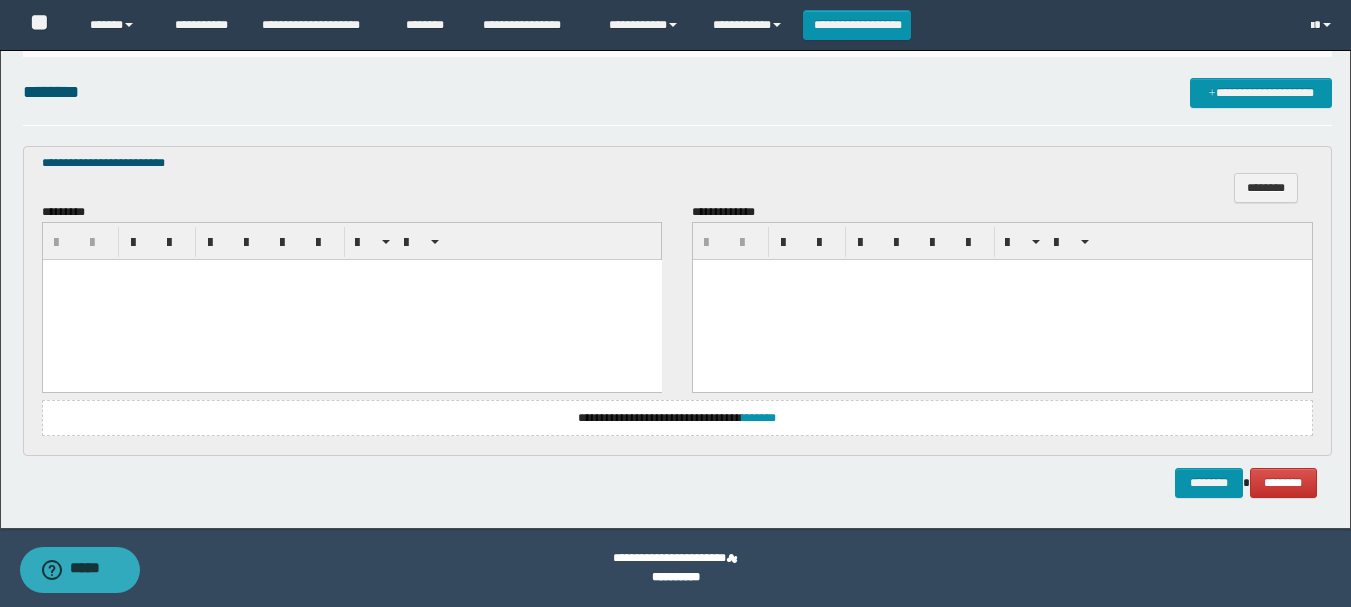 click at bounding box center [351, 299] 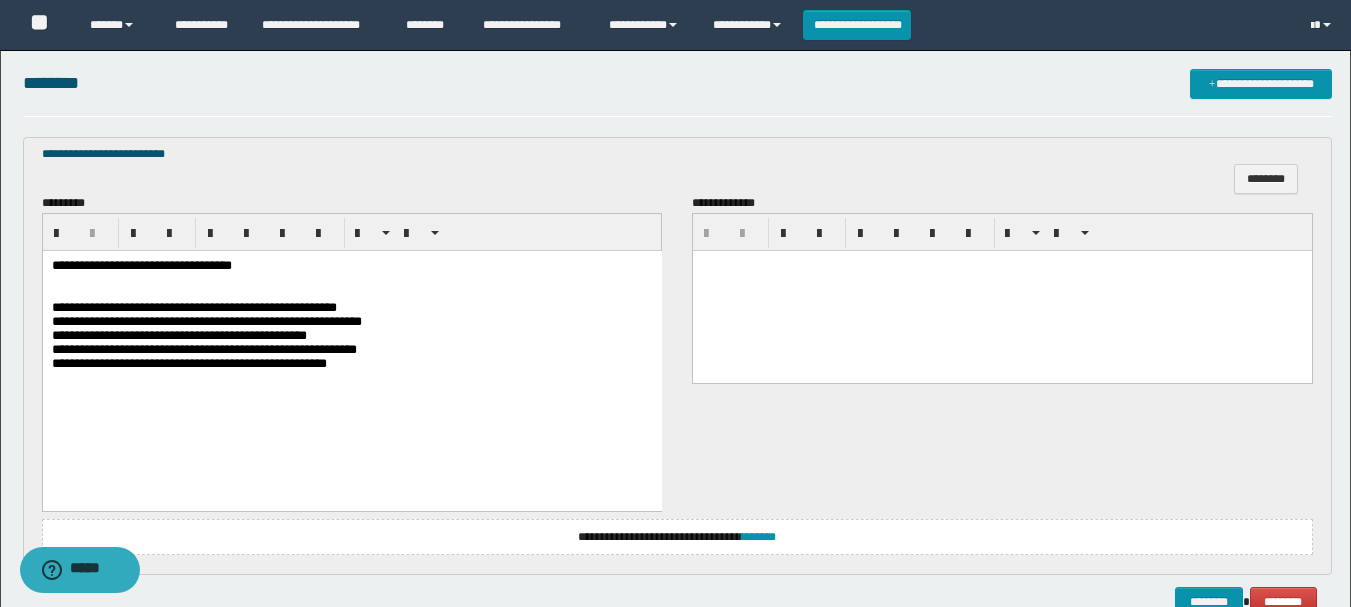 scroll, scrollTop: 719, scrollLeft: 0, axis: vertical 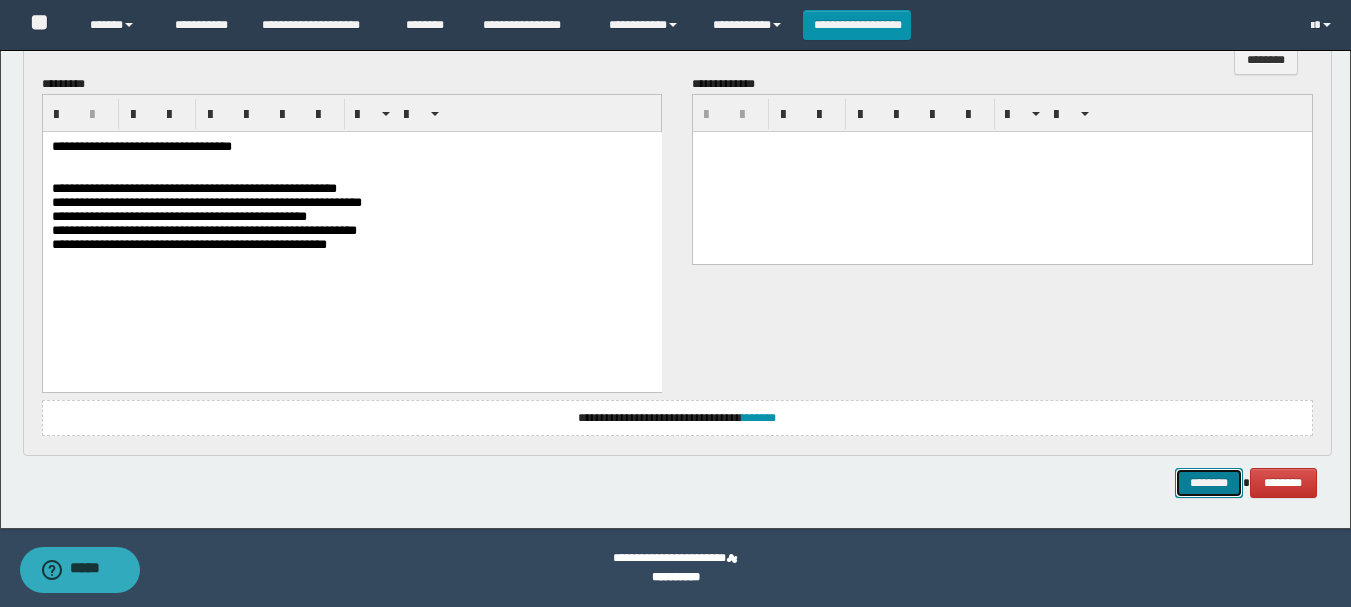 click on "********" at bounding box center (1209, 483) 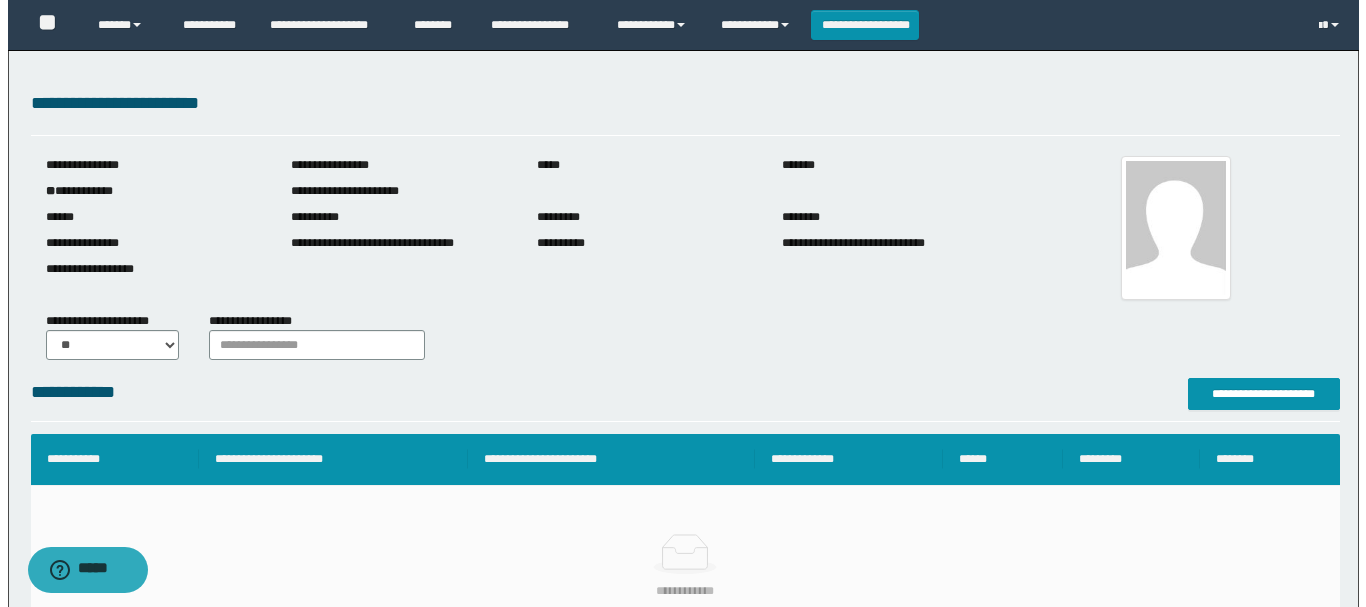 scroll, scrollTop: 200, scrollLeft: 0, axis: vertical 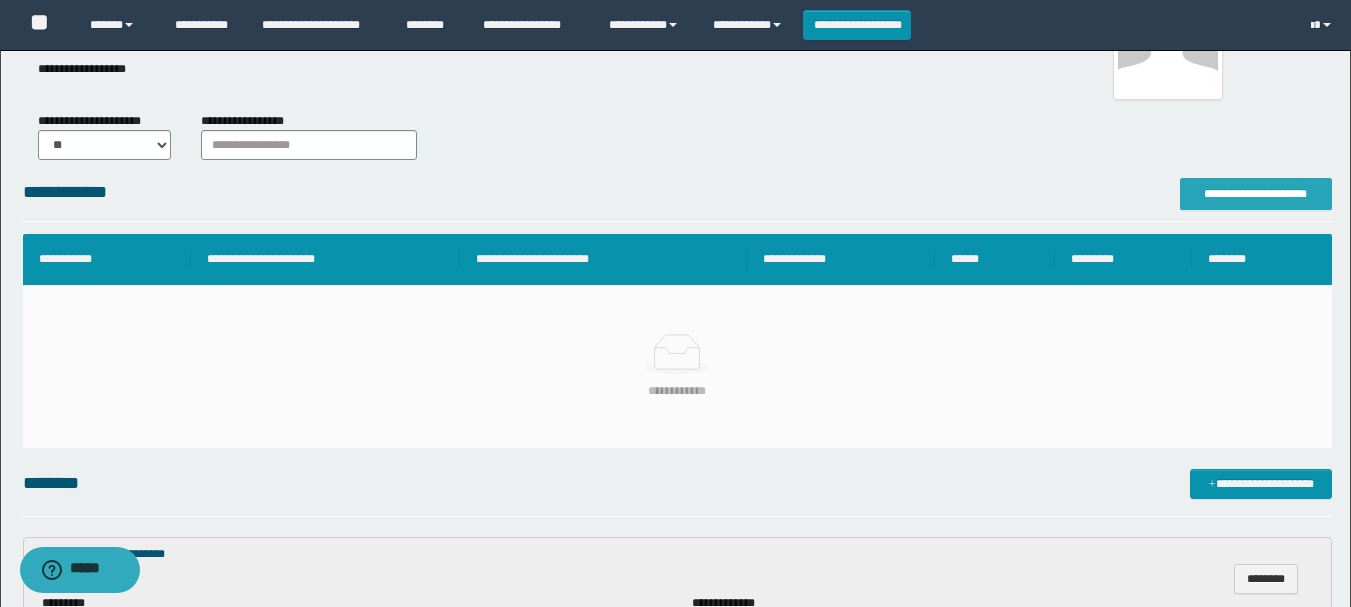 click on "**********" at bounding box center (1256, 194) 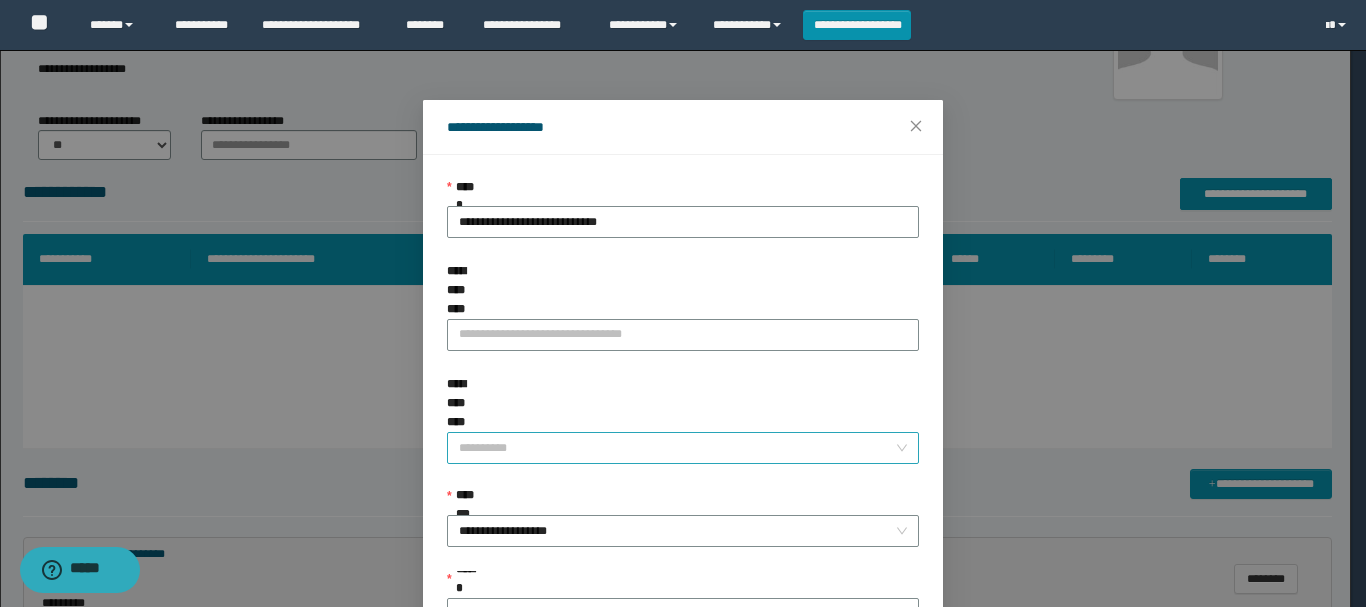 click on "**********" at bounding box center [677, 448] 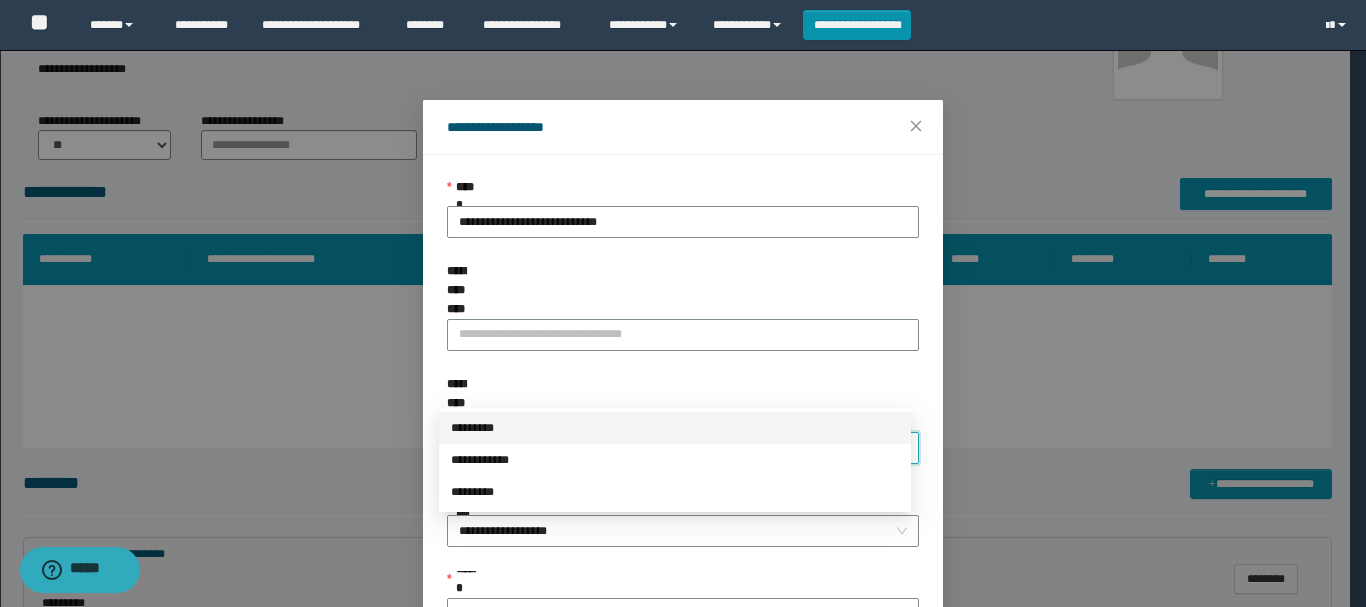 click on "*********" at bounding box center (675, 428) 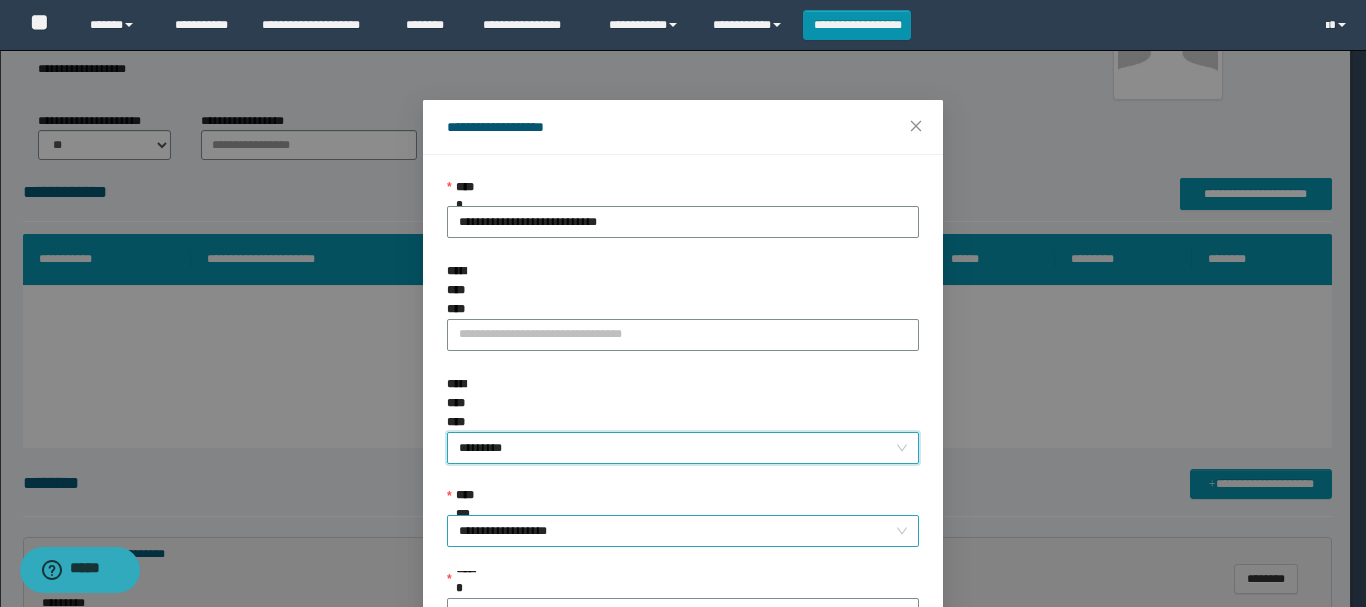 click on "**********" at bounding box center (683, 531) 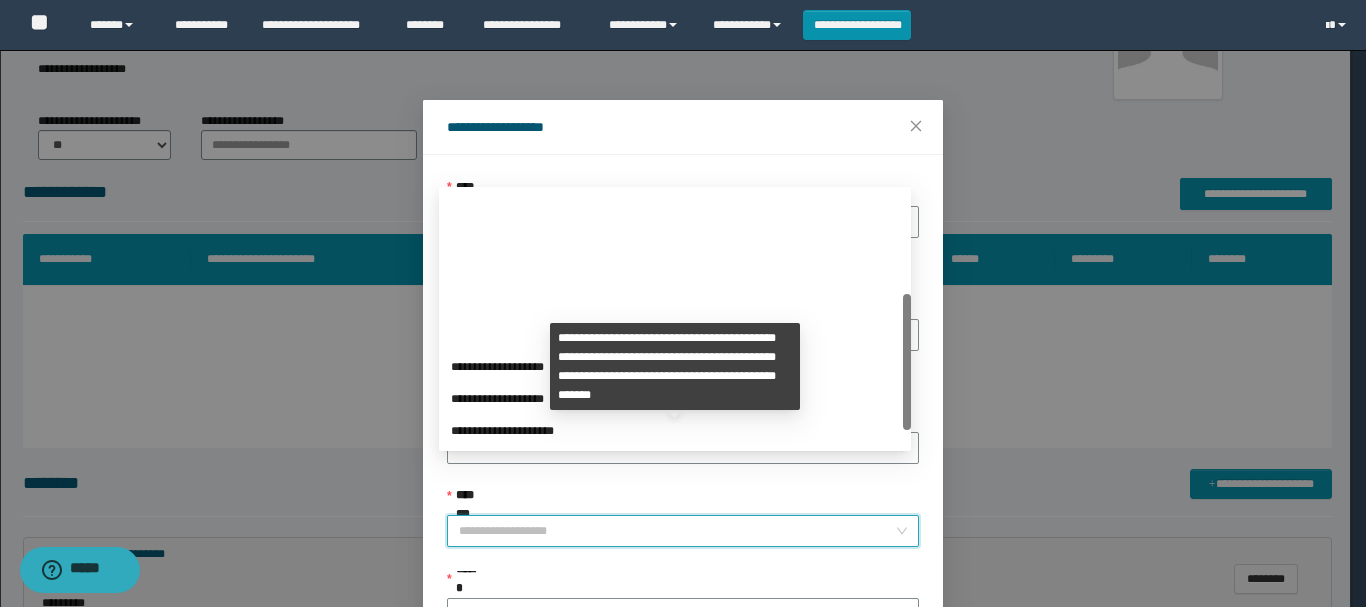 scroll, scrollTop: 192, scrollLeft: 0, axis: vertical 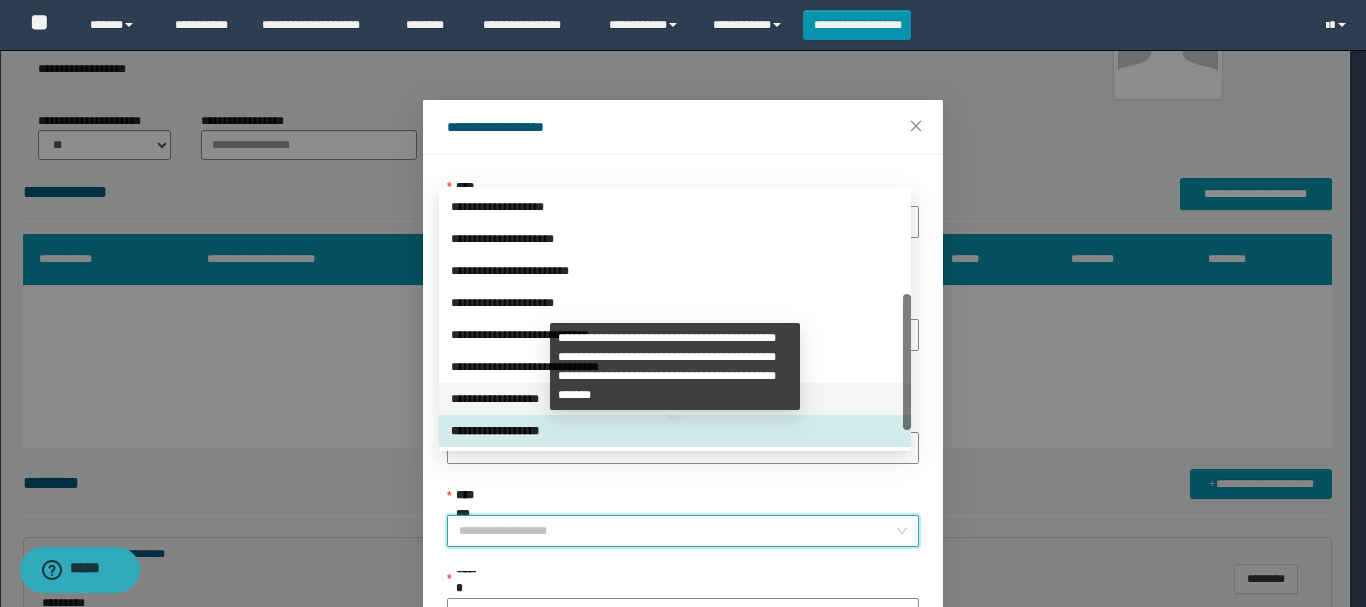 click on "**********" at bounding box center (675, 399) 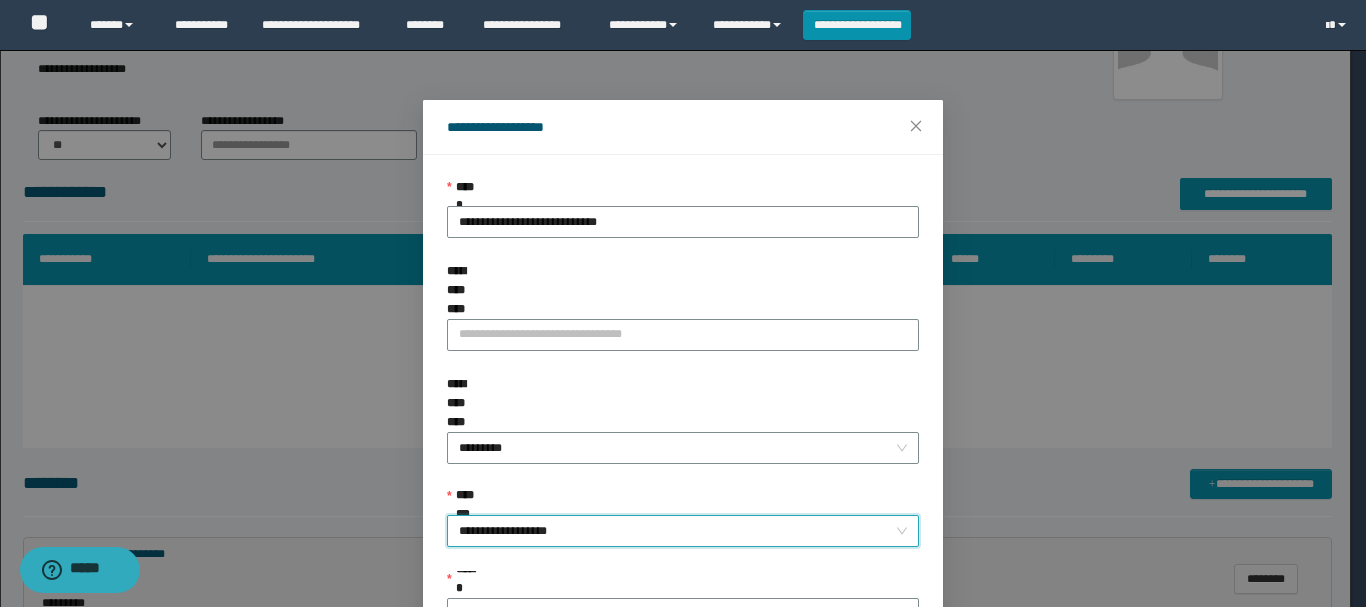 scroll, scrollTop: 145, scrollLeft: 0, axis: vertical 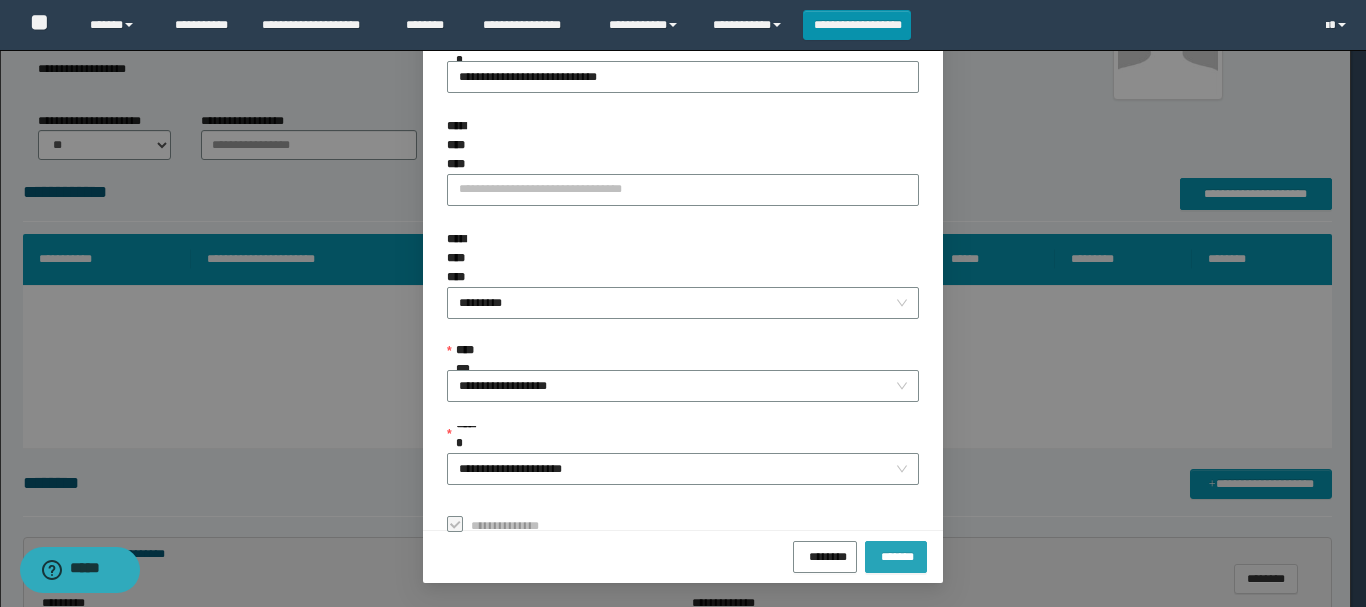 click on "*******" at bounding box center [896, 554] 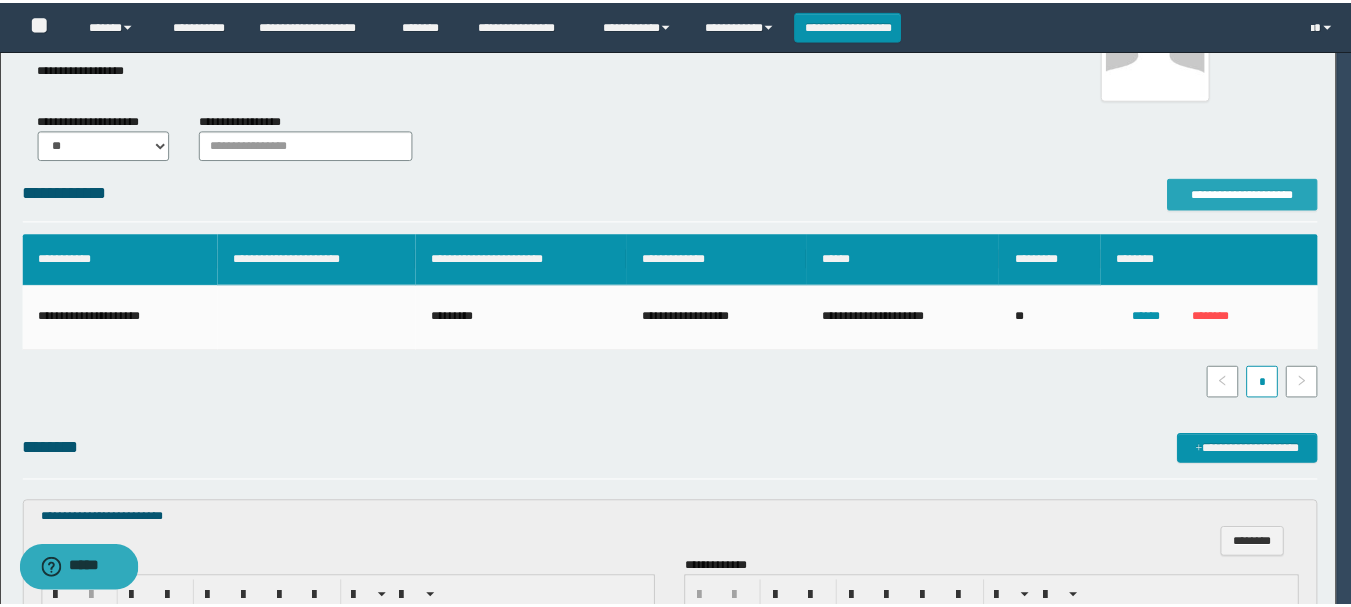 scroll, scrollTop: 0, scrollLeft: 0, axis: both 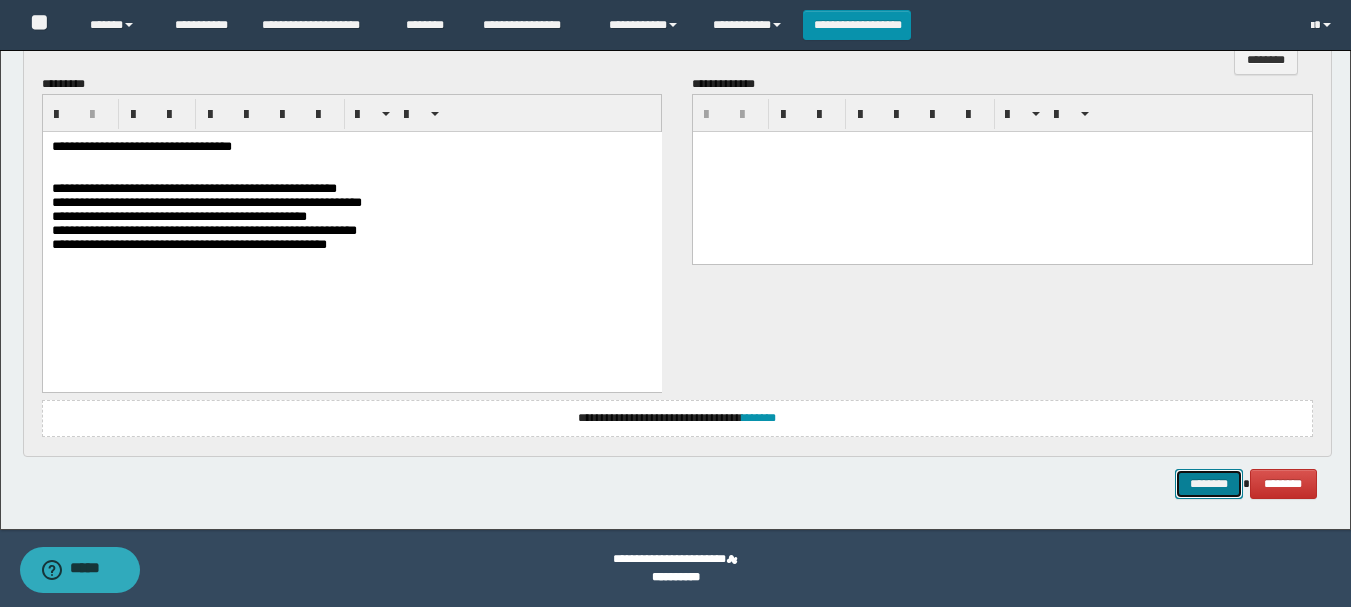 click on "********" at bounding box center (1209, 484) 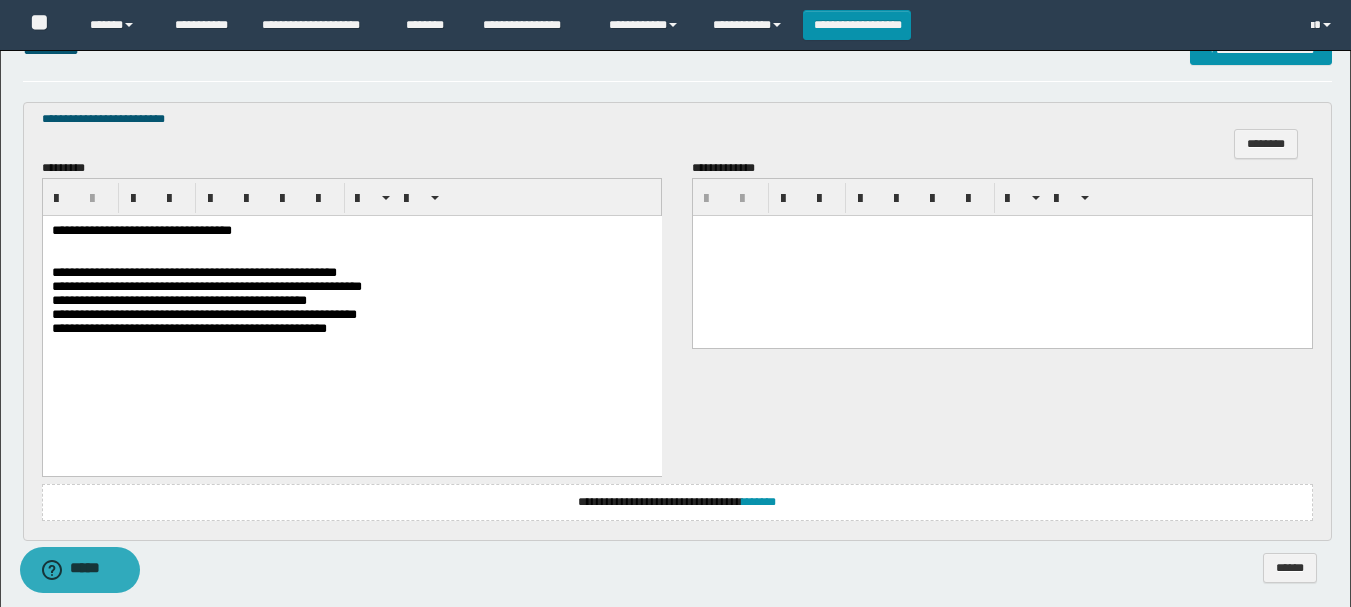 scroll, scrollTop: 684, scrollLeft: 0, axis: vertical 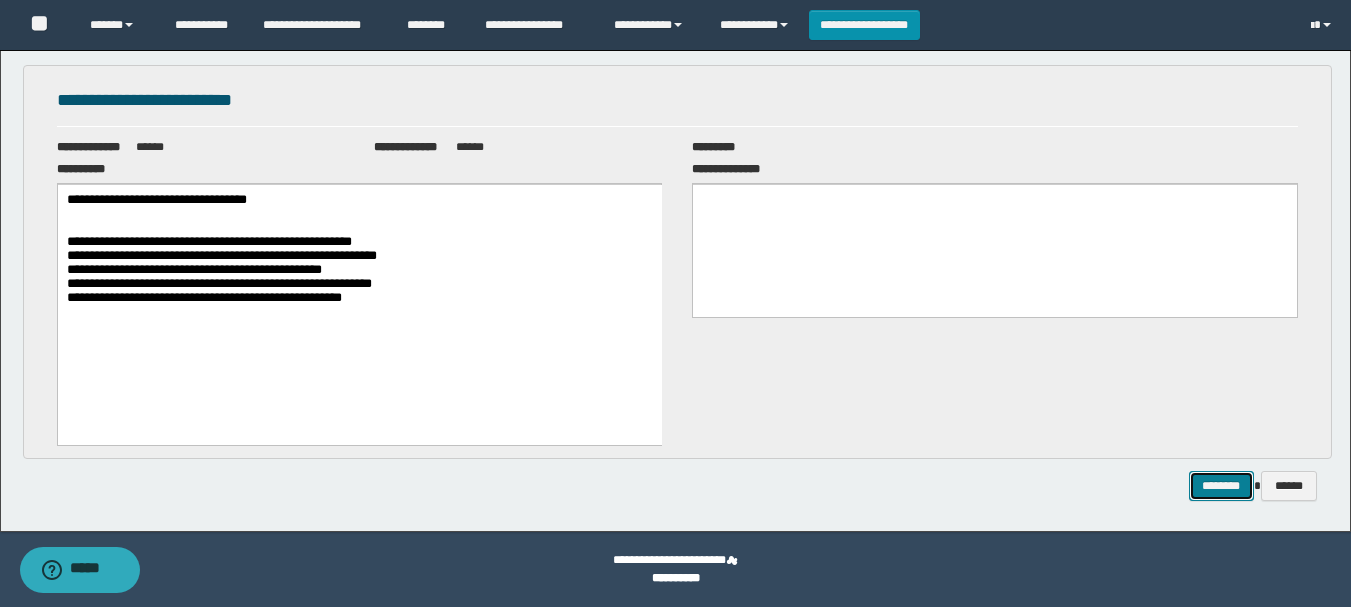 click on "********" at bounding box center (1221, 486) 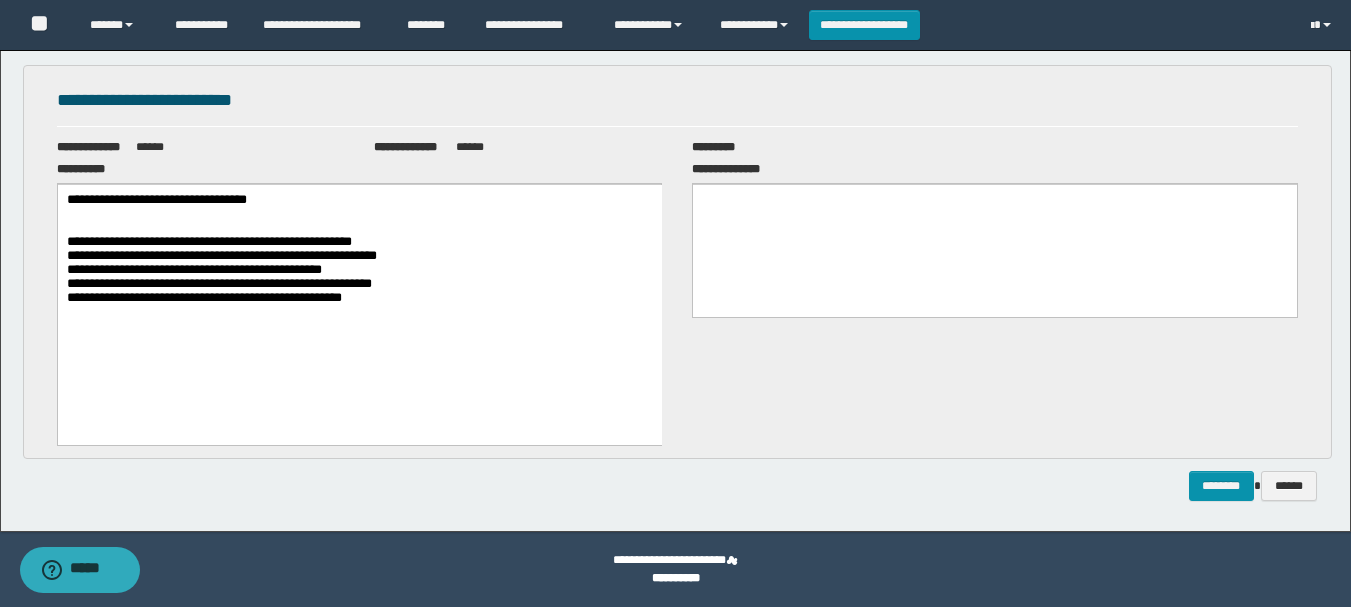scroll, scrollTop: 72, scrollLeft: 0, axis: vertical 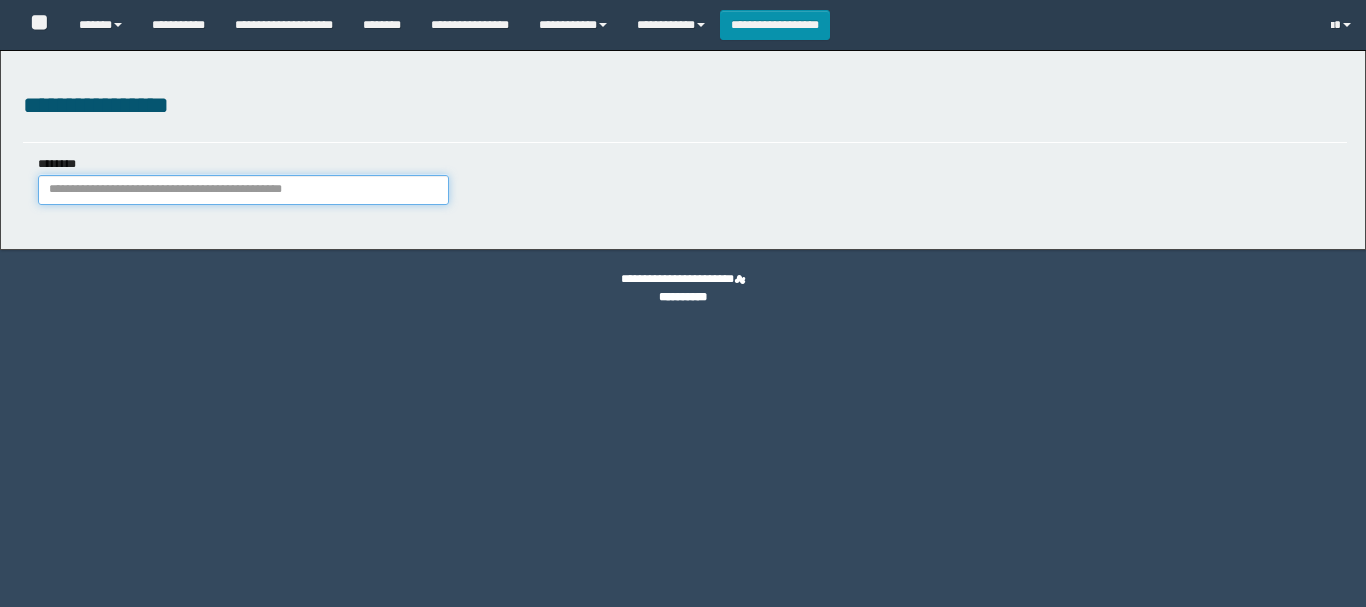 click on "********" at bounding box center (243, 190) 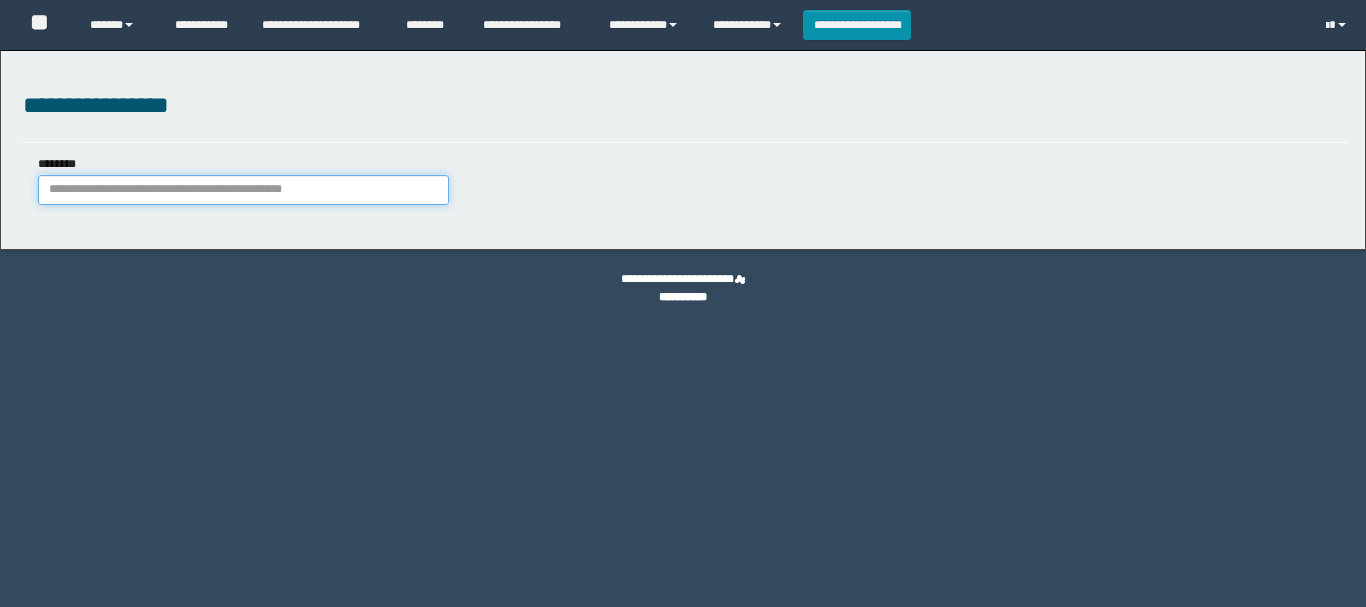 scroll, scrollTop: 0, scrollLeft: 0, axis: both 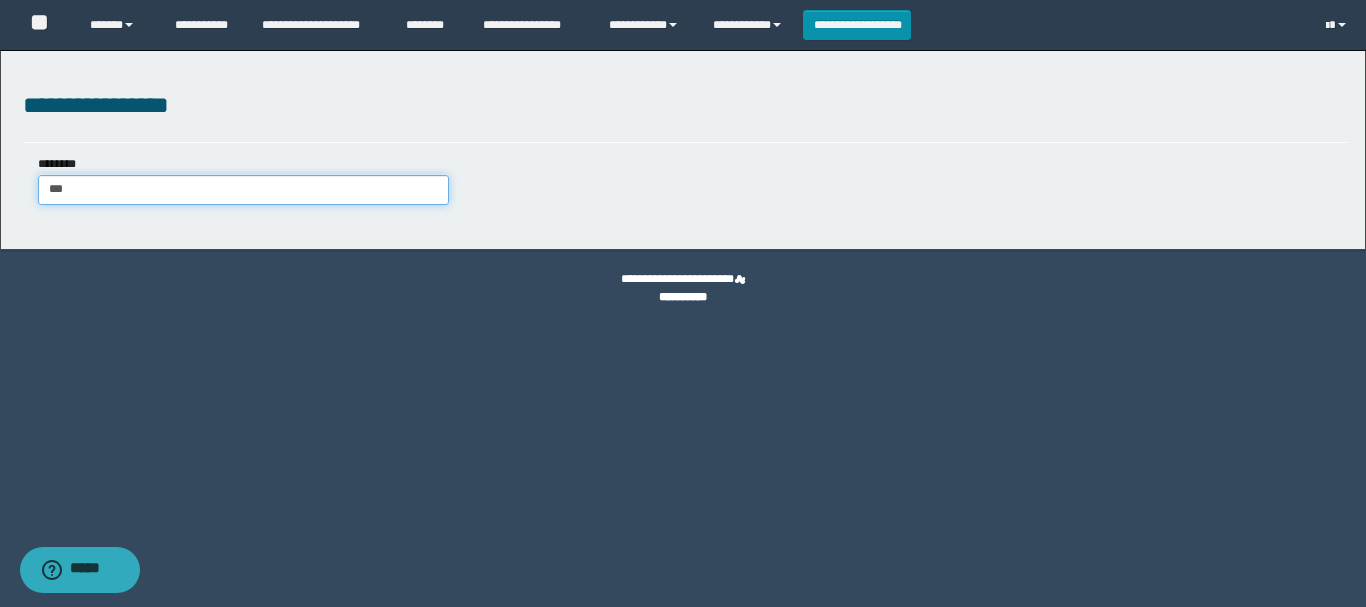 type on "****" 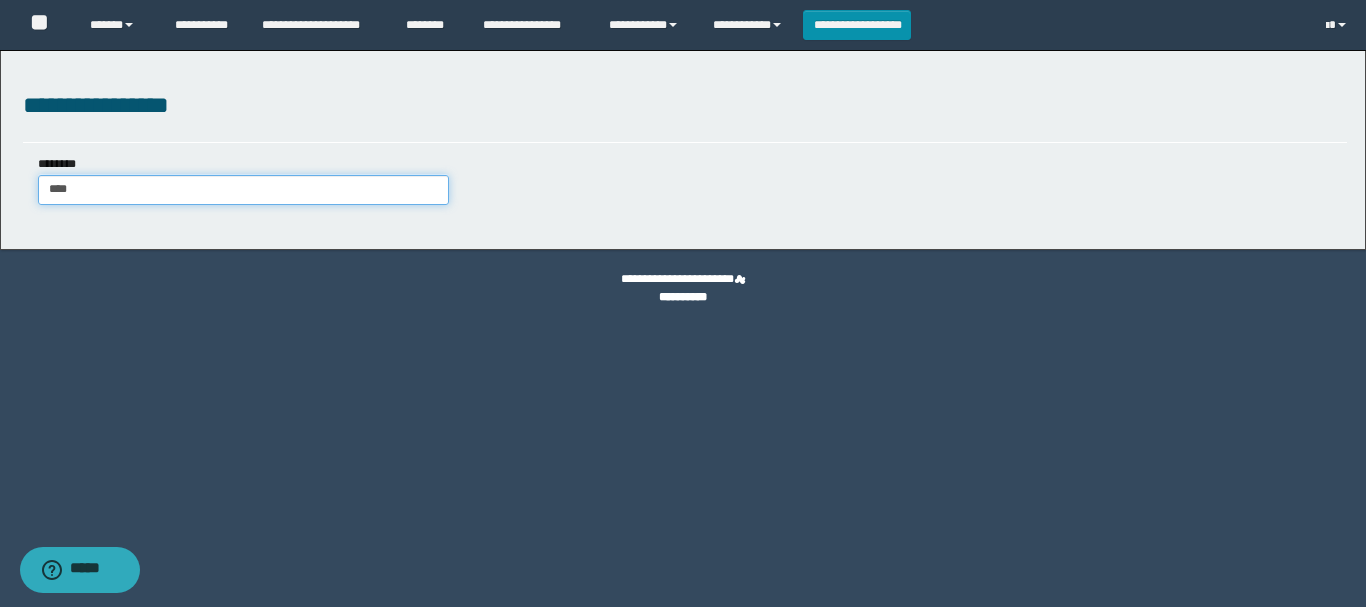 type on "****" 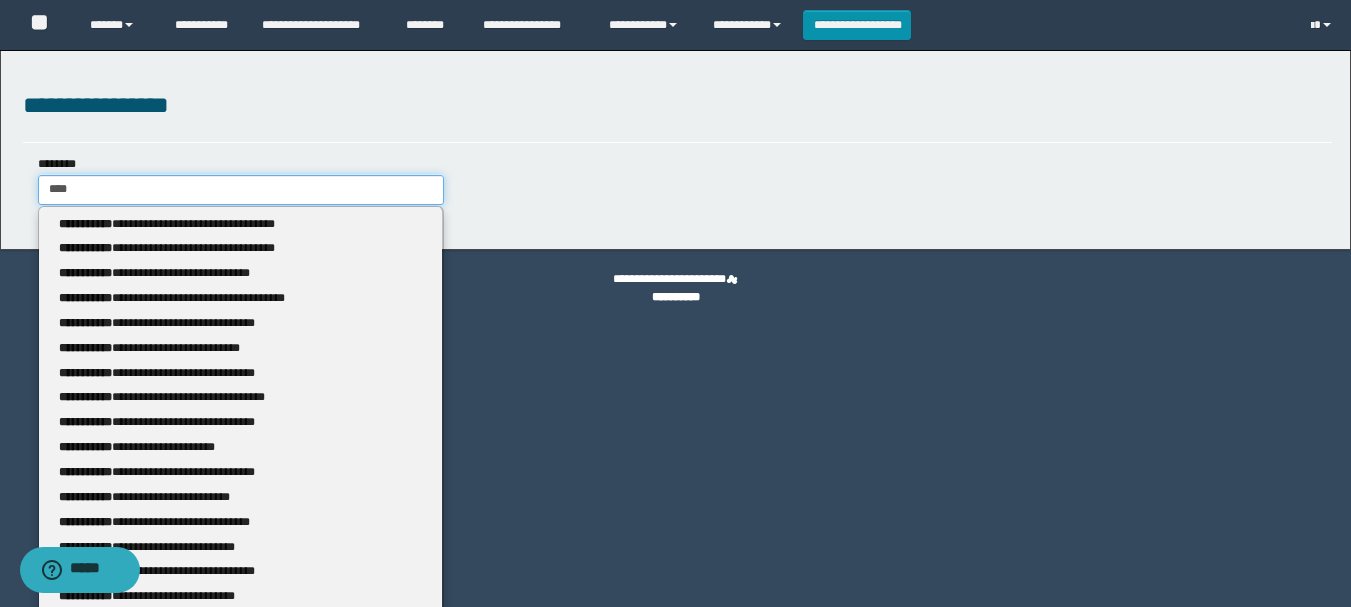 type 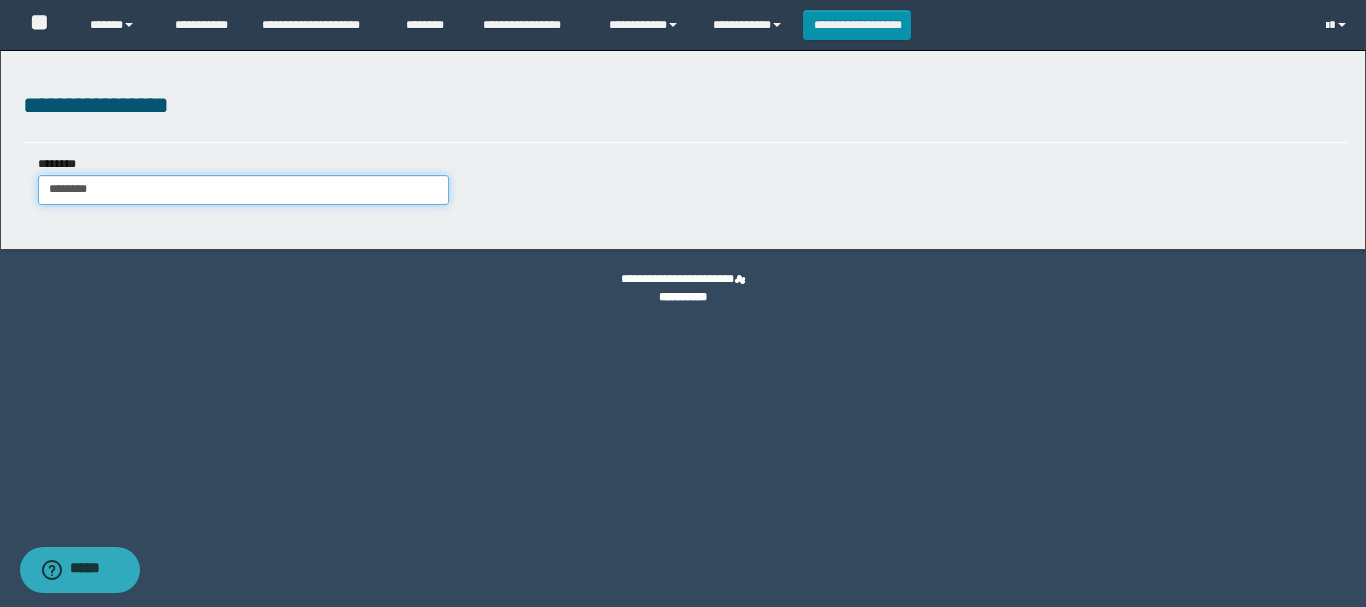 click on "********" at bounding box center [243, 190] 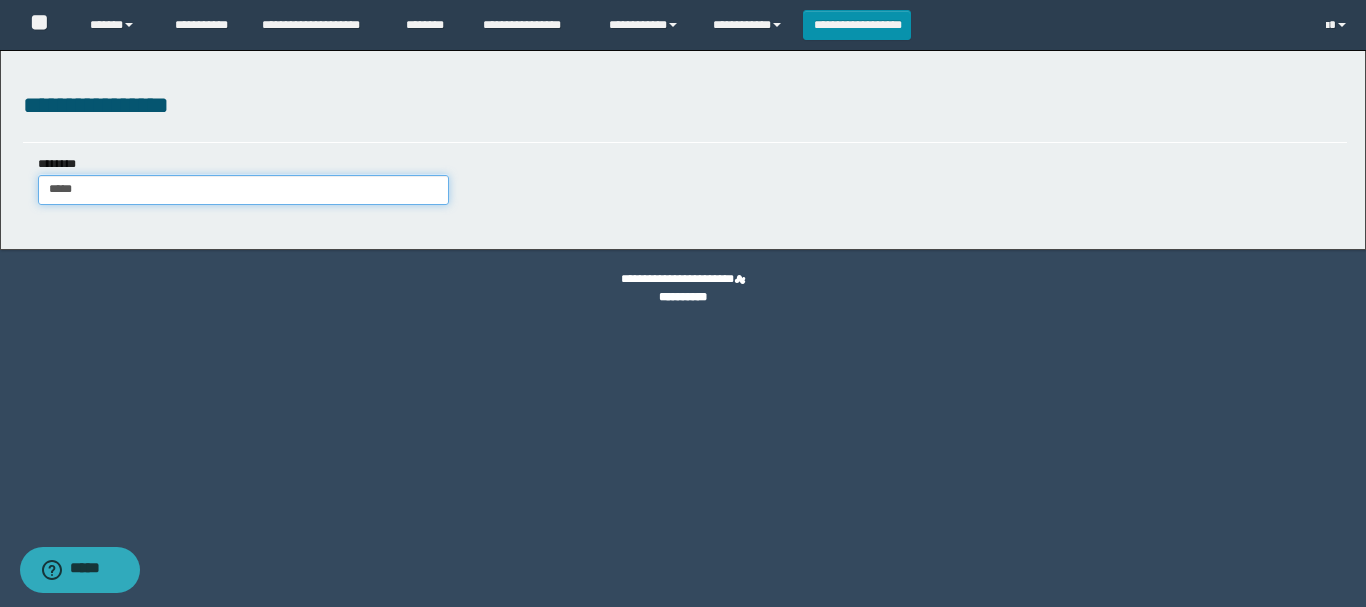 type on "****" 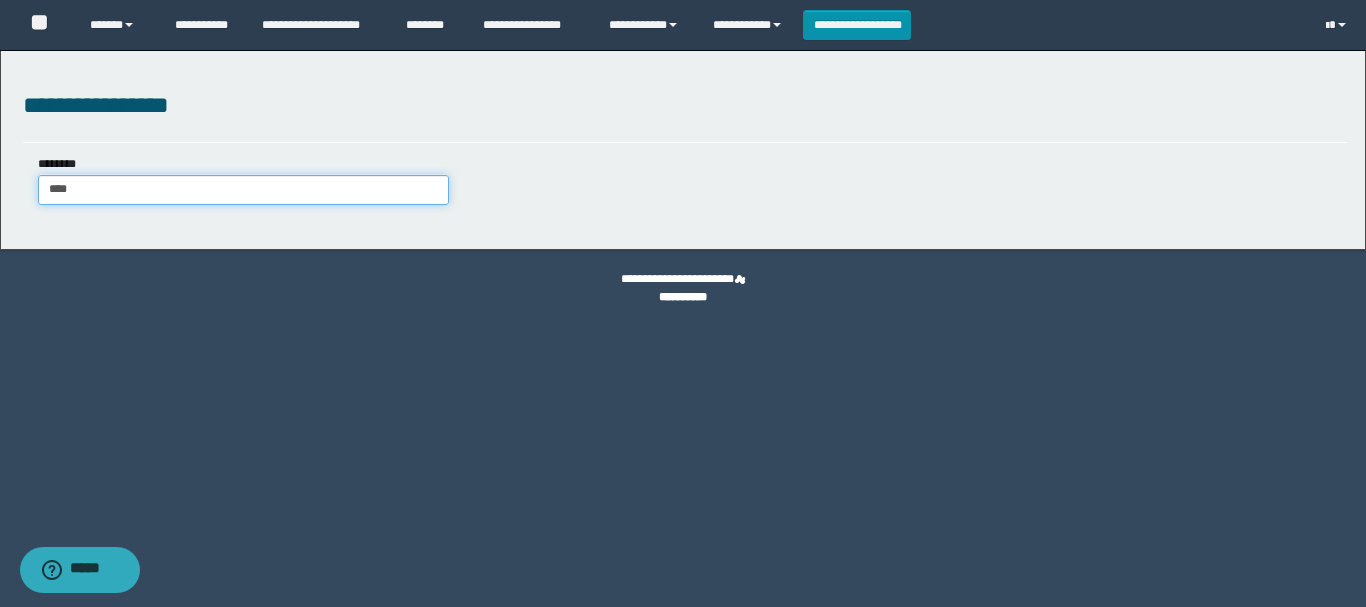 type on "****" 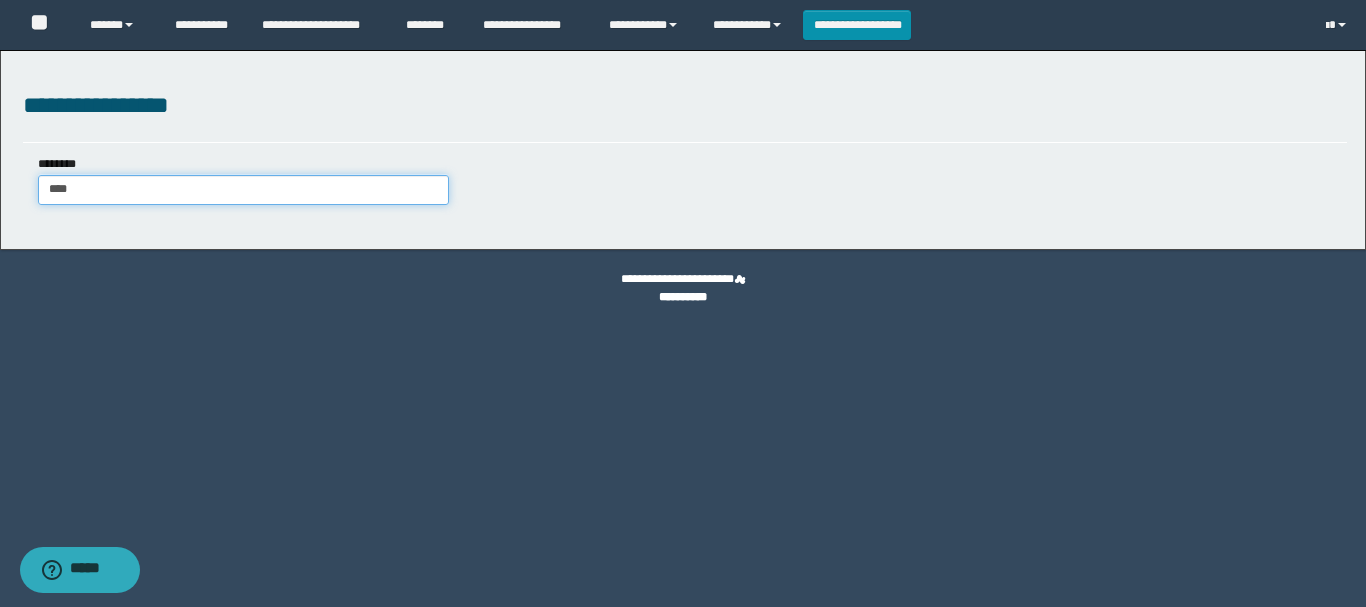 type 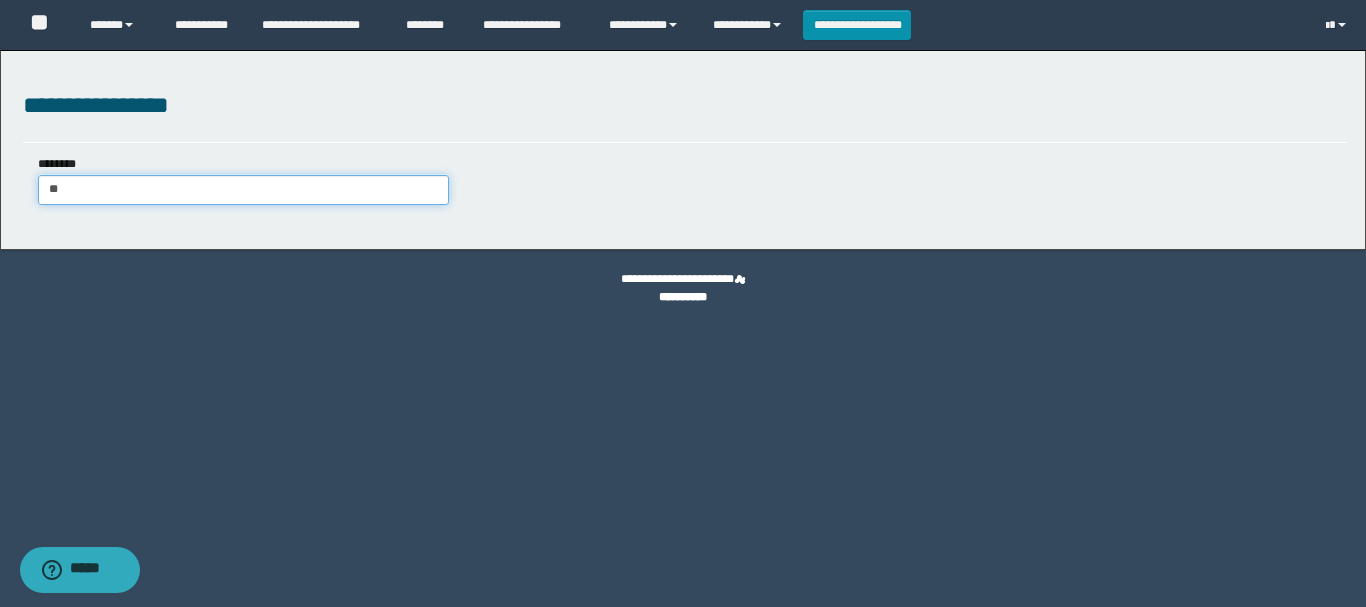type on "*" 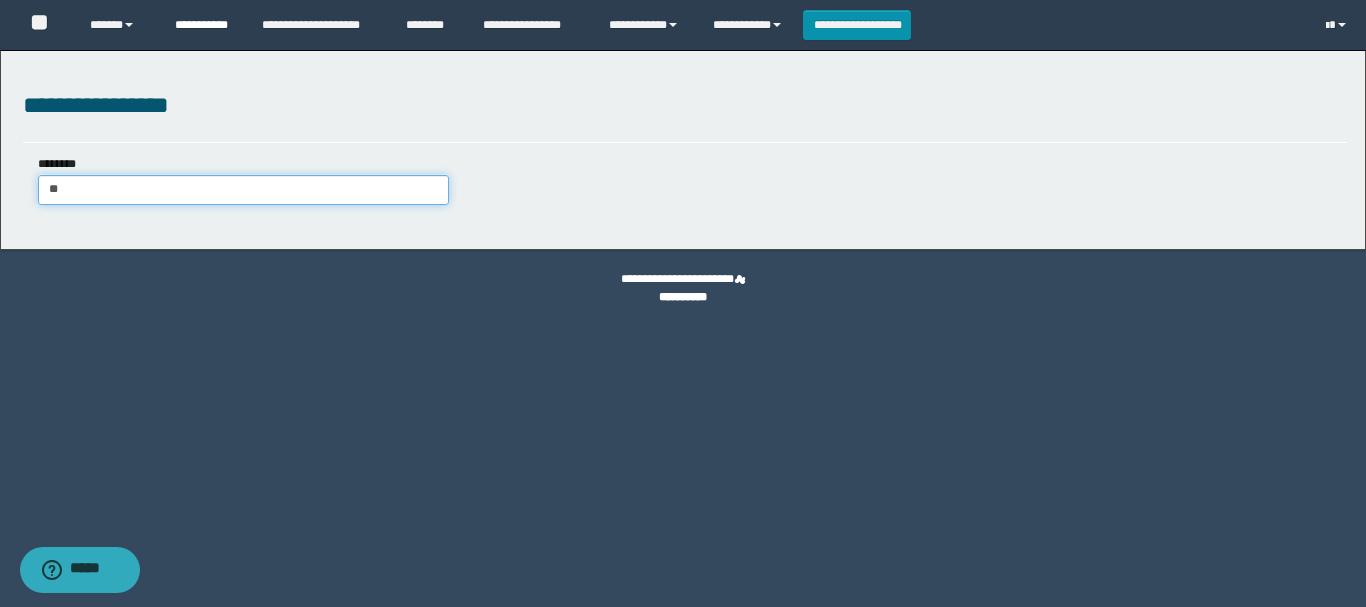 type on "***" 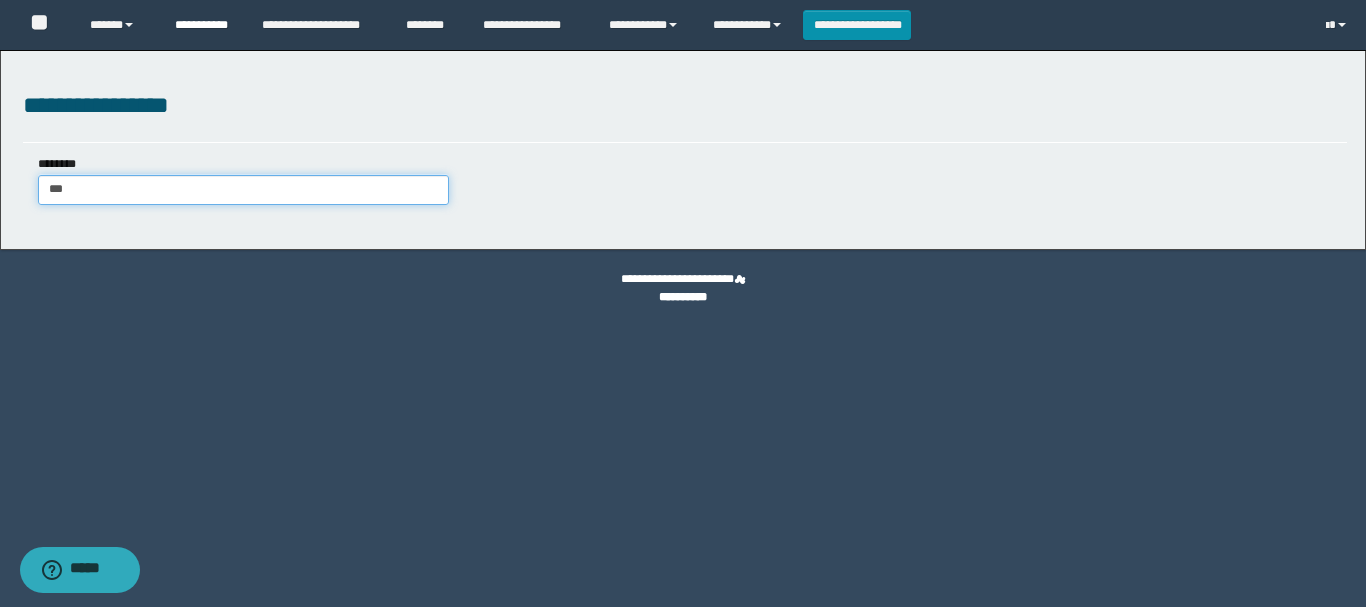 type on "***" 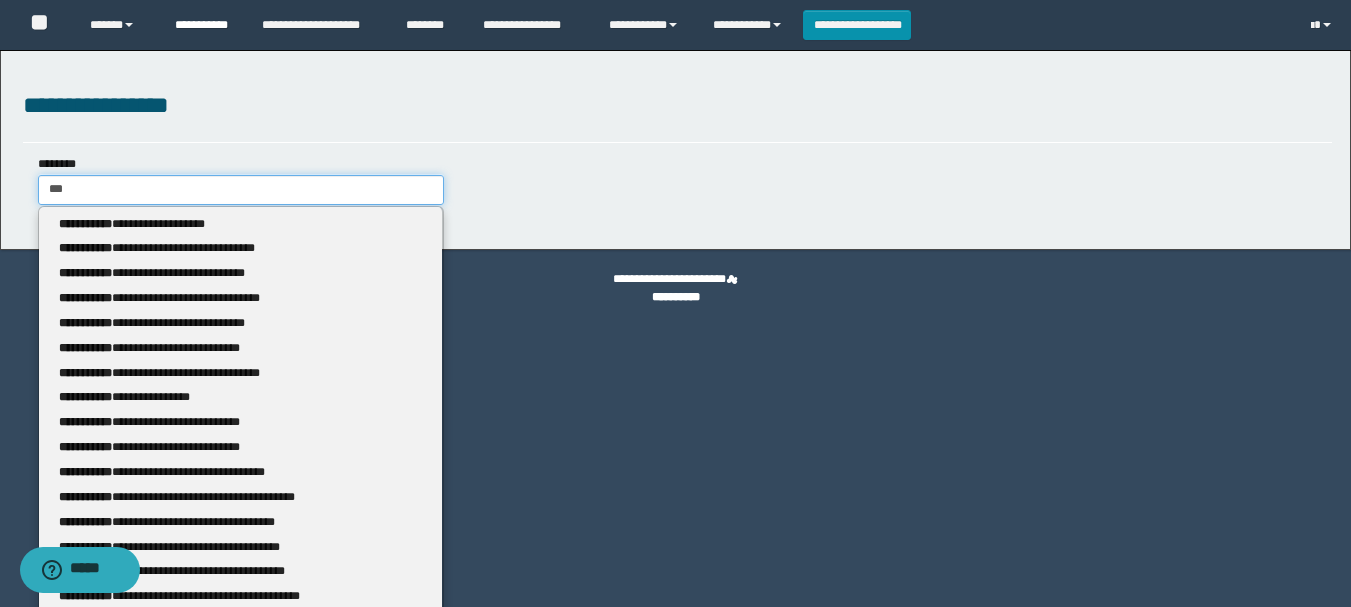type 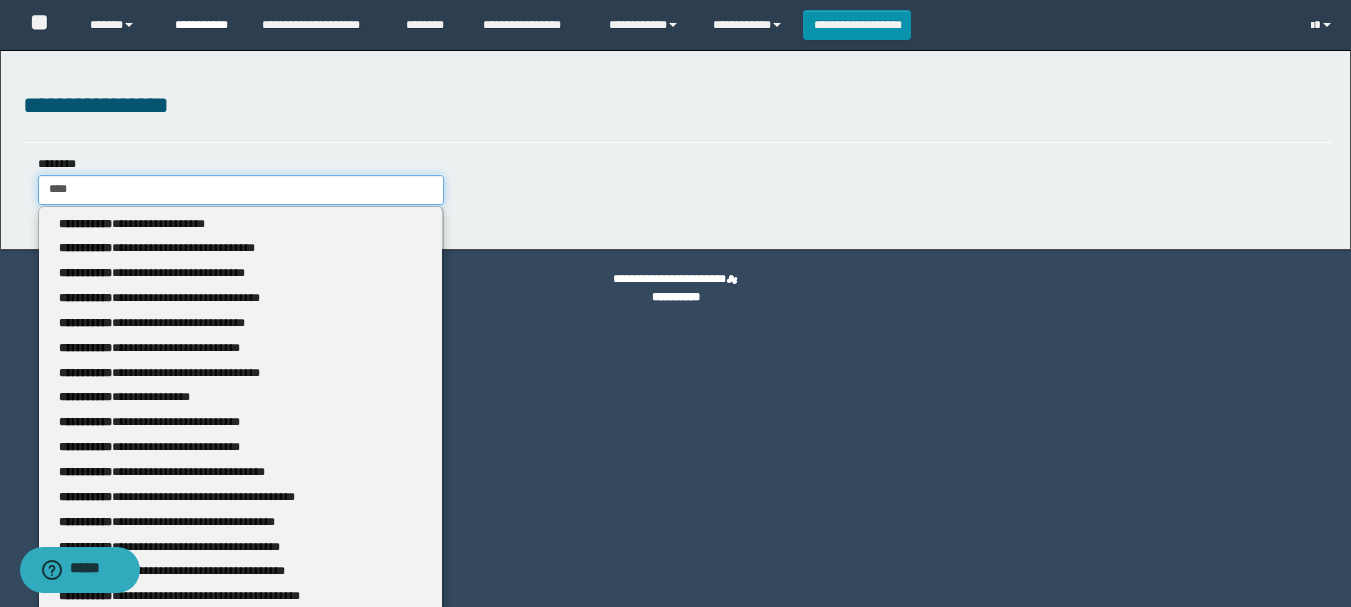 type on "****" 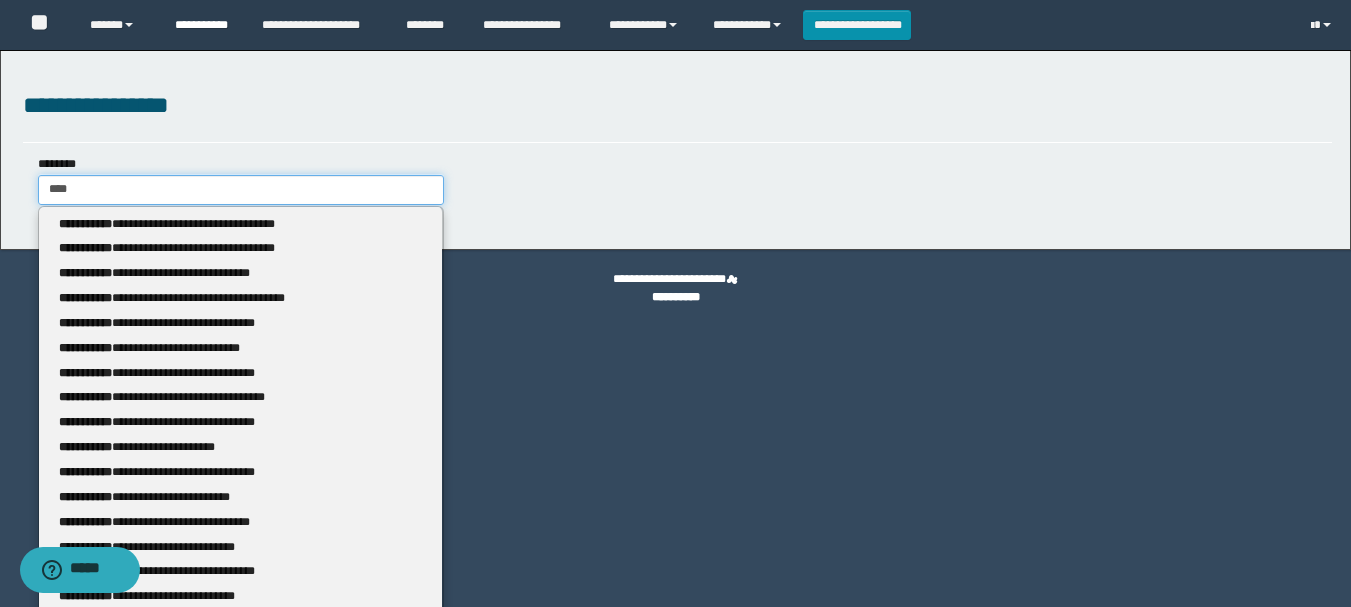 type 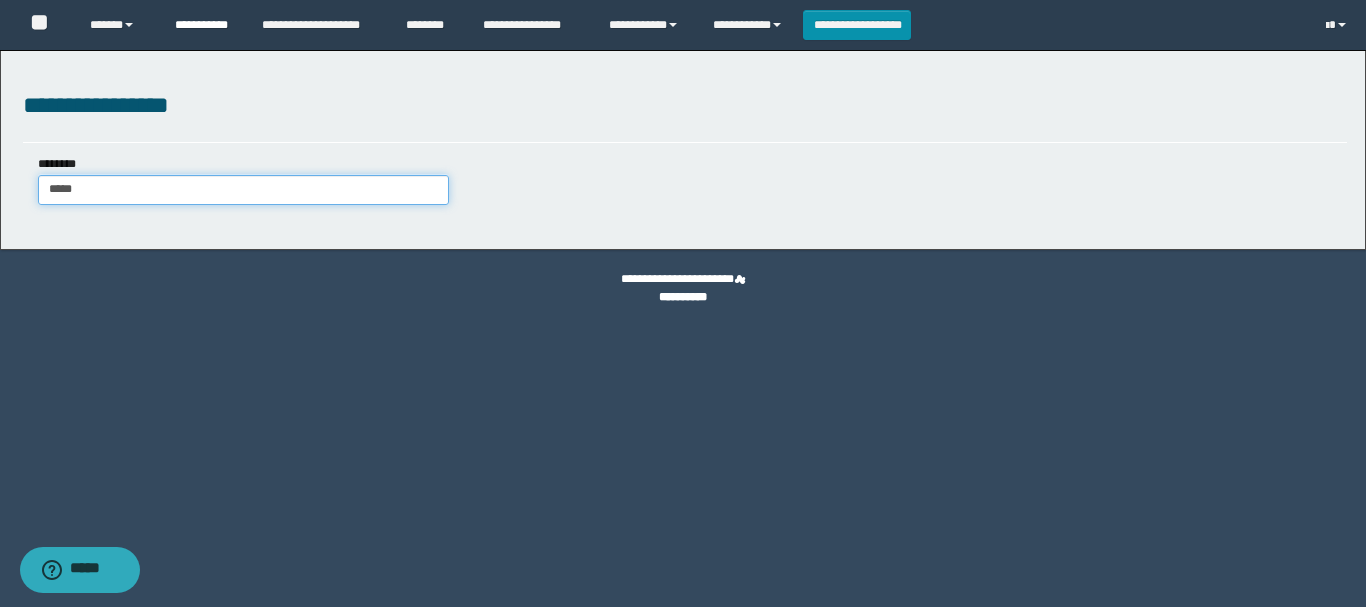 type on "****" 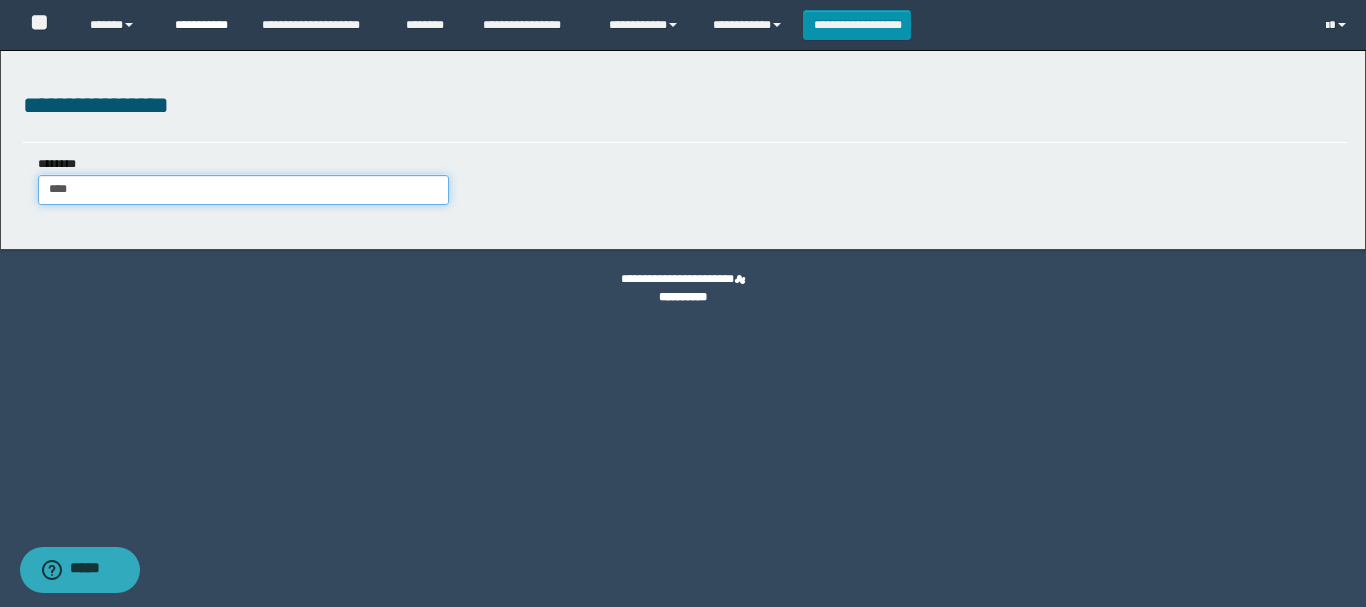 type on "****" 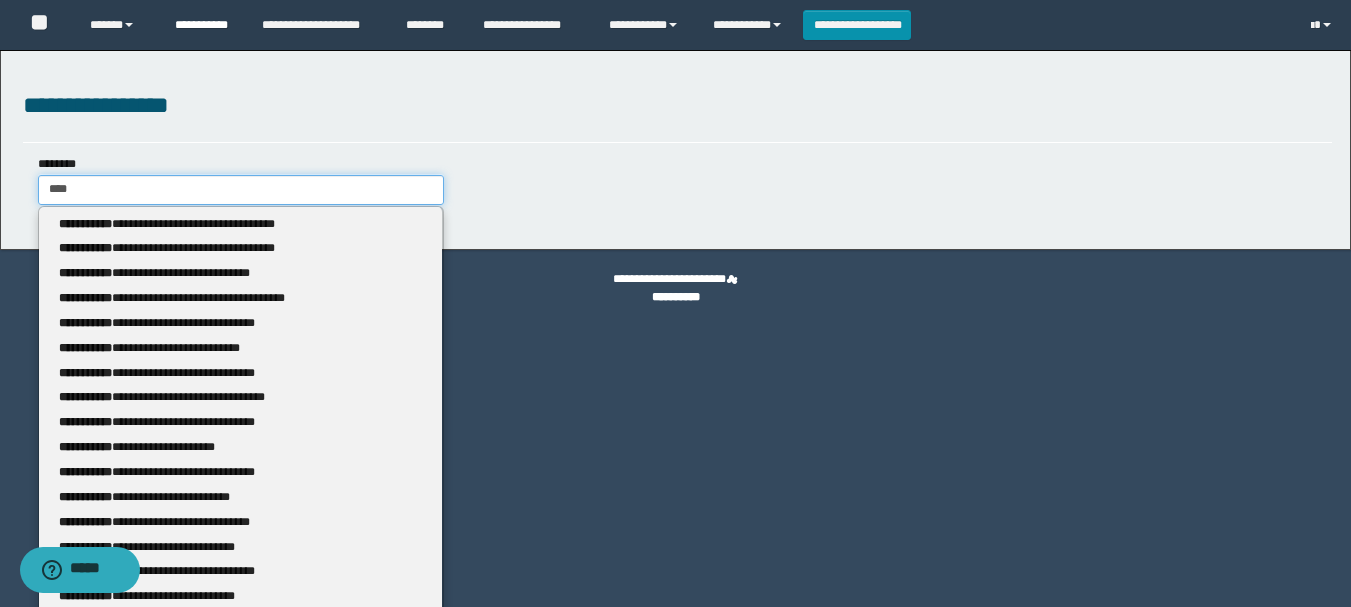 type 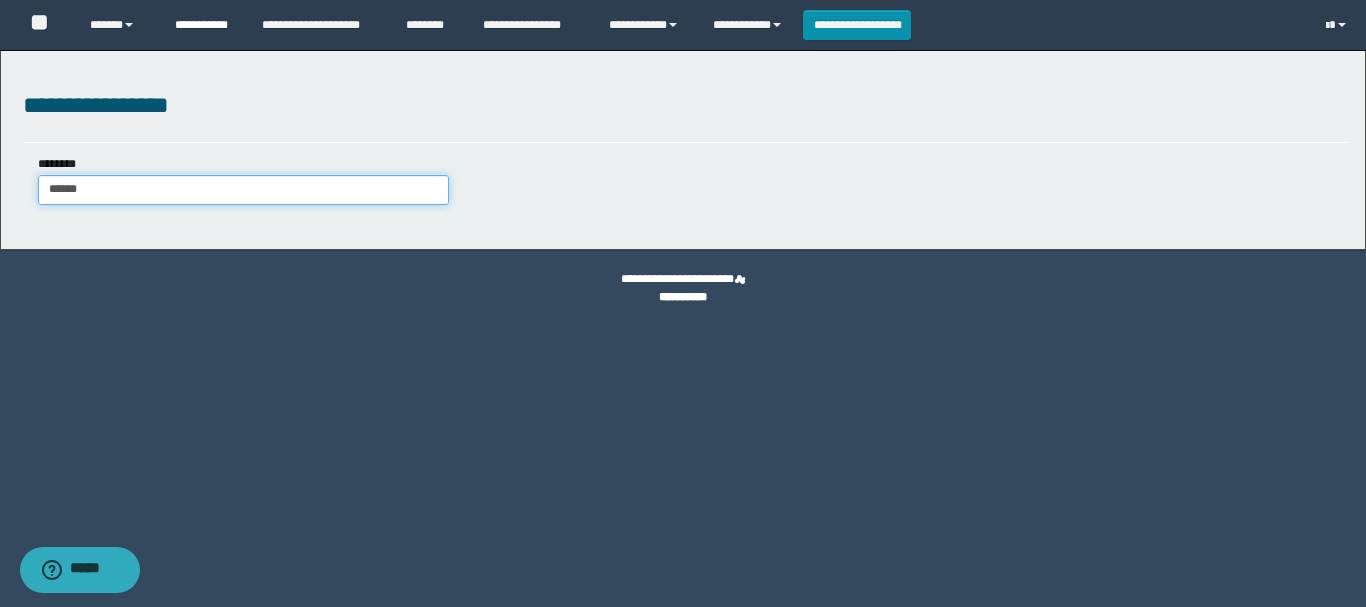 type on "*****" 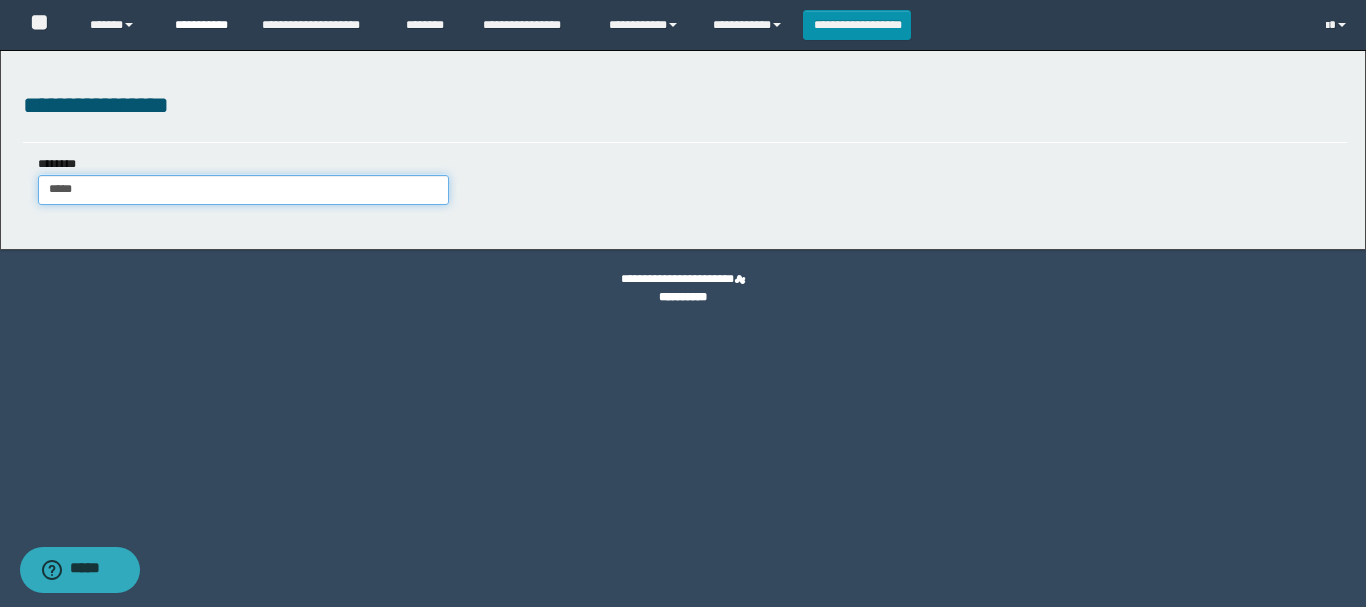type on "*****" 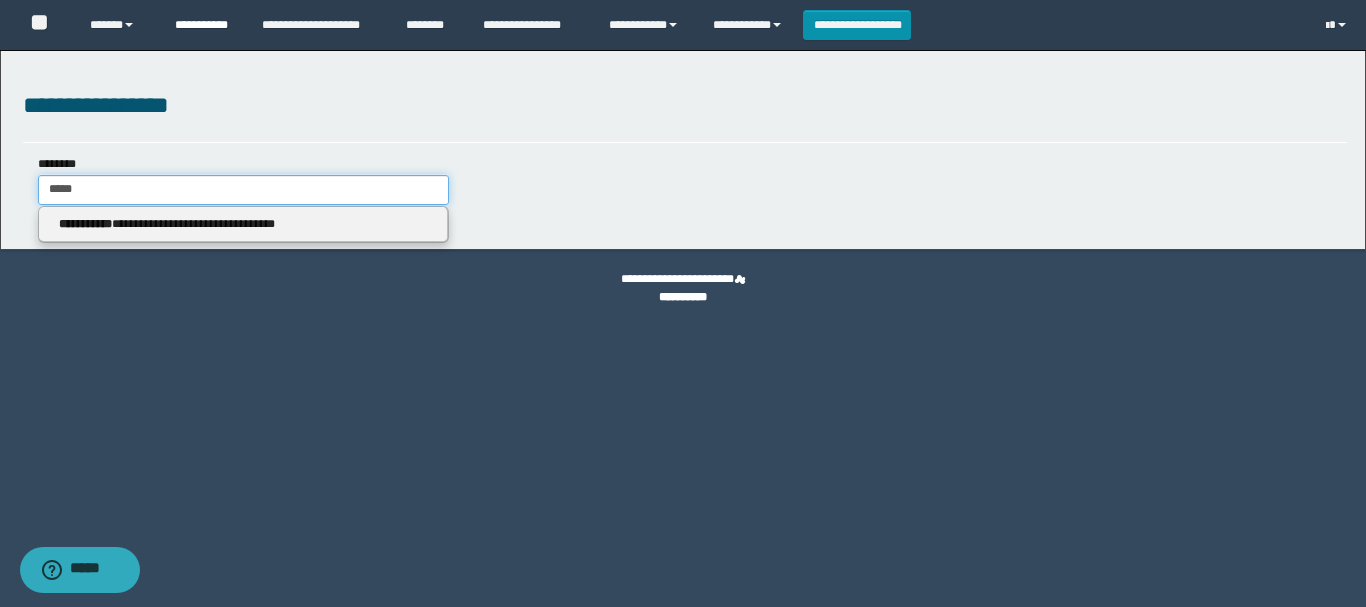 type 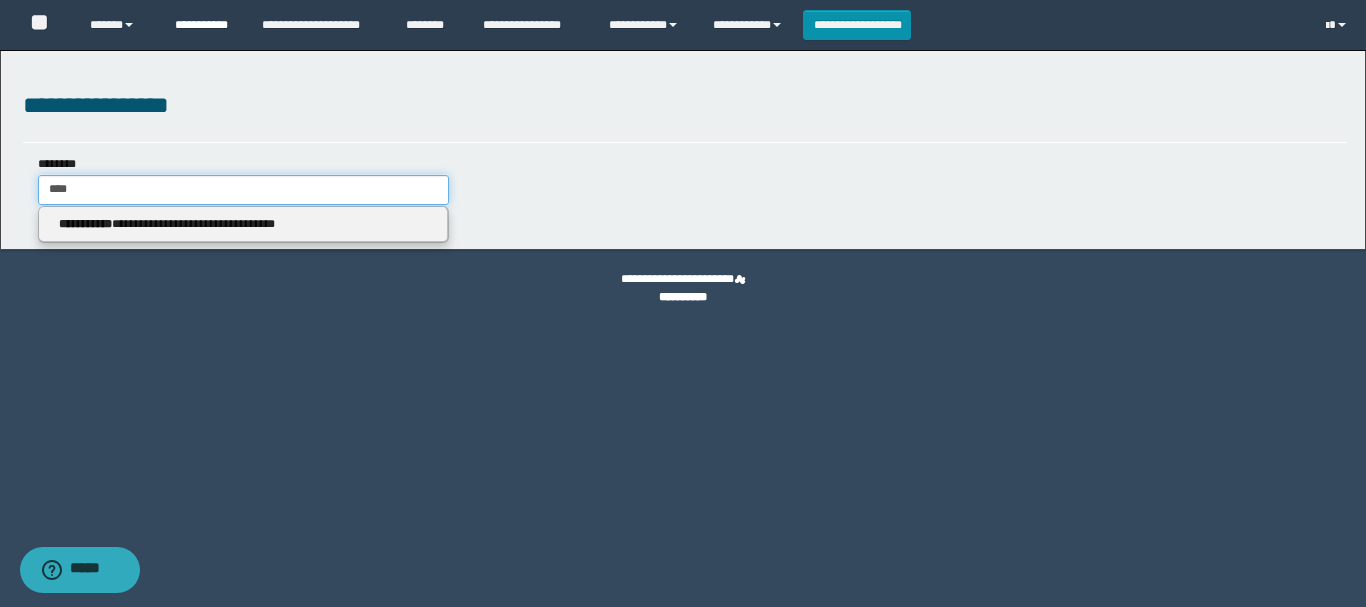 type on "****" 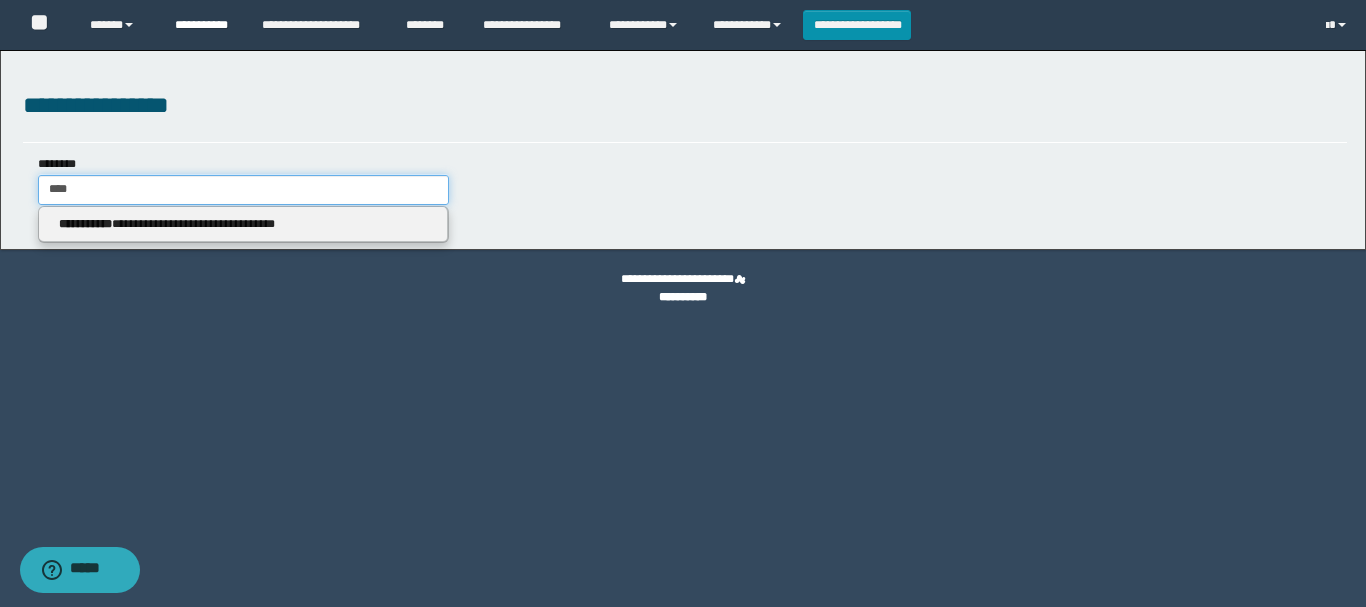 type 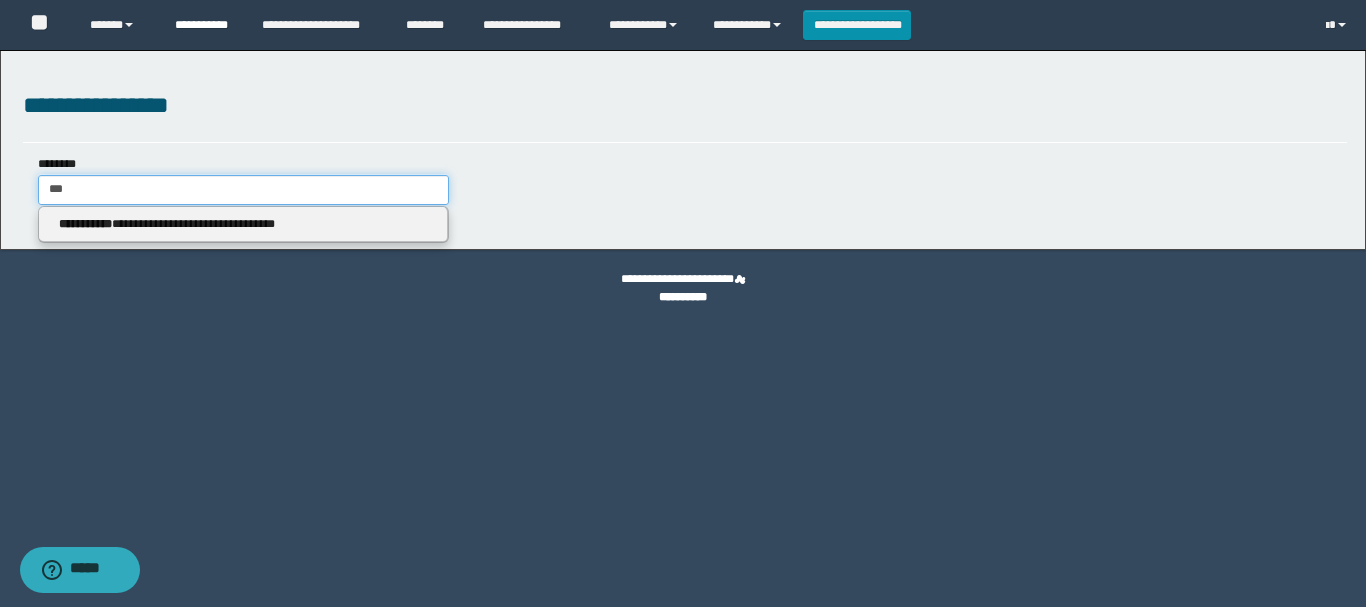 type on "**" 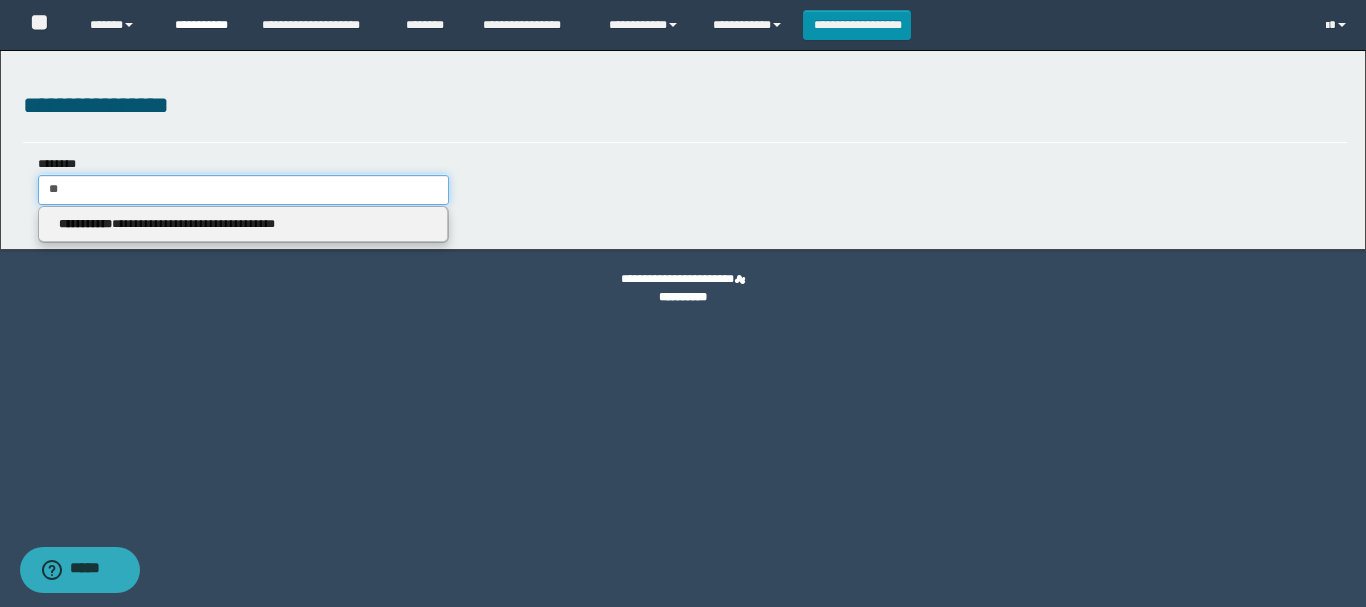 type 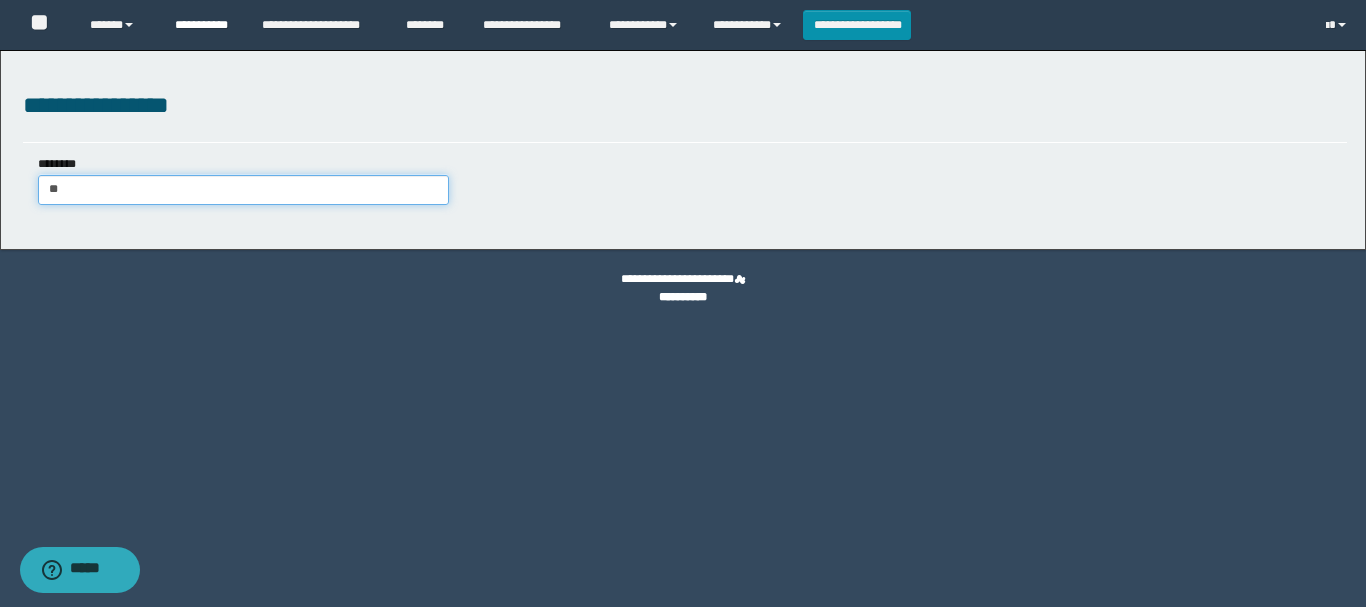 type on "***" 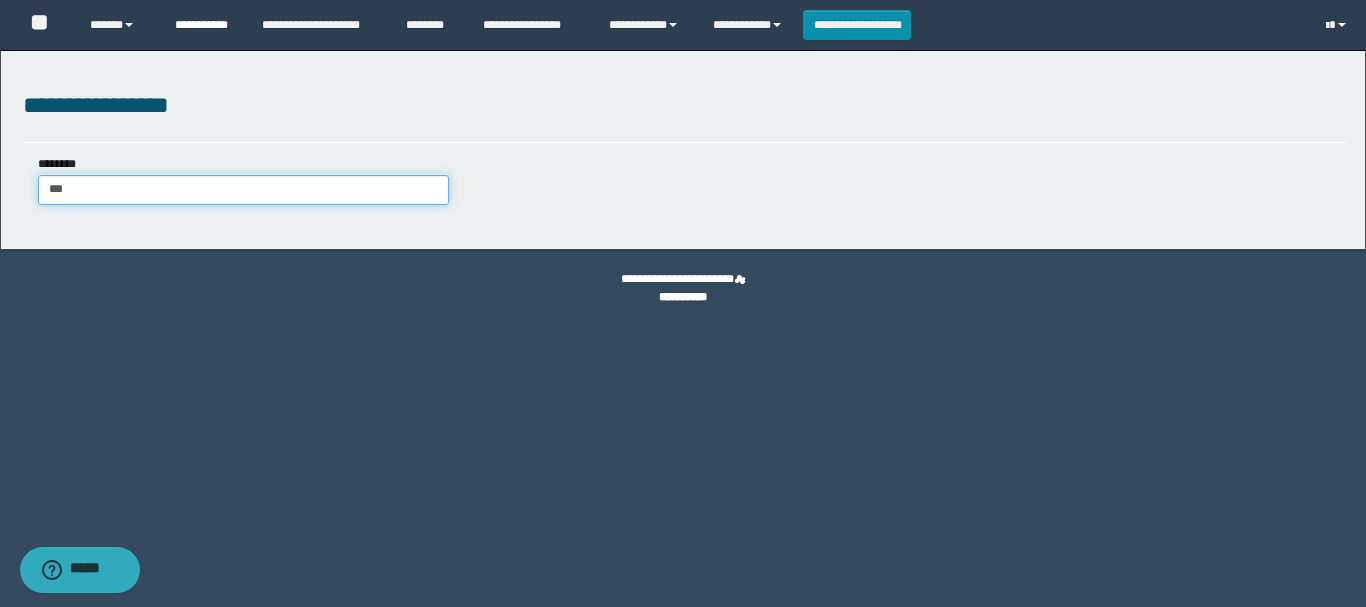 type on "***" 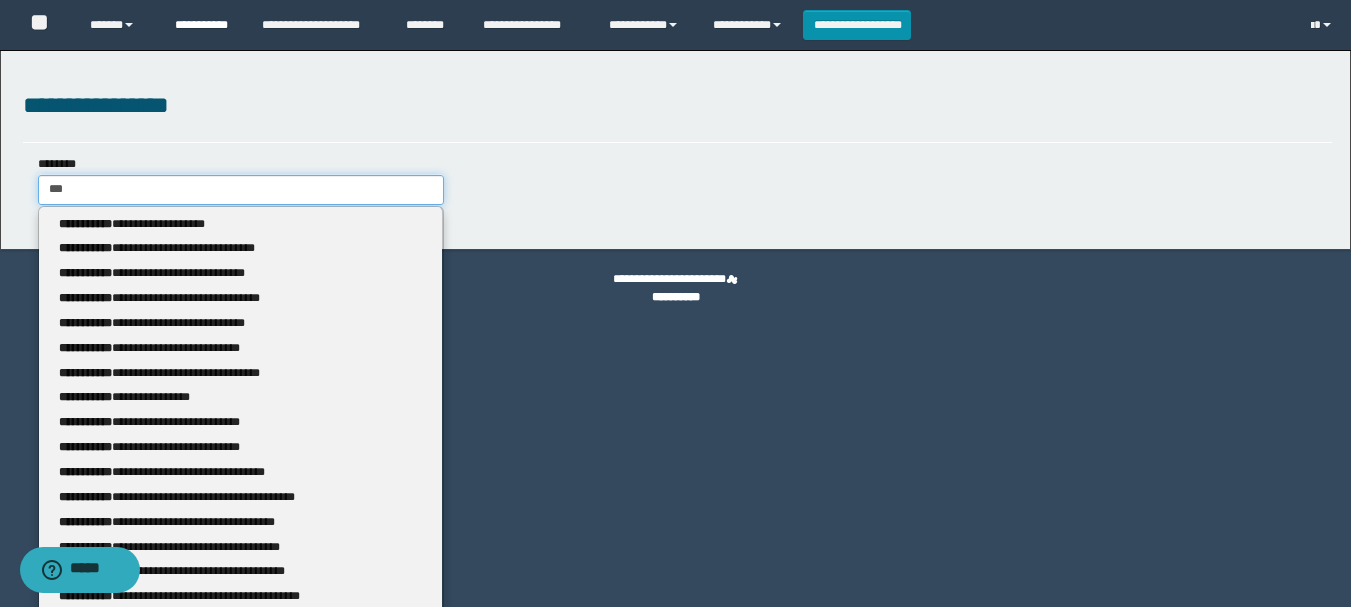 type 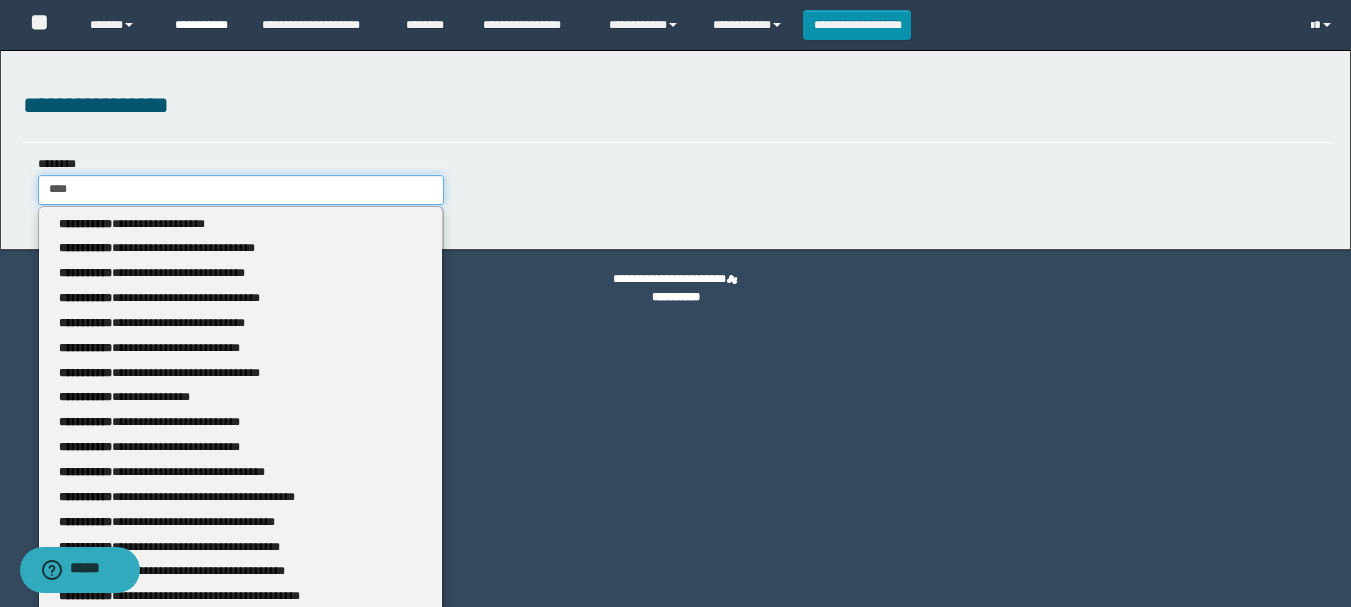 type on "****" 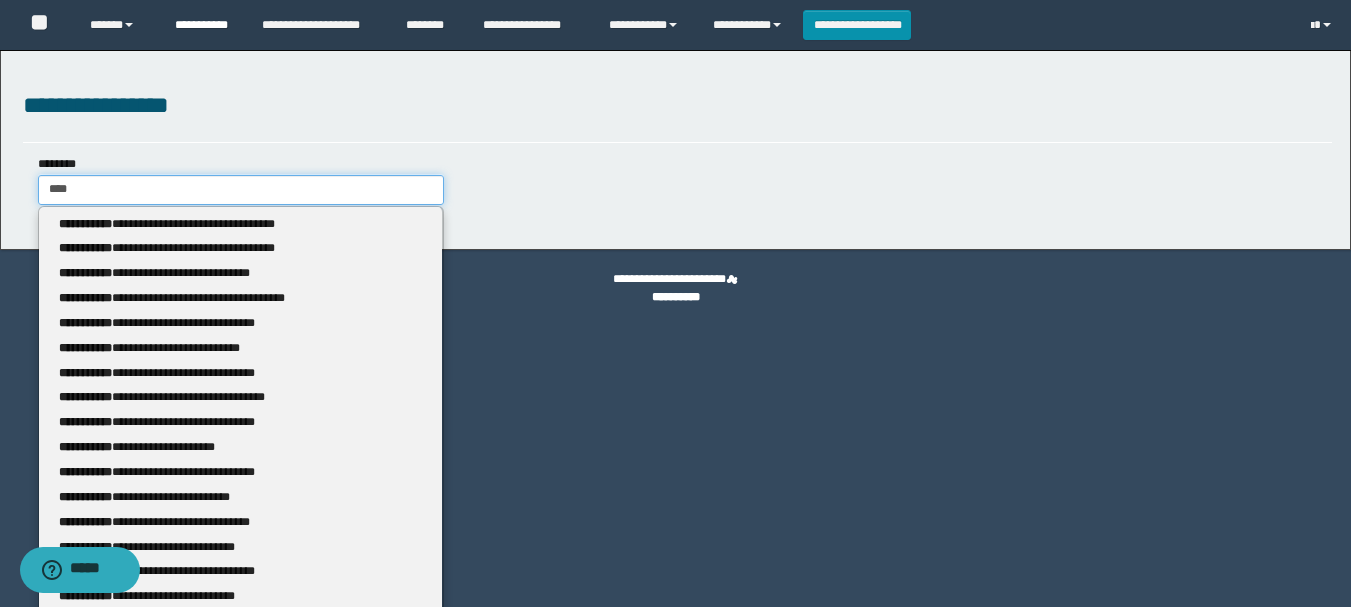 type 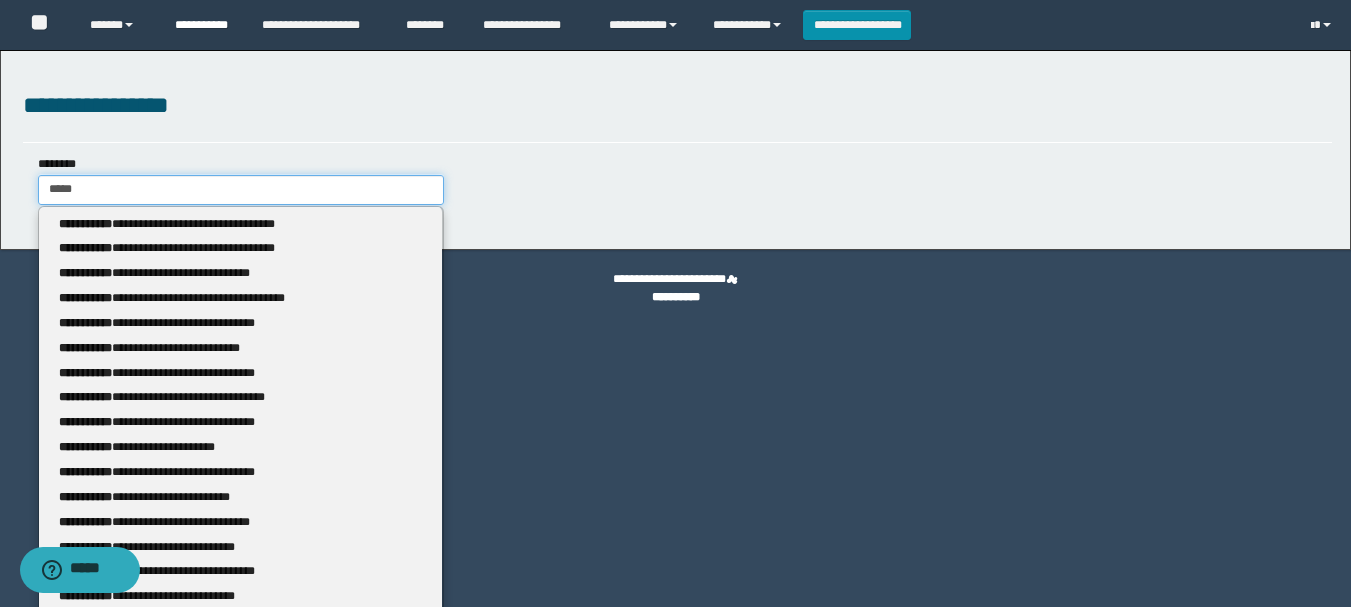 type on "*****" 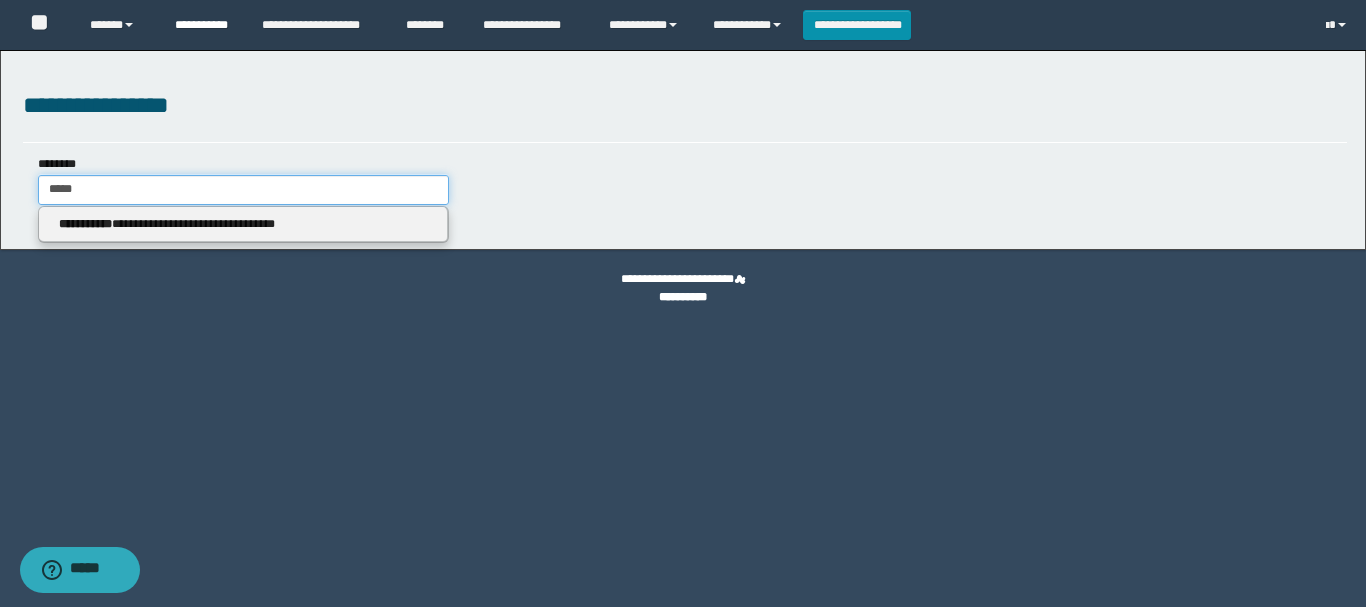 type 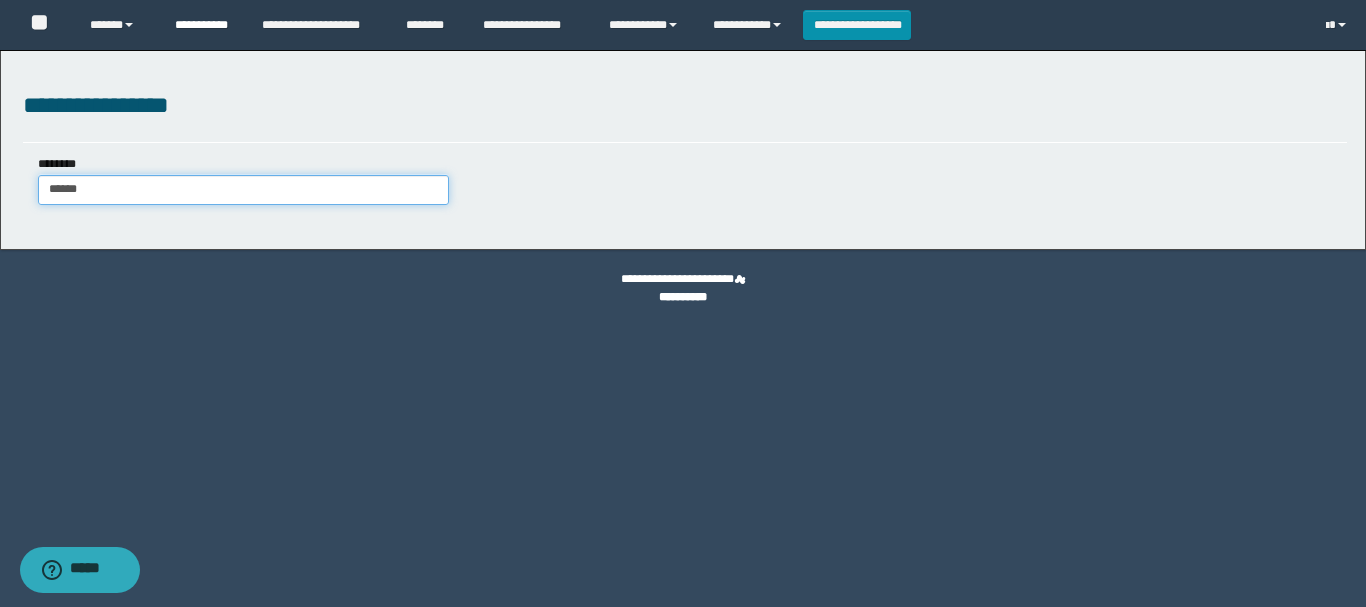 type on "*****" 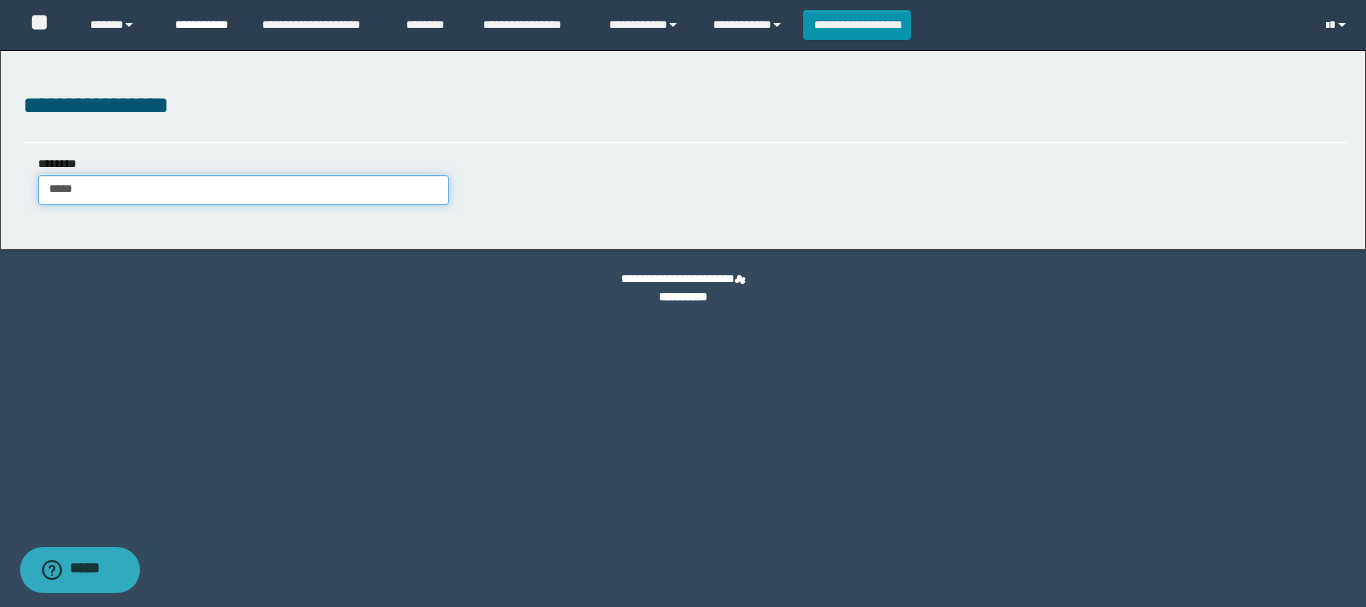 type on "*****" 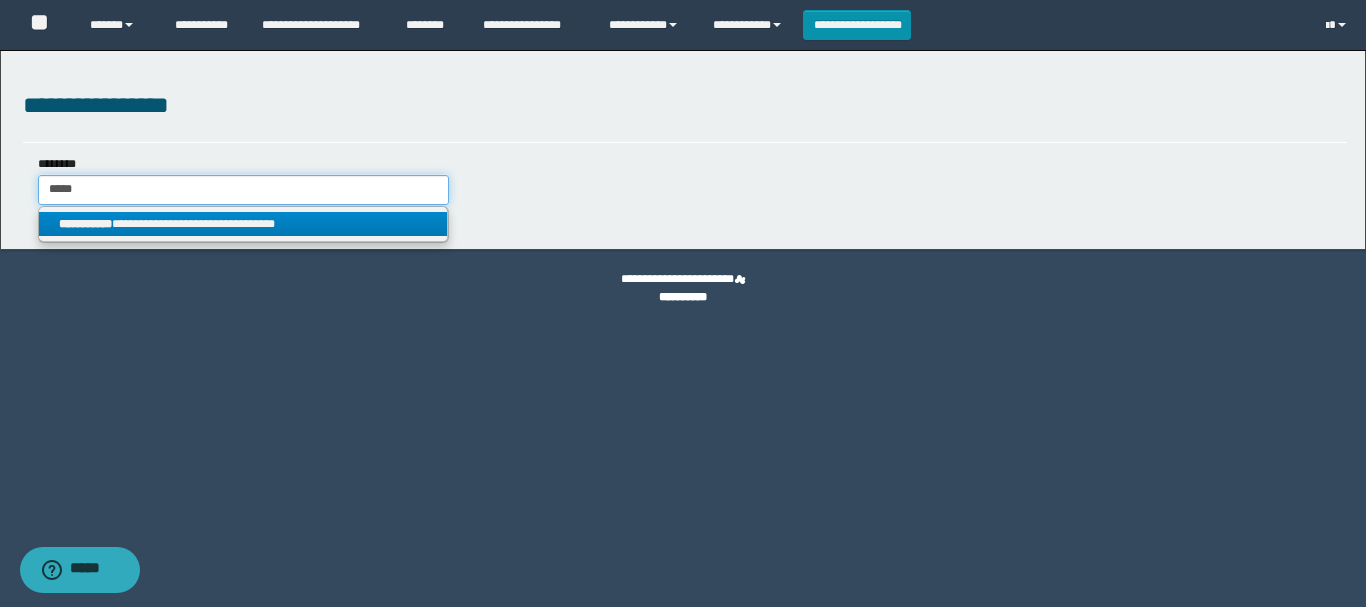 type 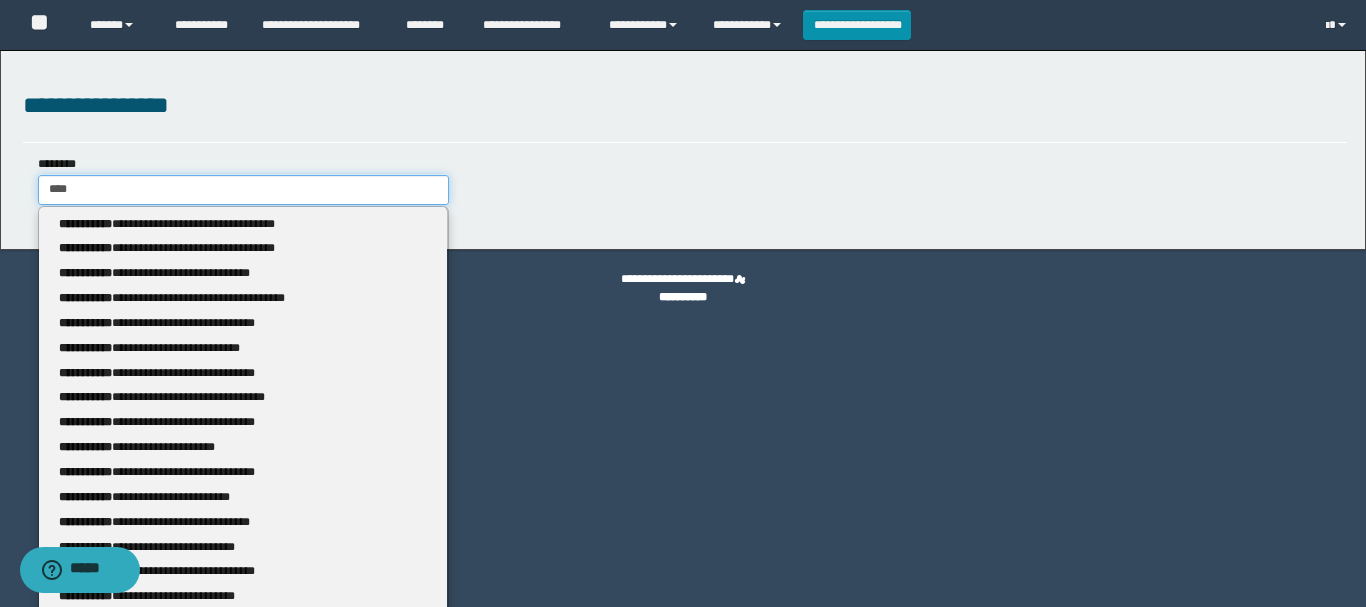 type on "****" 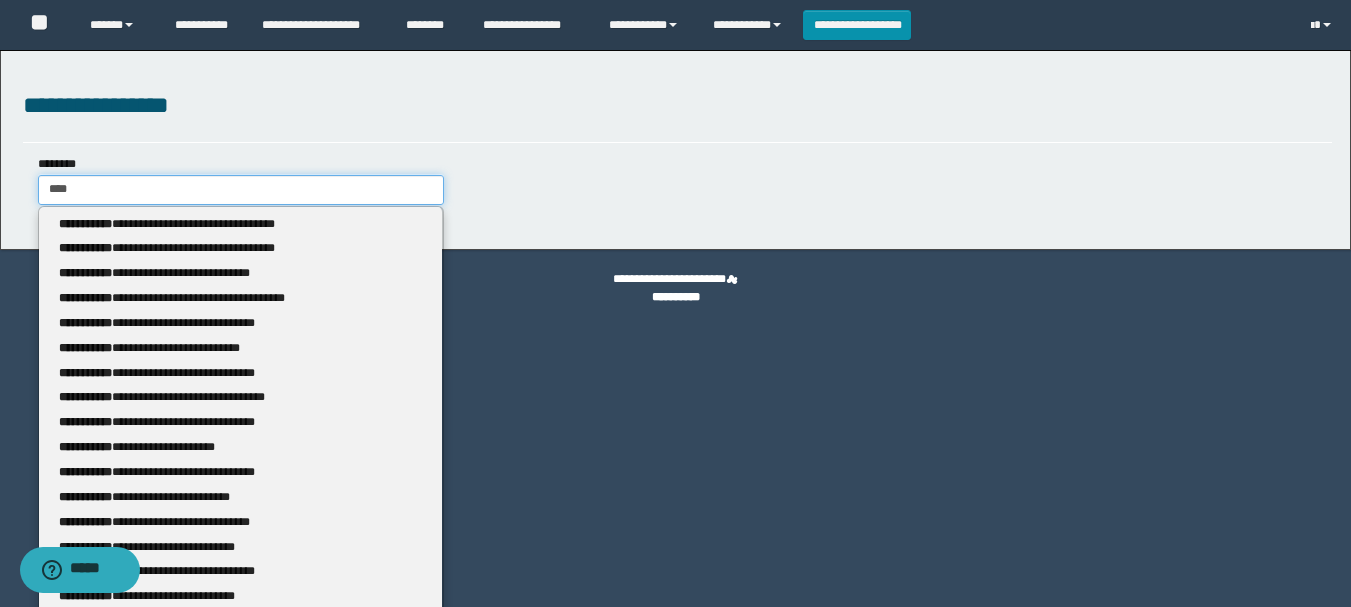 type 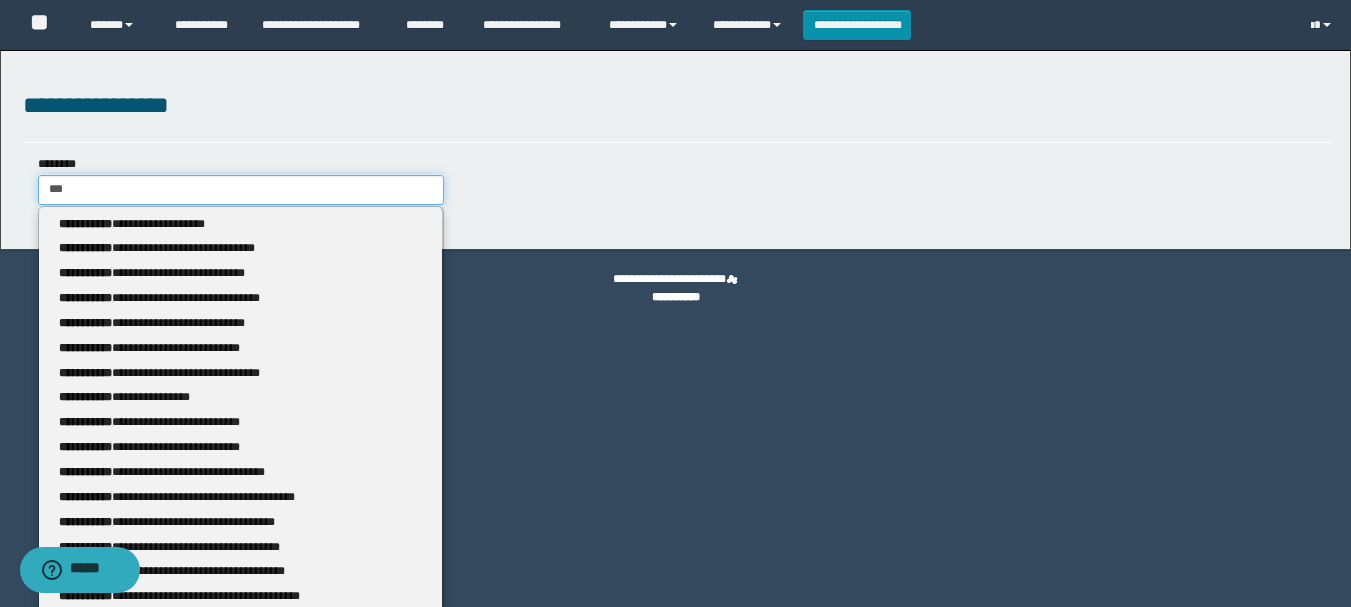 type 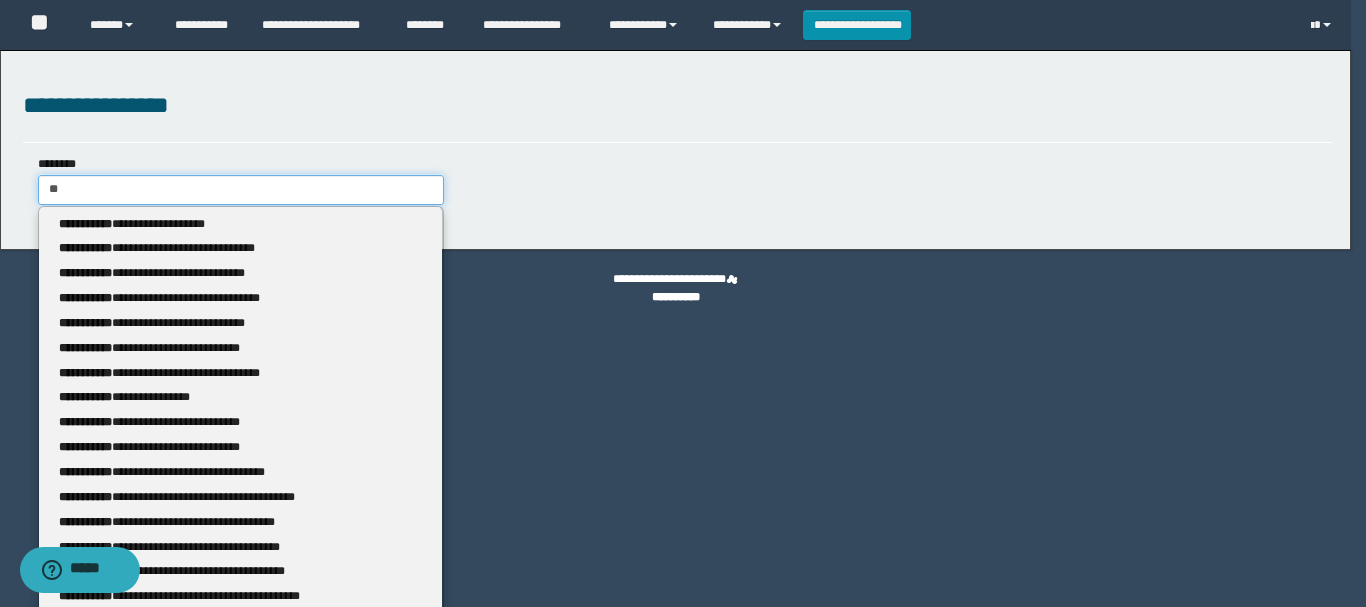 type on "*" 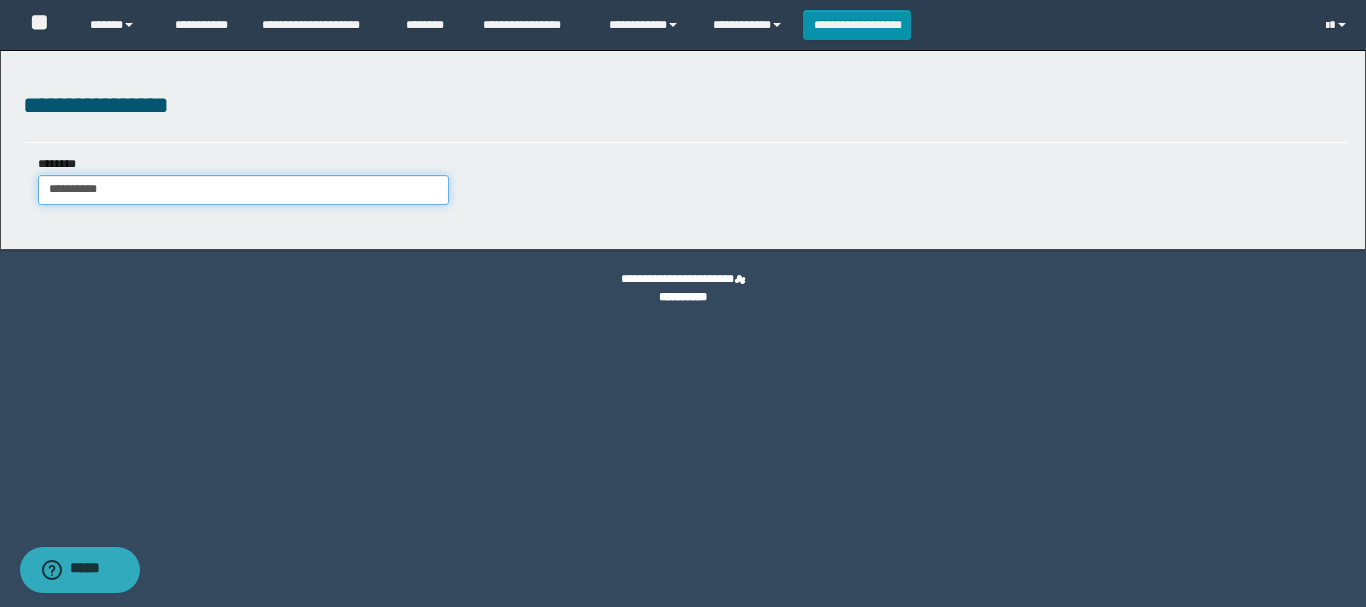 type on "**********" 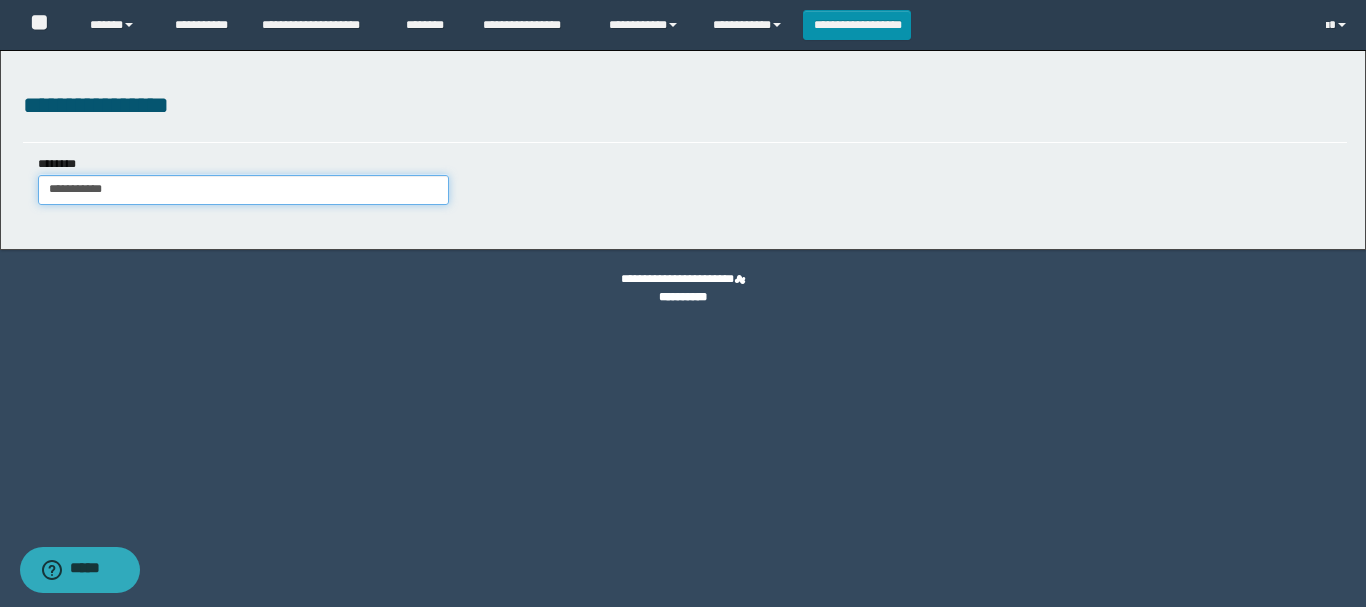 type on "**********" 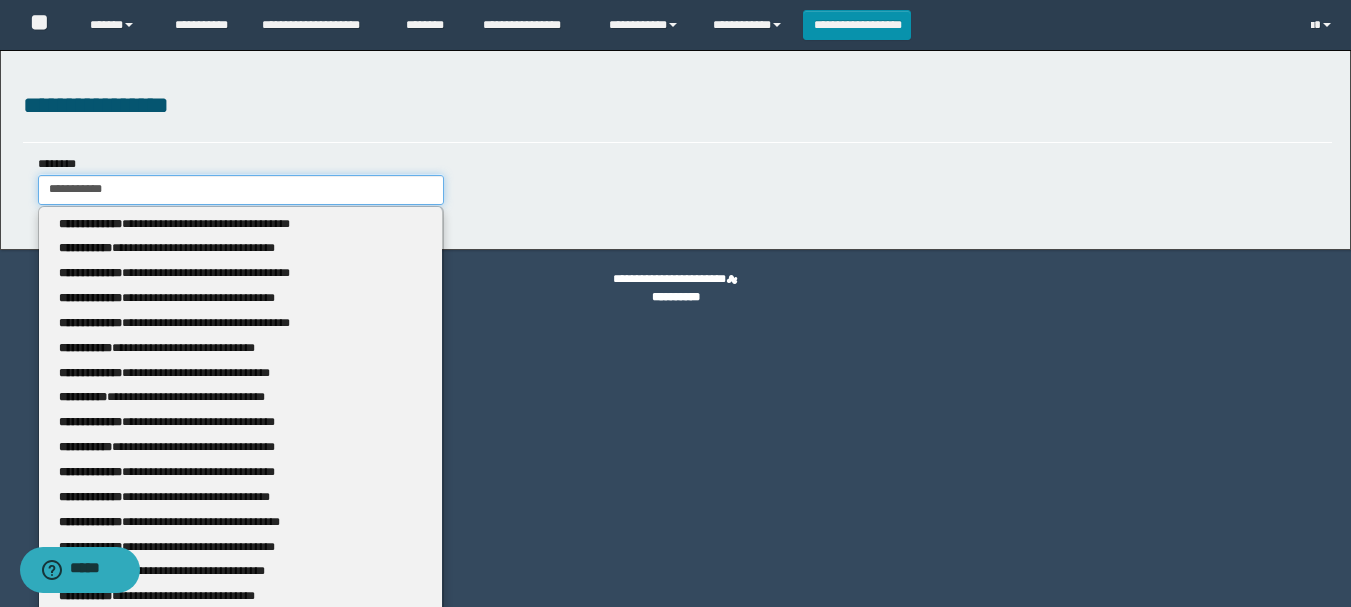 type 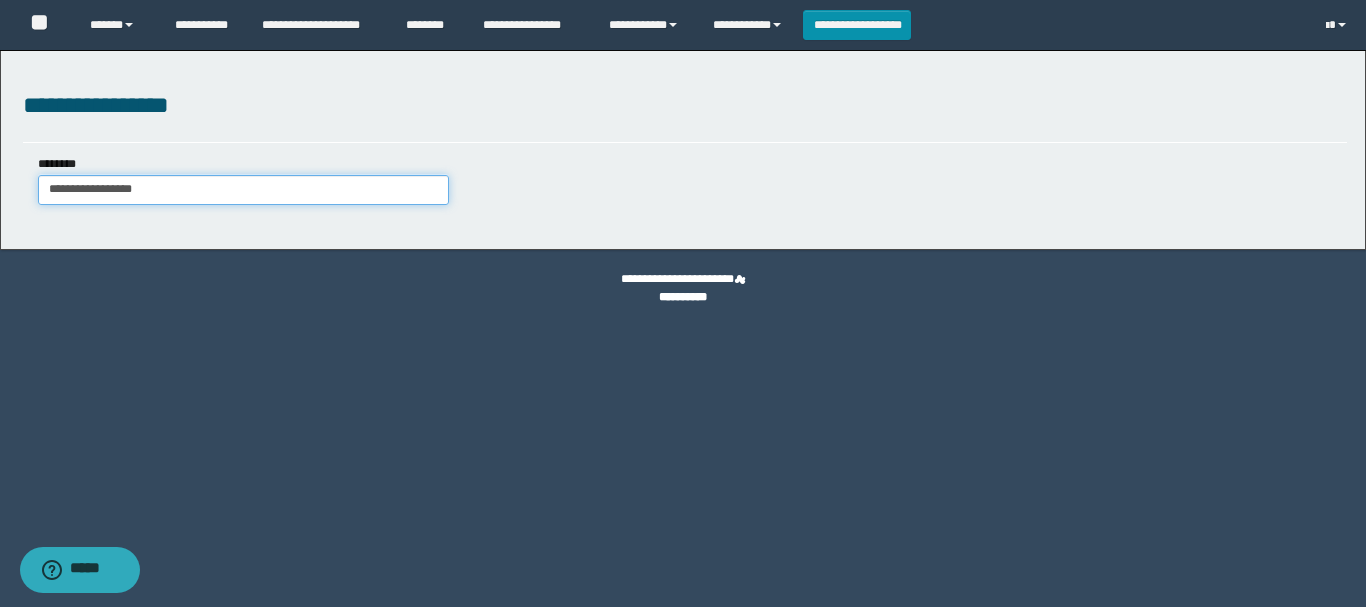 type on "**********" 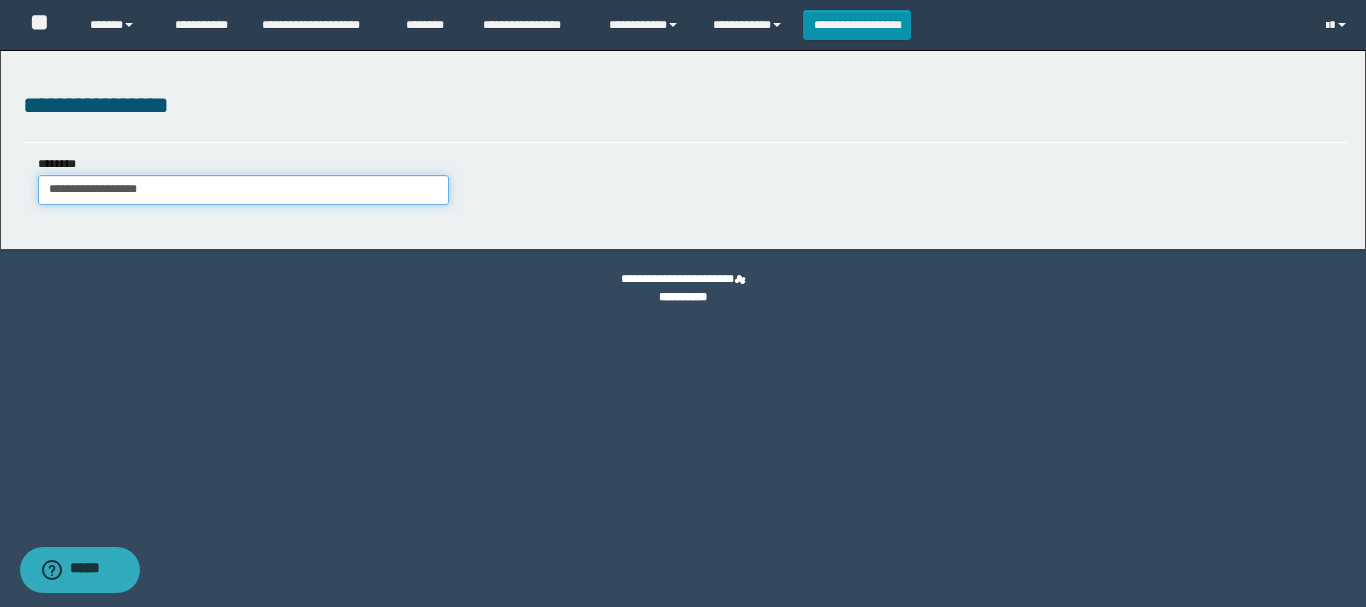 type on "**********" 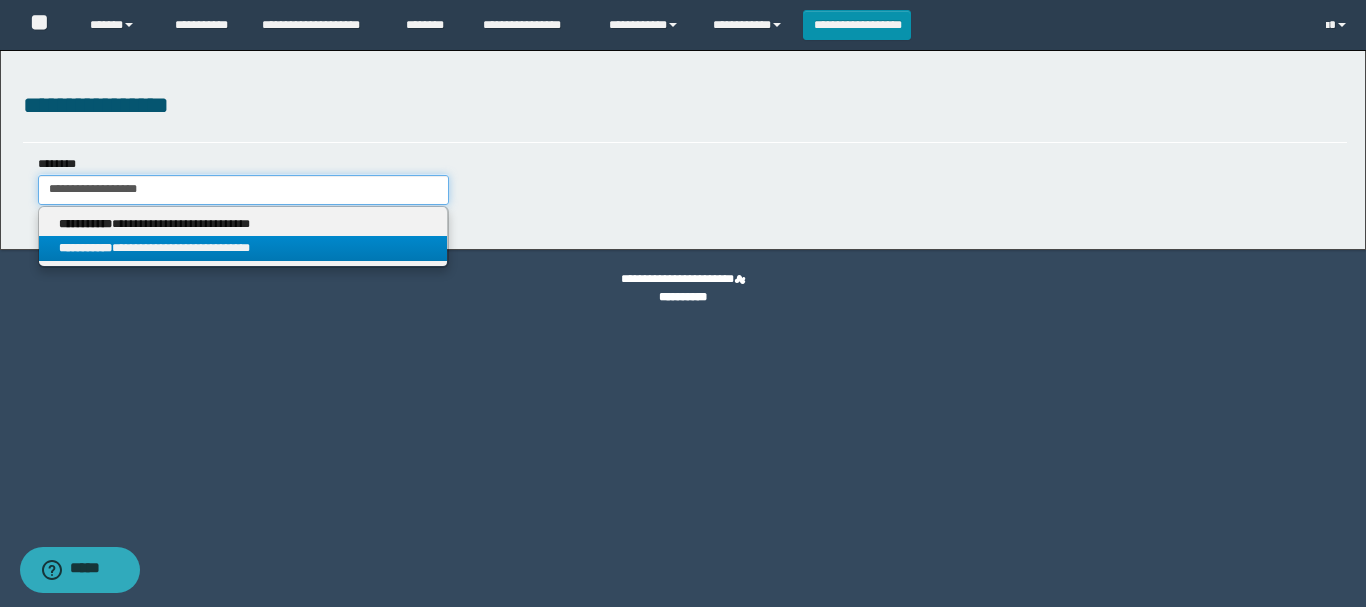 type on "**********" 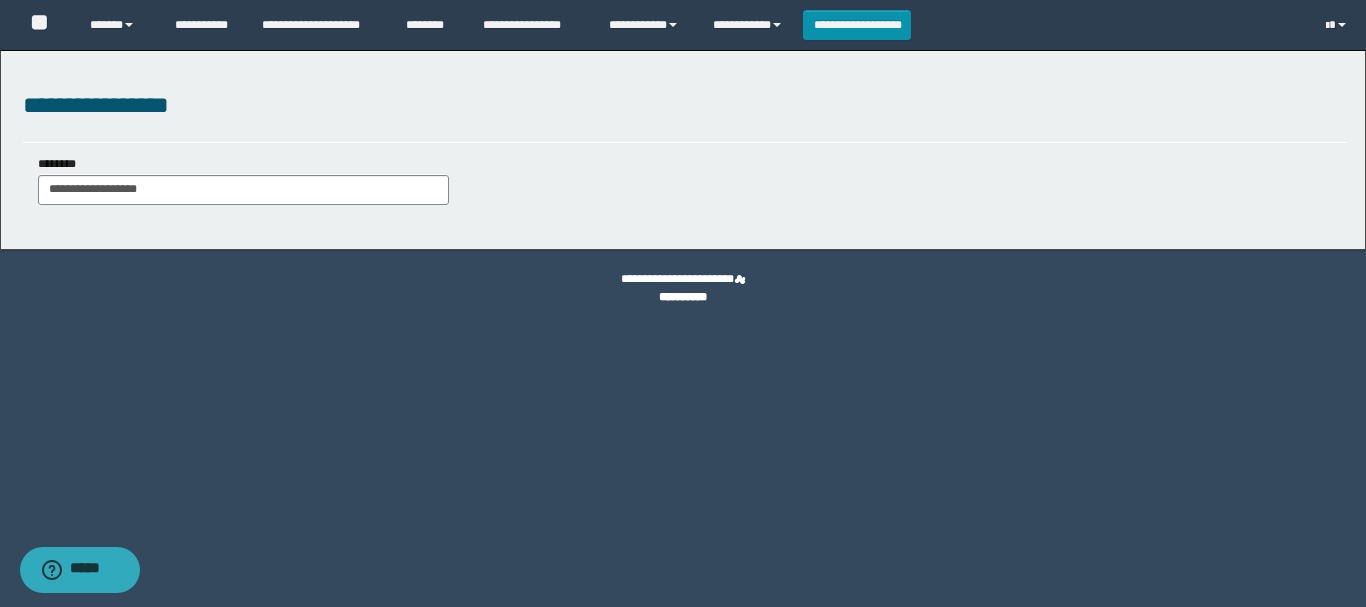 click on "**********" at bounding box center [683, 289] 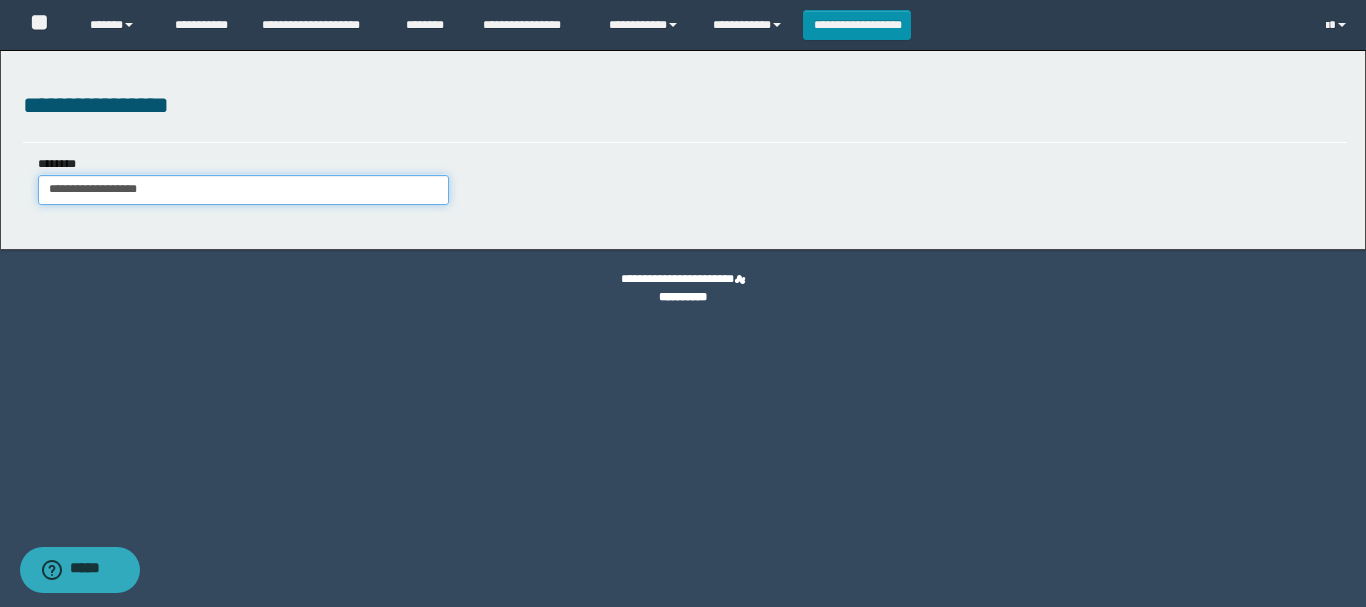 click on "**********" at bounding box center [243, 190] 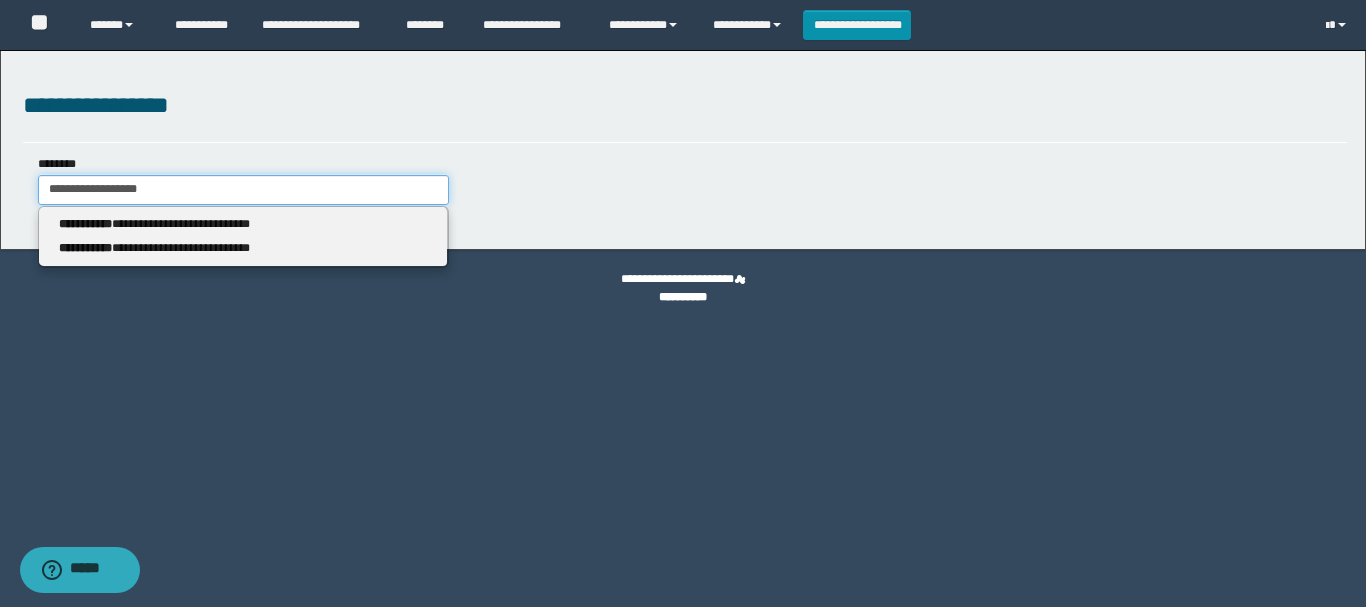 type 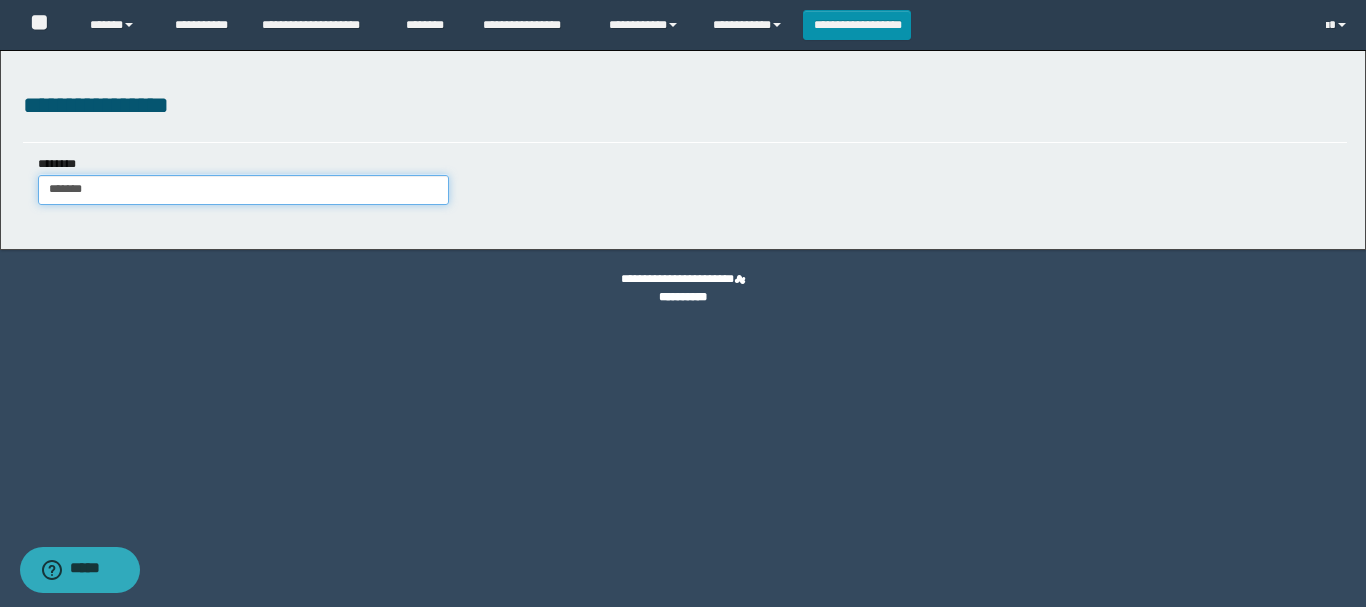 type on "*****" 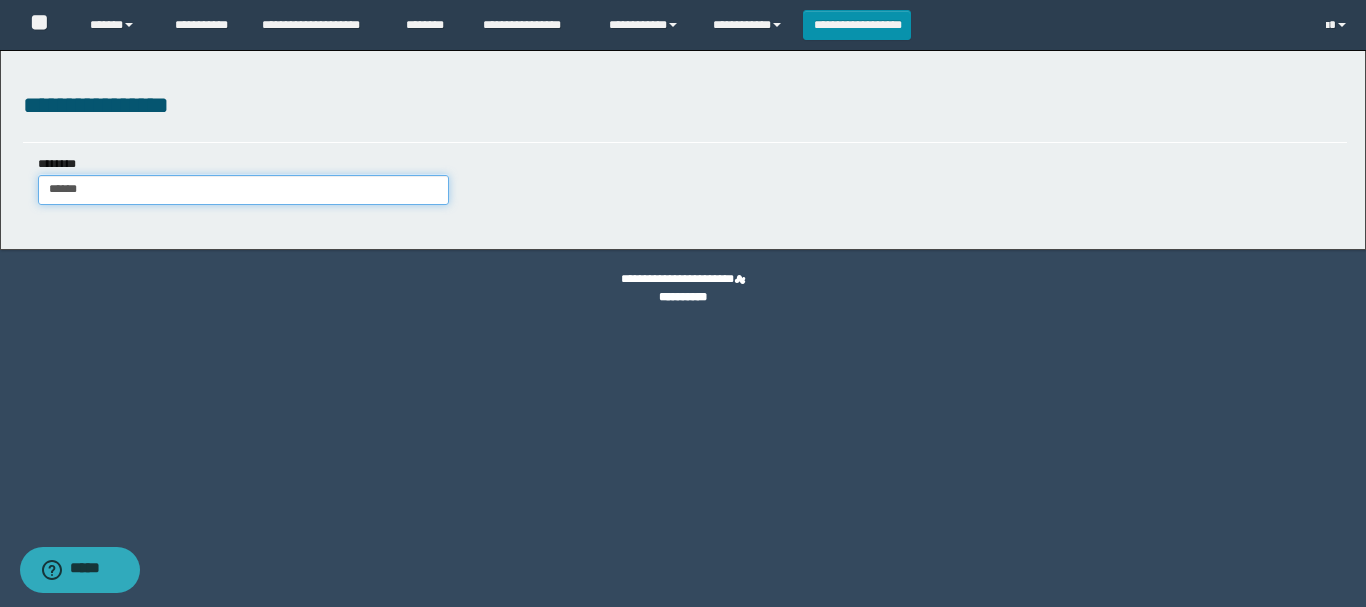 type on "*****" 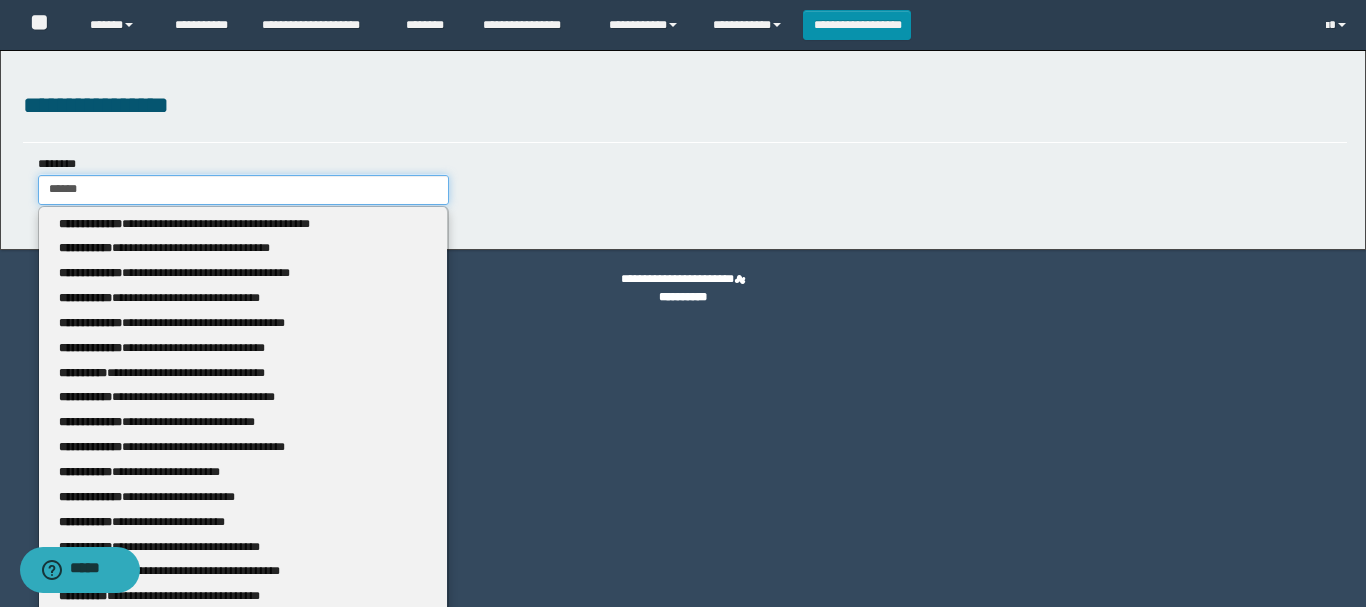 type 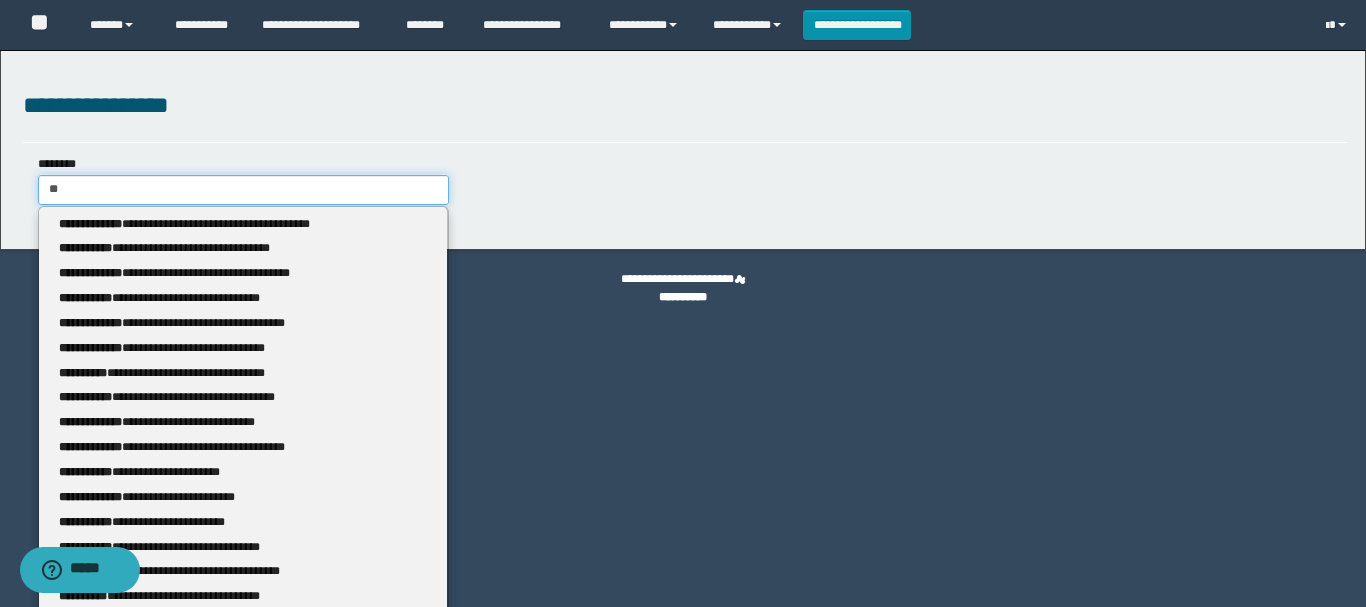type on "*" 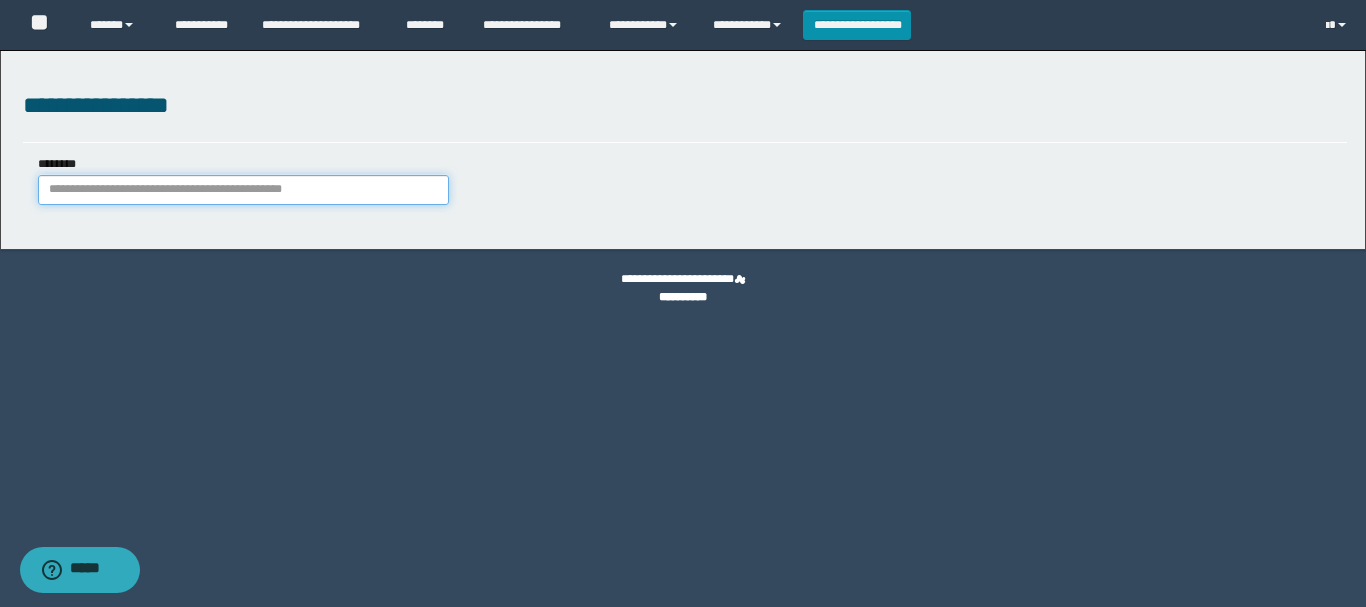 click on "********" at bounding box center (243, 190) 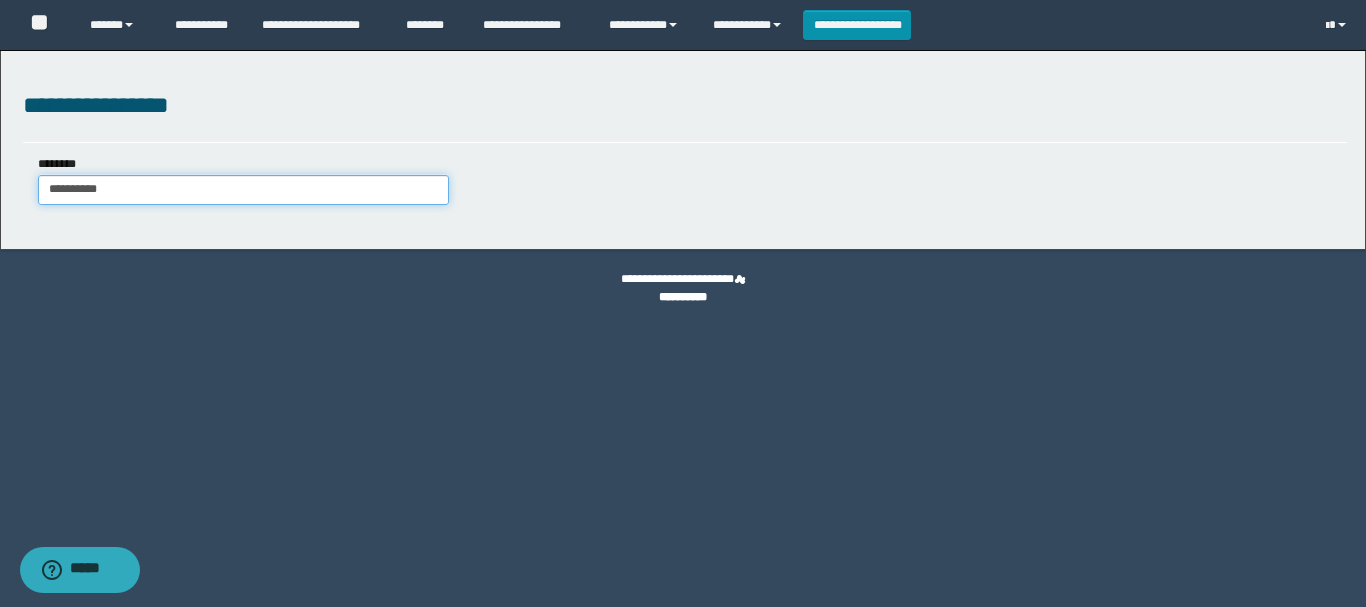 type on "**********" 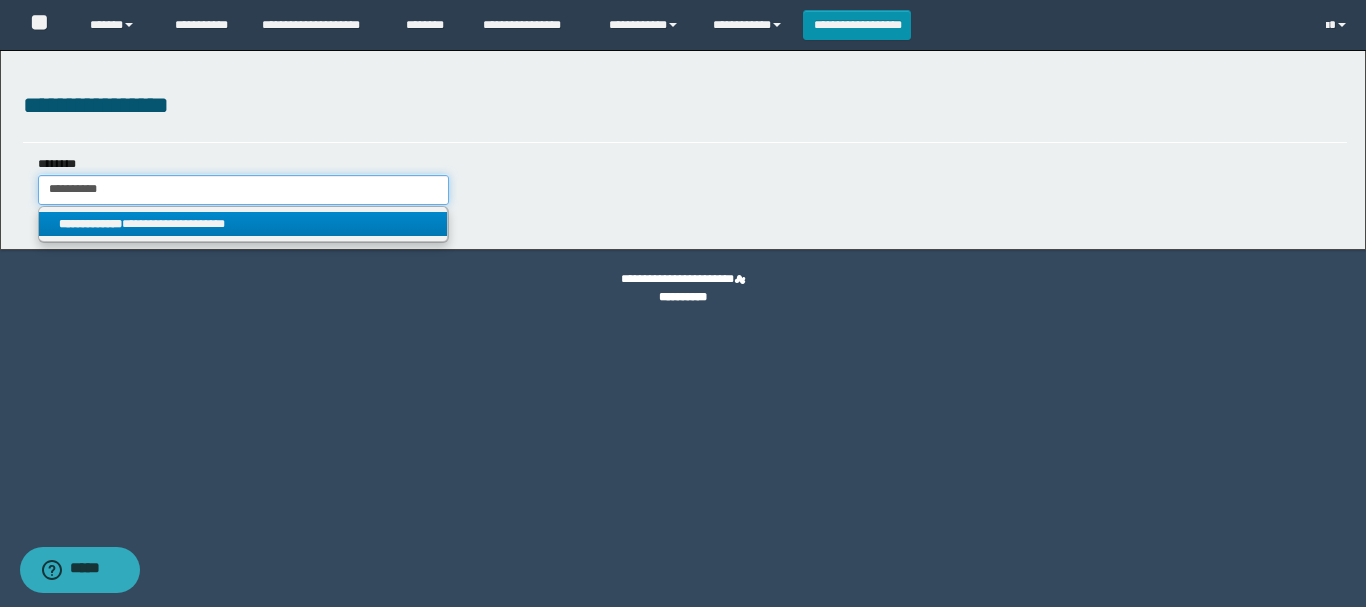 type on "**********" 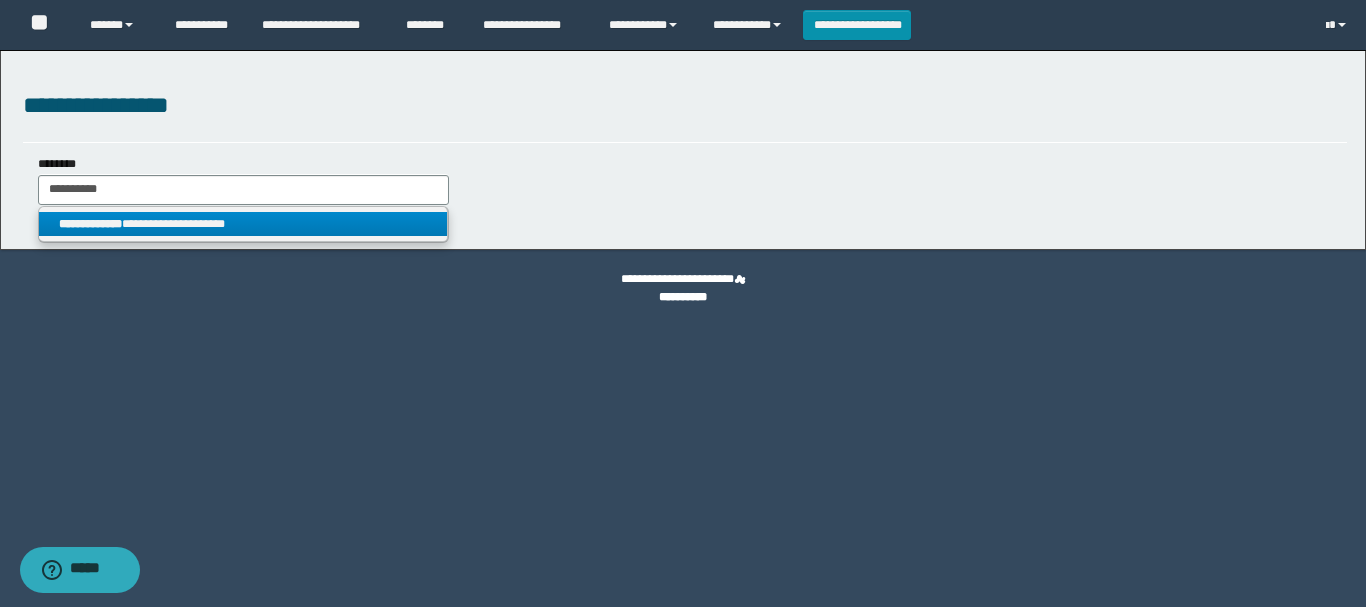 click on "**********" at bounding box center (243, 224) 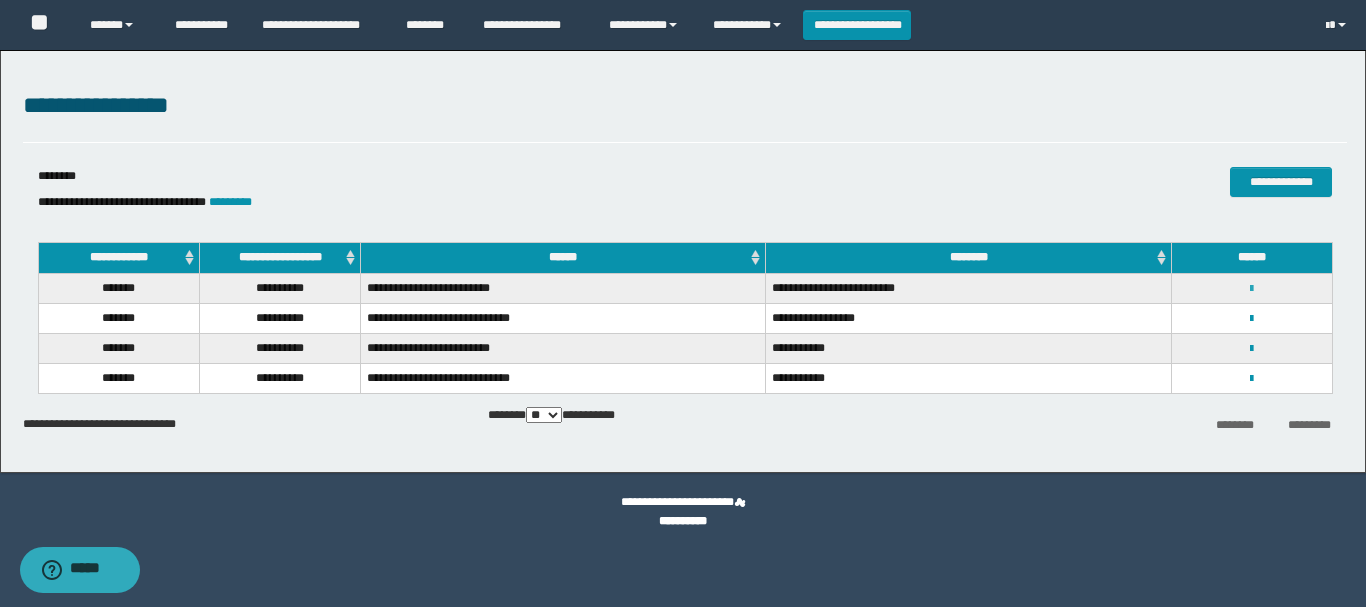 click at bounding box center [1251, 289] 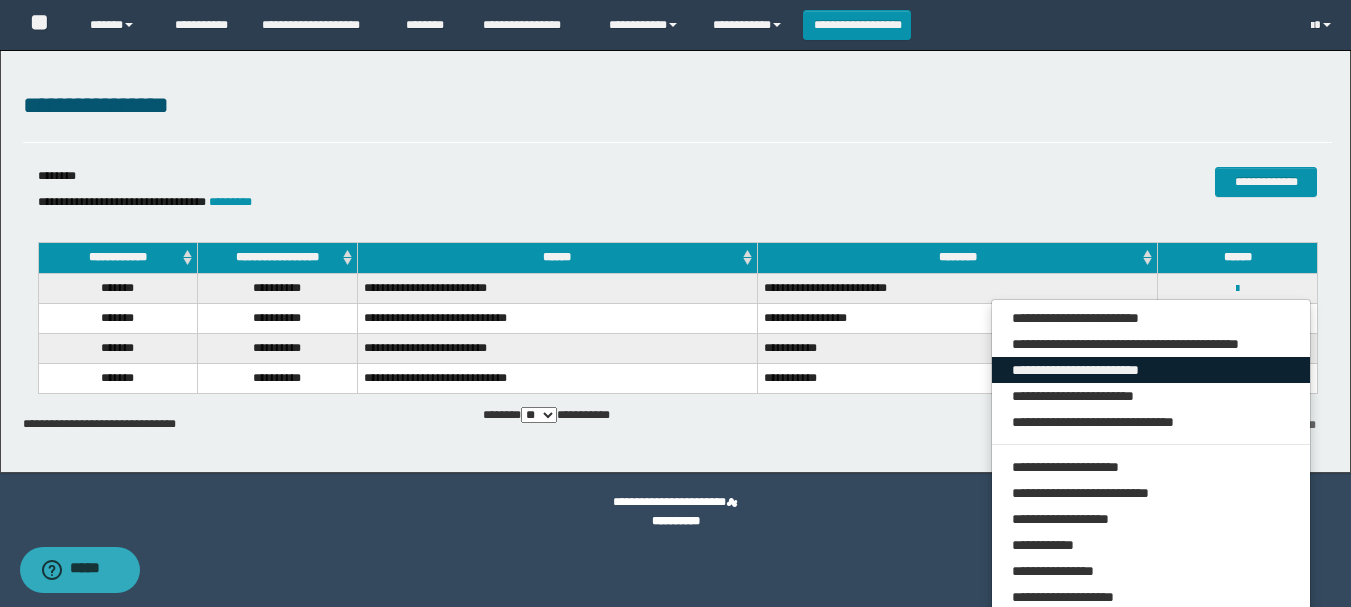 click on "**********" at bounding box center [1151, 370] 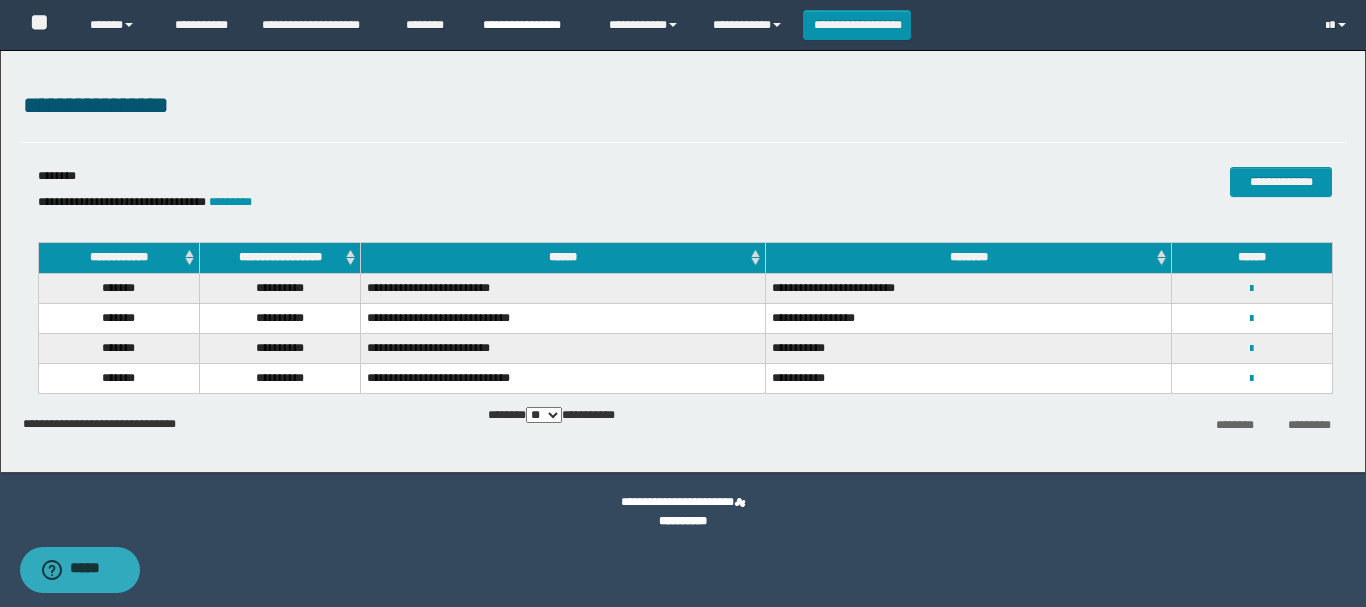 click on "**********" at bounding box center [531, 25] 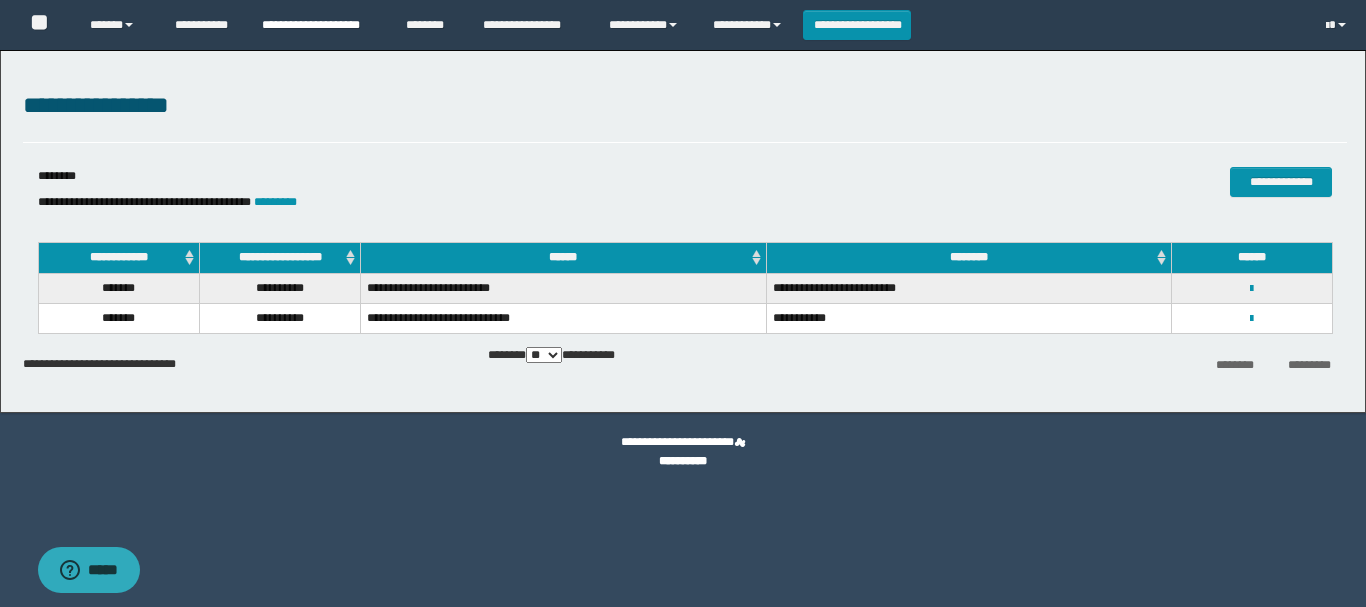 scroll, scrollTop: 0, scrollLeft: 0, axis: both 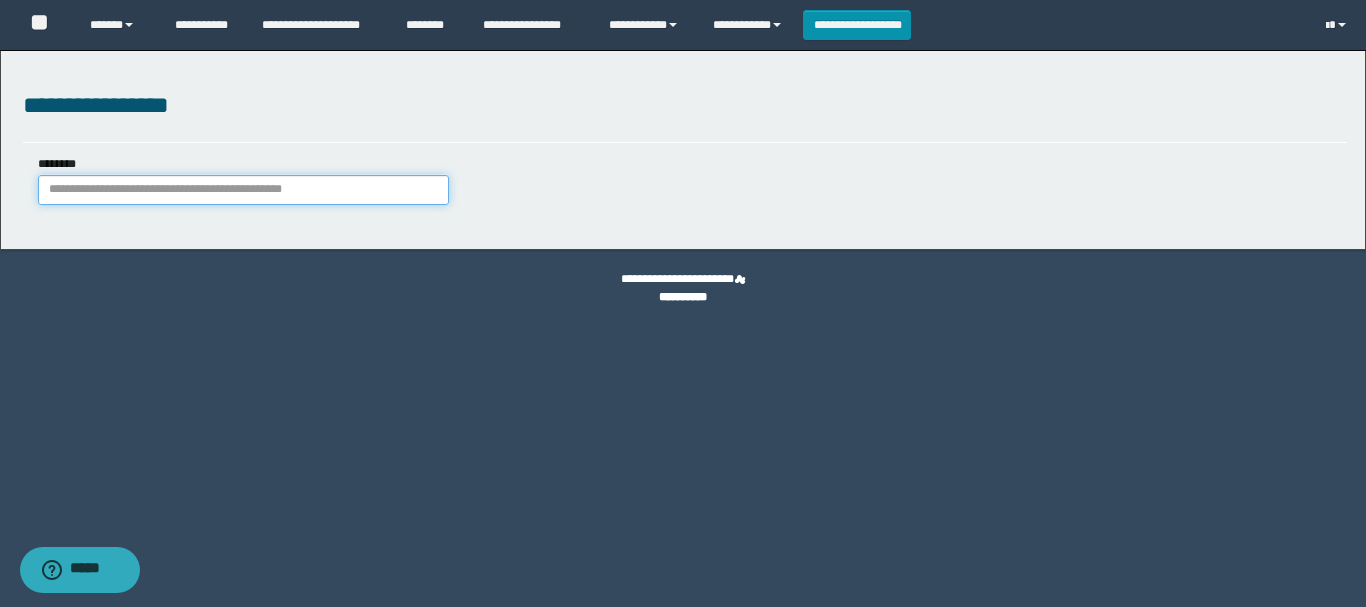 click on "********" at bounding box center (243, 190) 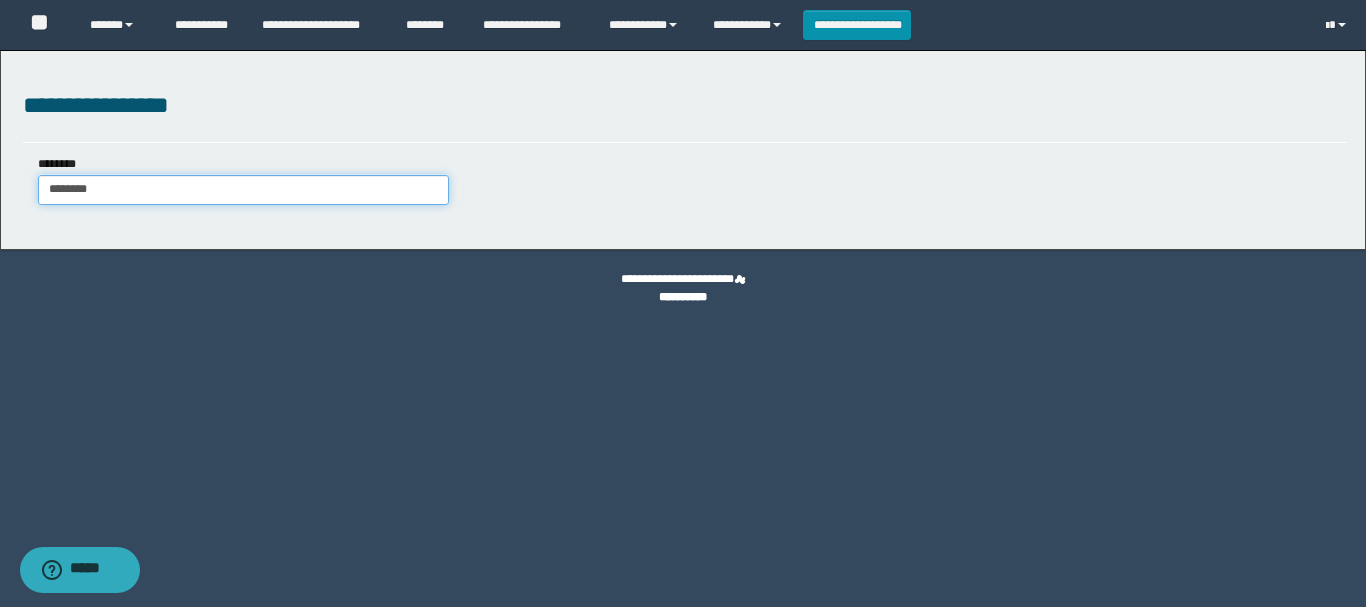 type on "********" 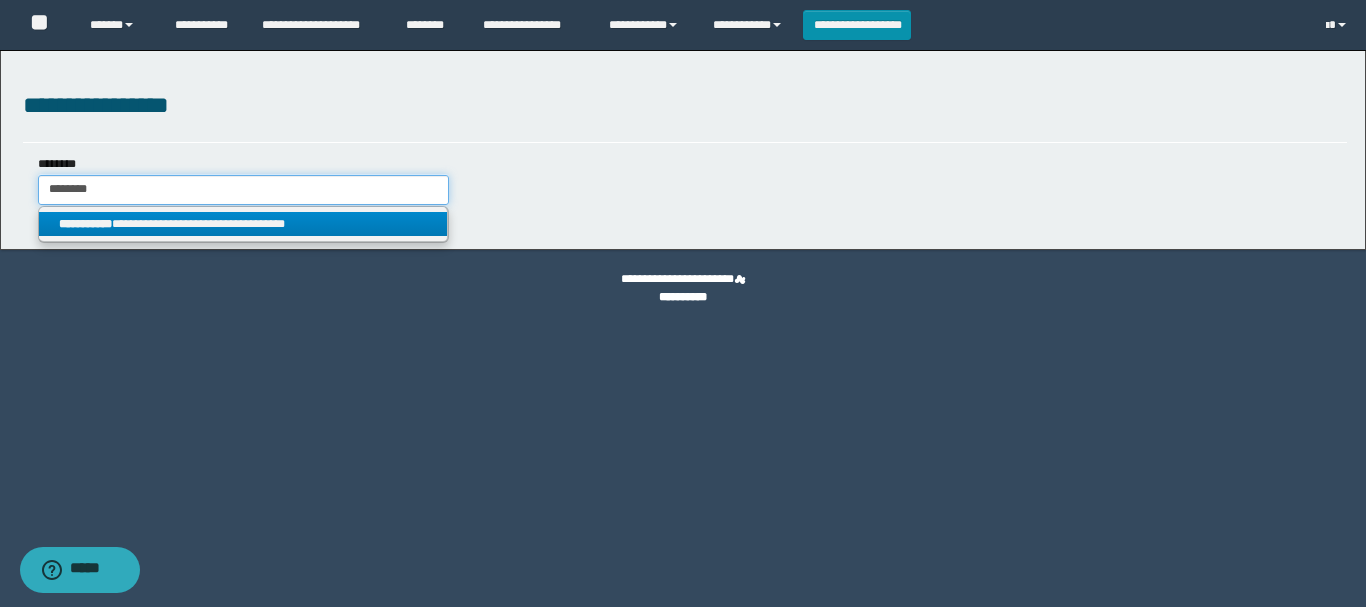 type on "********" 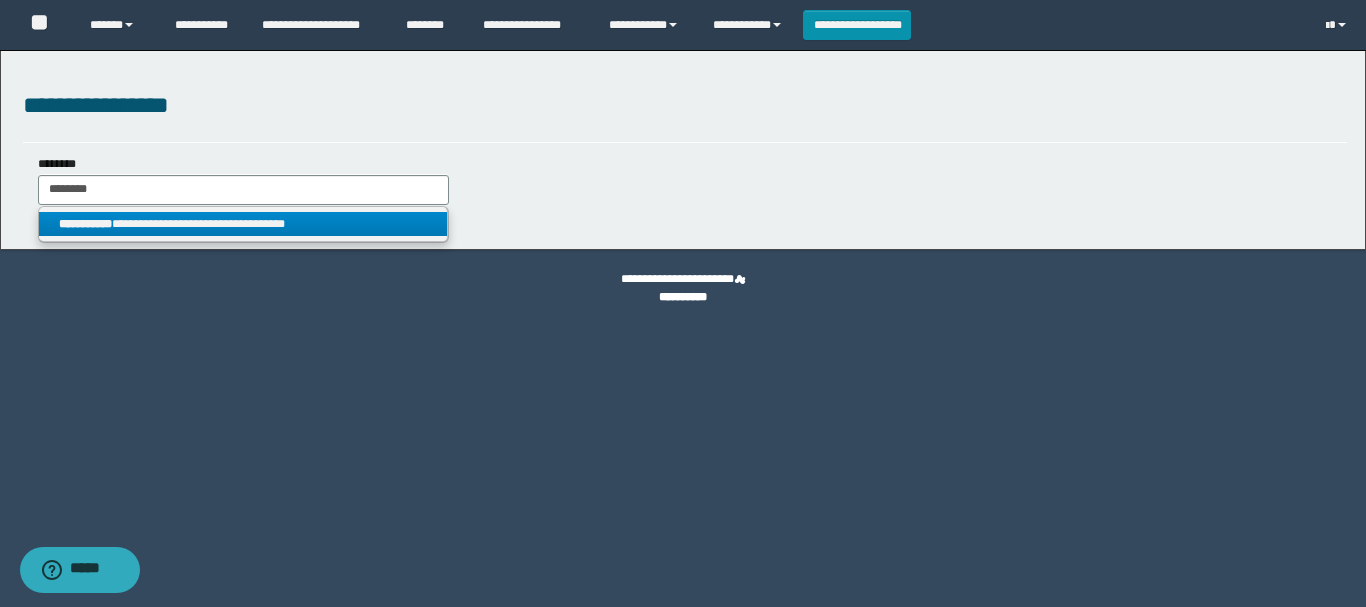 click on "**********" at bounding box center [243, 224] 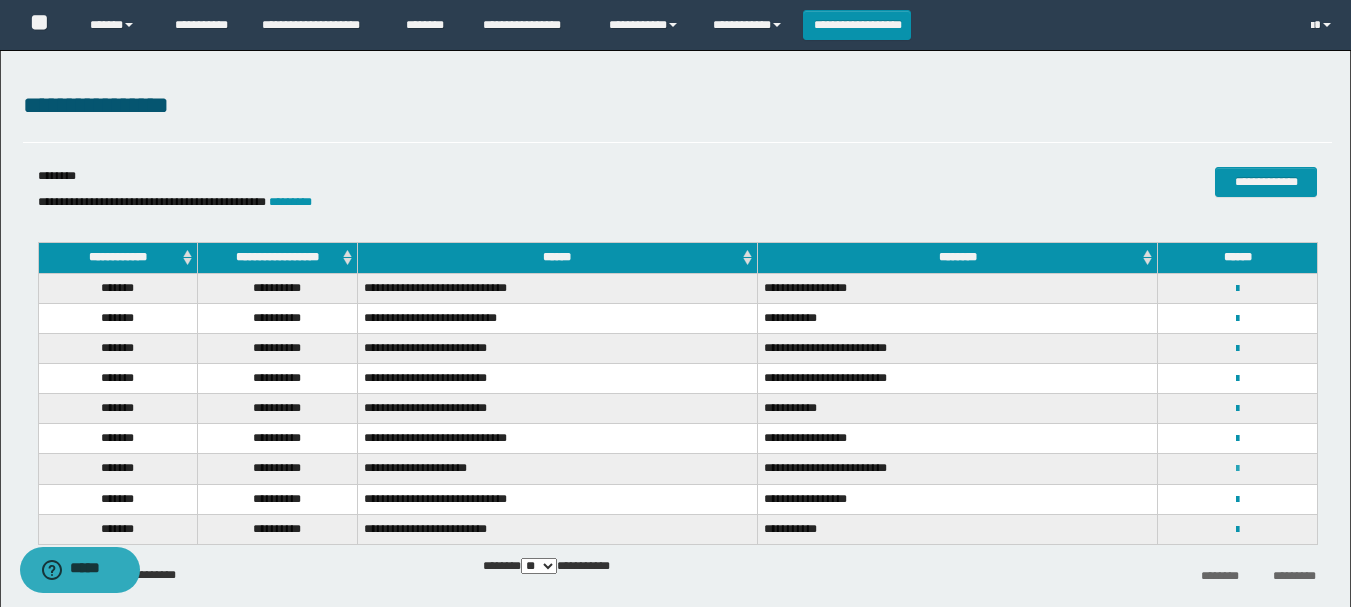 click at bounding box center (1237, 469) 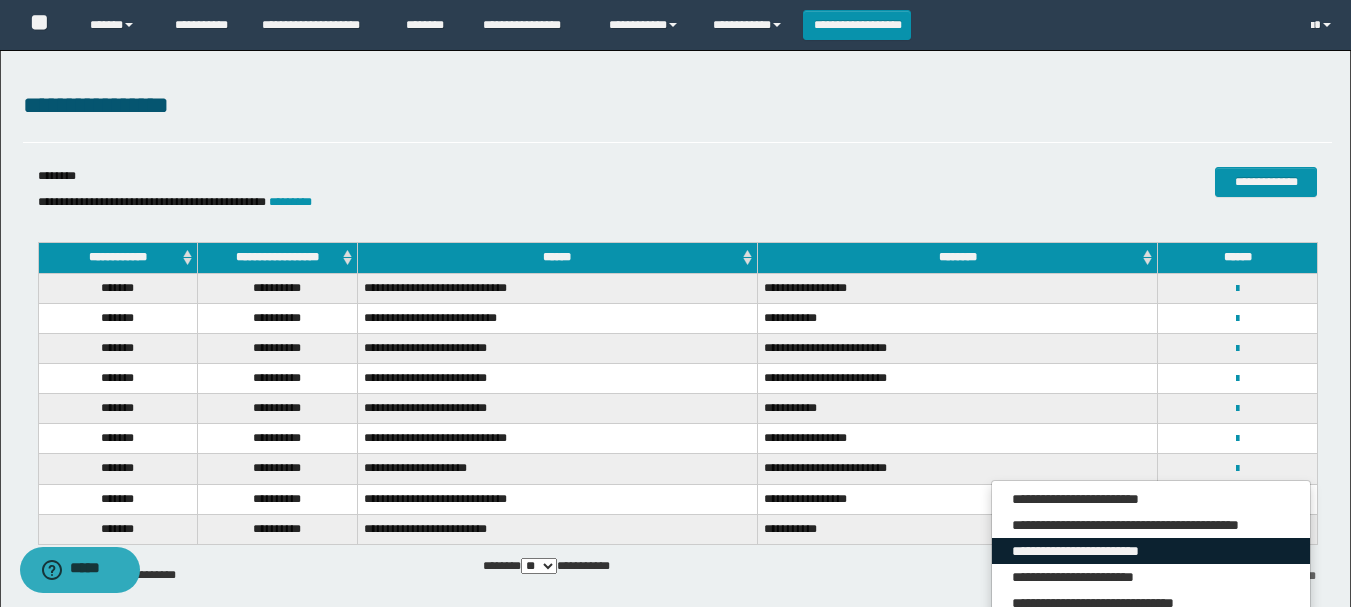 click on "**********" at bounding box center (1151, 551) 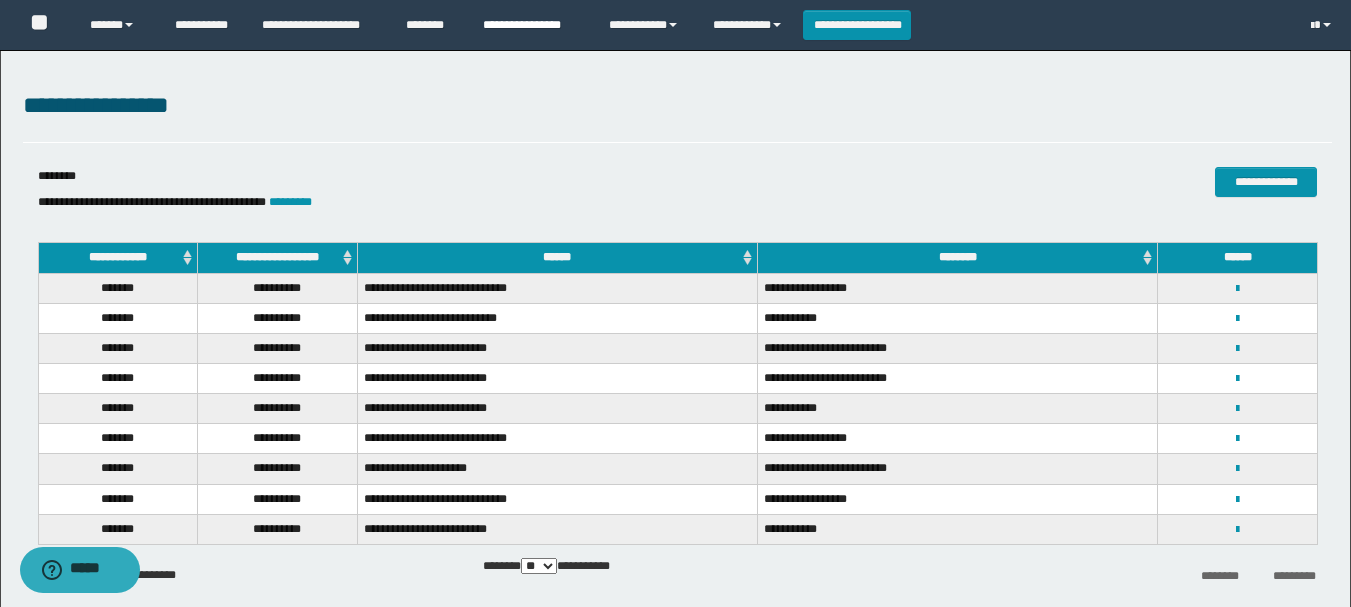 click on "**********" at bounding box center (531, 25) 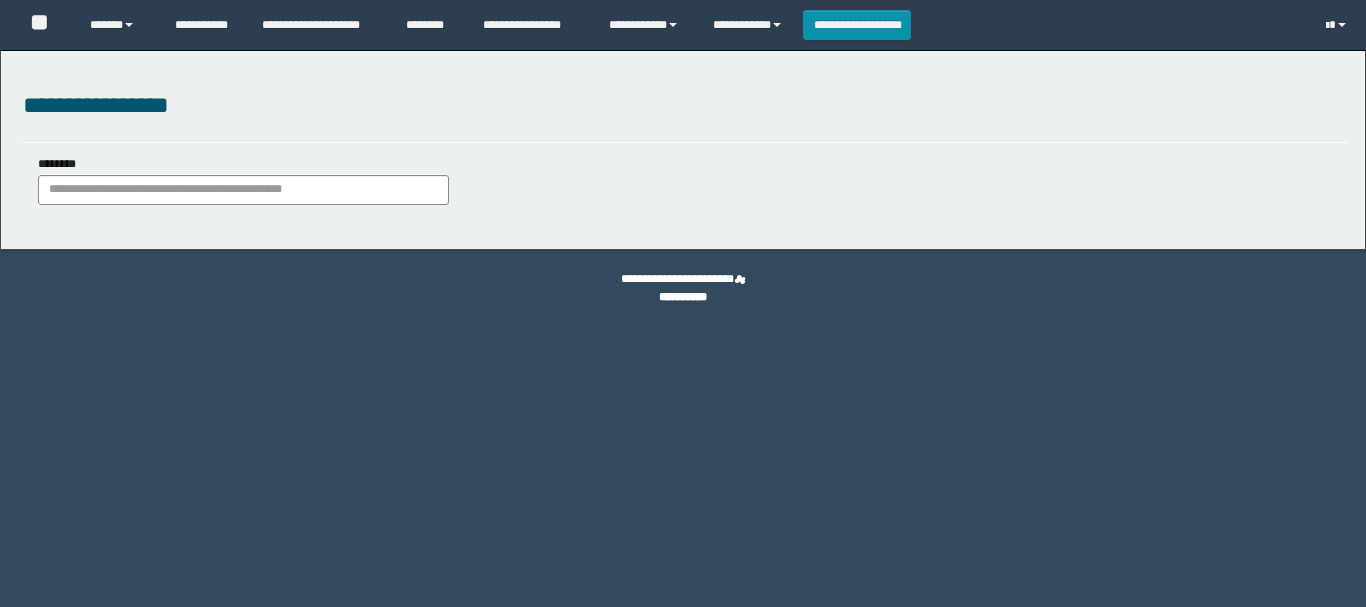 scroll, scrollTop: 0, scrollLeft: 0, axis: both 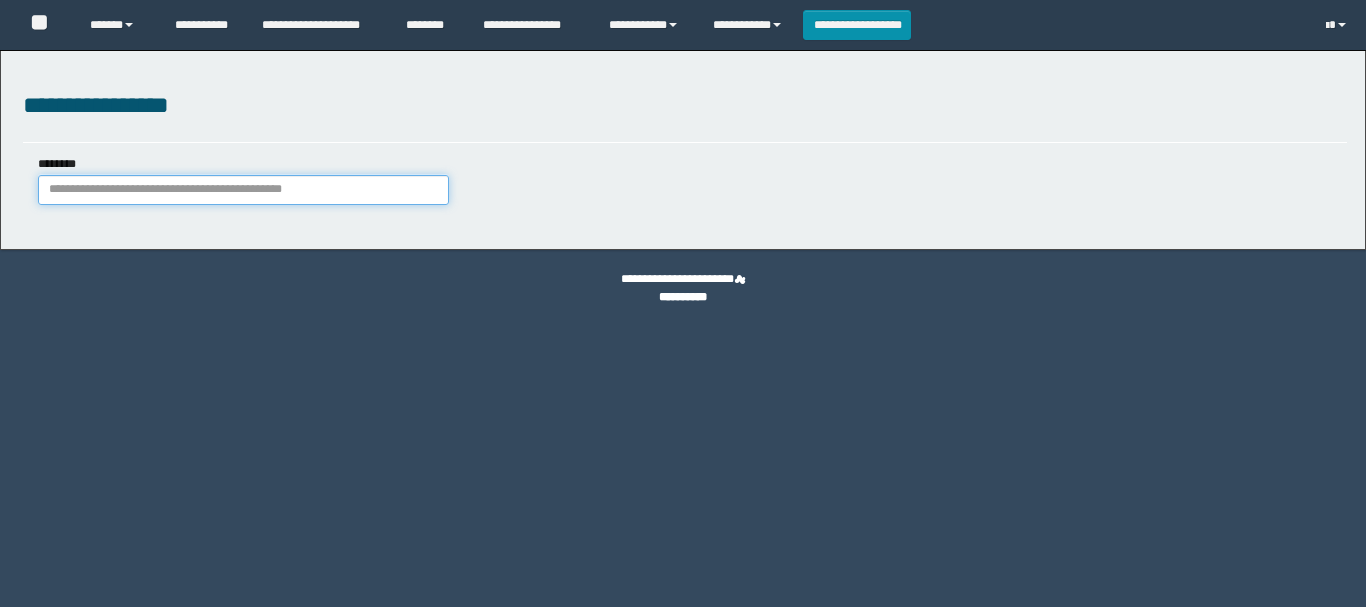 click on "********" at bounding box center [243, 190] 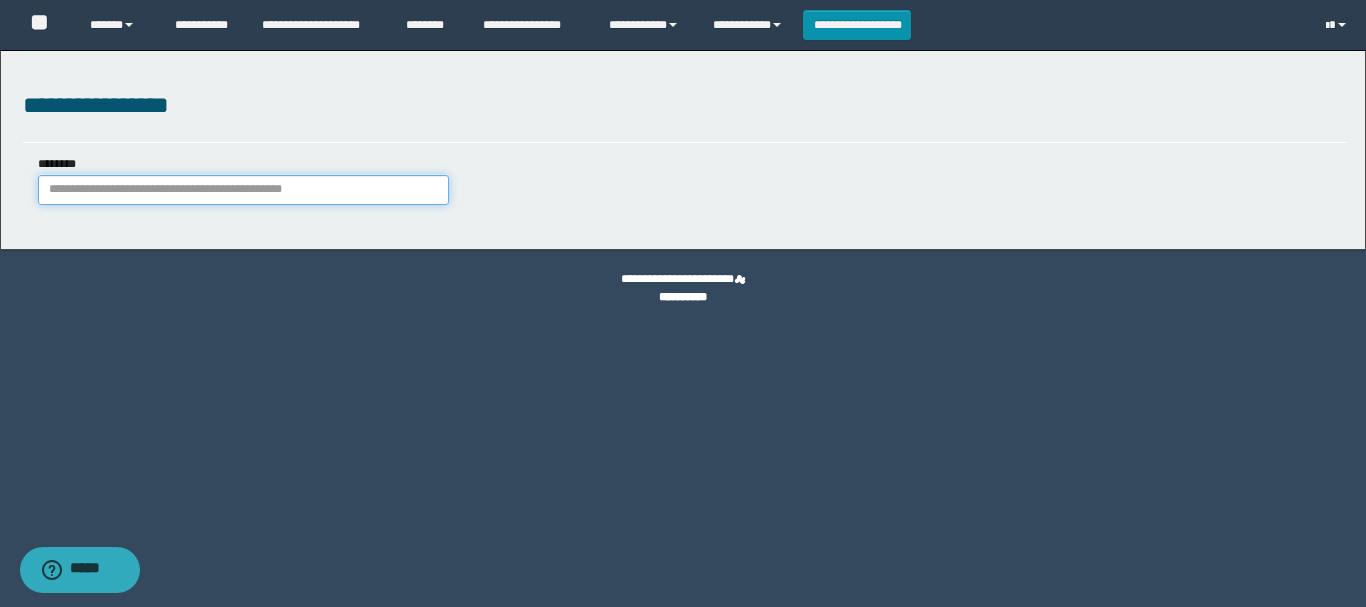 paste on "**********" 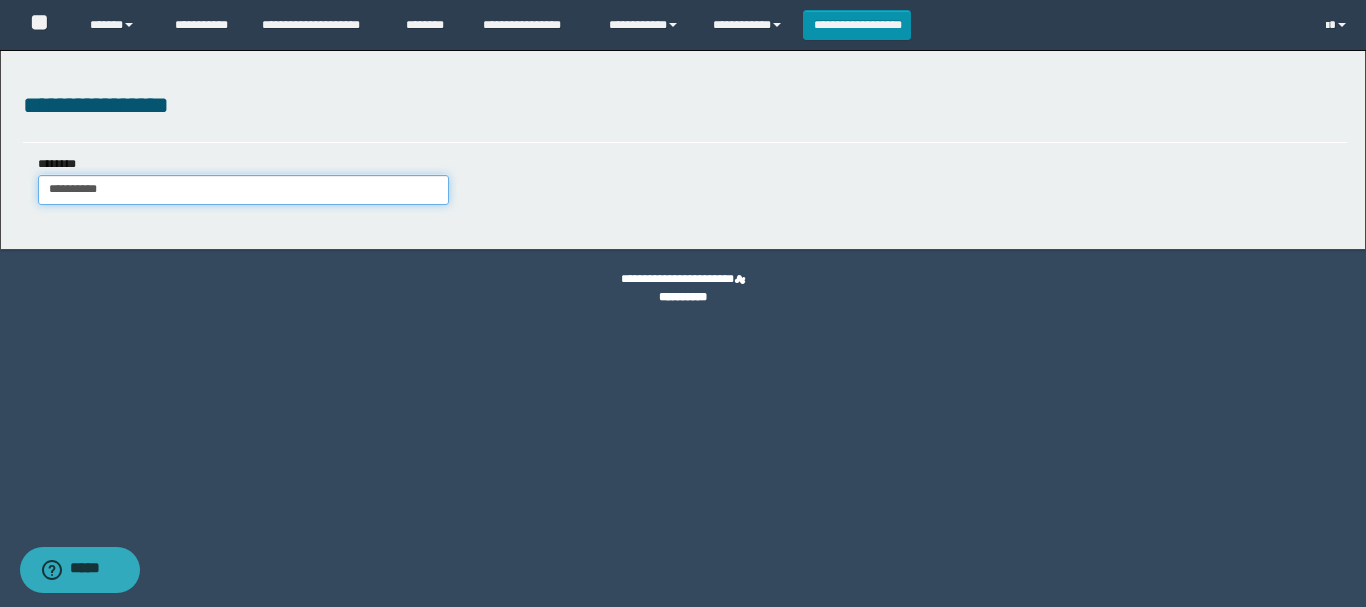 type on "**********" 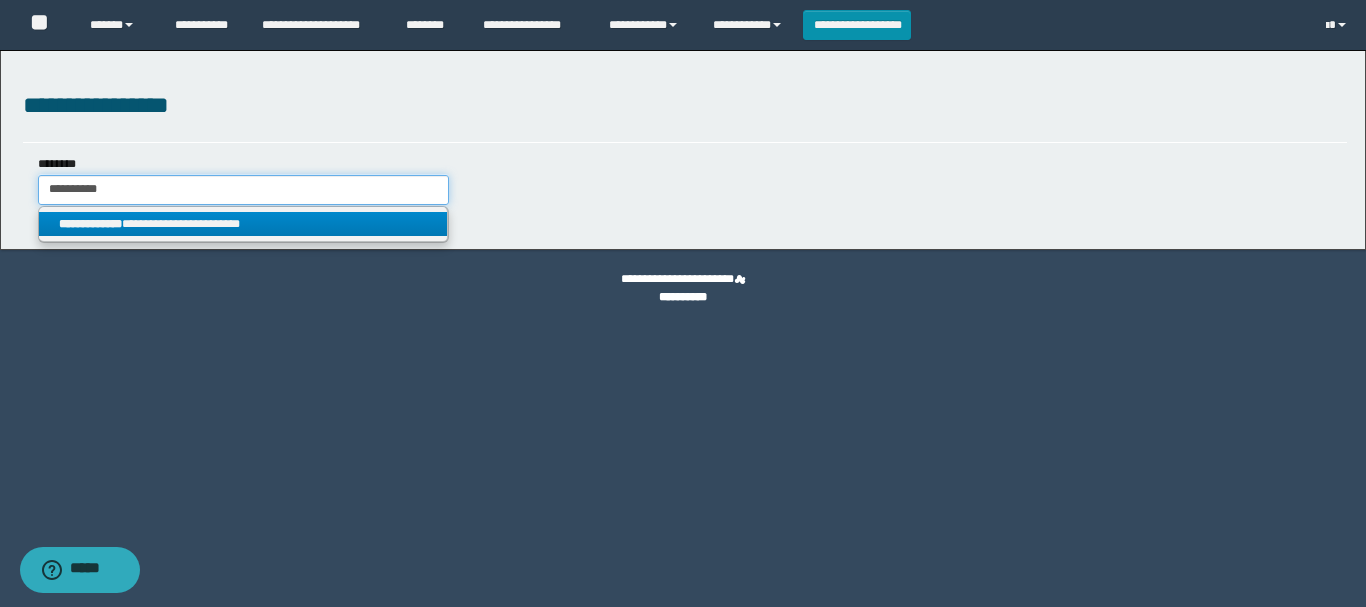 type on "**********" 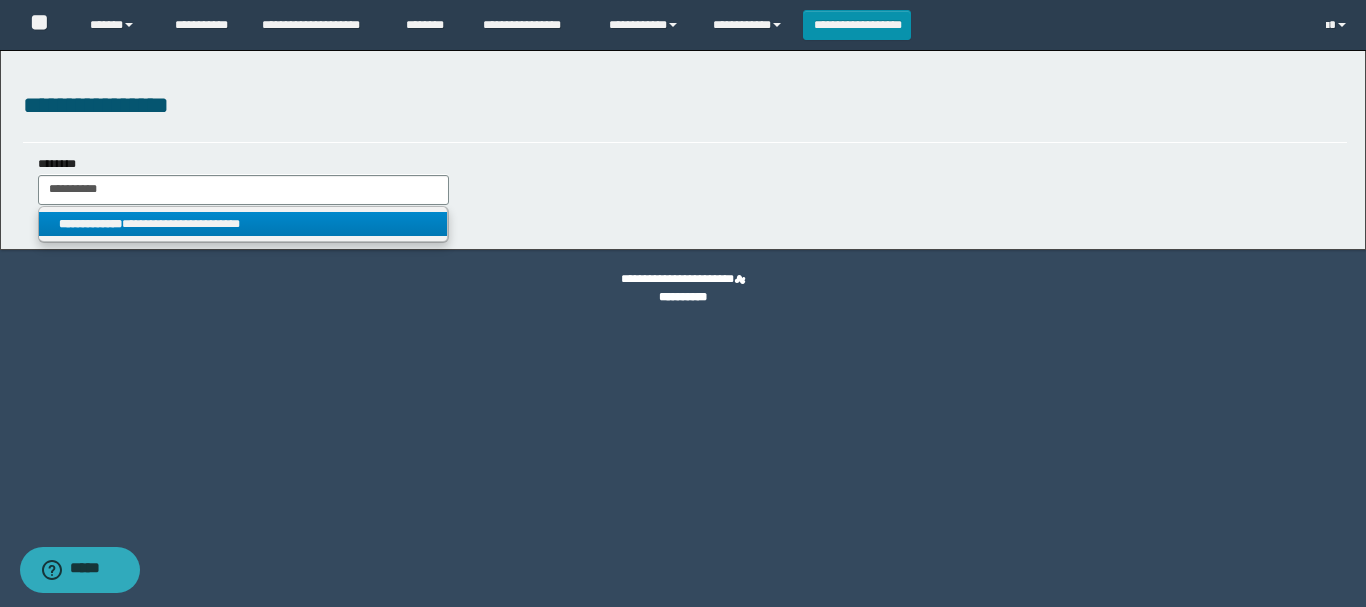 click on "**********" at bounding box center [243, 224] 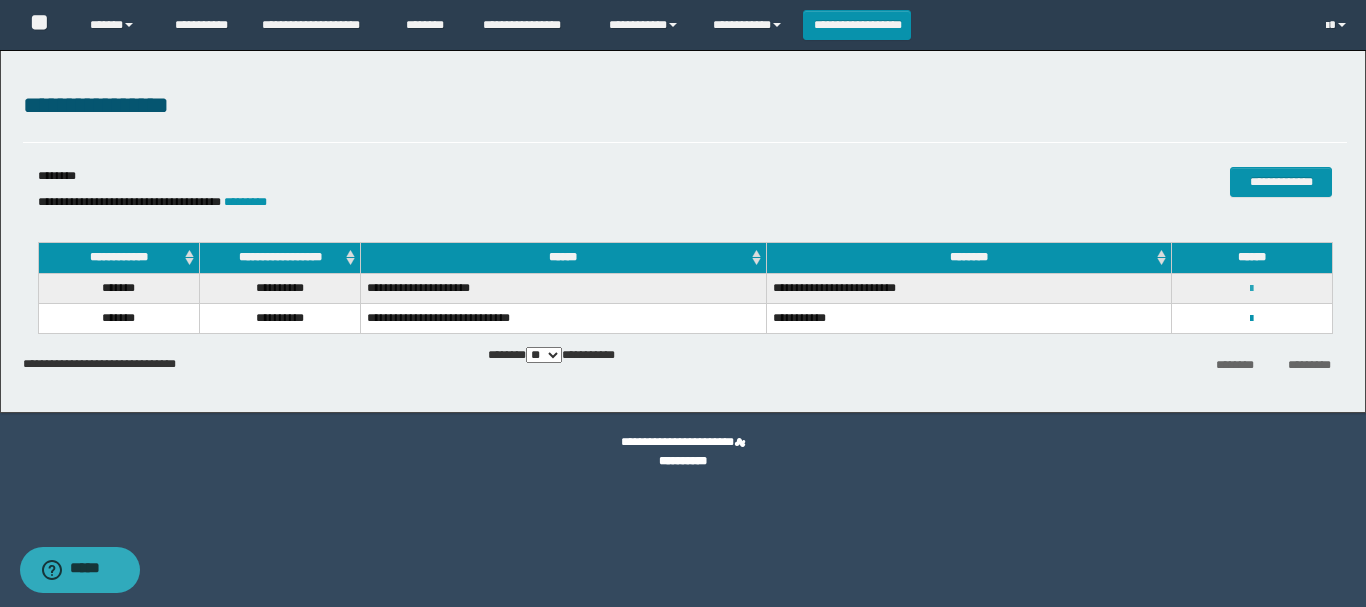 click at bounding box center (1251, 289) 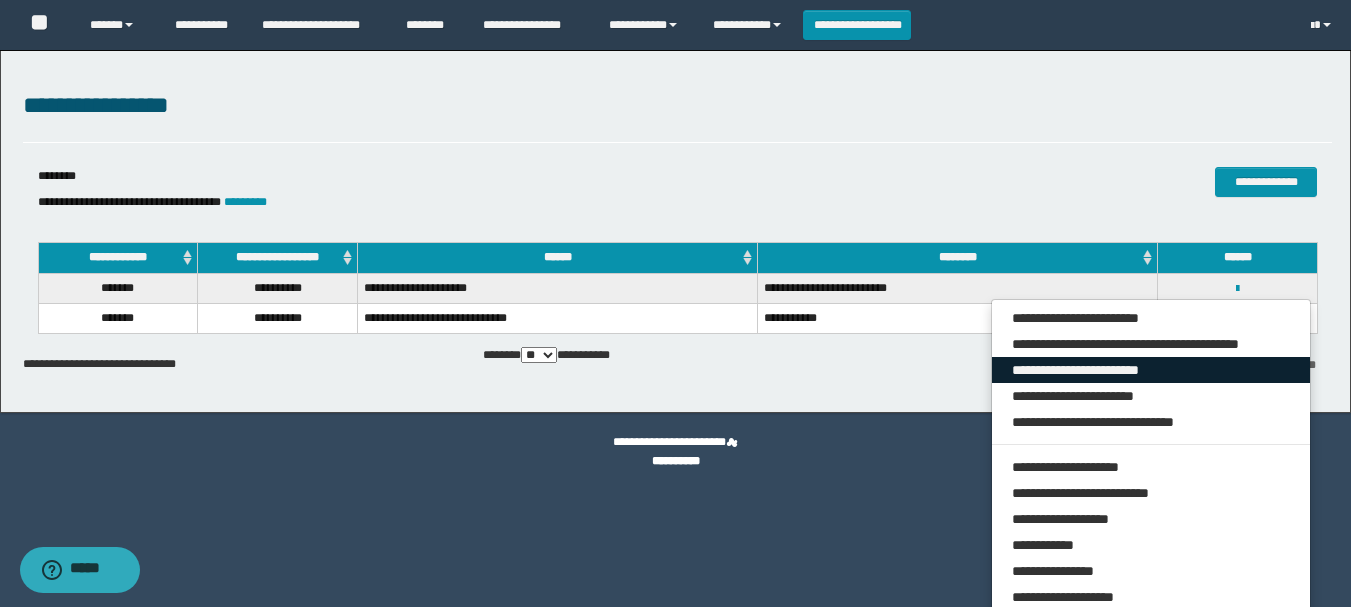 click on "**********" at bounding box center (1151, 370) 